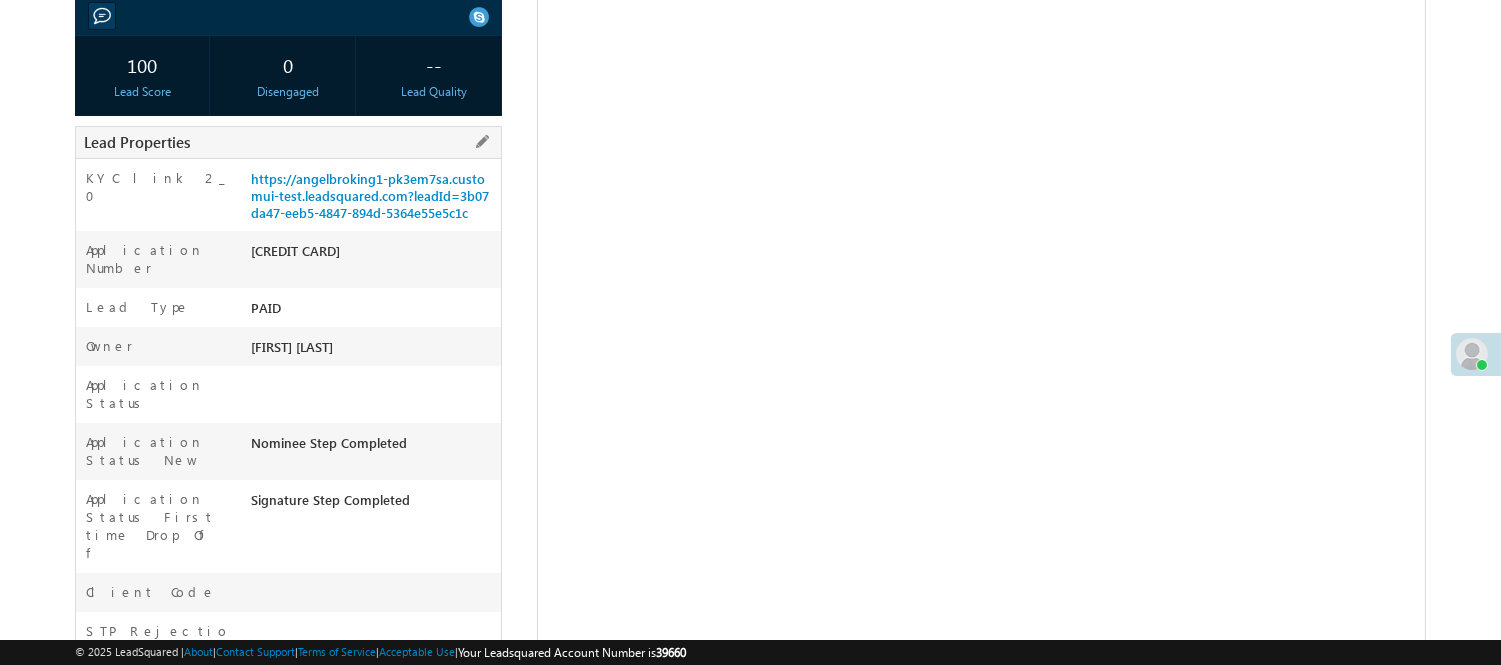 scroll, scrollTop: 333, scrollLeft: 0, axis: vertical 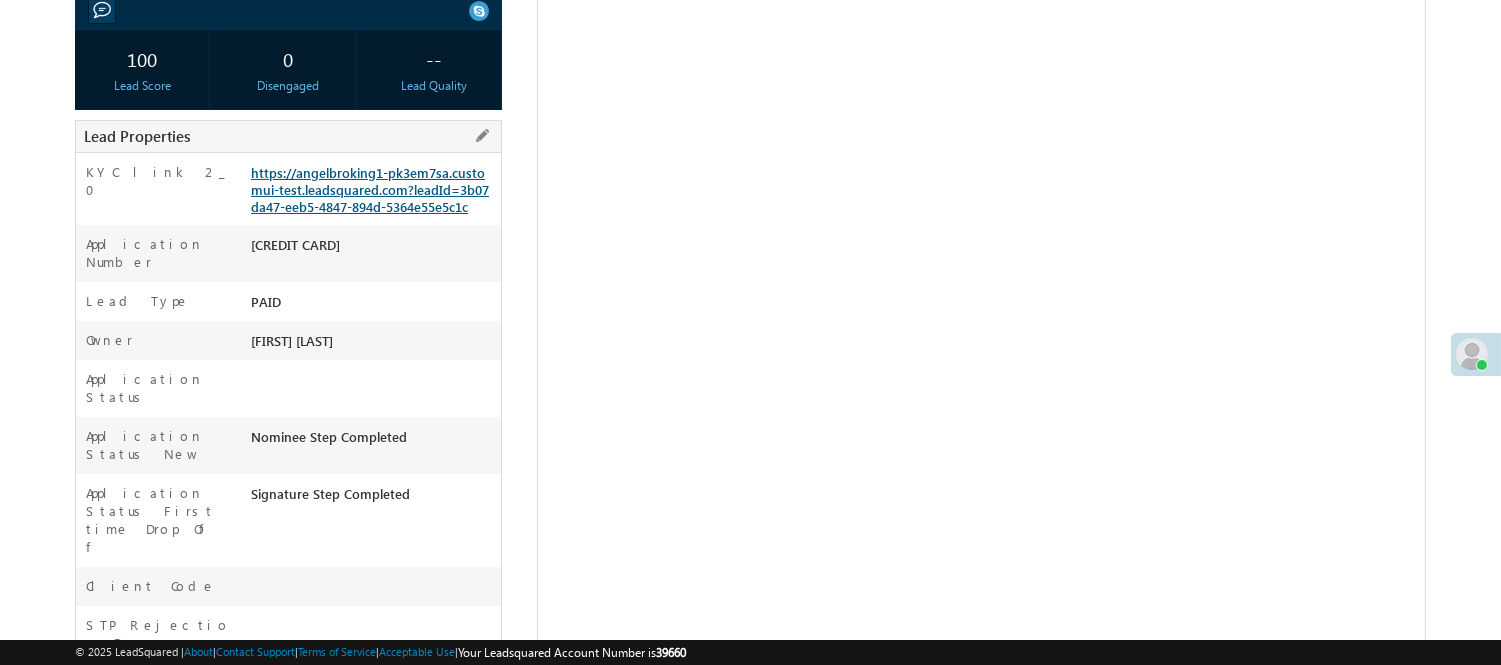 click on "https://angelbroking1-pk3em7sa.customui-test.leadsquared.com?leadId=3b07da47-eeb5-4847-894d-5364e55e5c1c" at bounding box center [370, 189] 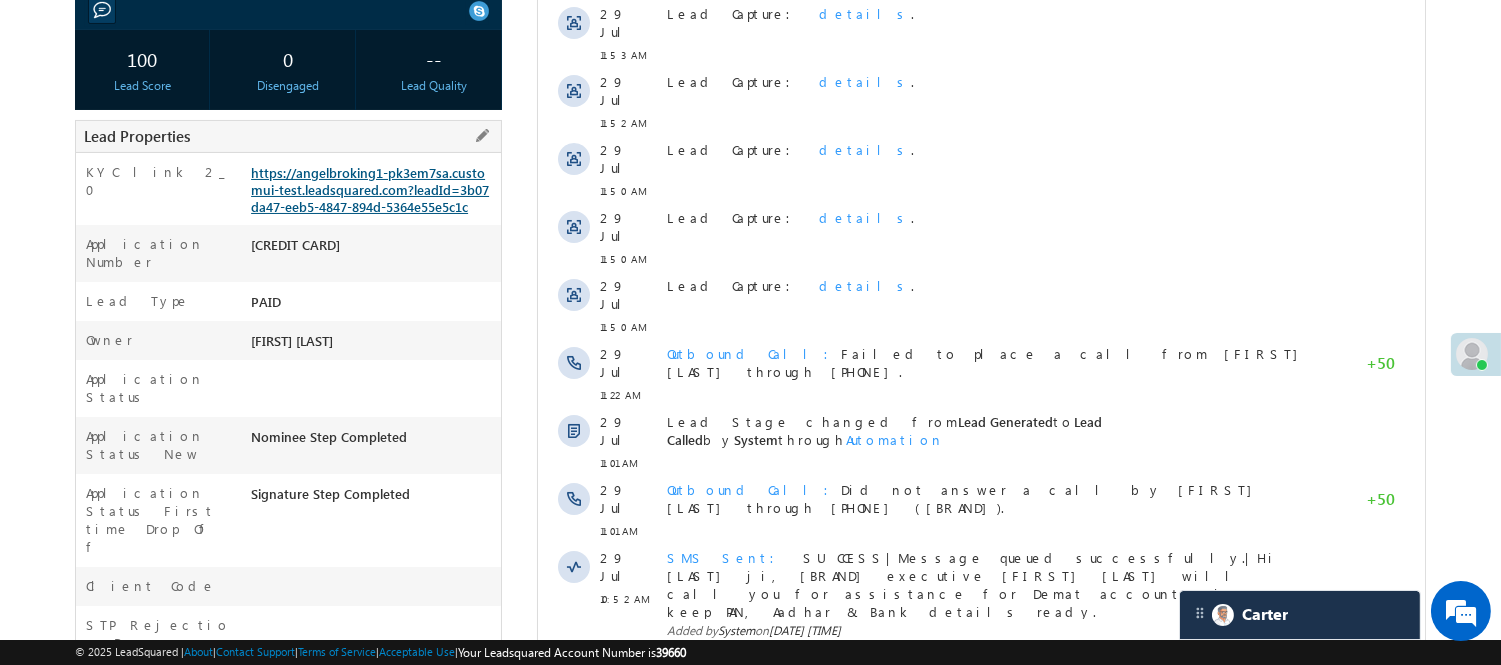 scroll, scrollTop: 0, scrollLeft: 0, axis: both 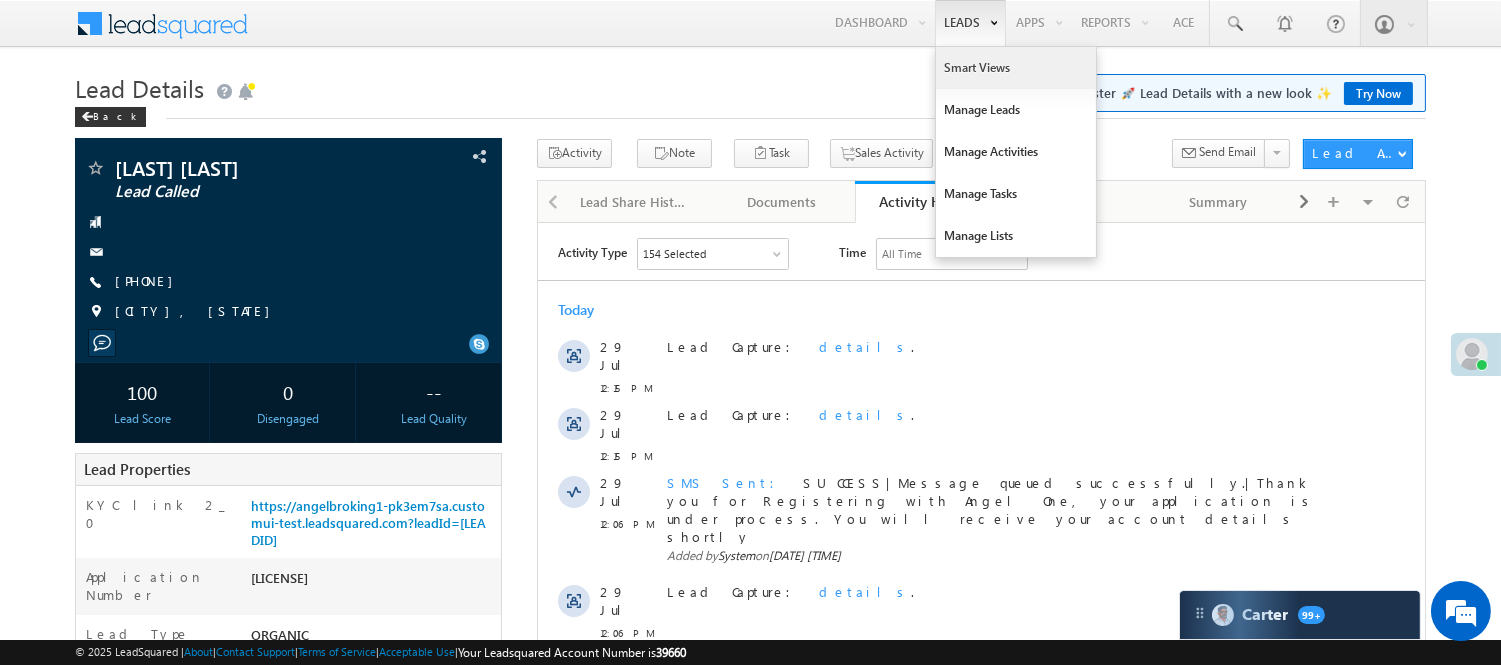 click on "Smart Views" at bounding box center [1016, 68] 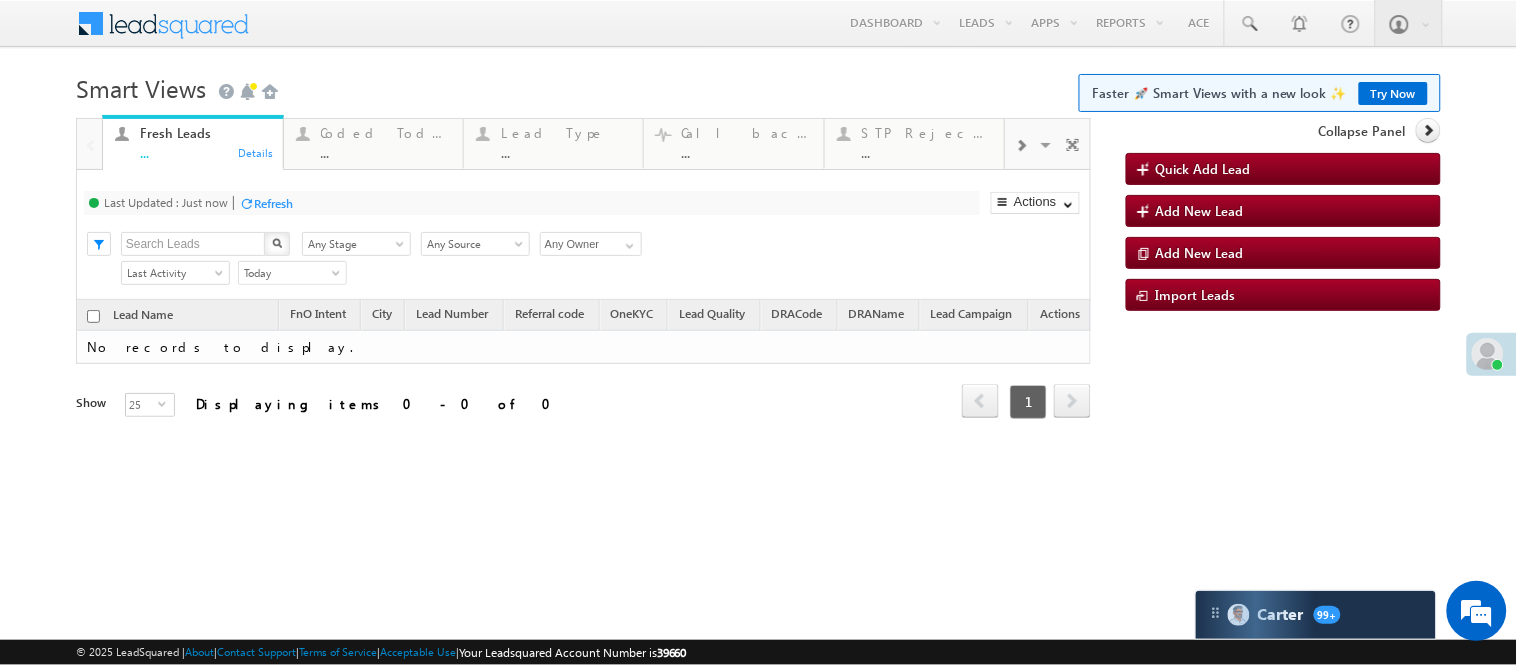 scroll, scrollTop: 0, scrollLeft: 0, axis: both 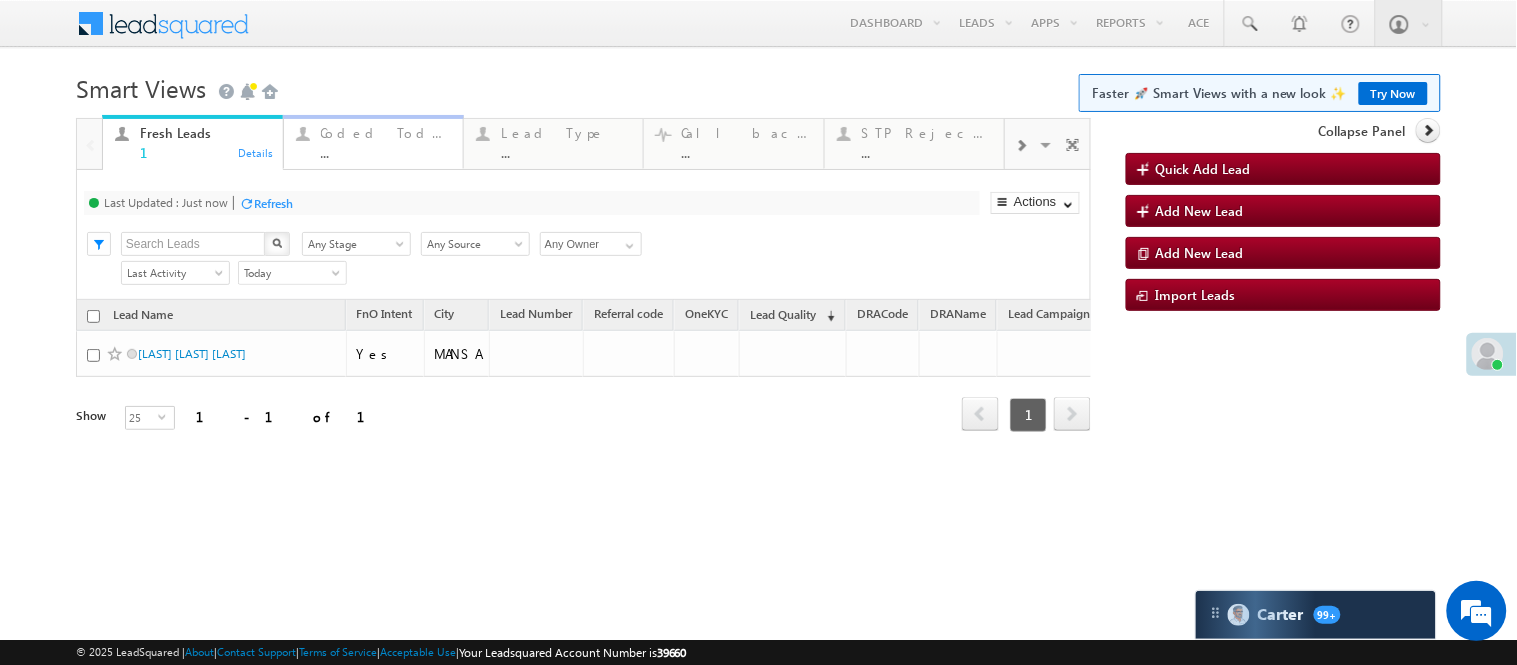 click on "..." at bounding box center [386, 152] 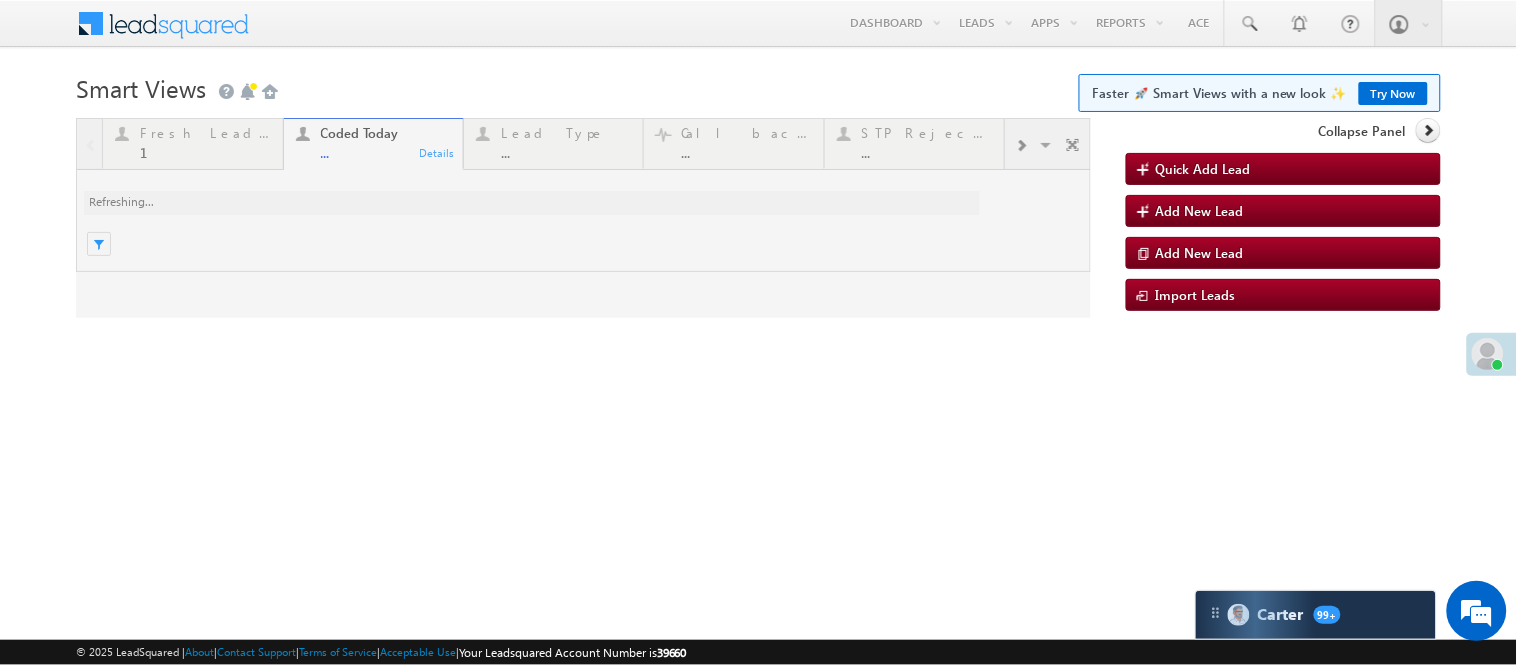 scroll, scrollTop: 0, scrollLeft: 0, axis: both 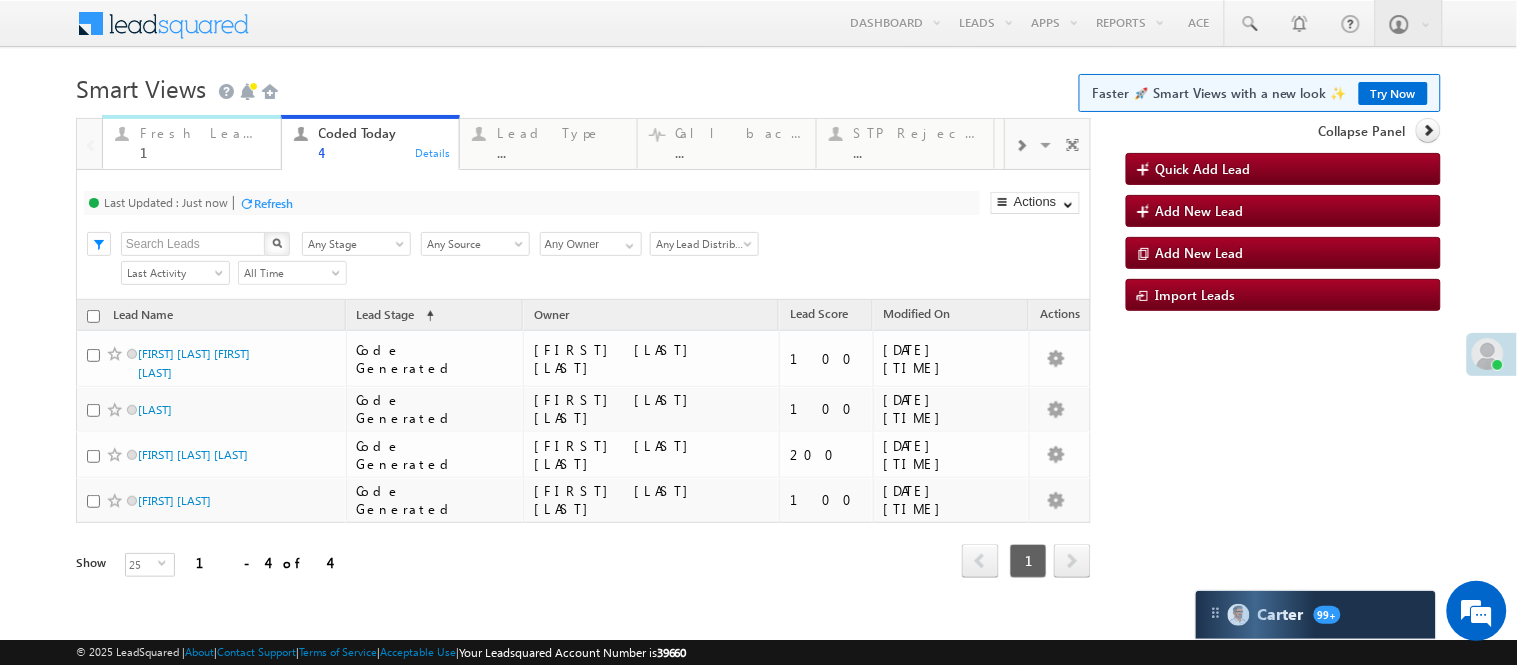 click on "1" at bounding box center (204, 152) 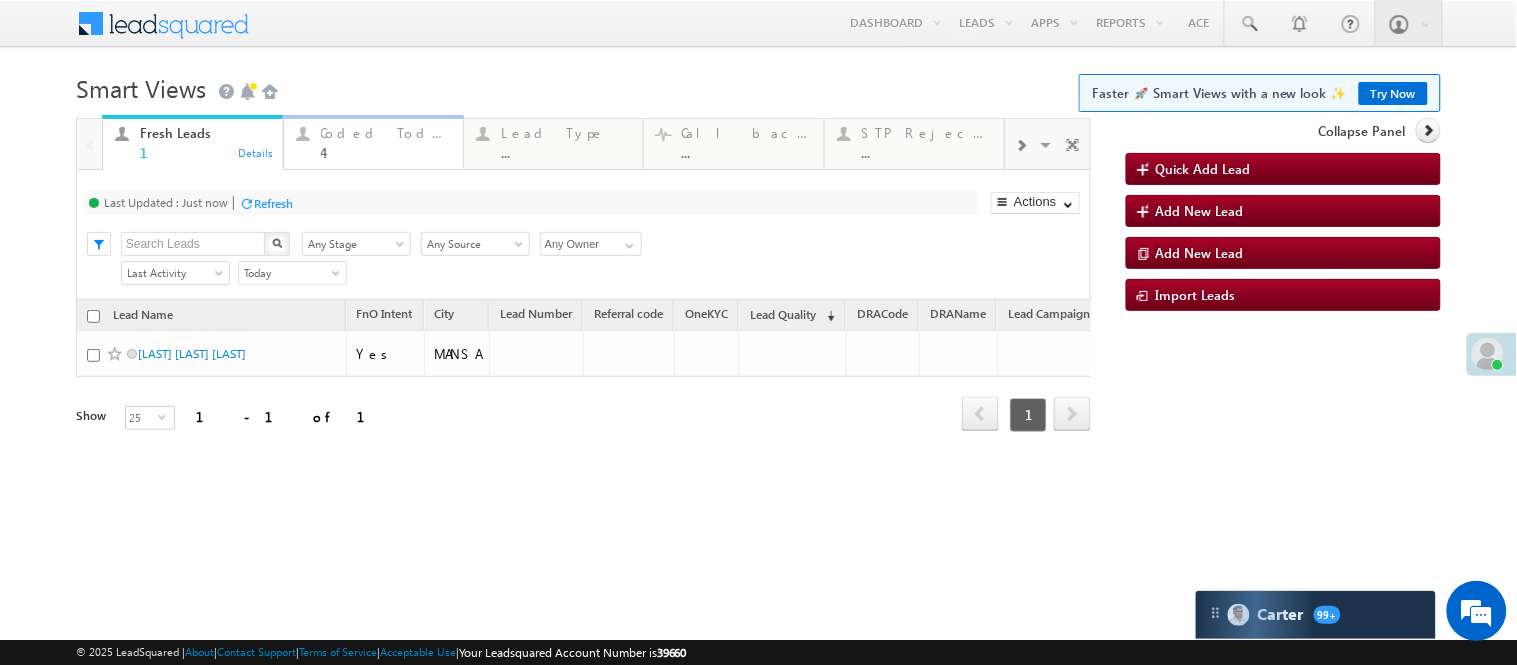 click on "Coded Today 4 Details" at bounding box center (373, 142) 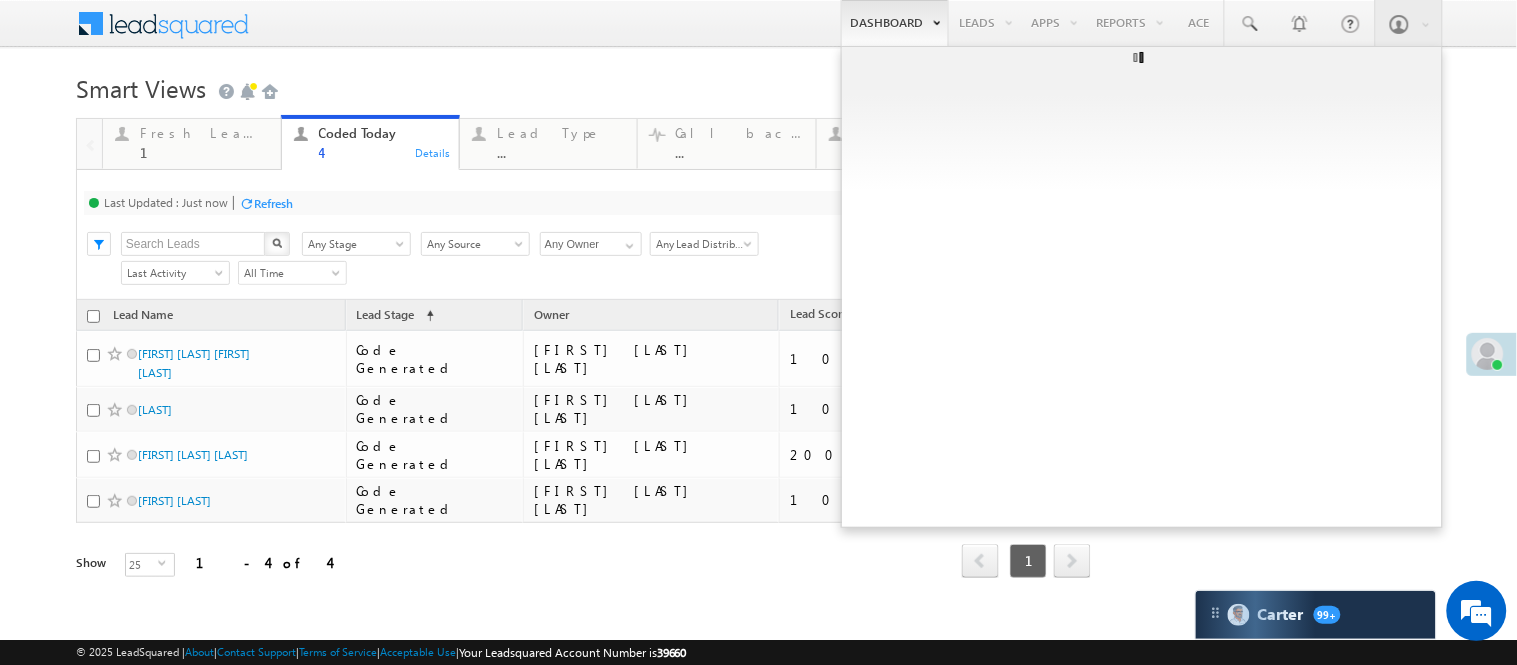 click on "4" at bounding box center [383, 152] 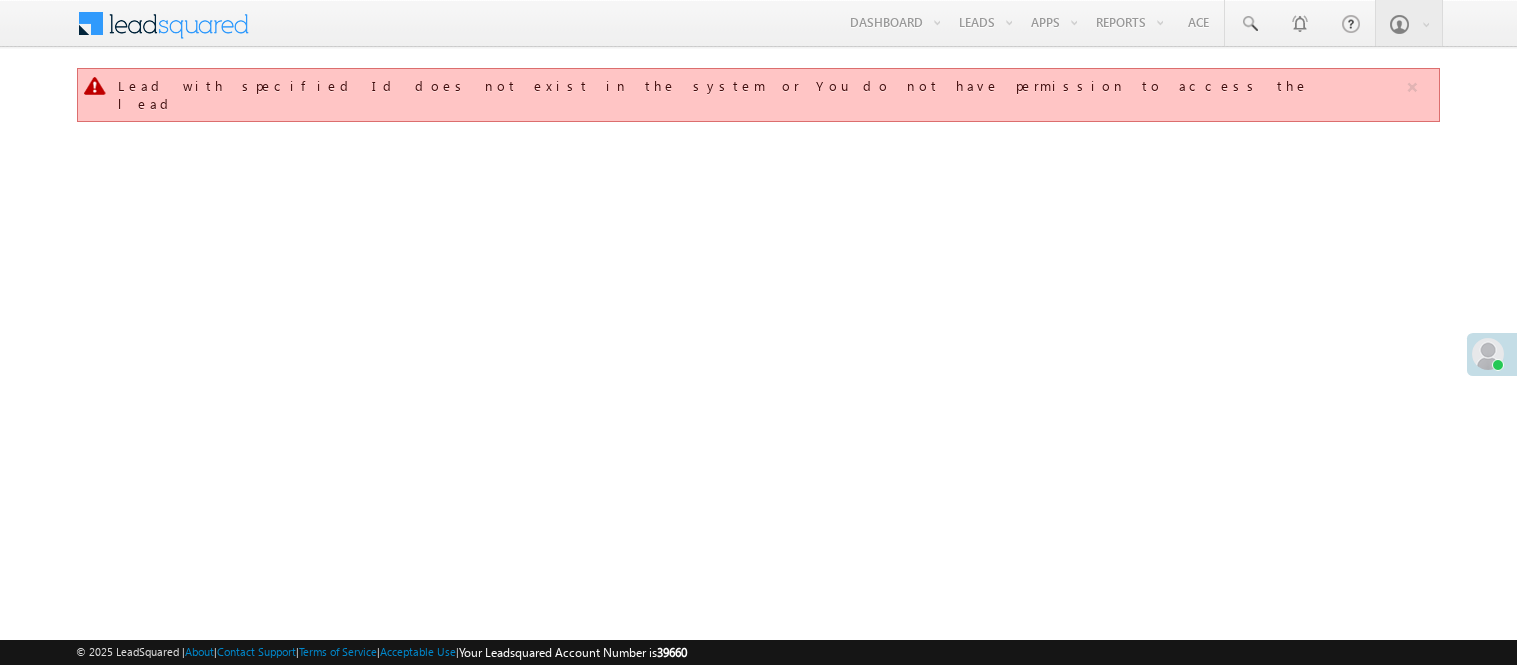 scroll, scrollTop: 0, scrollLeft: 0, axis: both 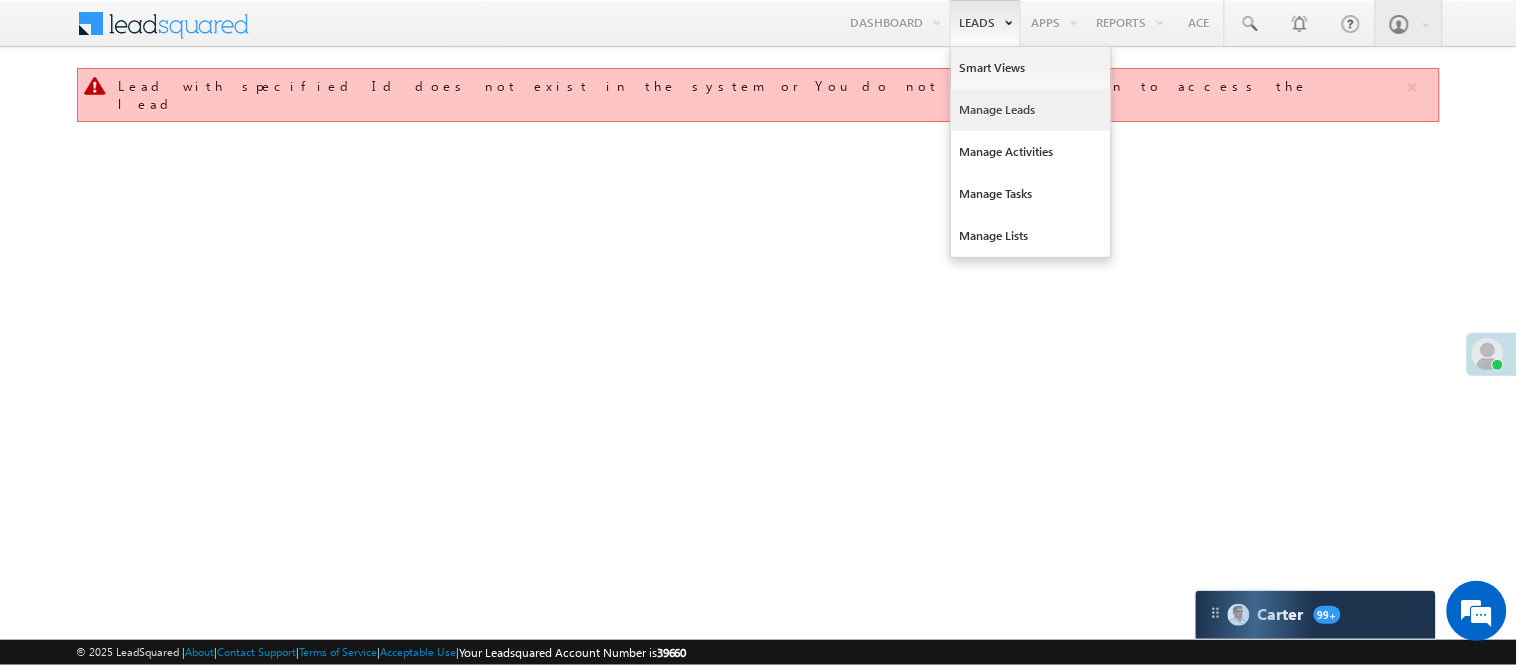 click on "Manage Leads" at bounding box center [1031, 110] 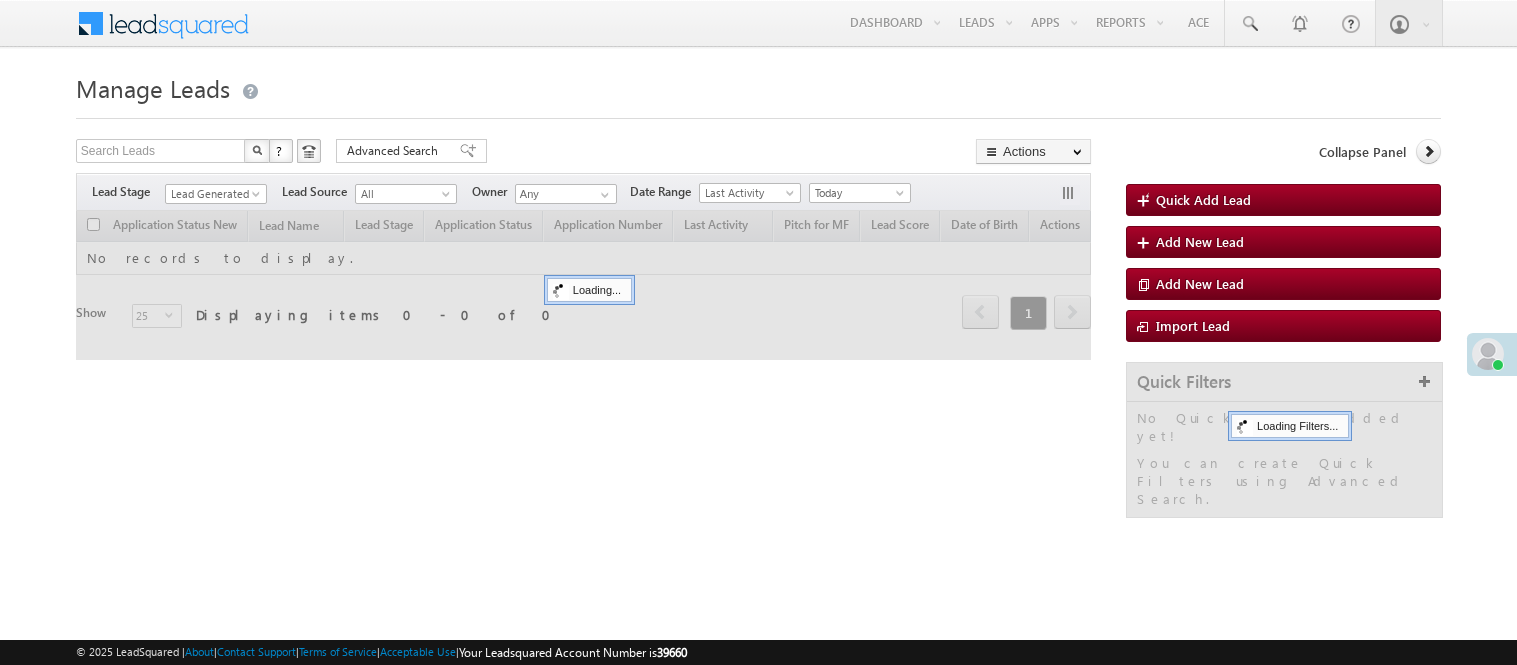 scroll, scrollTop: 0, scrollLeft: 0, axis: both 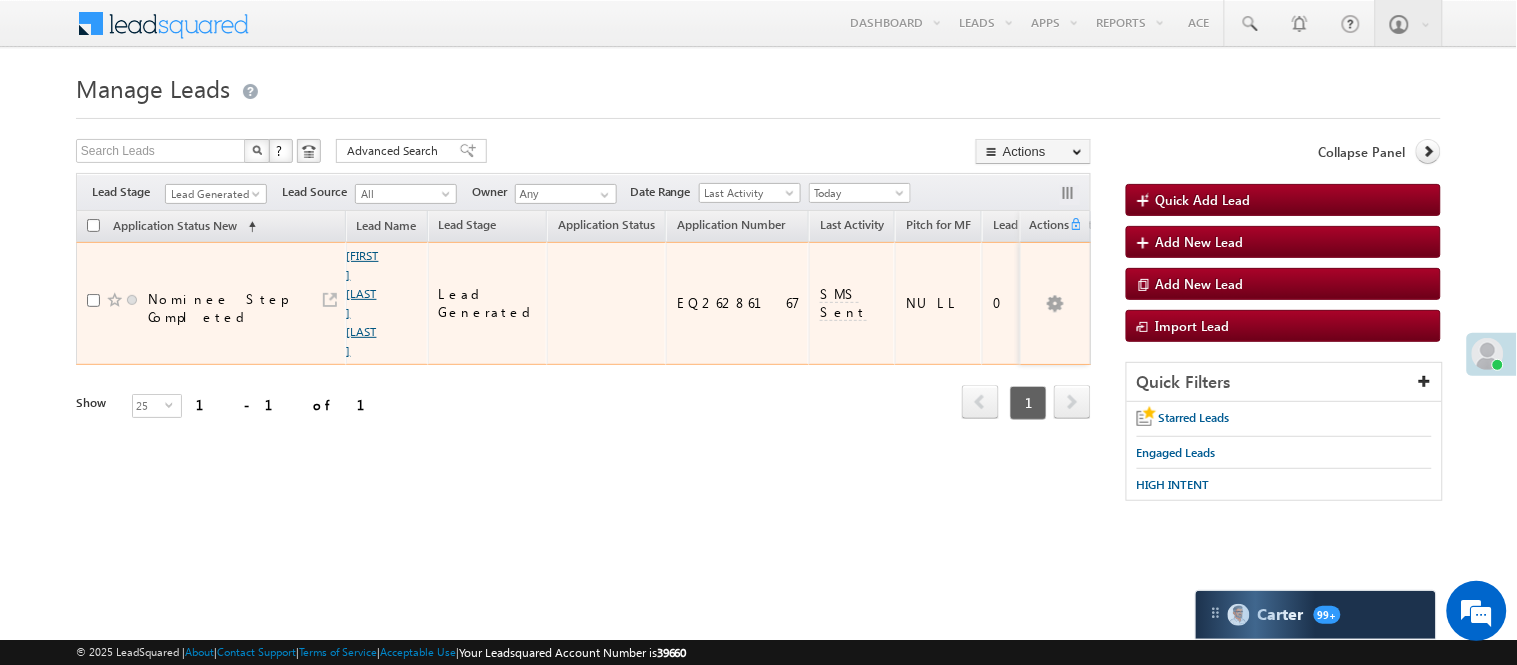 click on "[FIRST] [LAST] [LAST]" at bounding box center (363, 303) 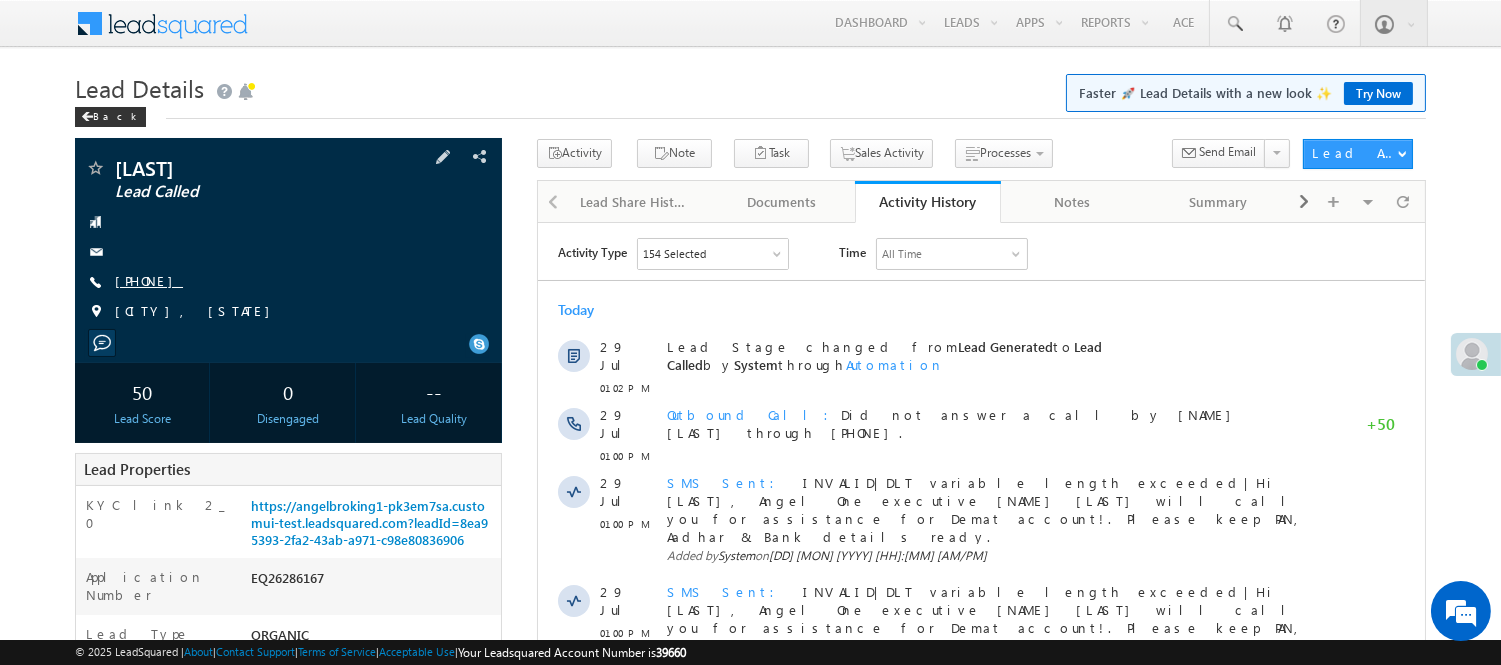 scroll, scrollTop: 0, scrollLeft: 0, axis: both 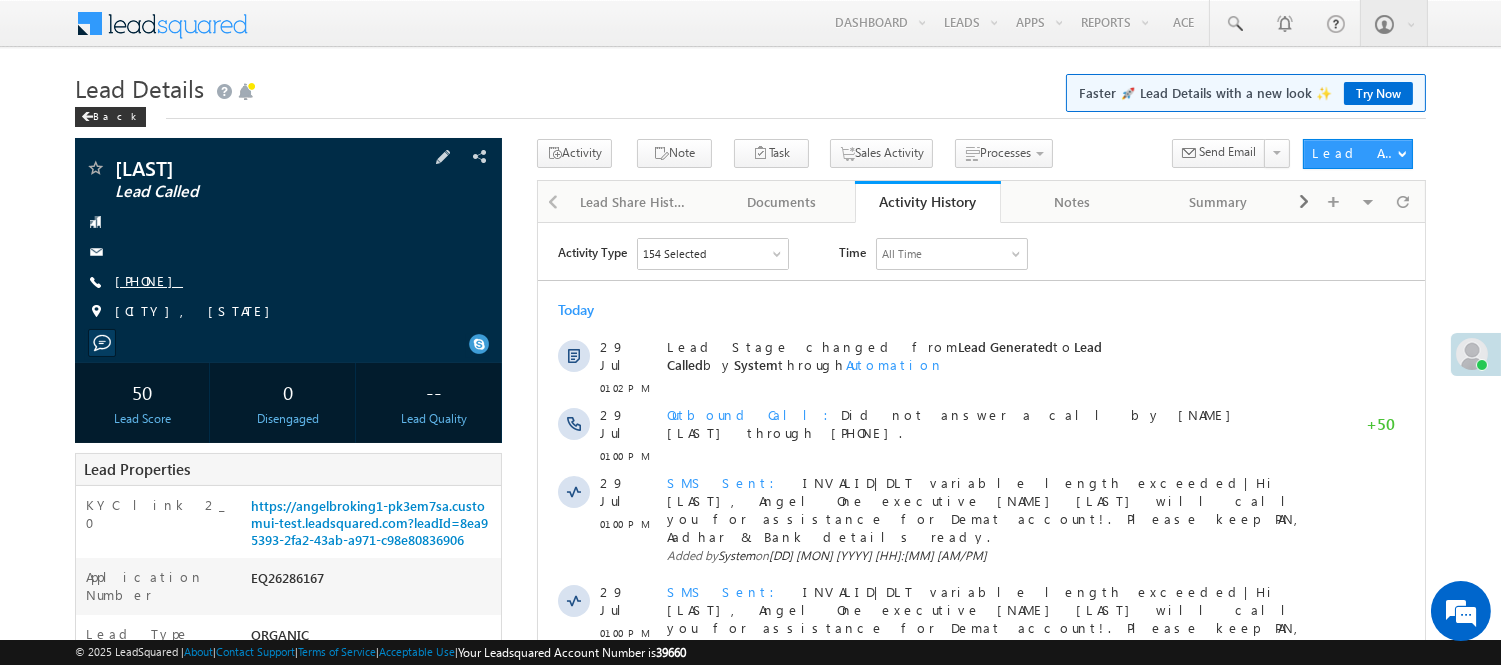 click on "[PHONE]" at bounding box center (149, 280) 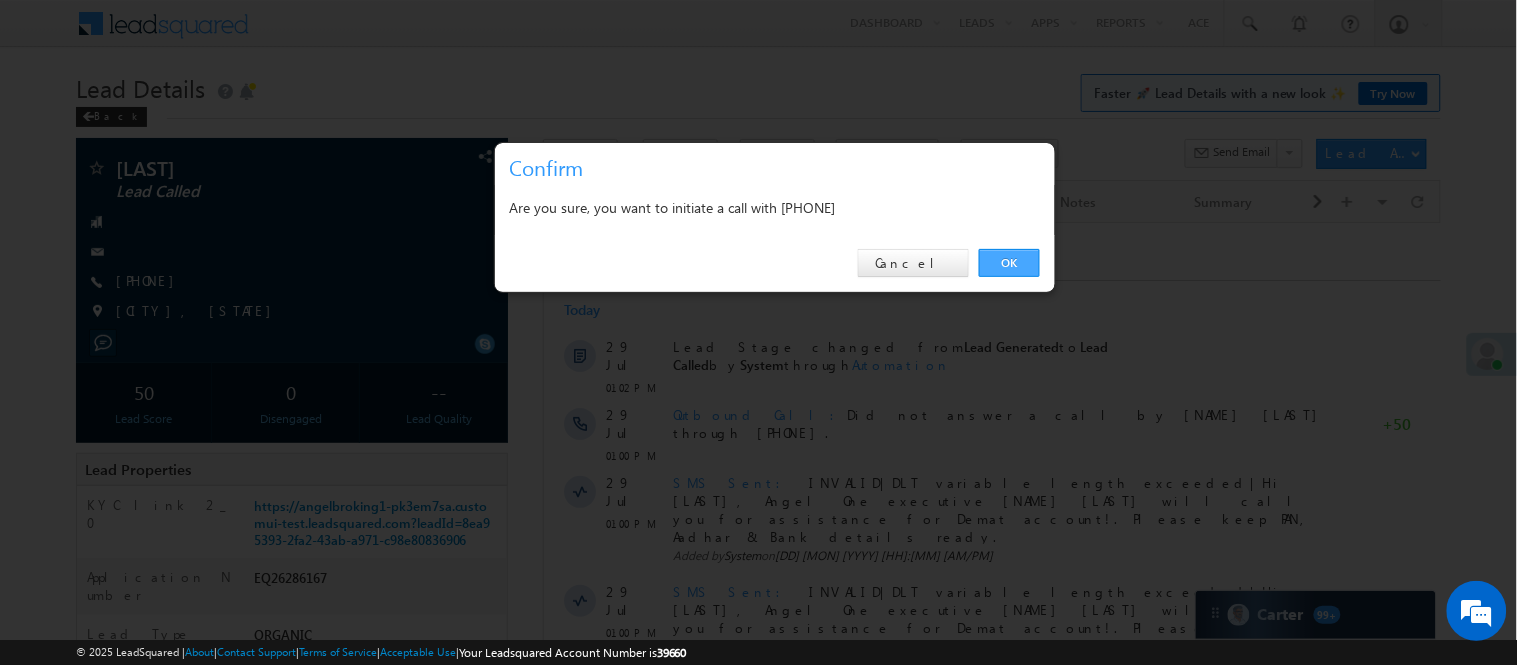 click on "OK" at bounding box center (1009, 263) 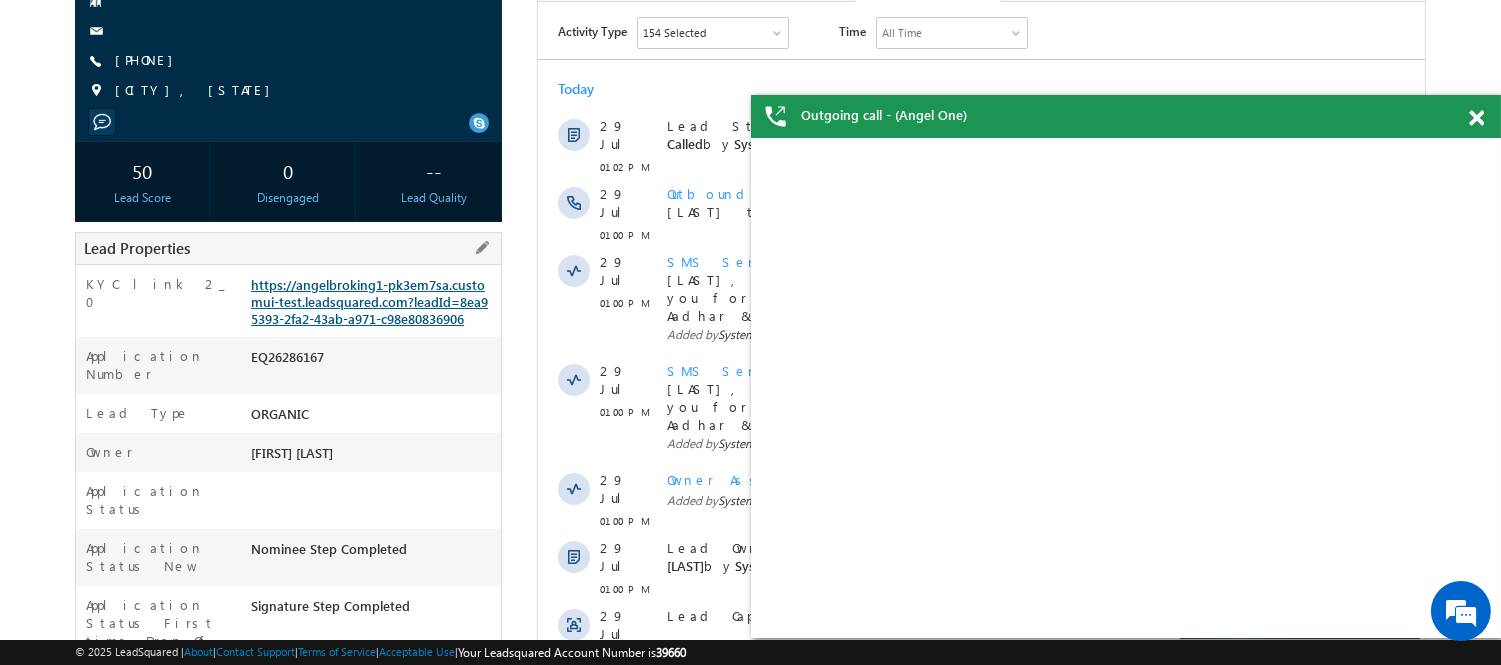 scroll, scrollTop: 0, scrollLeft: 0, axis: both 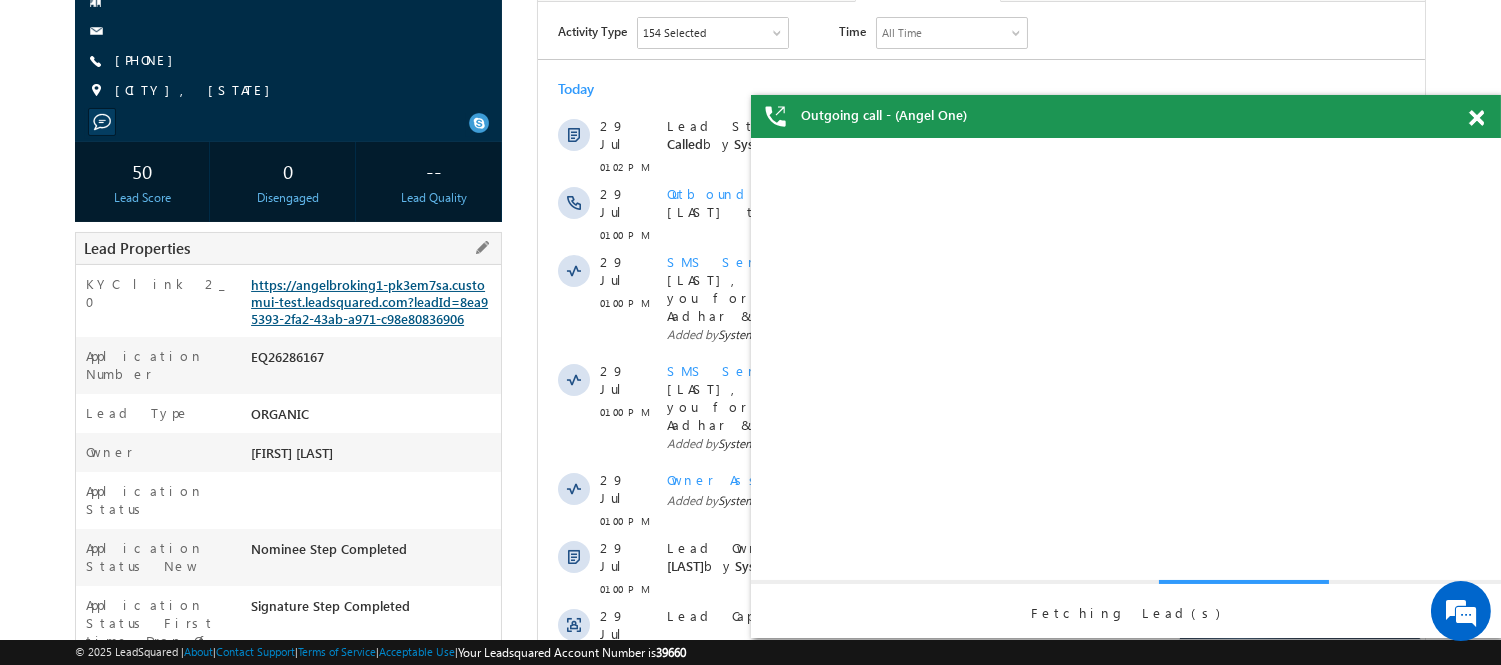 click on "https://angelbroking1-pk3em7sa.customui-test.leadsquared.com?leadId=8ea95393-2fa2-43ab-a971-c98e80836906" at bounding box center (369, 301) 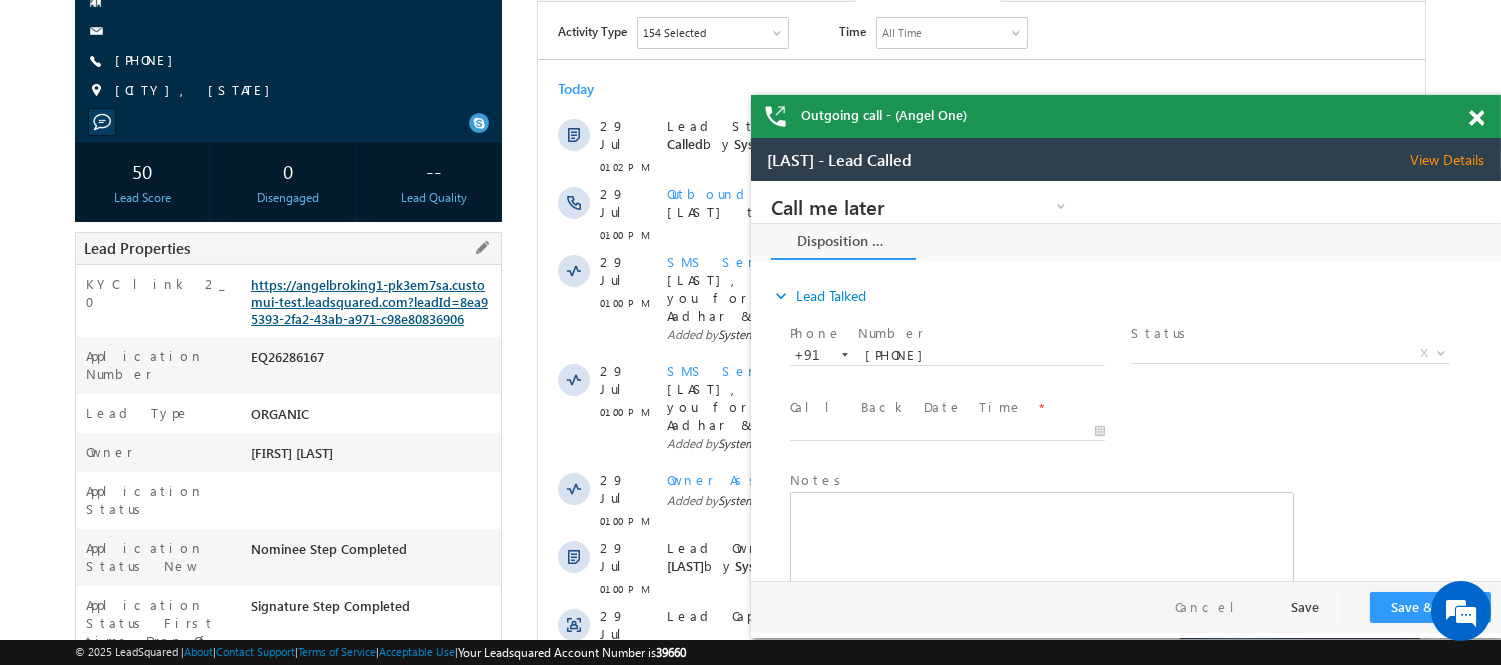 scroll, scrollTop: 0, scrollLeft: 0, axis: both 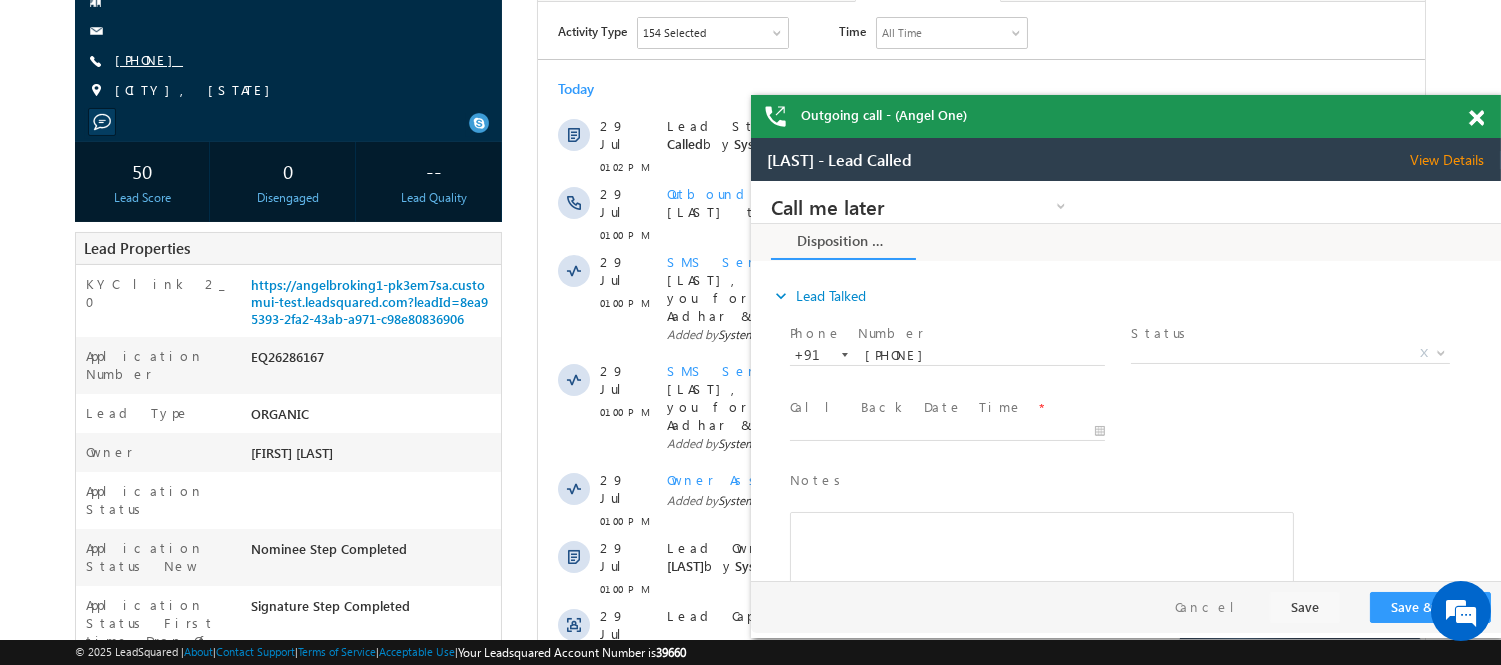 click on "+91-9879259508" at bounding box center (149, 59) 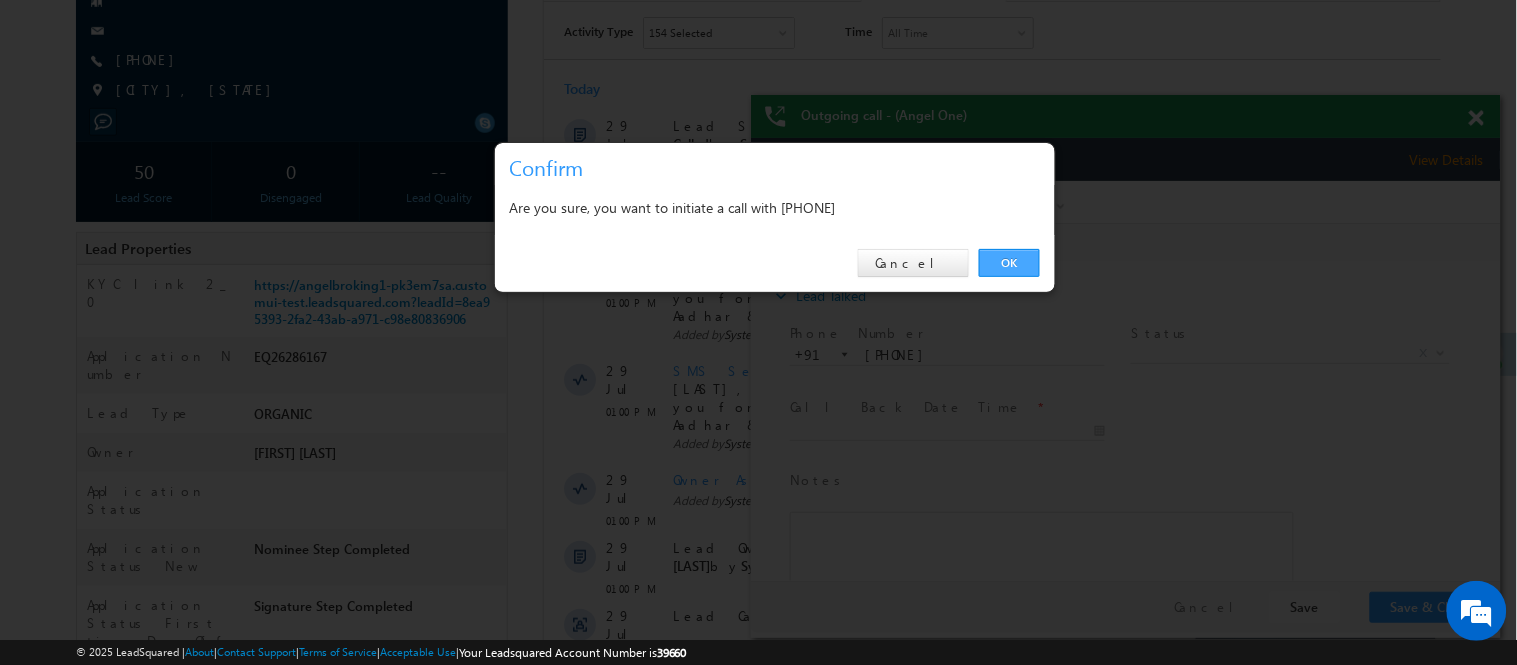 click on "OK" at bounding box center [1009, 263] 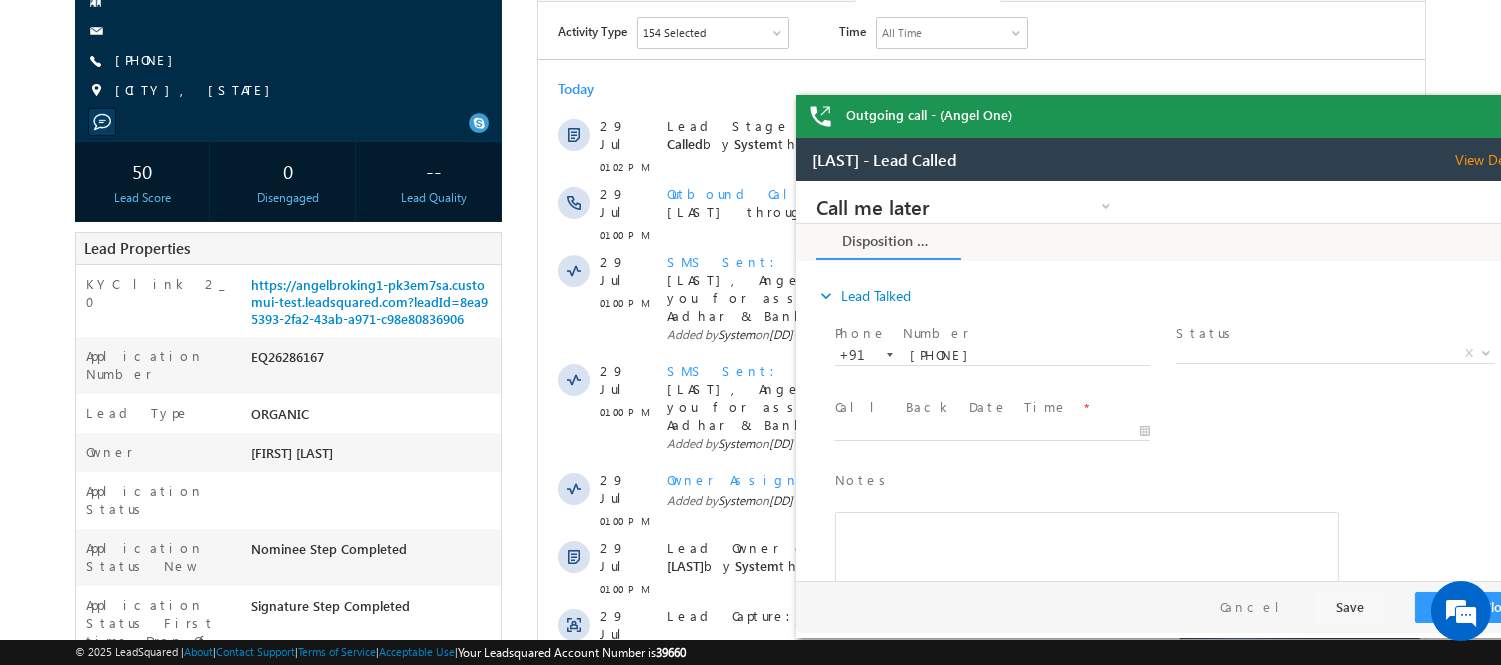 drag, startPoint x: 1475, startPoint y: 120, endPoint x: 1516, endPoint y: 85, distance: 53.90733 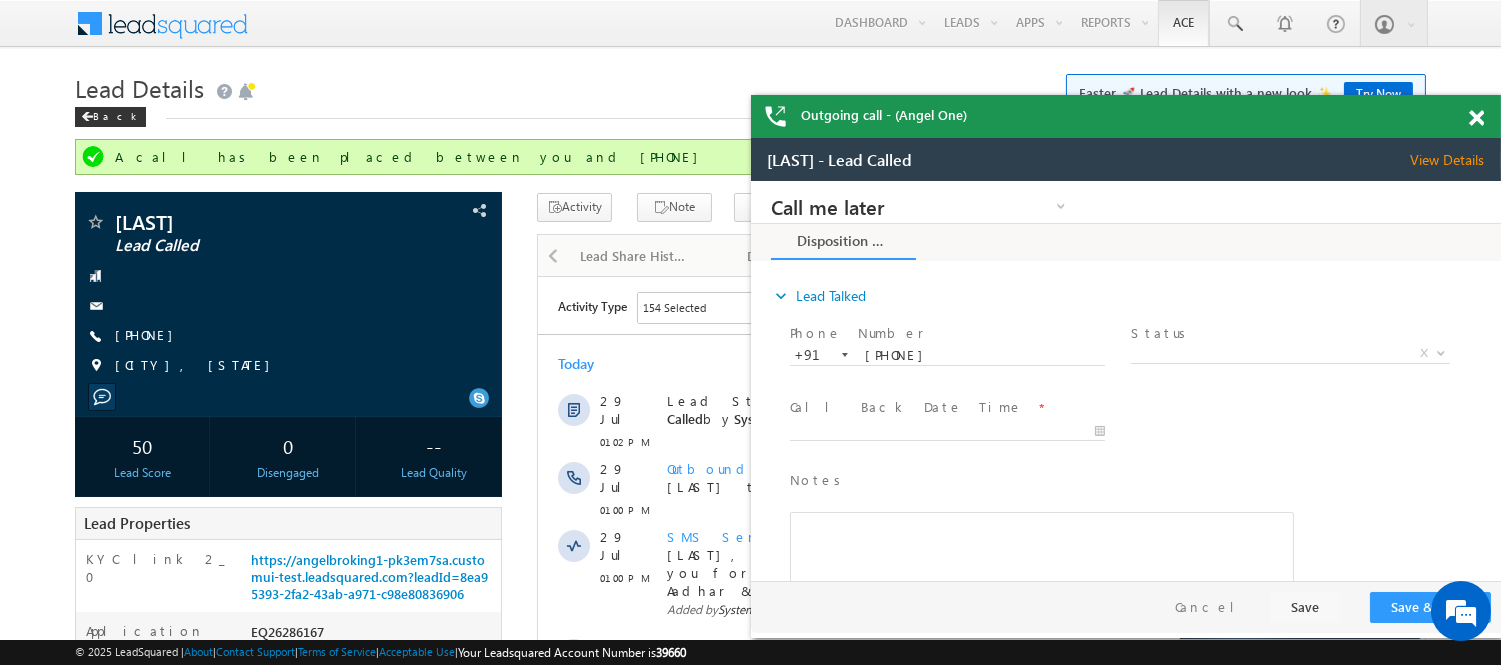 scroll, scrollTop: 0, scrollLeft: 0, axis: both 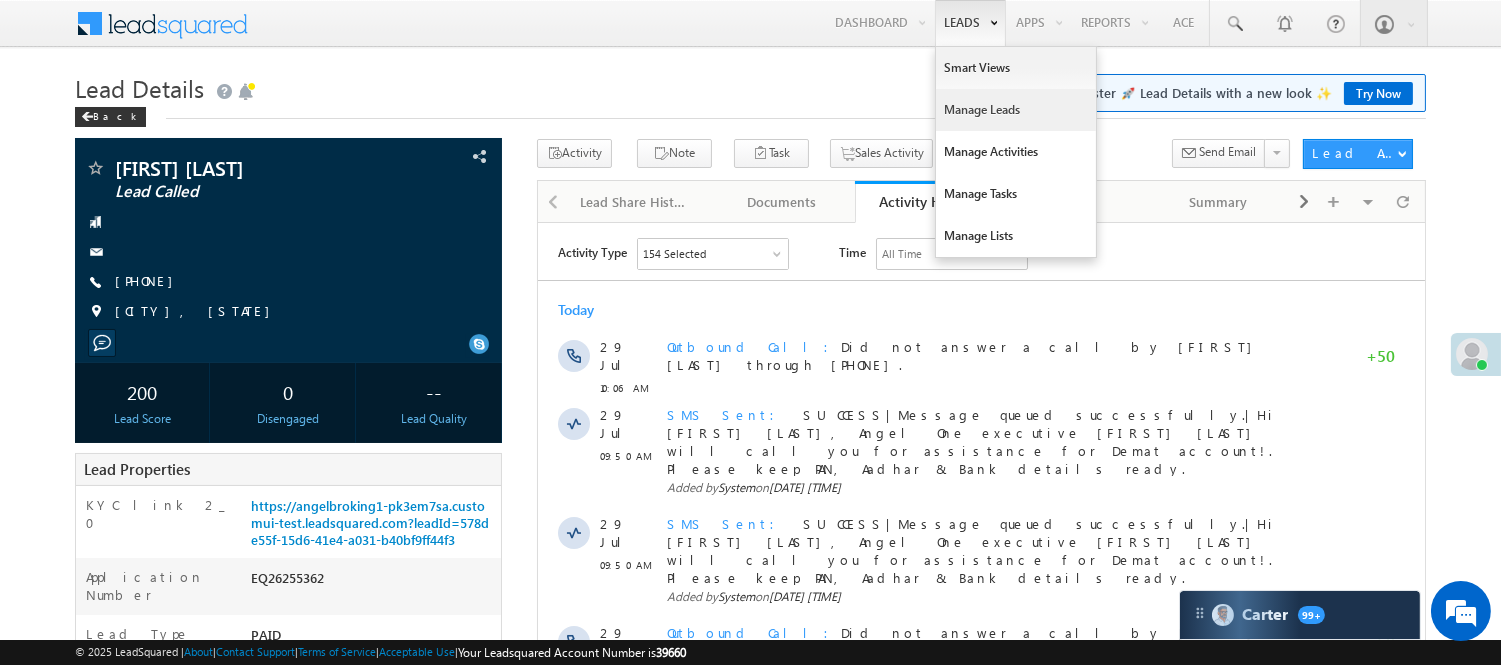 click on "Manage Leads" at bounding box center [1016, 110] 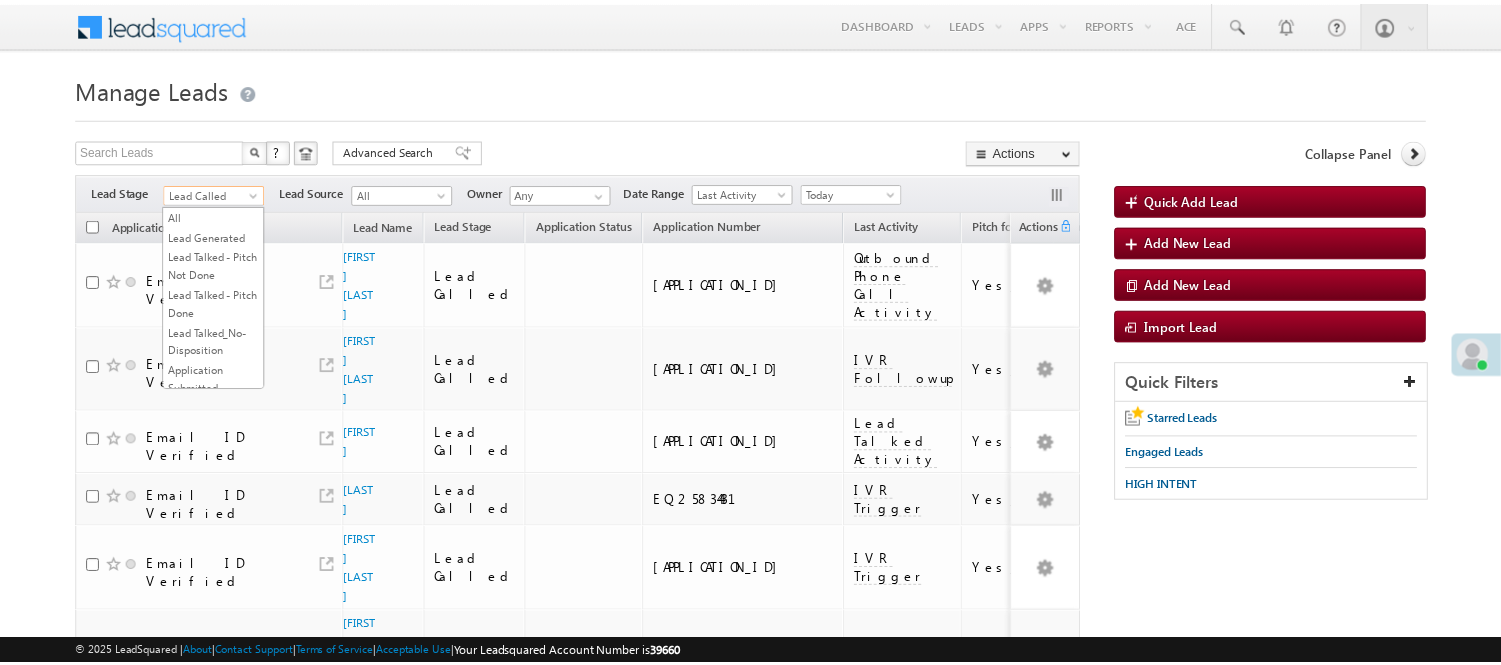 scroll, scrollTop: 0, scrollLeft: 0, axis: both 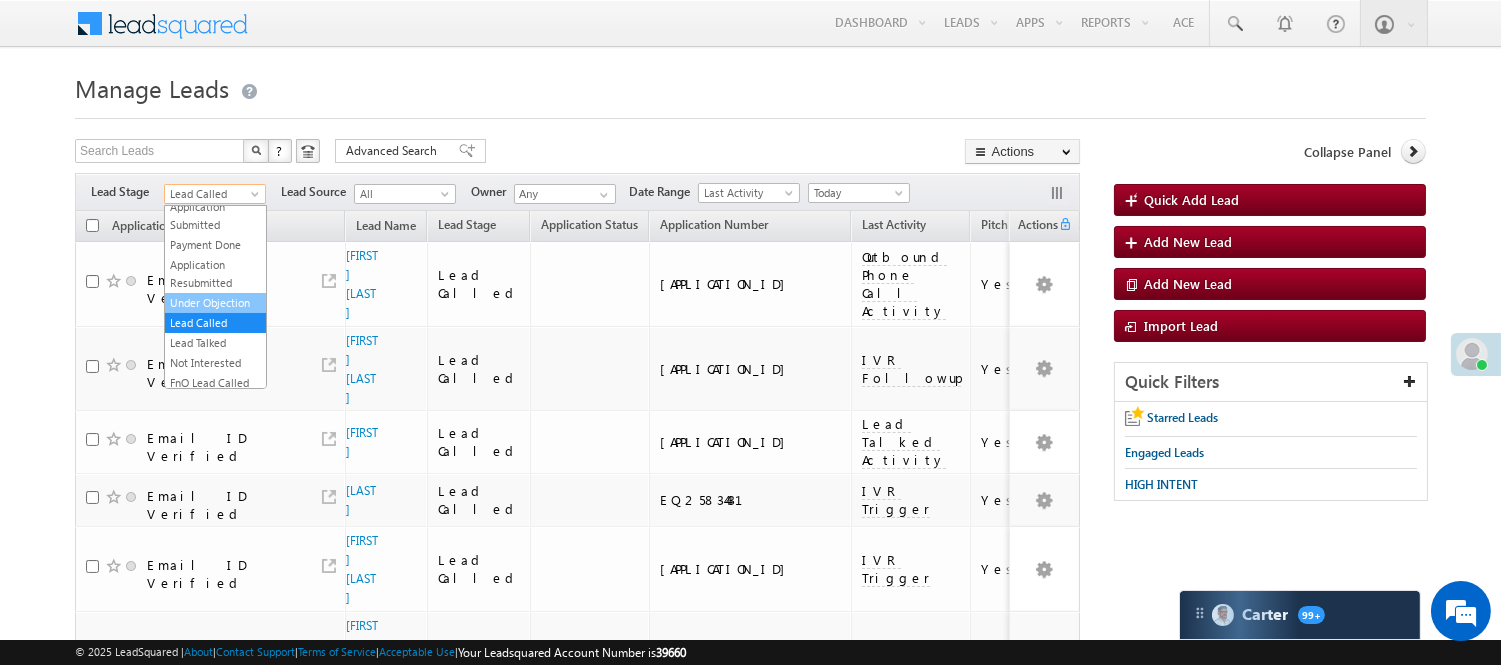 click on "Under Objection" at bounding box center [215, 303] 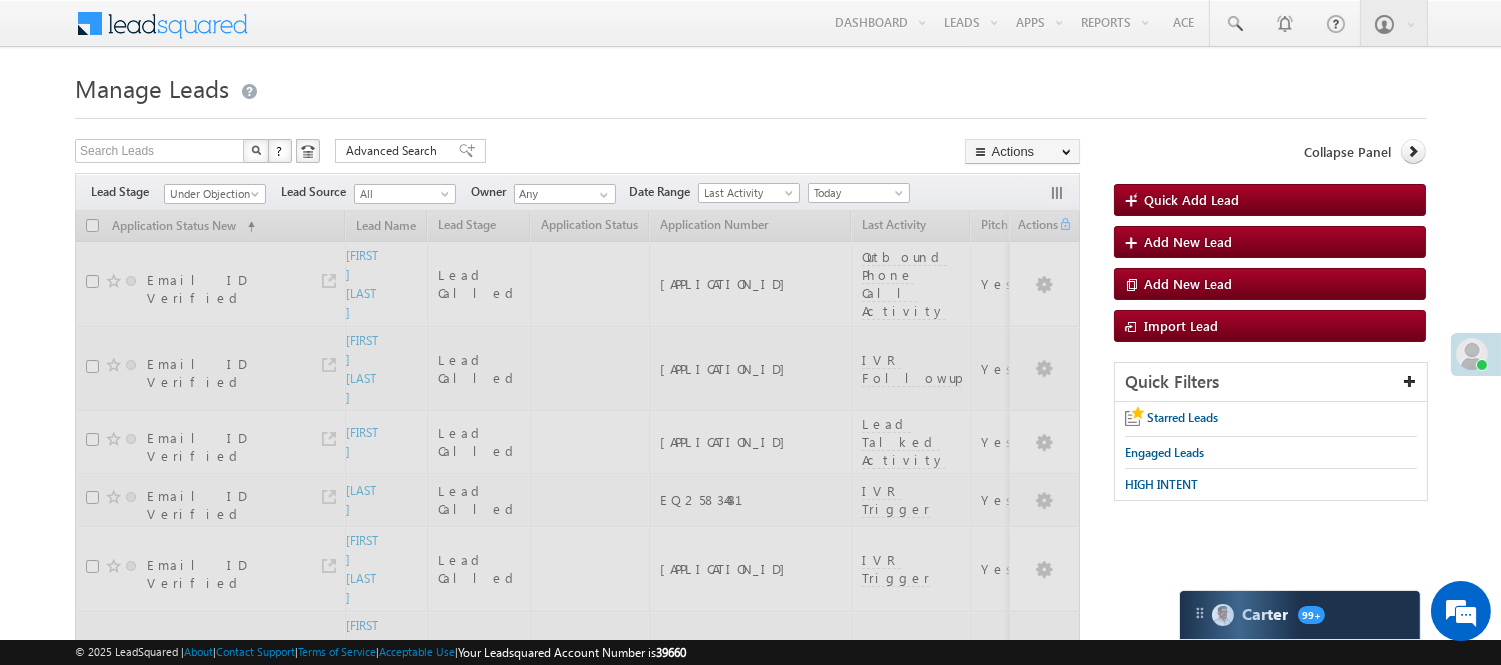 click on "Manage Leads
Quick Add Lead
Search Leads X ?   112 results found
Advanced Search
Advanced Search
Actions Actions" at bounding box center (750, 1260) 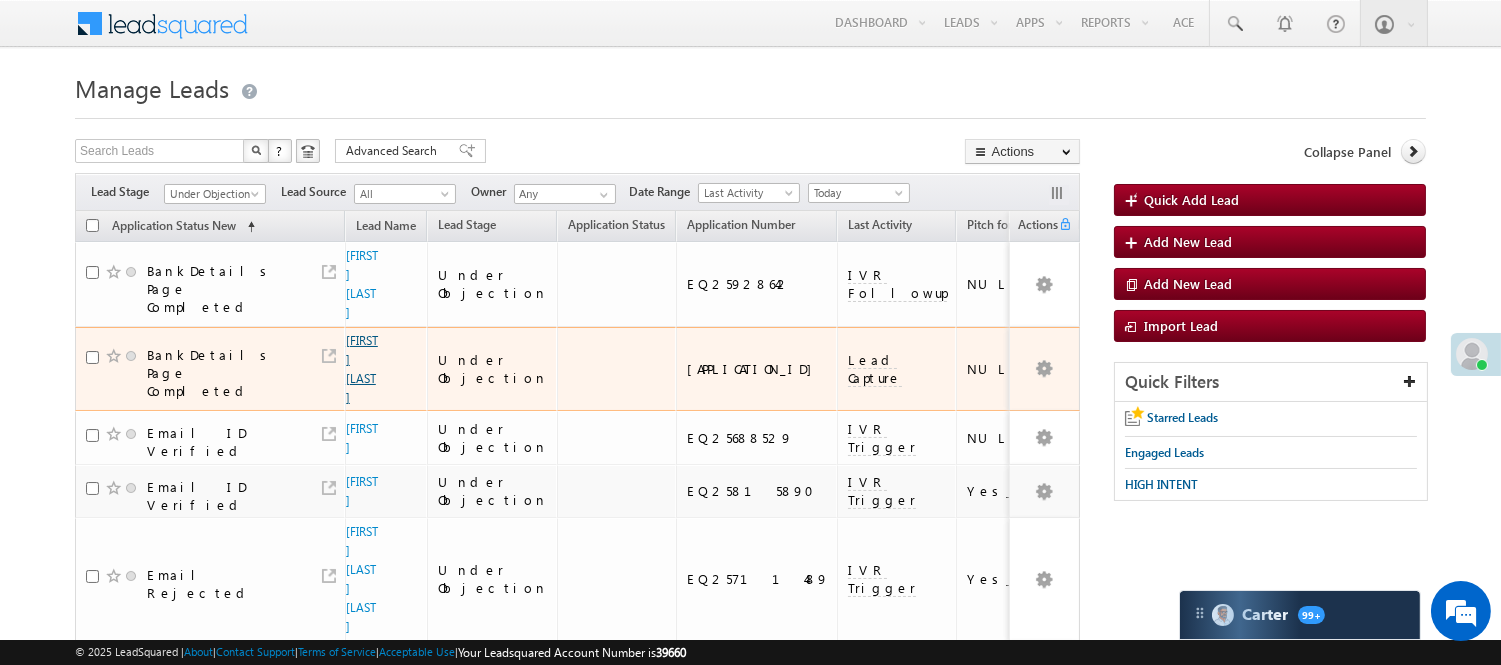 scroll, scrollTop: 0, scrollLeft: 0, axis: both 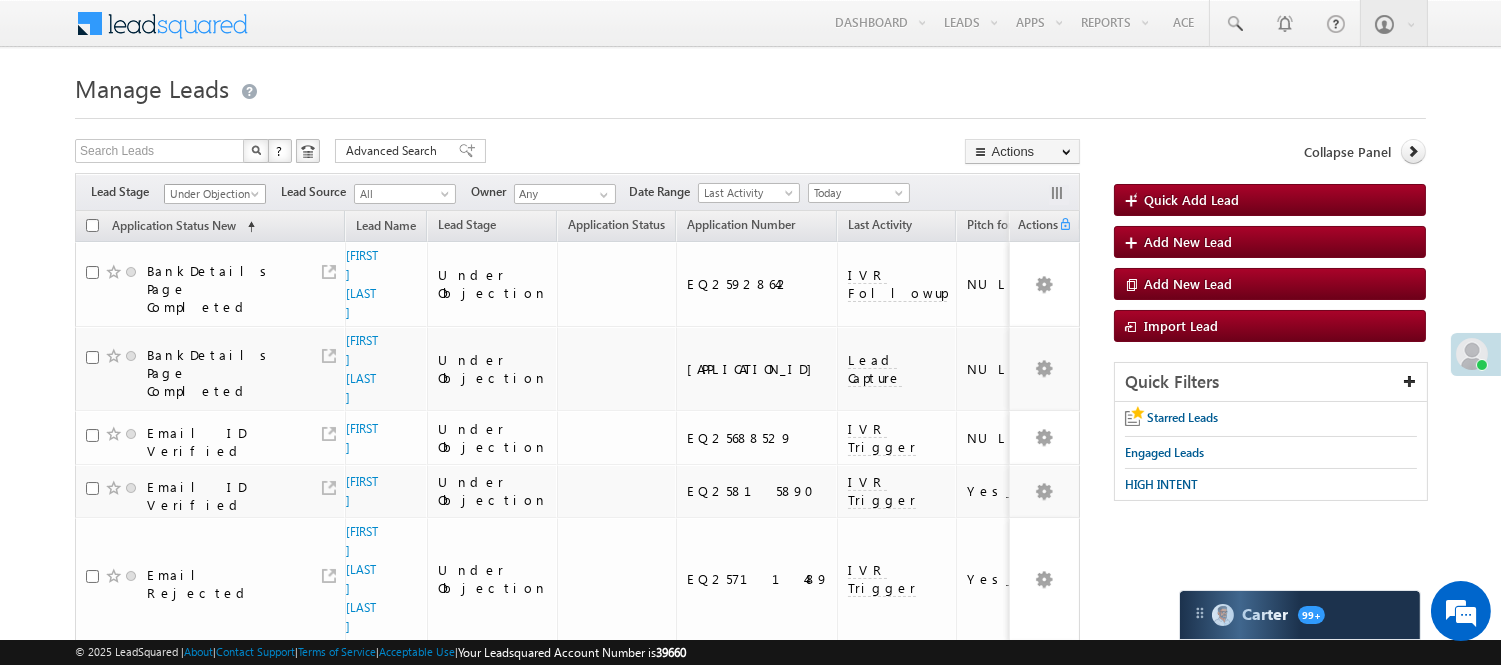click on "Under Objection" at bounding box center [212, 194] 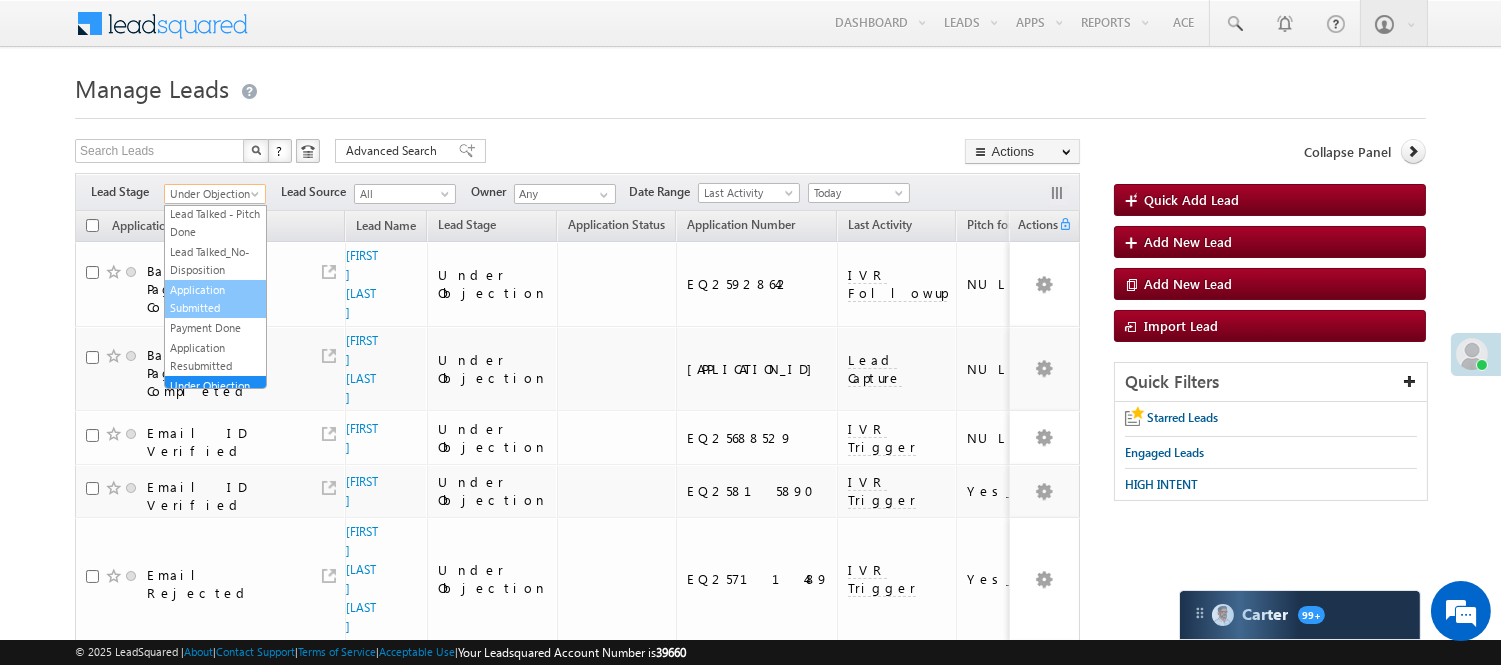 scroll, scrollTop: 0, scrollLeft: 0, axis: both 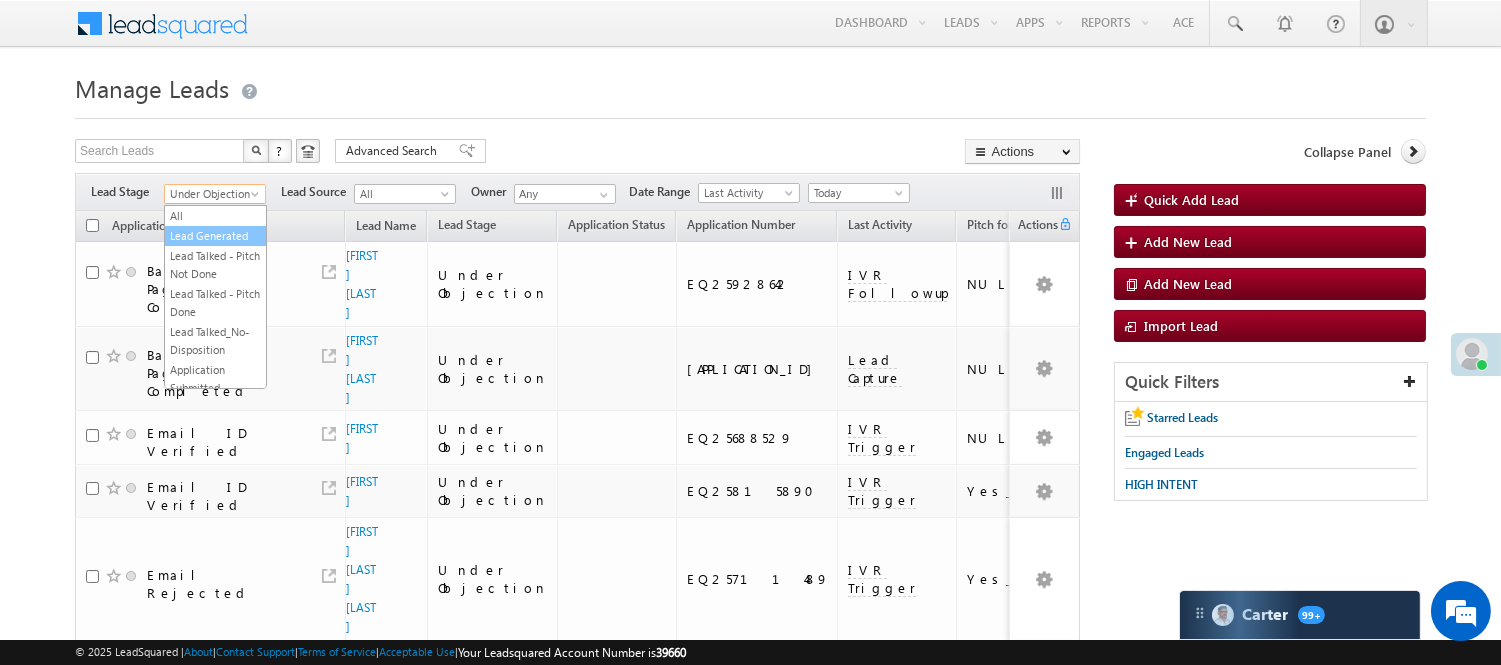 click on "Lead Generated" at bounding box center [215, 236] 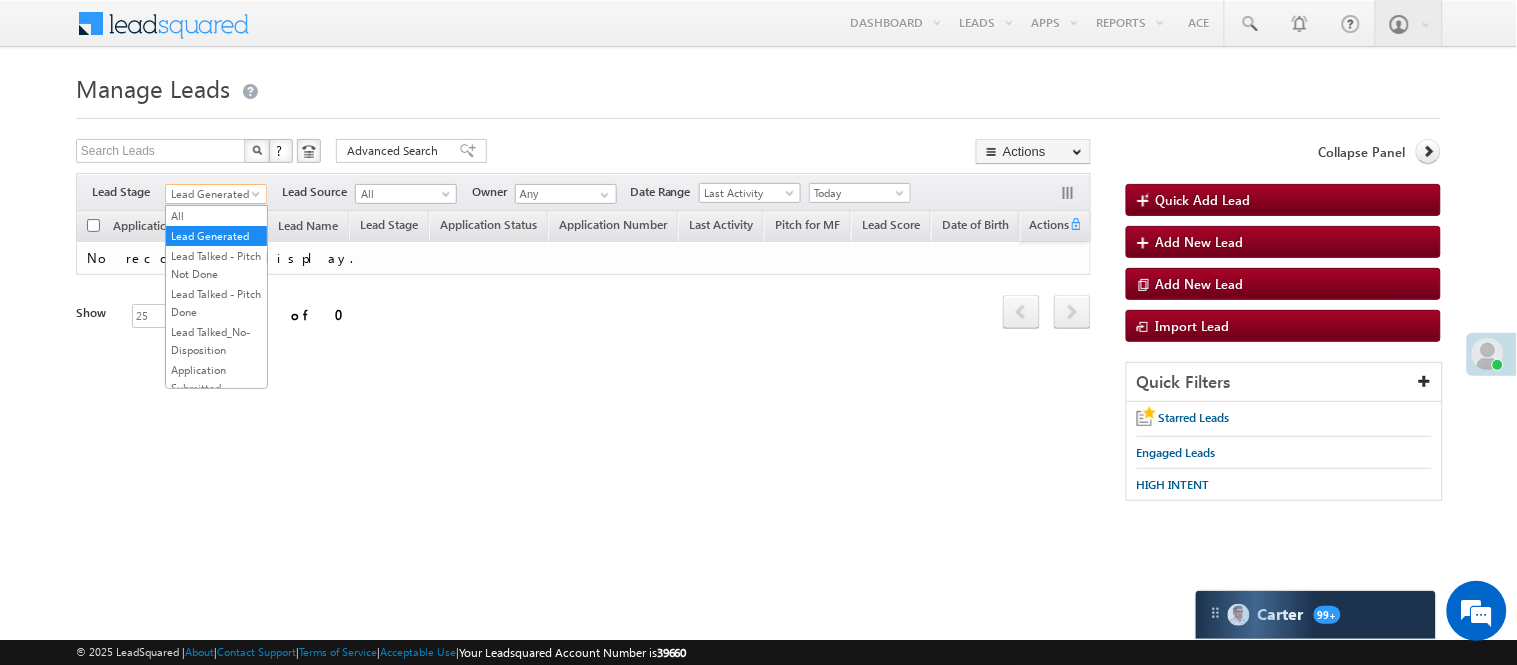 click on "Lead Generated" at bounding box center (213, 194) 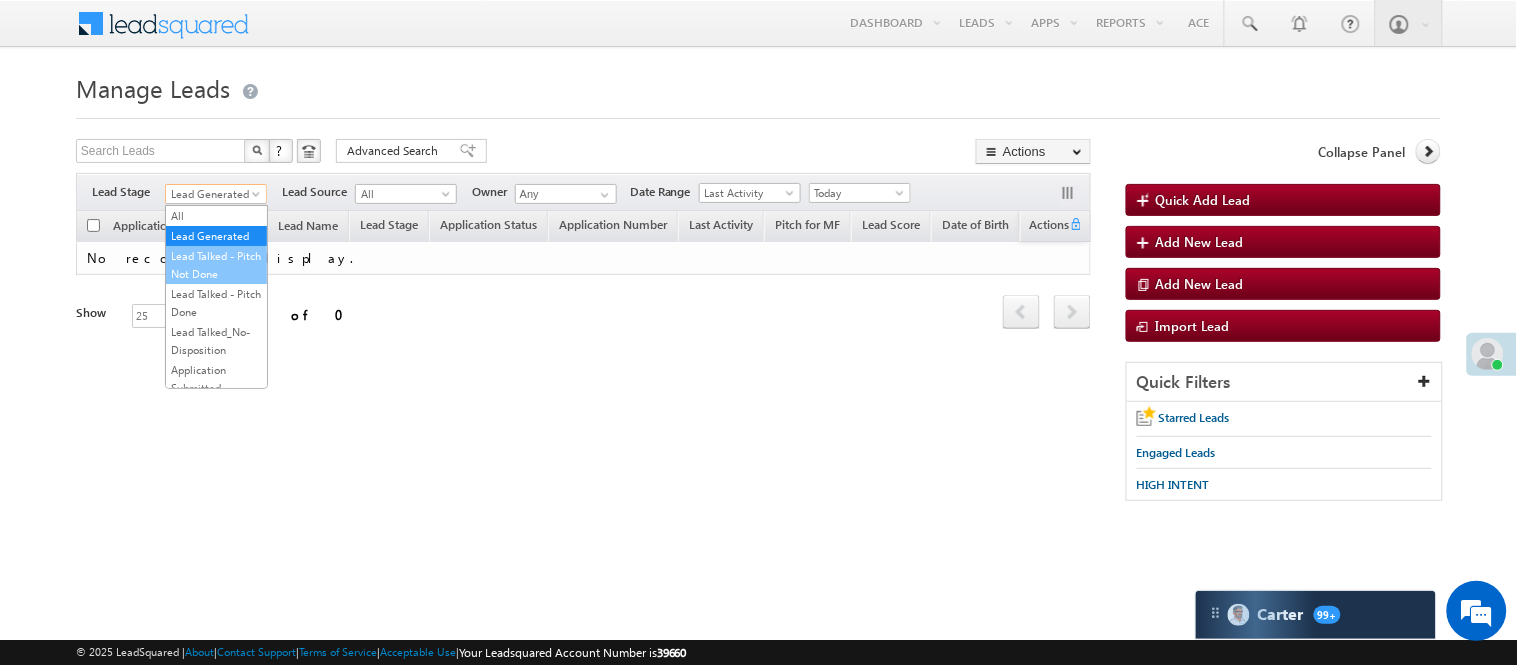 click on "Lead Talked - Pitch Not Done" at bounding box center [216, 265] 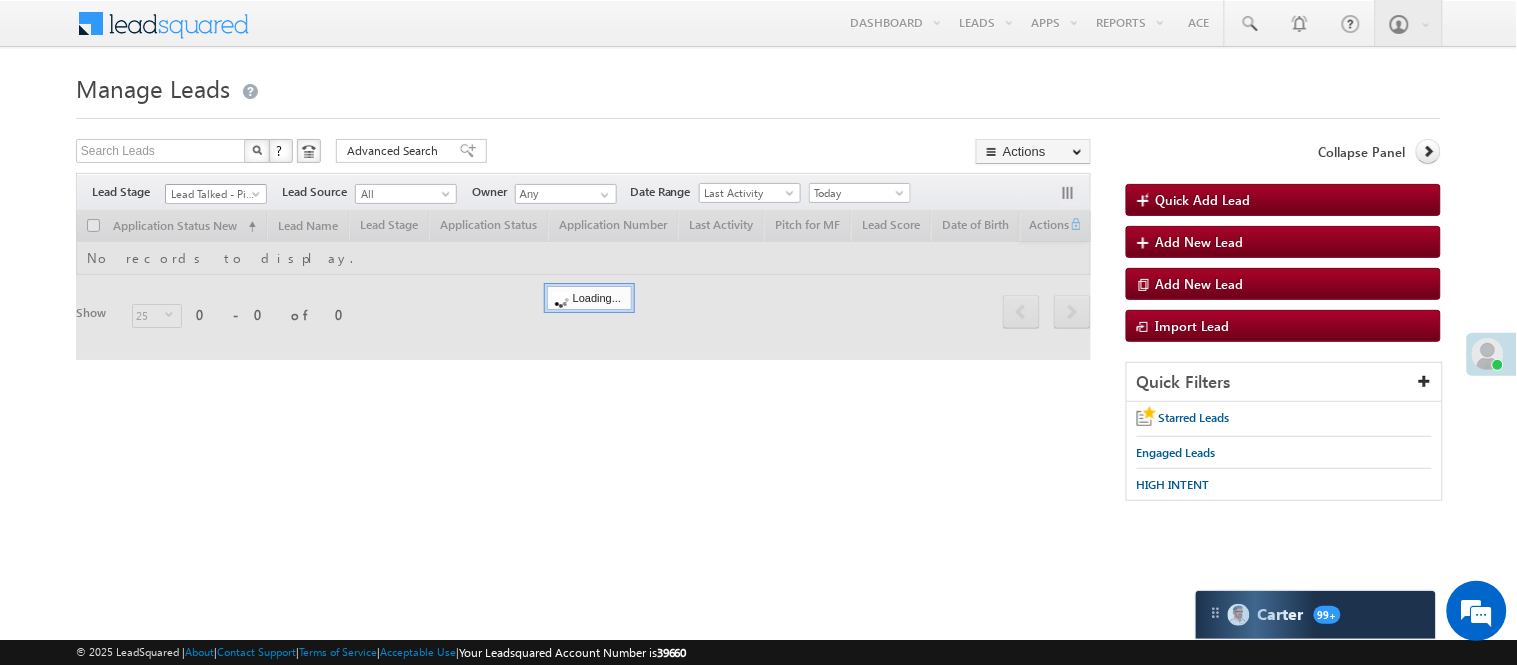 click on "Lead Talked - Pitch Not Done" at bounding box center (213, 194) 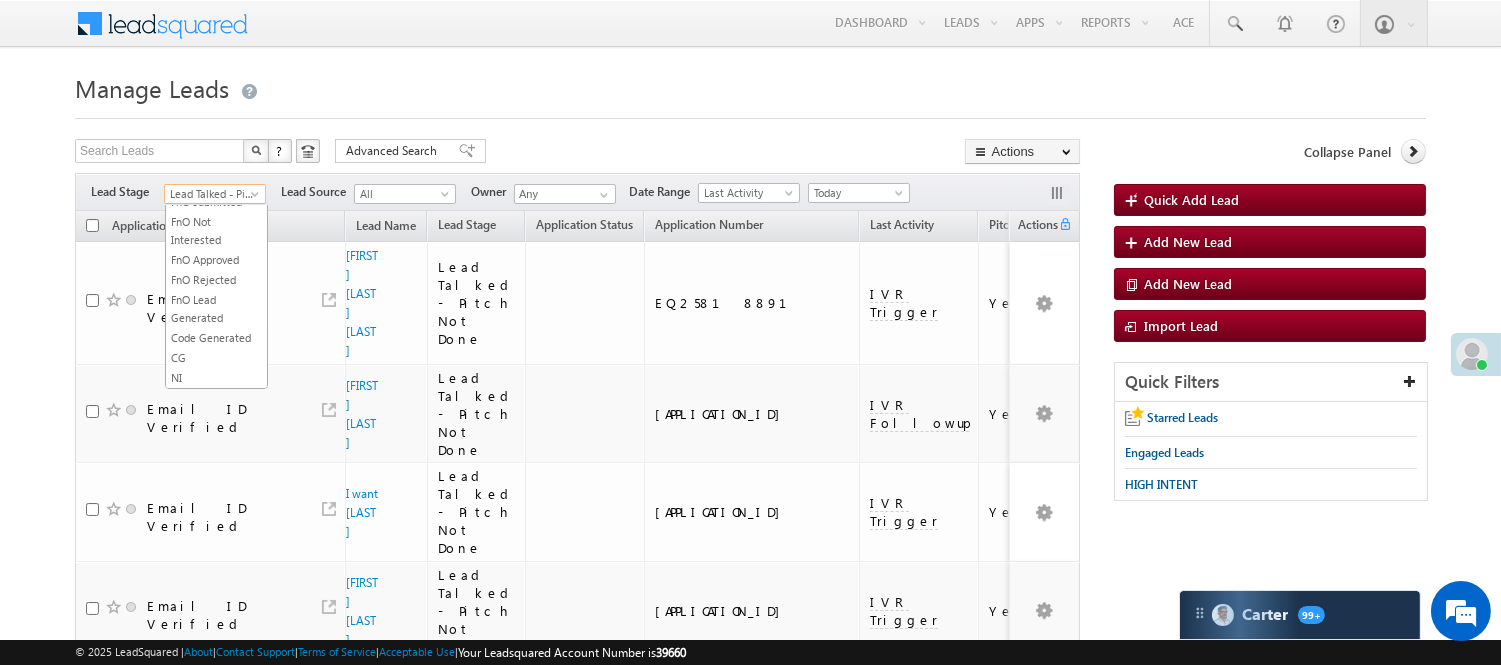 scroll, scrollTop: 444, scrollLeft: 0, axis: vertical 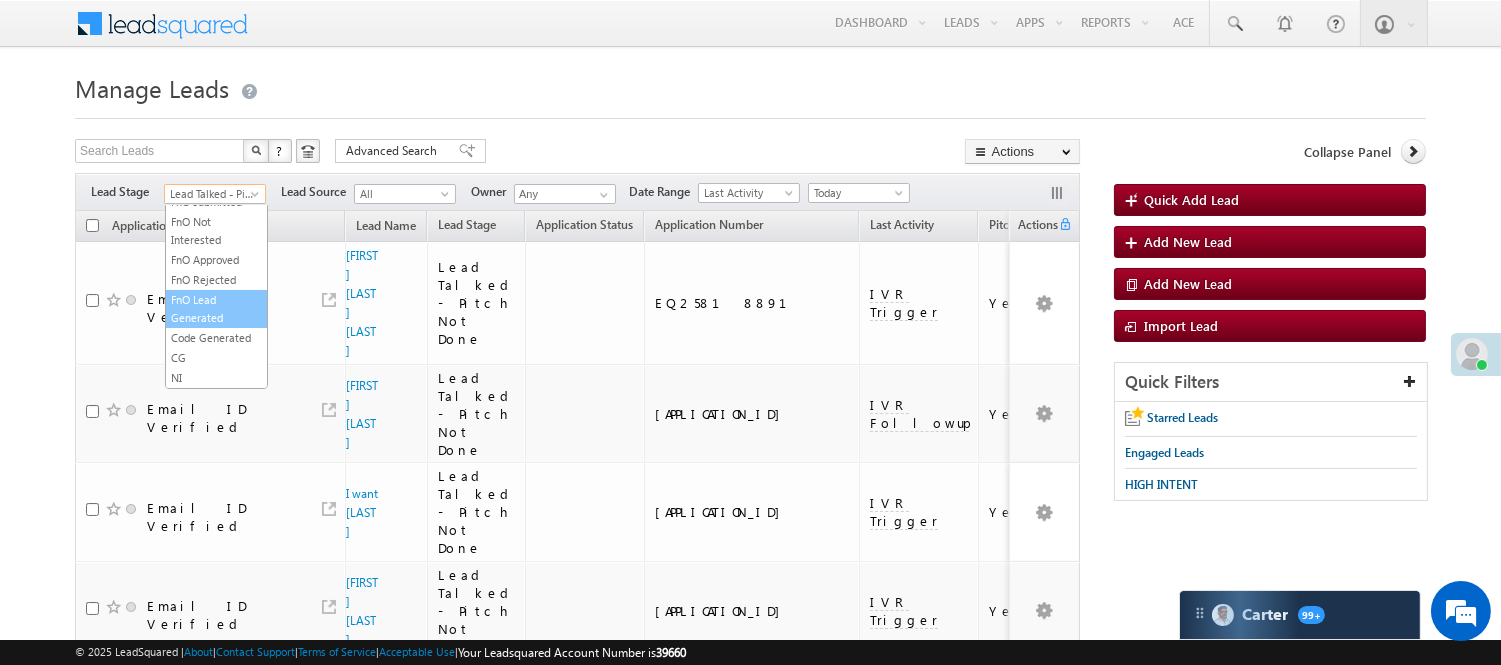 click on "FnO Lead Generated" at bounding box center (216, 309) 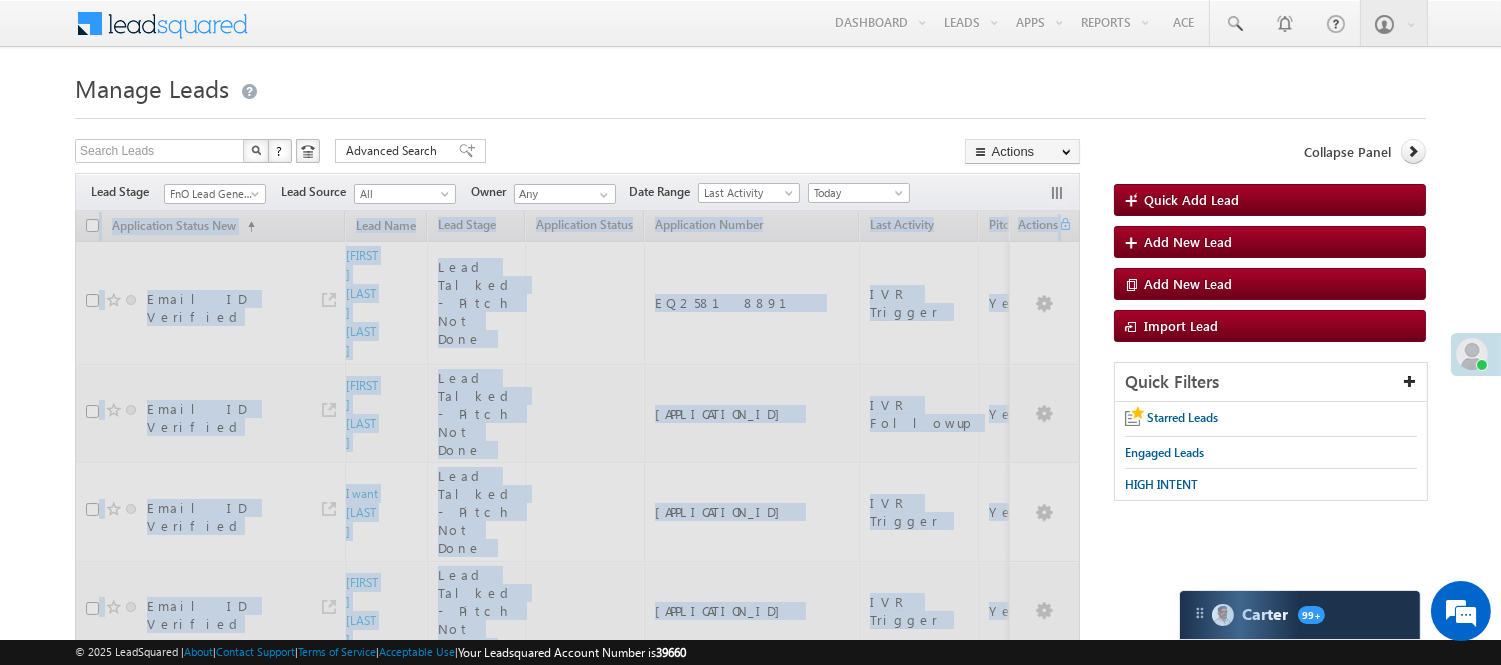 click at bounding box center [577, 1512] 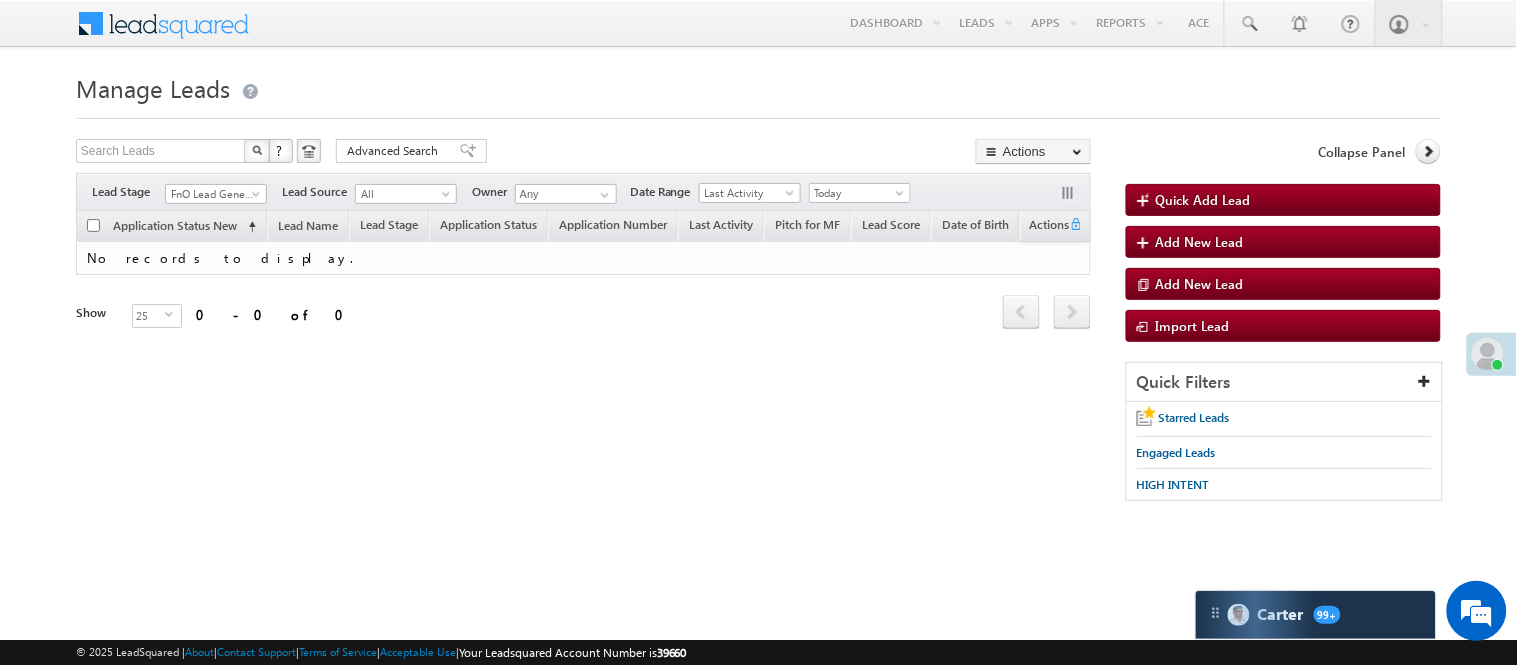 click on "FnO Lead Generated" at bounding box center (216, 191) 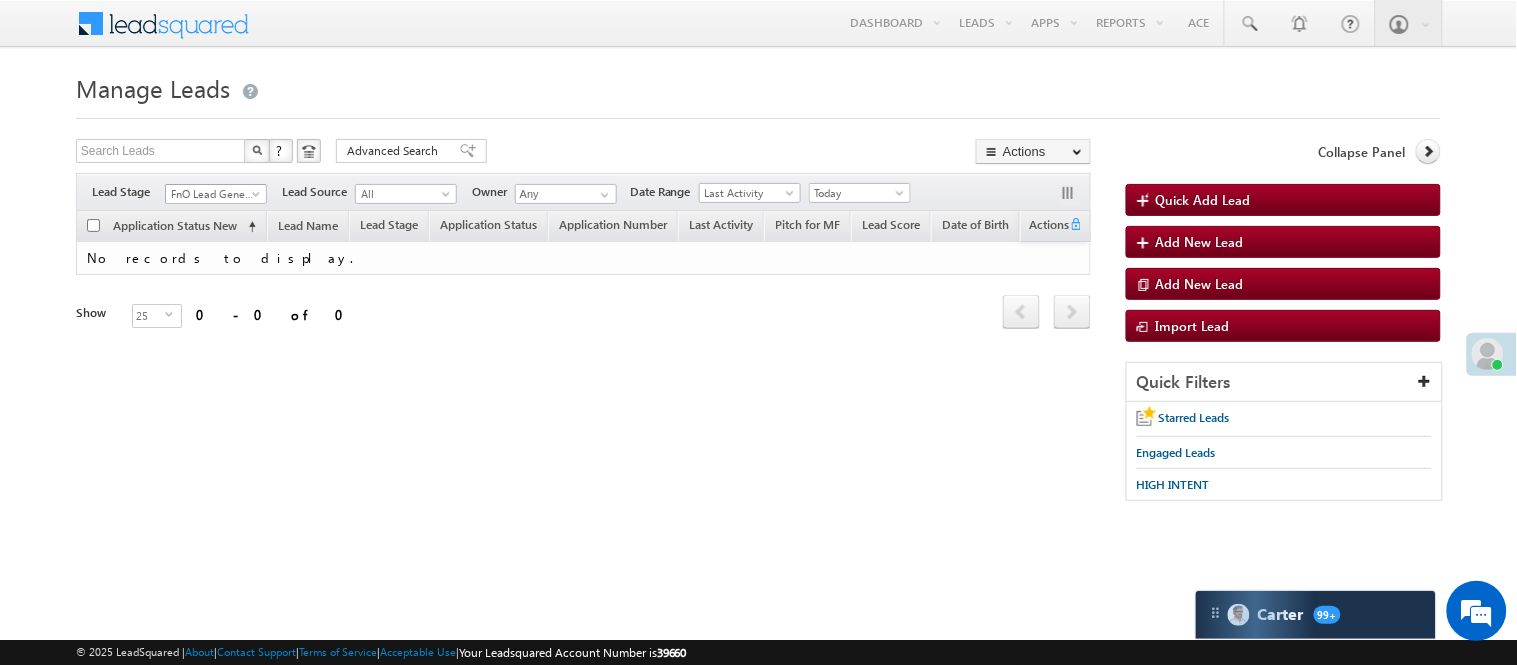 click on "FnO Lead Generated" at bounding box center (213, 194) 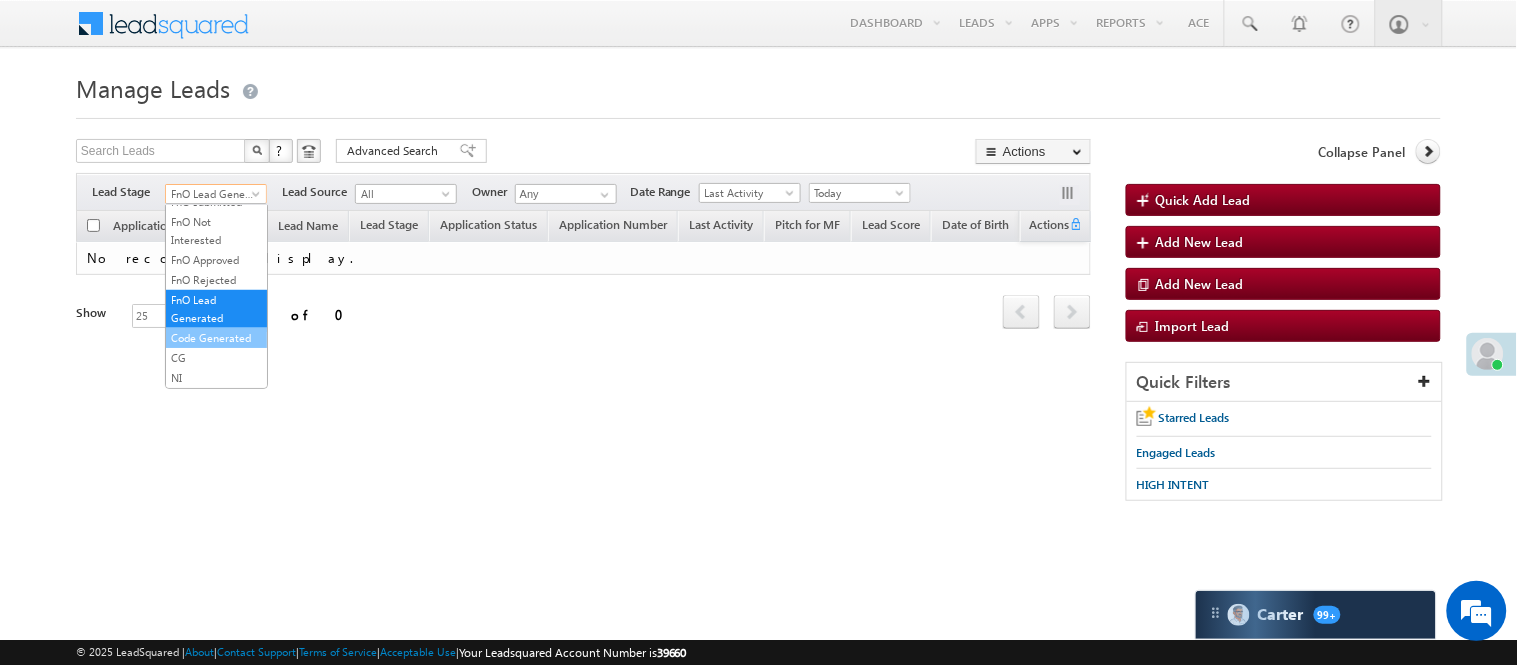 click on "Code Generated" at bounding box center (216, 338) 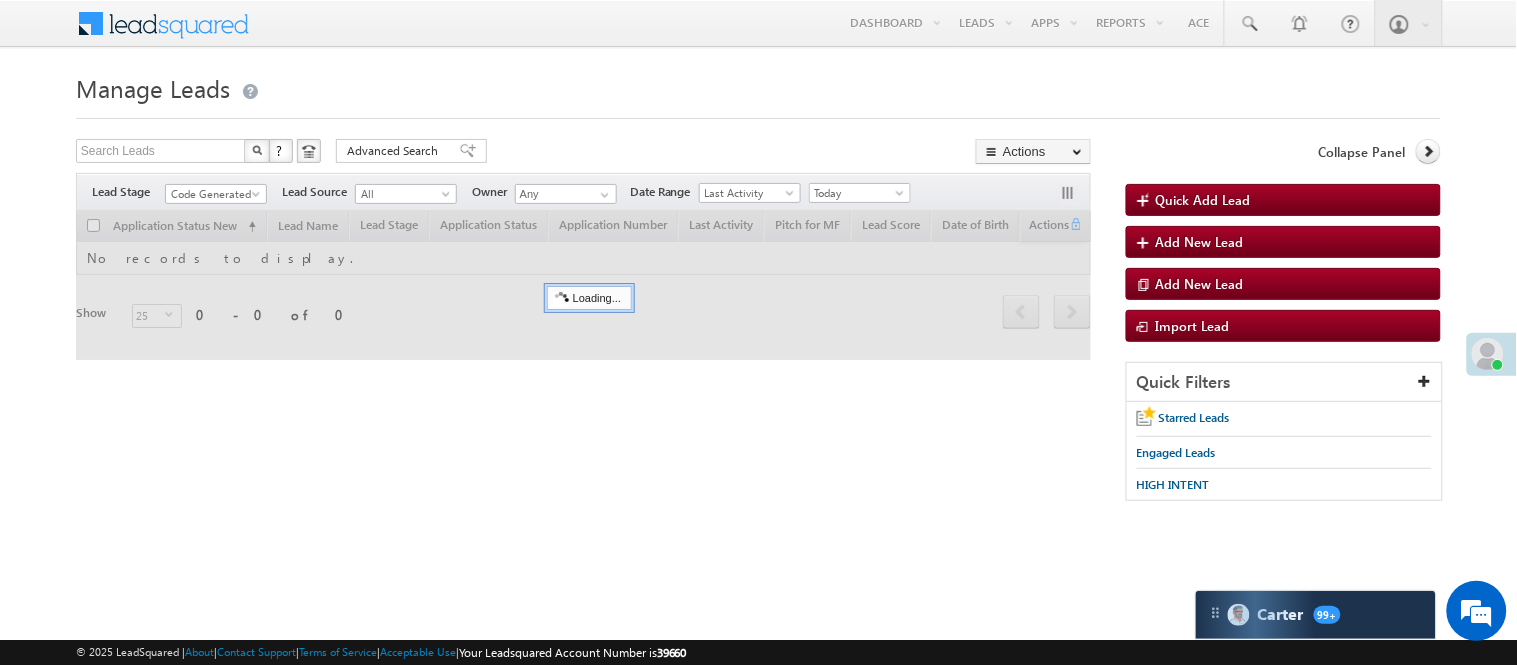 click at bounding box center [758, 112] 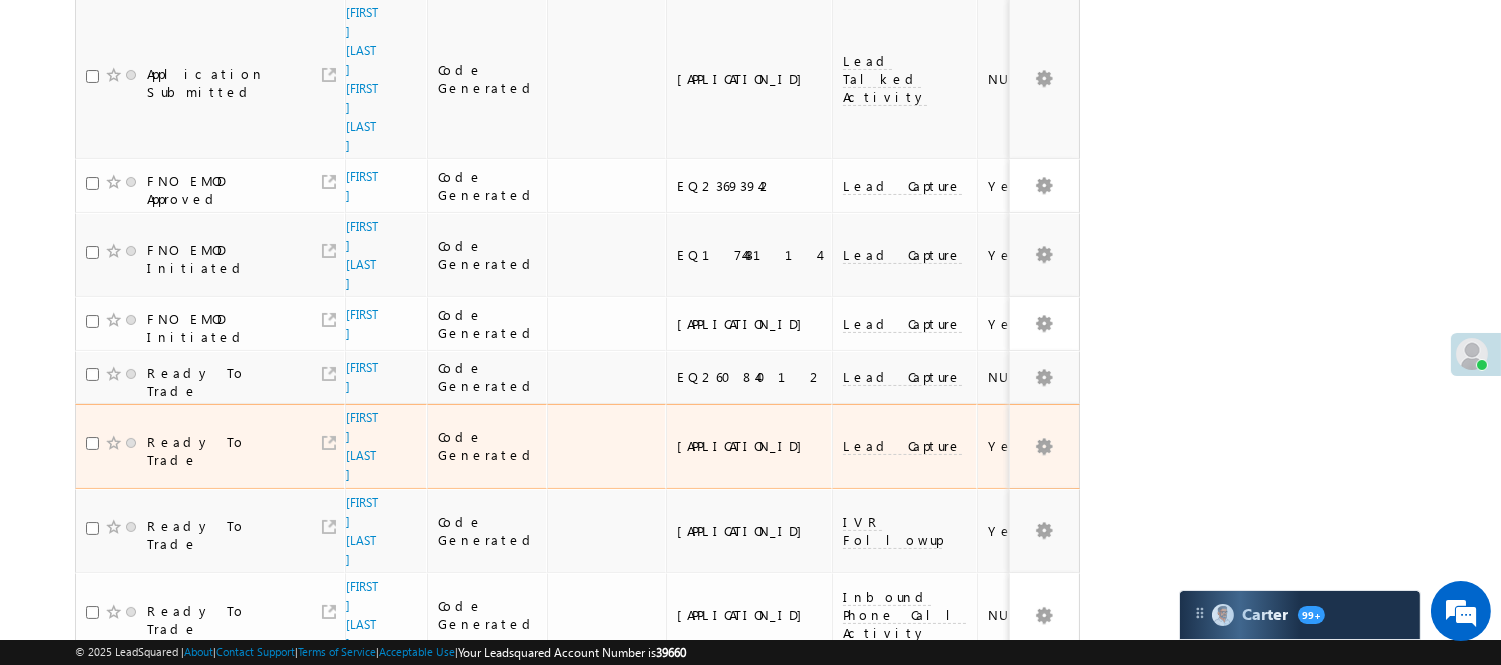 scroll, scrollTop: 0, scrollLeft: 0, axis: both 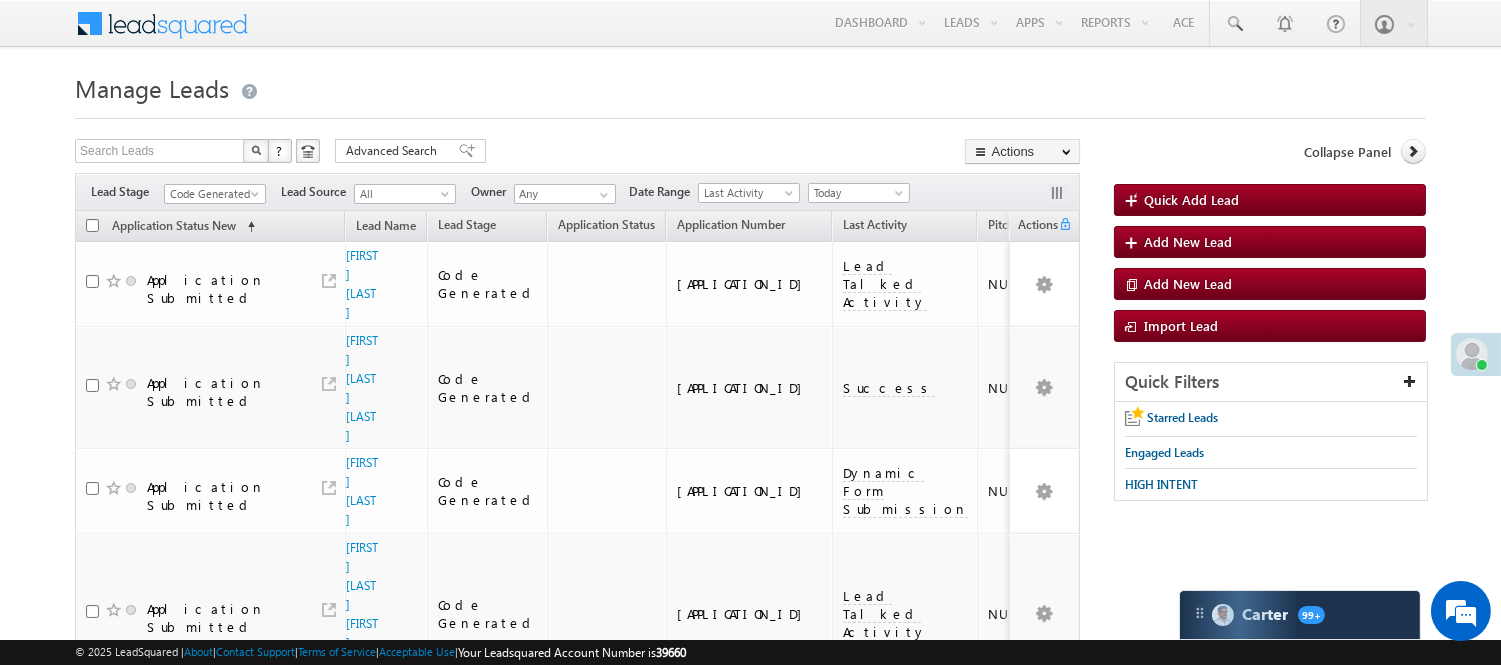 click on "Filters
Lead Stage
All Lead Generated Lead Talked - Pitch Not Done Lead Talked - Pitch Done Lead Talked_No-Disposition Application Submitted Payment Done Application Resubmitted Under Objection Lead Called Lead Talked Not Interested FnO Lead Called FnO Lead Talked FnO submitted FnO Not Interested FnO Approved FnO Rejected FnO Lead Generated Code Generated CG NI Code Generated
Lead Source
All All
Owner Any Any" at bounding box center (577, 192) 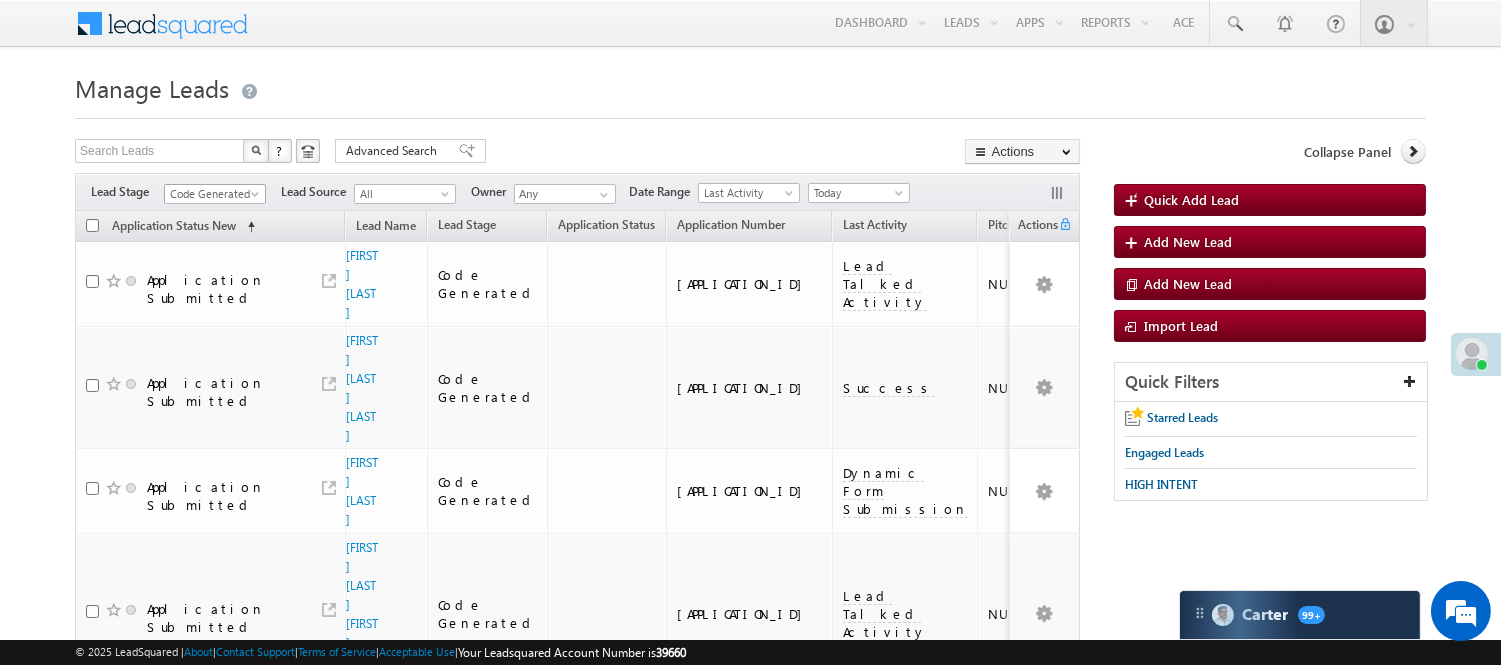 click on "Code Generated" at bounding box center (212, 194) 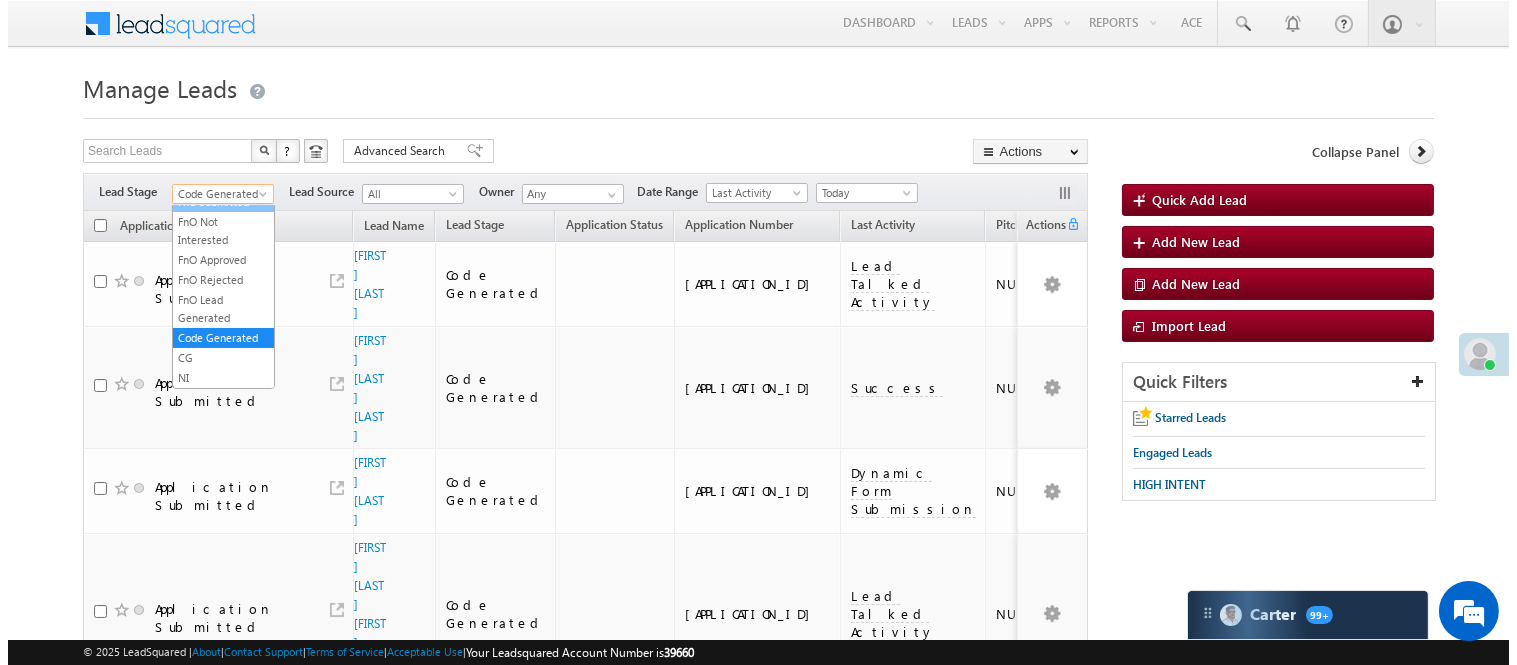 scroll, scrollTop: 0, scrollLeft: 0, axis: both 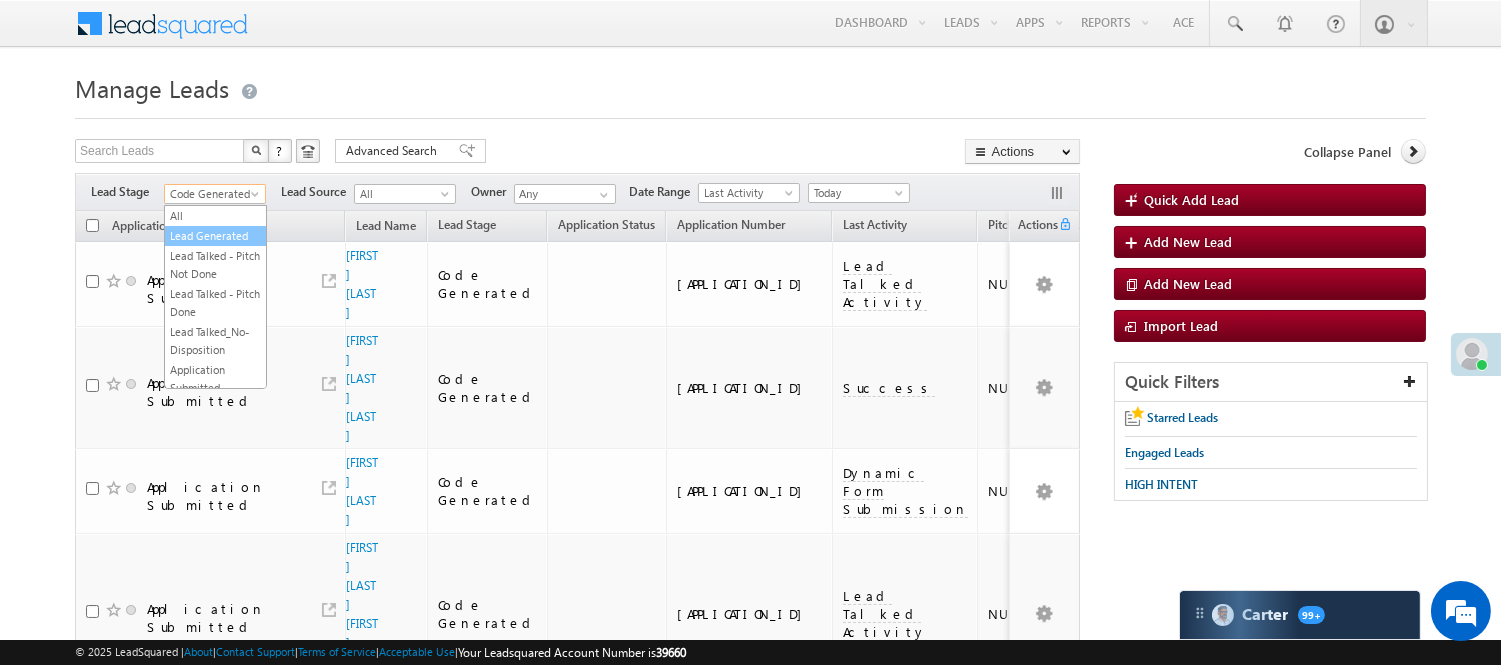 click on "Lead Generated" at bounding box center (215, 236) 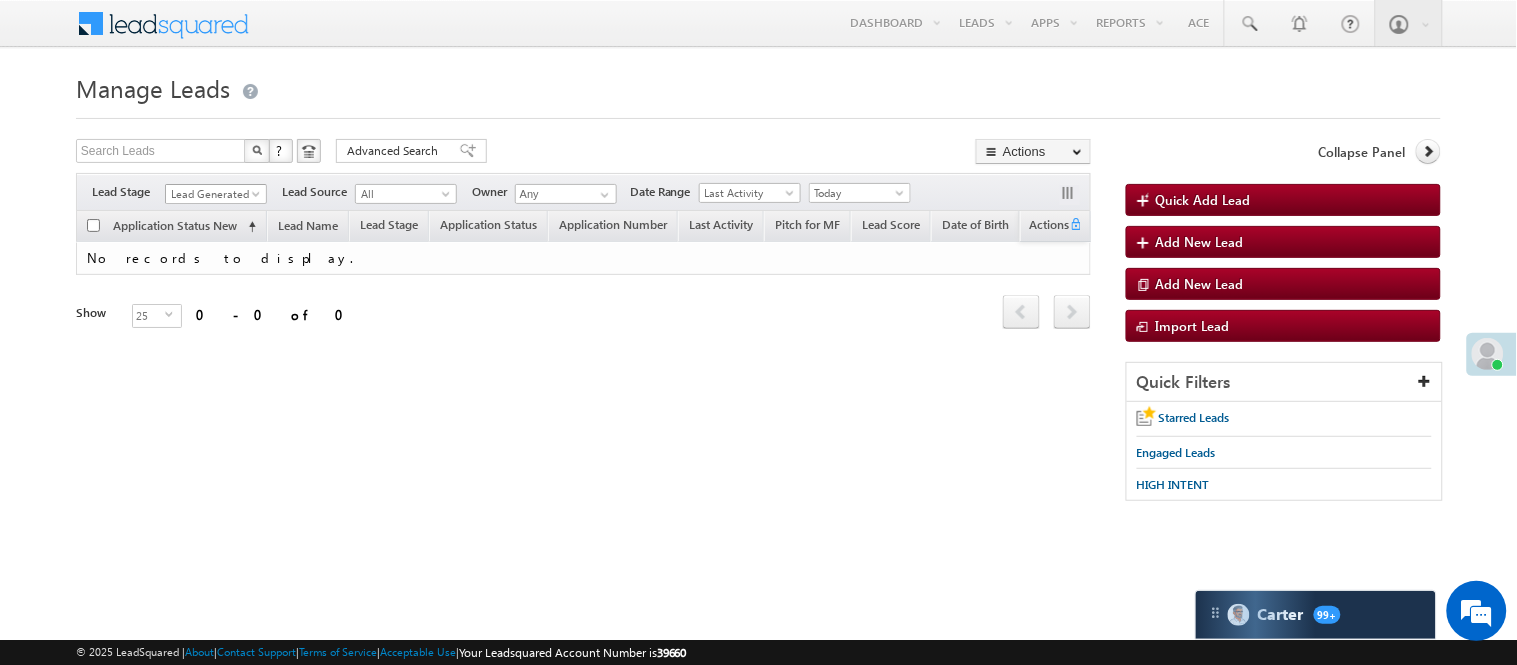click on "Lead Generated" at bounding box center [213, 194] 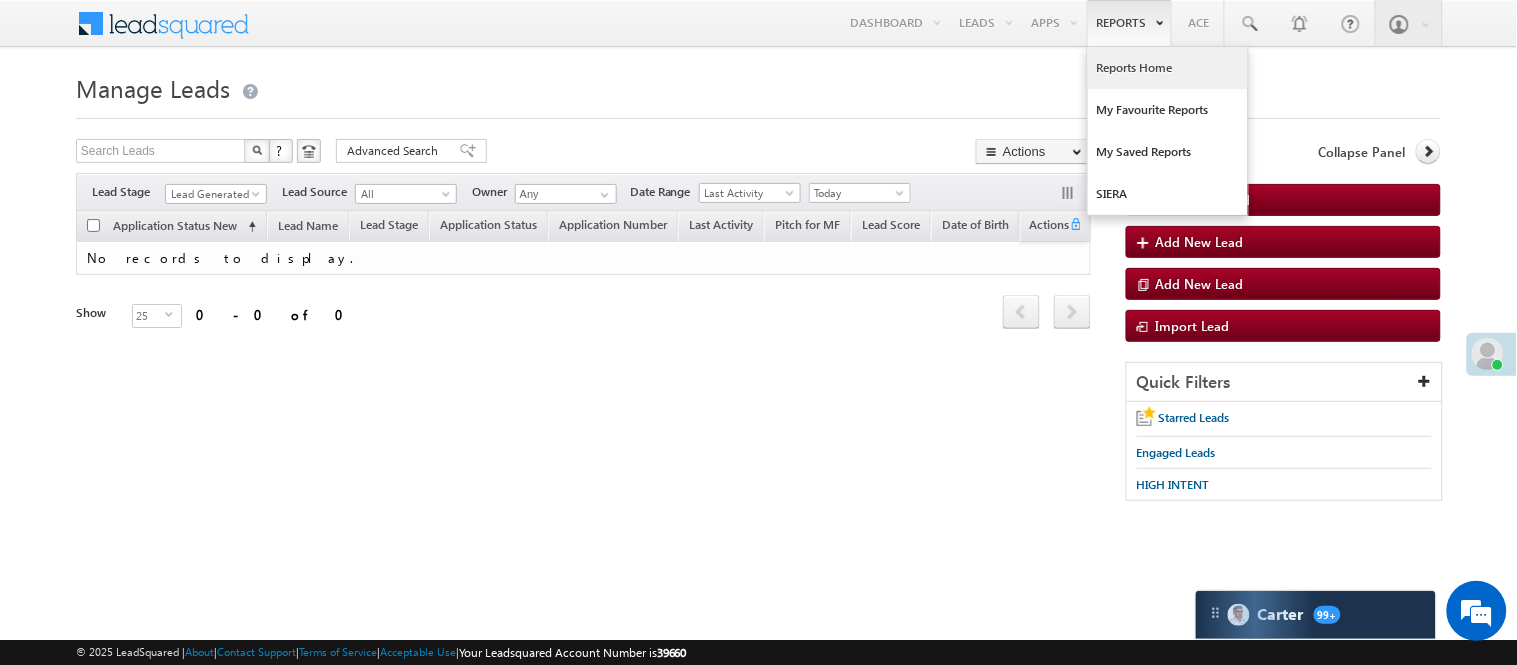 click on "Reports Home" at bounding box center (1168, 68) 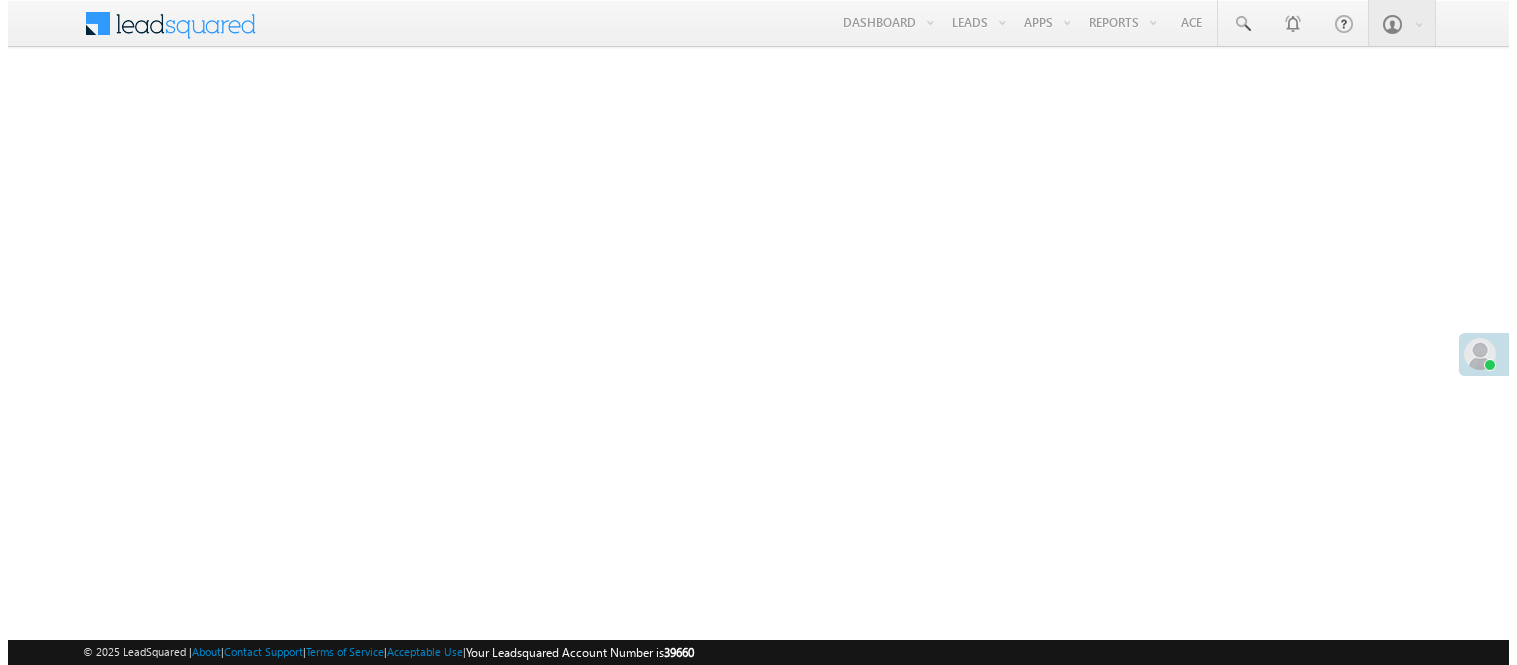scroll, scrollTop: 0, scrollLeft: 0, axis: both 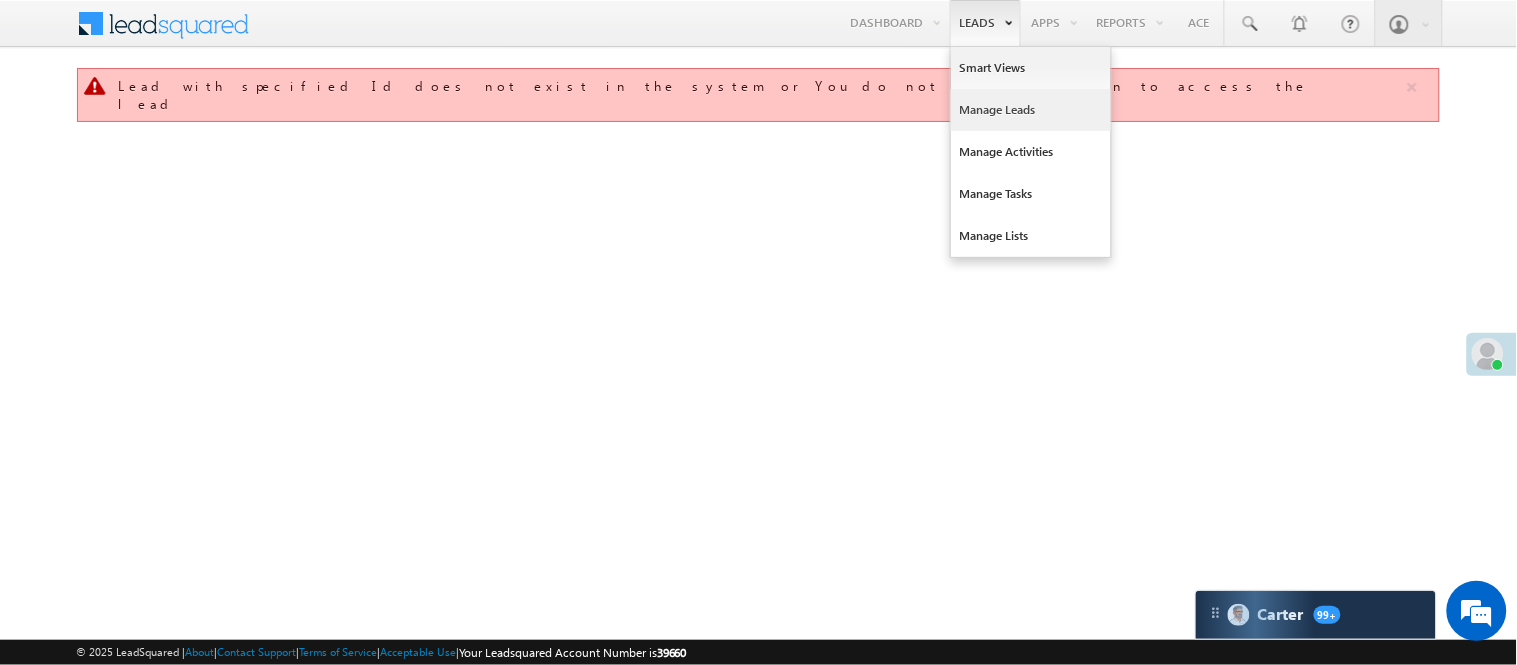 click on "Manage Leads" at bounding box center [1031, 110] 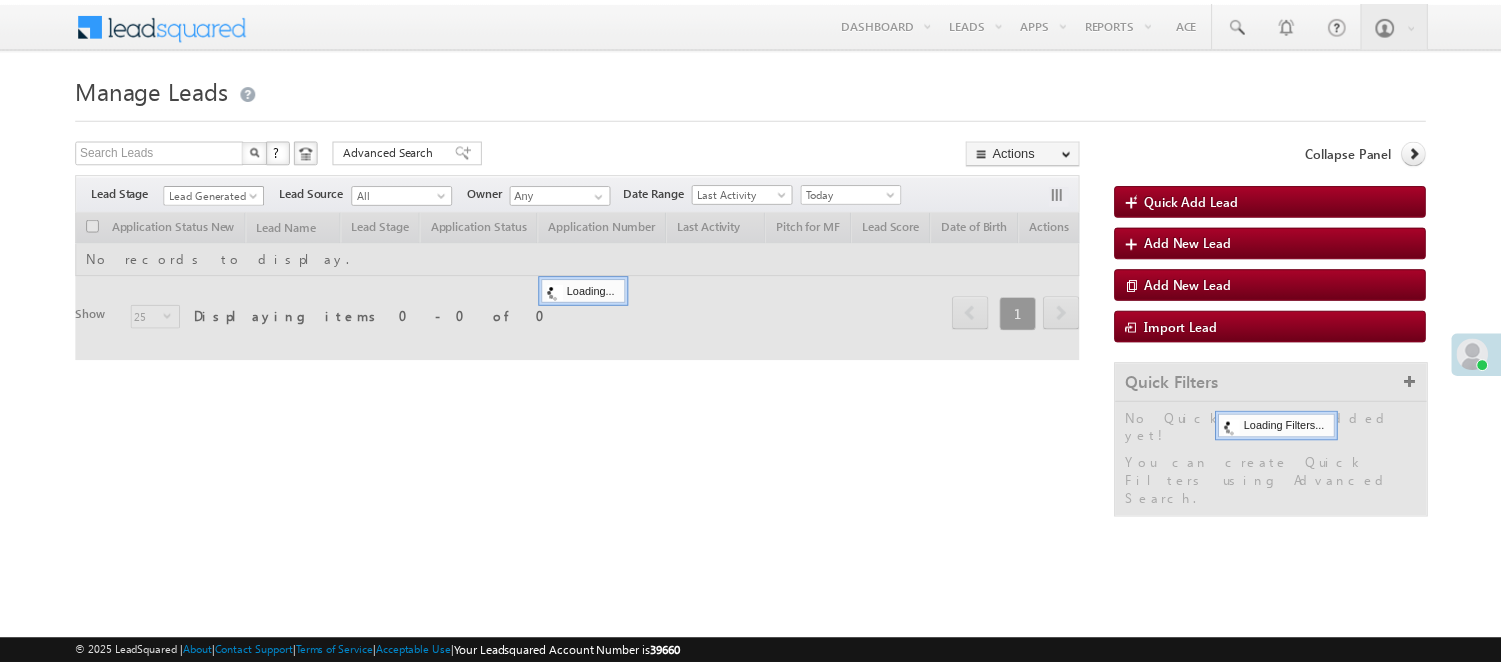 scroll, scrollTop: 0, scrollLeft: 0, axis: both 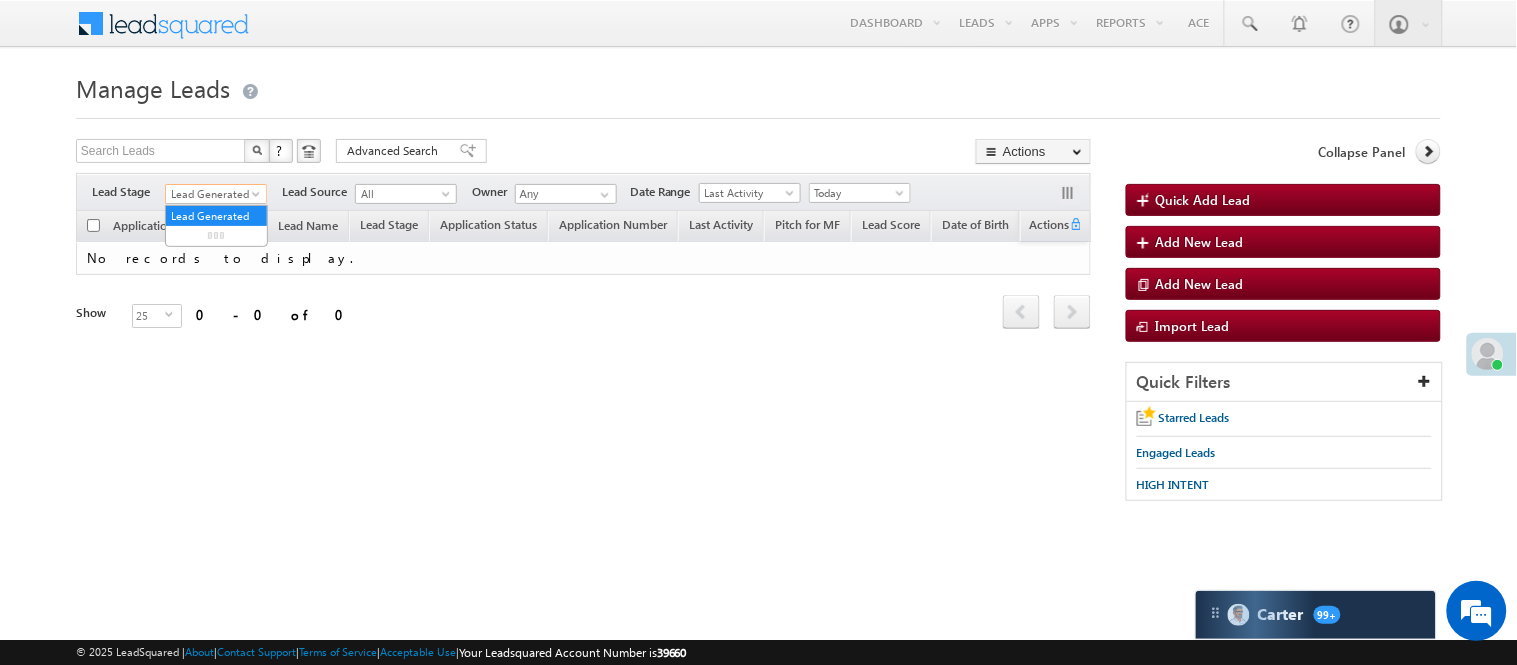 click on "Lead Generated" at bounding box center (213, 194) 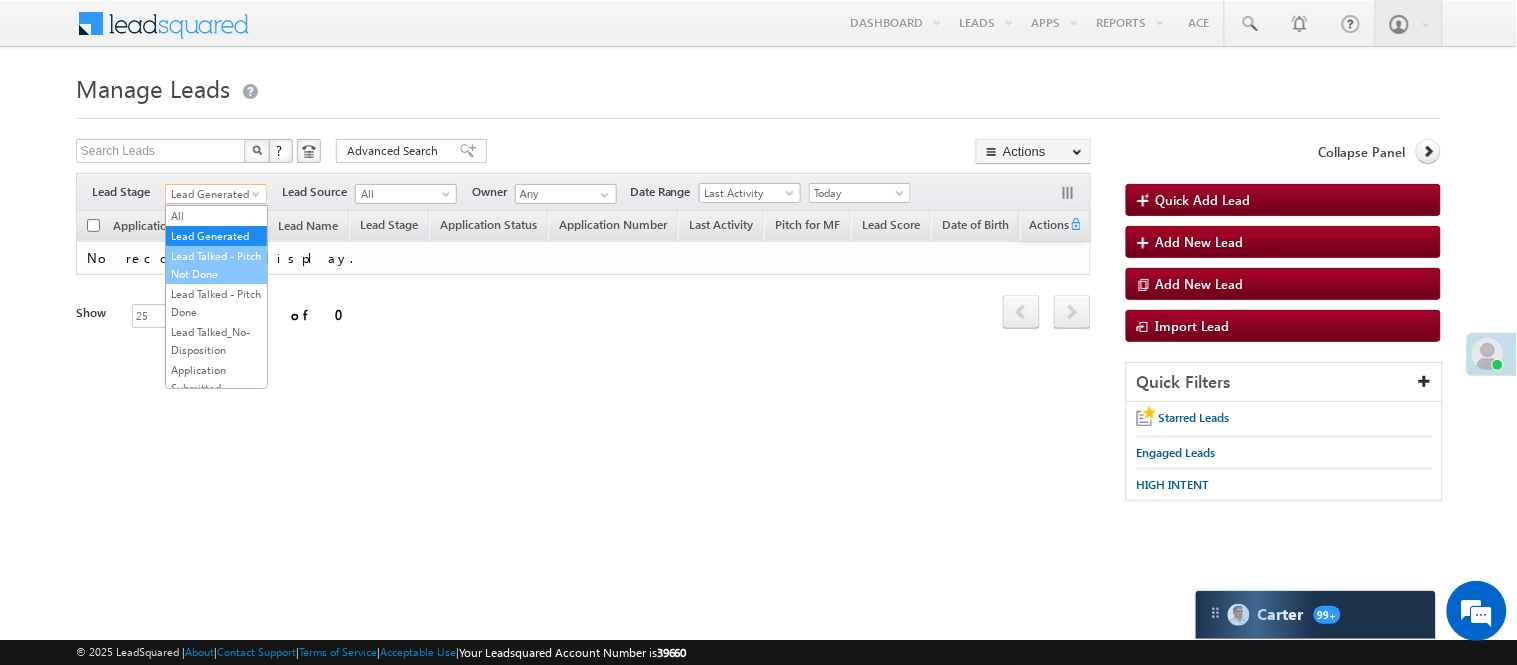 click on "Lead Talked - Pitch Not Done" at bounding box center [216, 265] 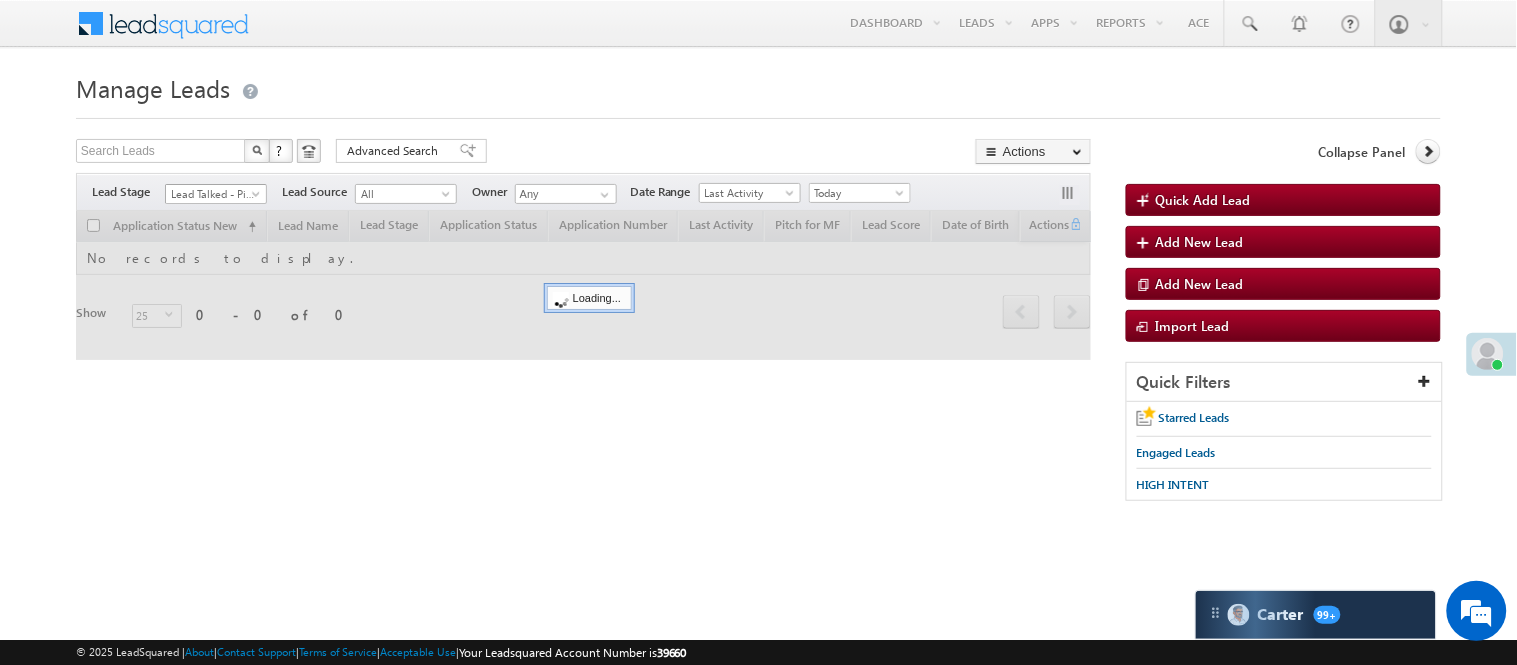 click on "Lead Talked - Pitch Not Done" at bounding box center [213, 194] 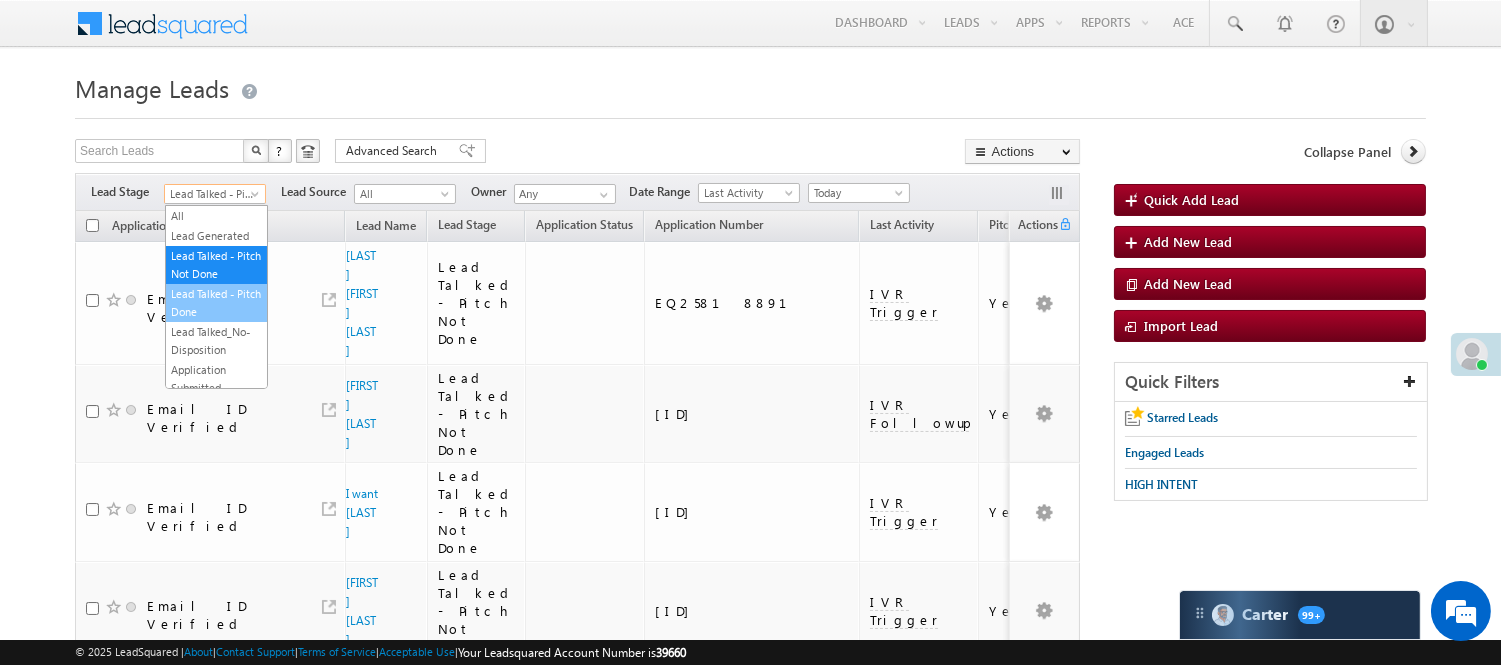 scroll, scrollTop: 0, scrollLeft: 0, axis: both 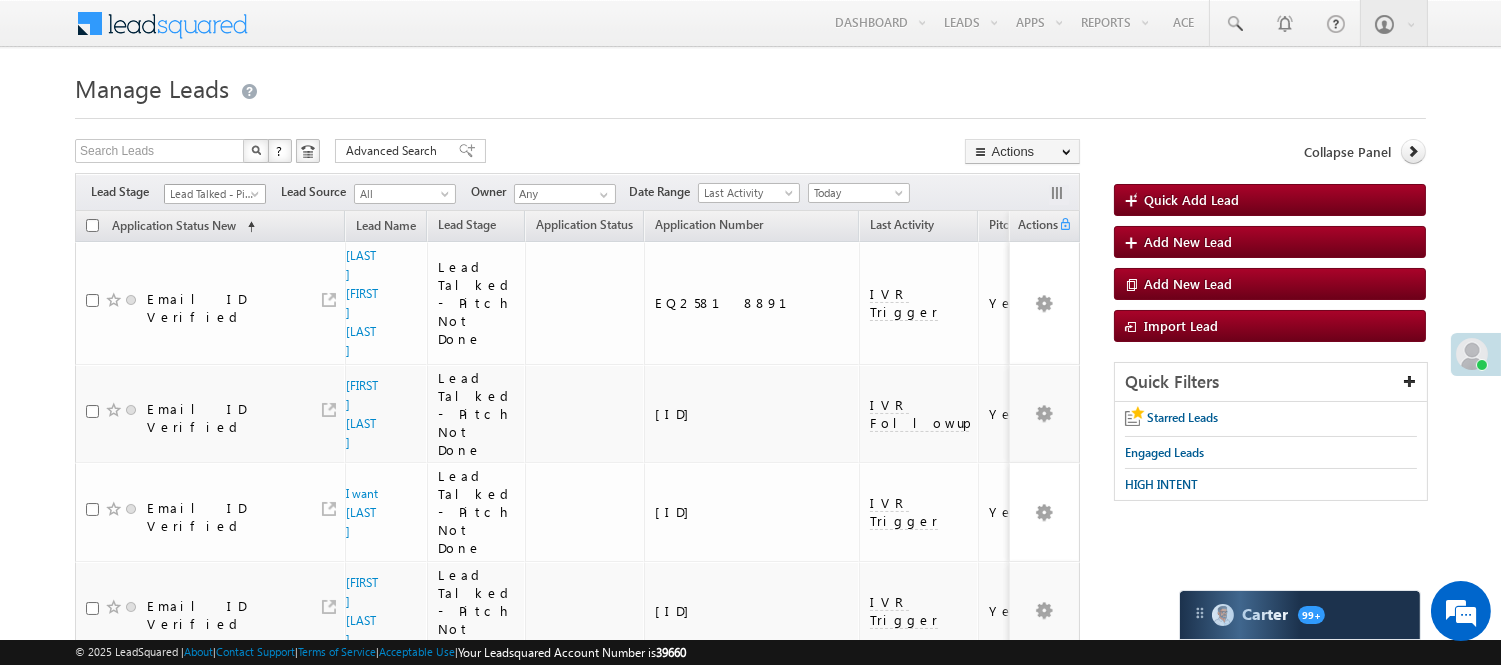 click on "Lead Talked - Pitch Not Done" at bounding box center (212, 194) 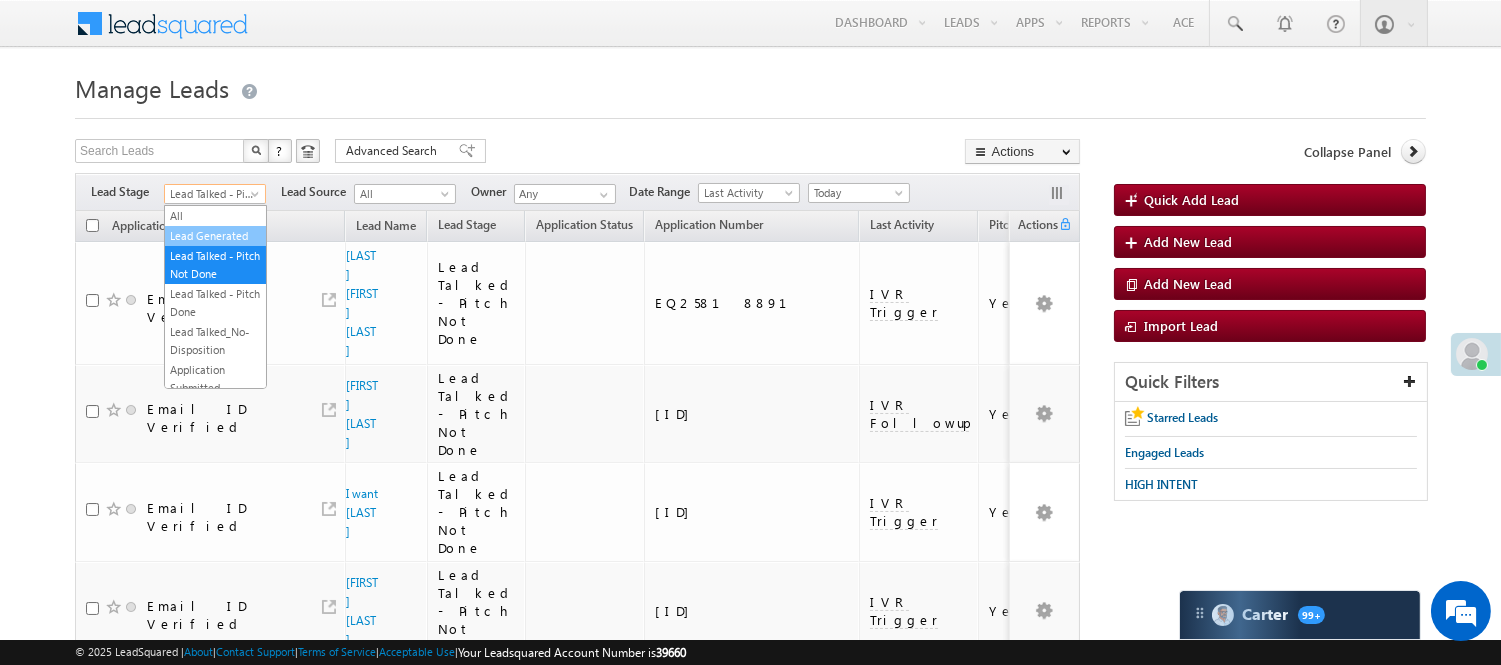 click on "Lead Generated" at bounding box center [215, 236] 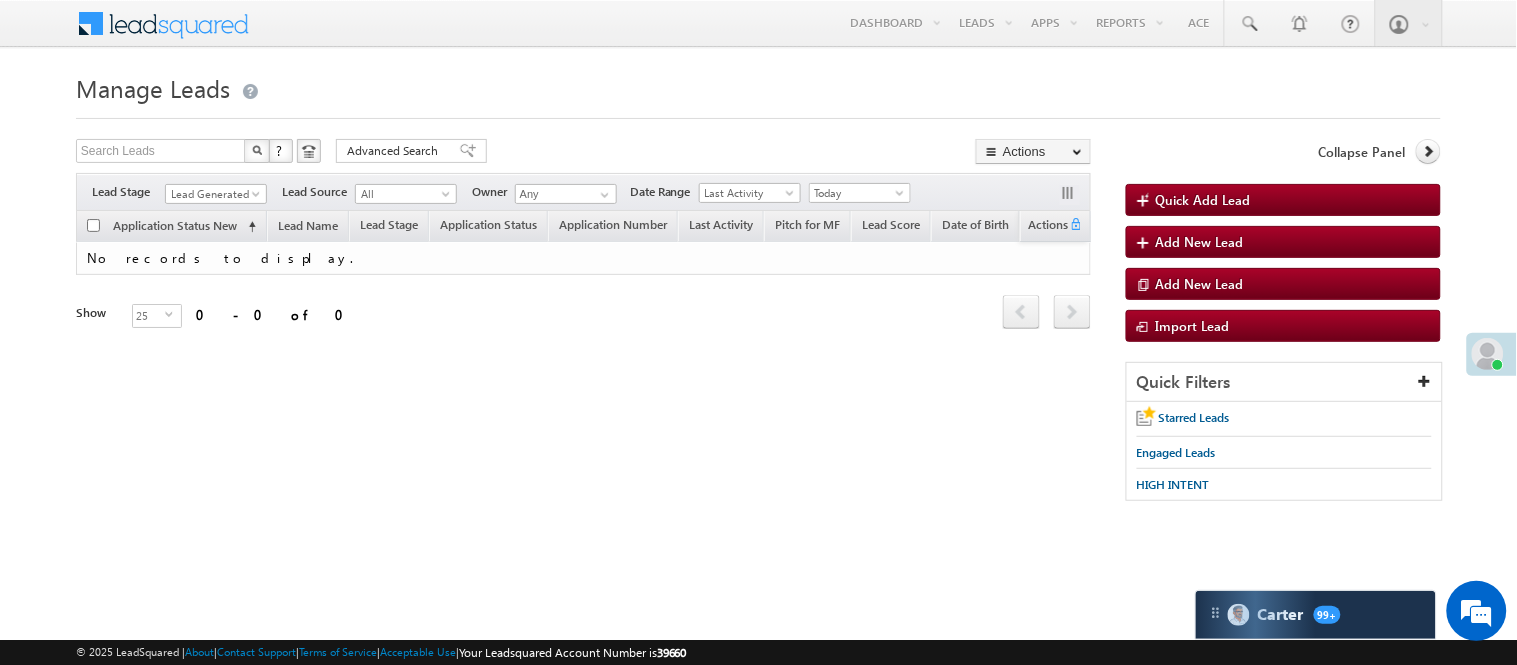 click on "Search Leads X ?   0 results found
Advanced Search
Advanced Search
Advanced search results
Actions Export Leads Reset all Filters
Actions Export Leads Bulk Update Send Email Add to List Add Activity Change Owner Change Stage Delete Merge Leads" at bounding box center (583, 153) 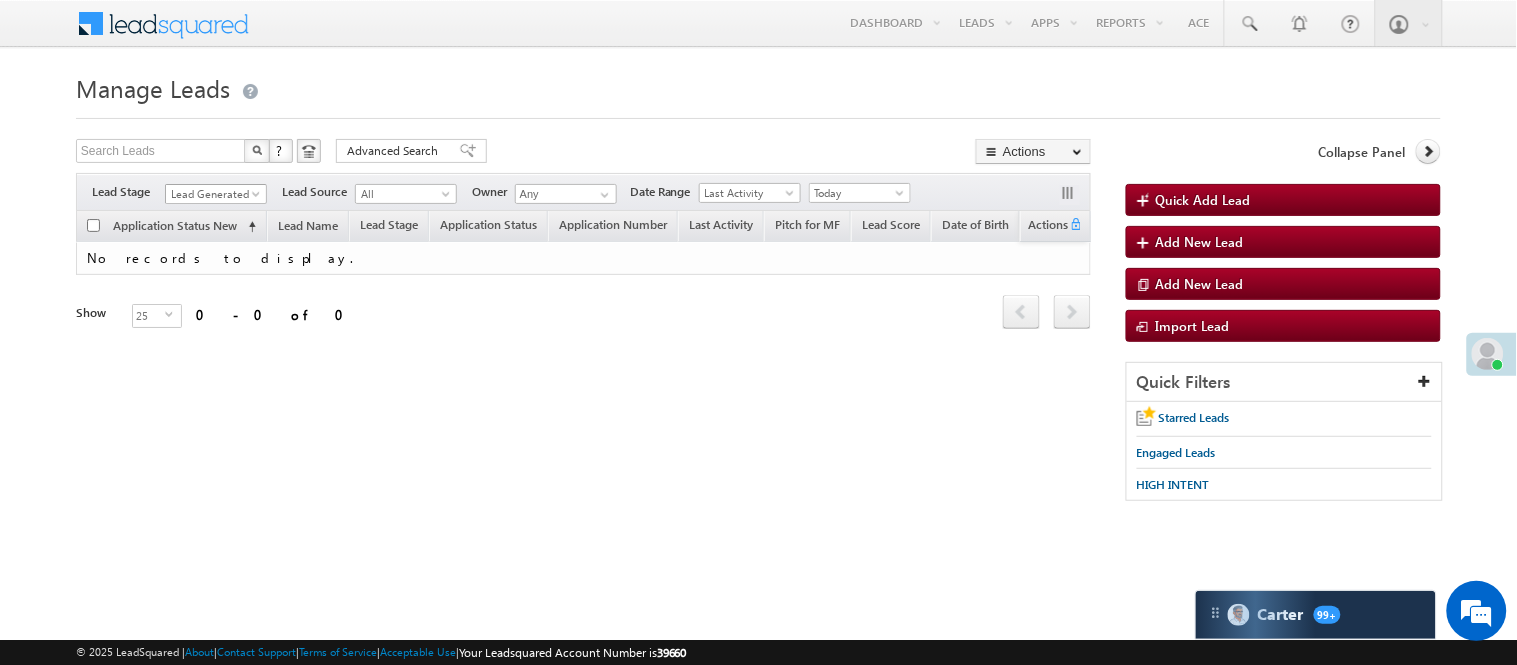 click on "Lead Generated" at bounding box center [213, 194] 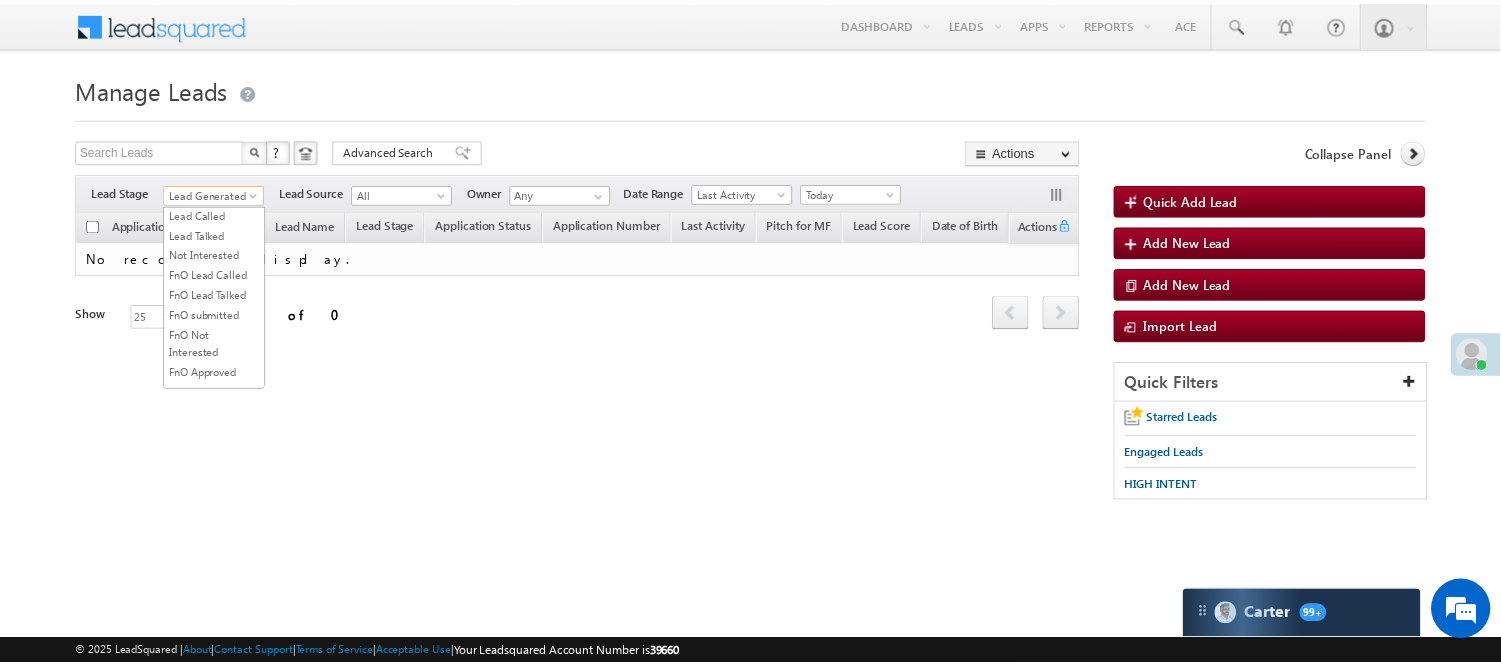 scroll, scrollTop: 163, scrollLeft: 0, axis: vertical 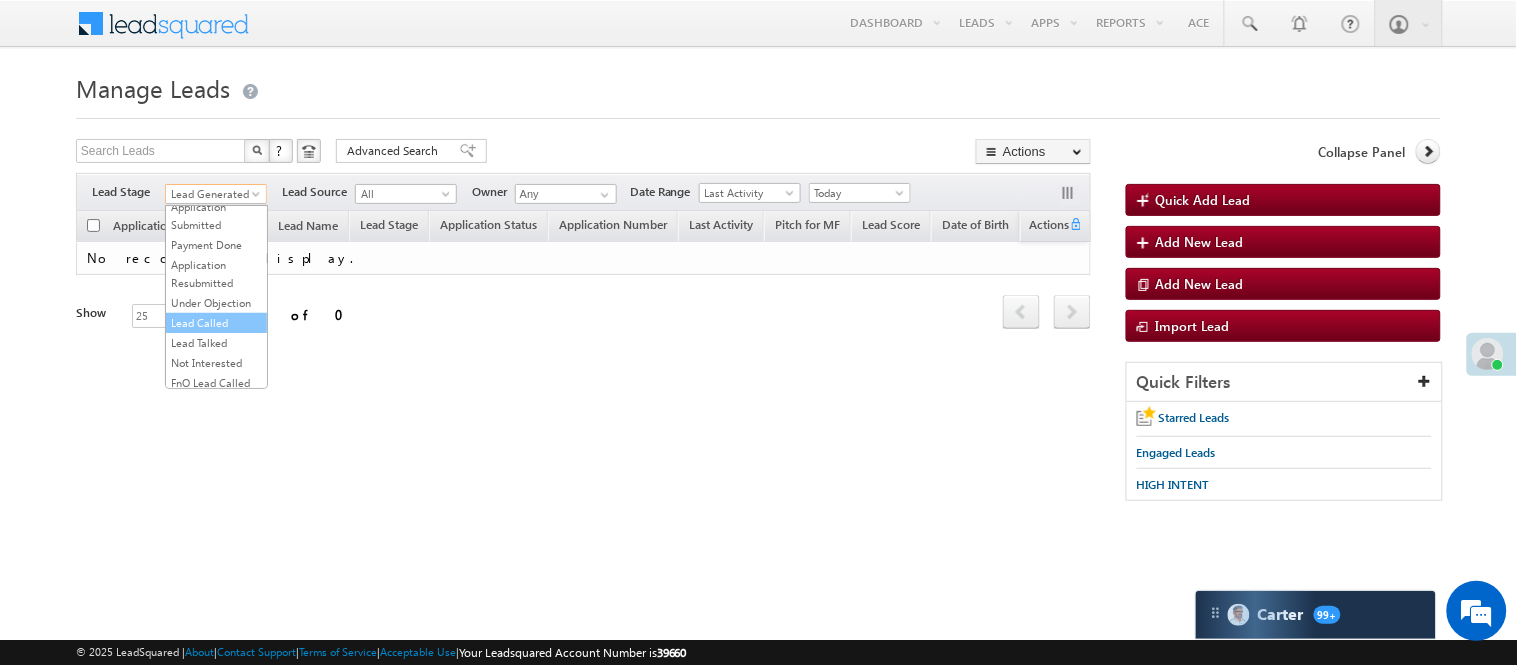 click on "Lead Called" at bounding box center [216, 323] 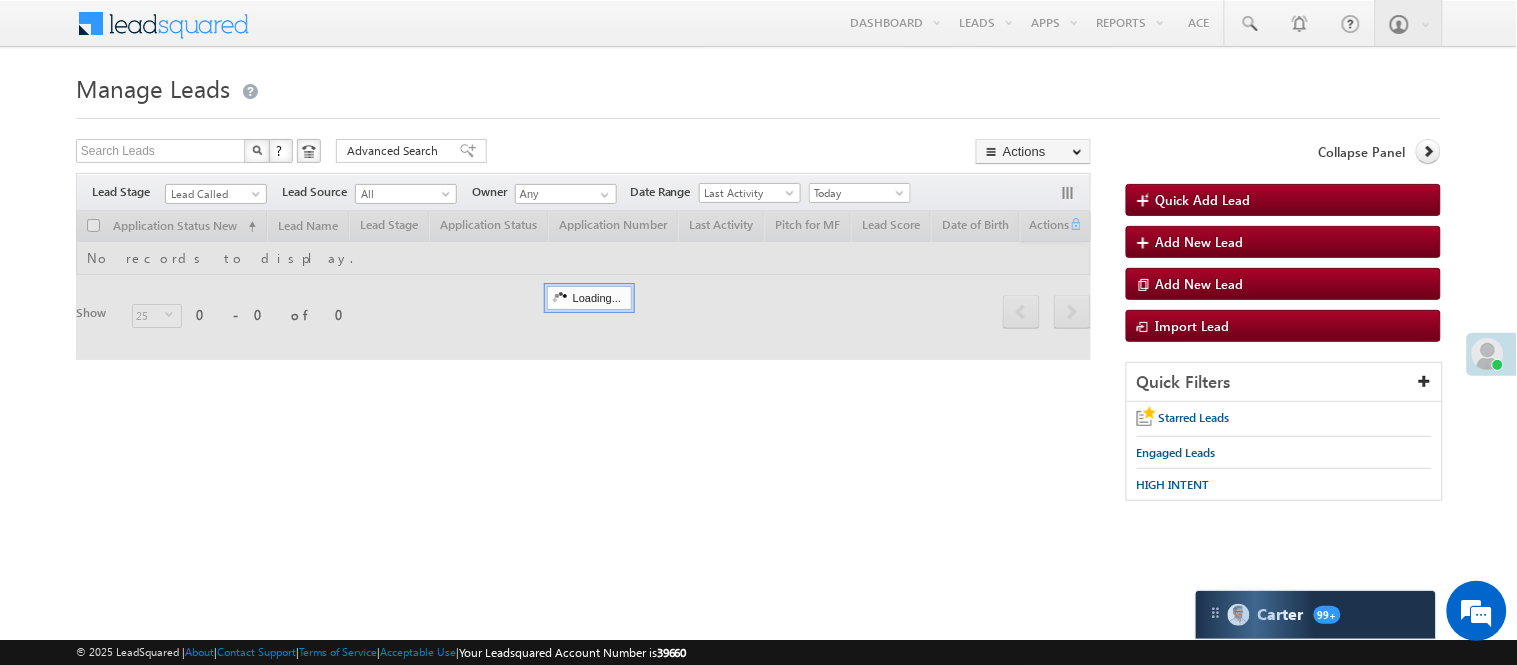 click on "Manage Leads" at bounding box center (758, 86) 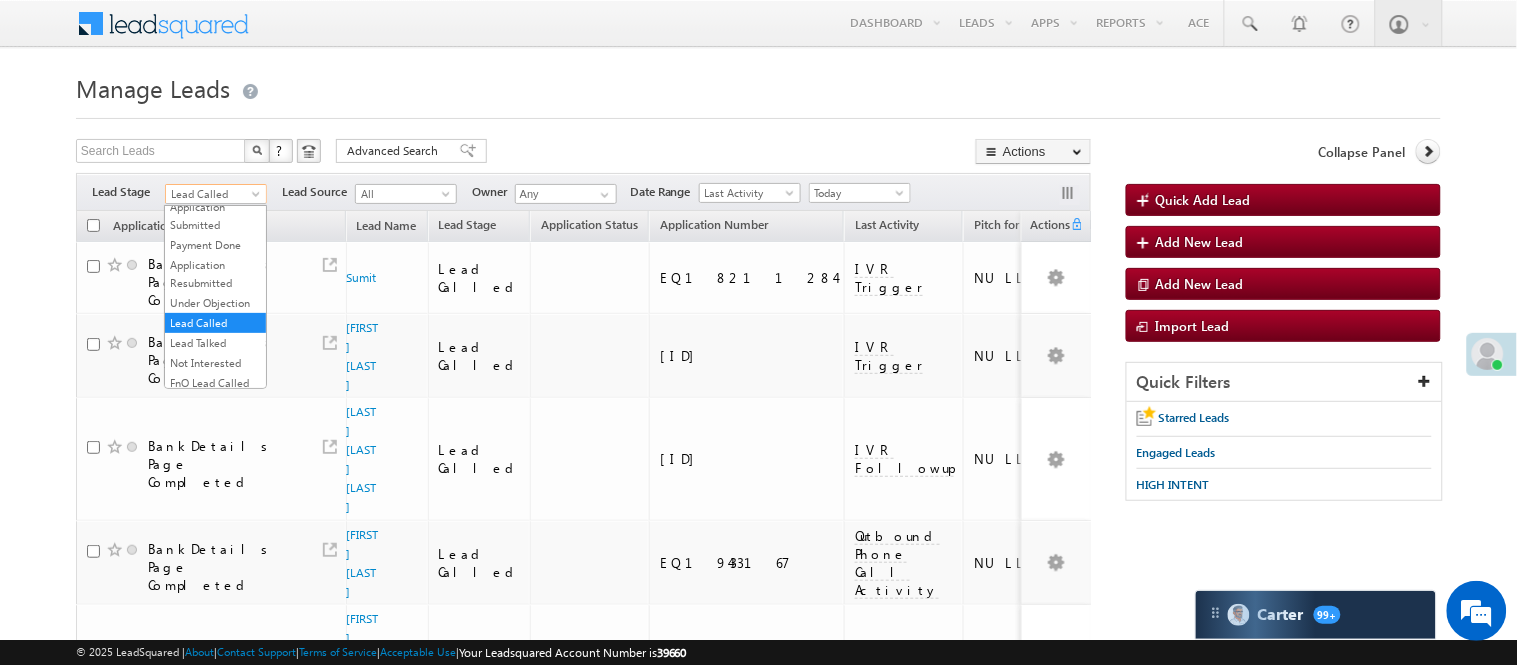 click on "Lead Called" at bounding box center (213, 194) 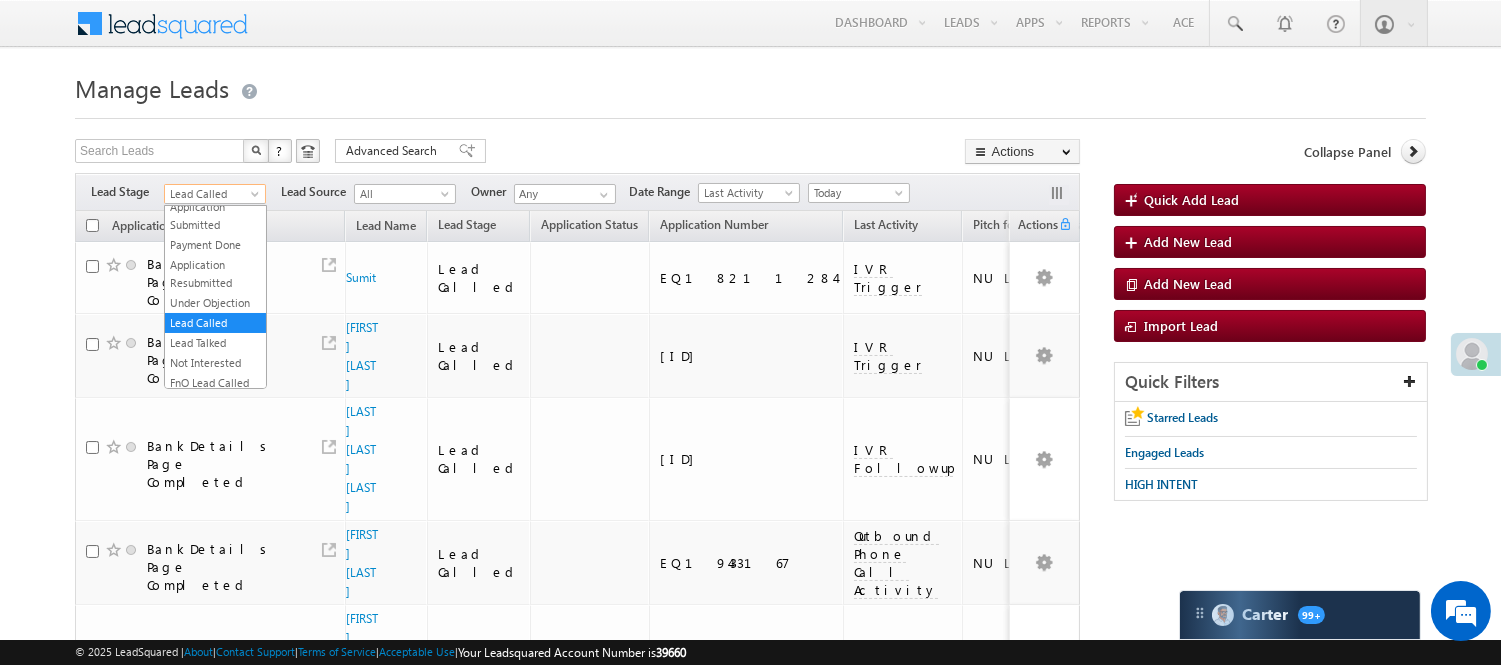 click at bounding box center (750, 112) 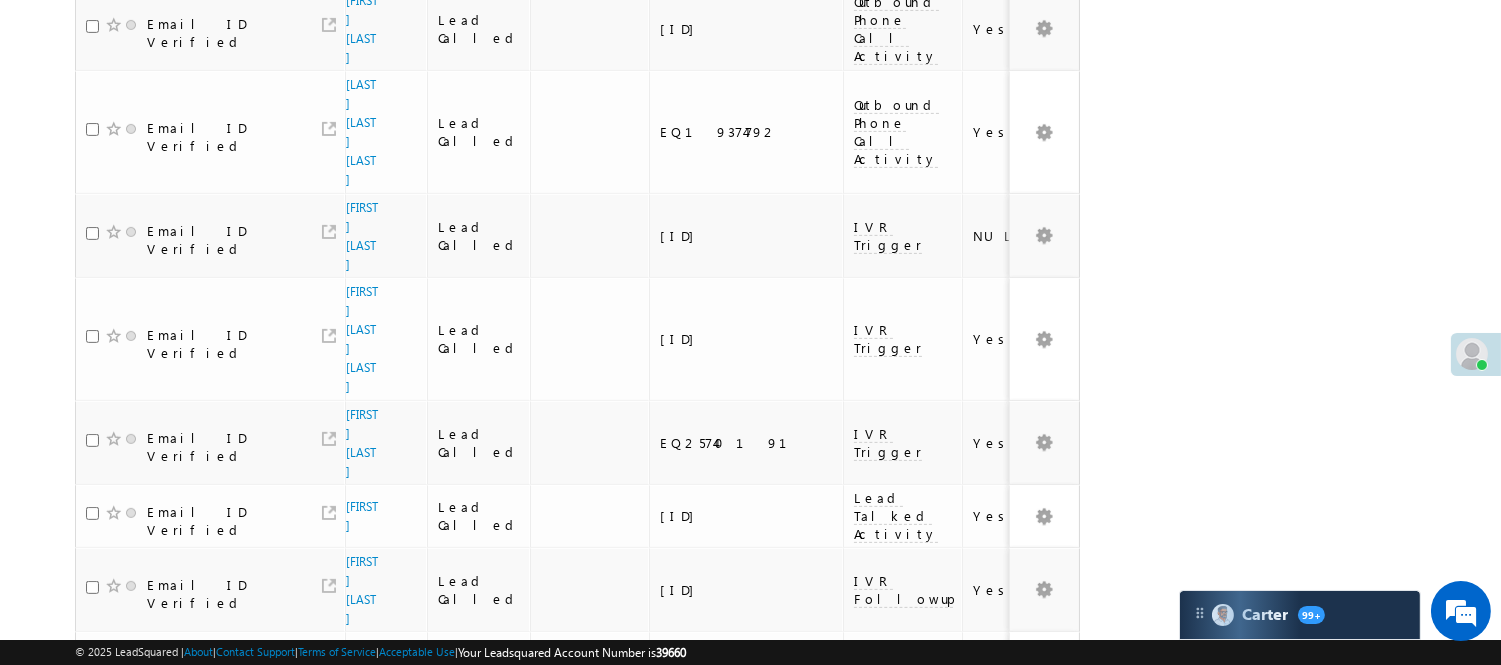 scroll, scrollTop: 1518, scrollLeft: 0, axis: vertical 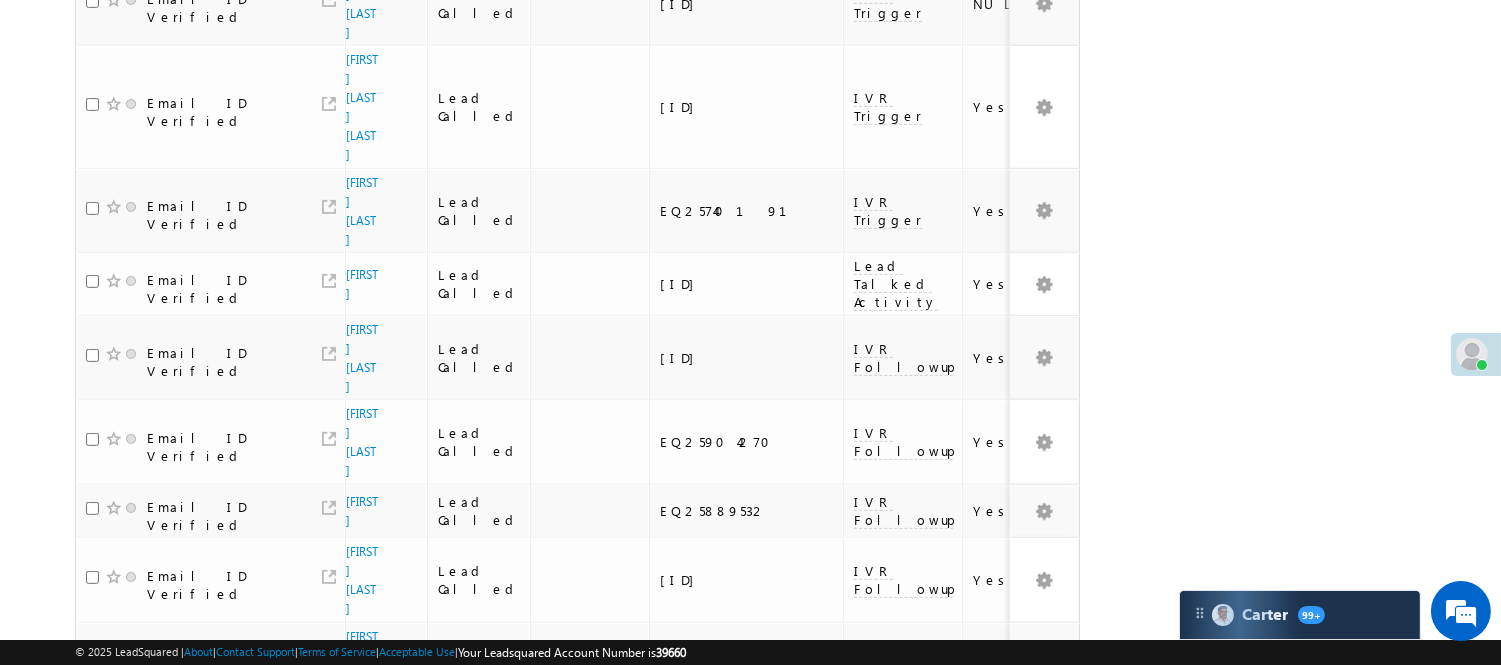 click on "3" at bounding box center (938, 968) 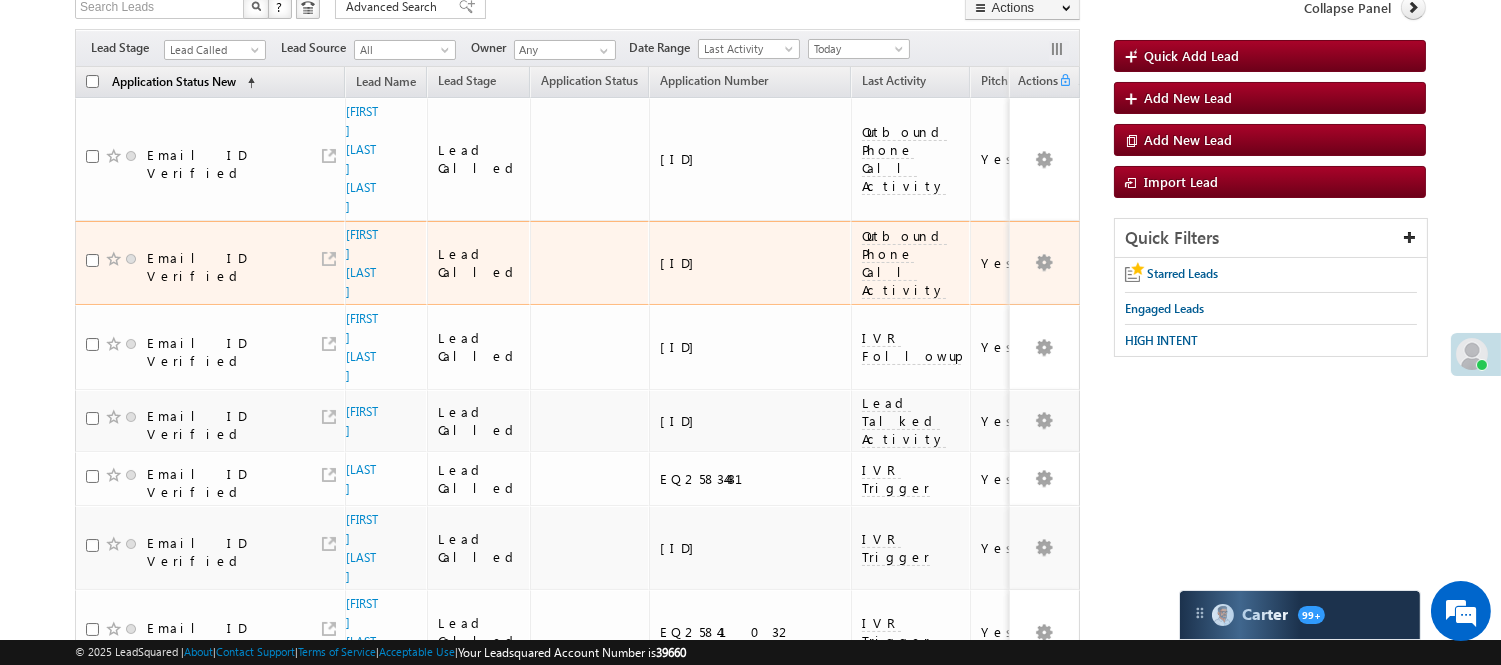 scroll, scrollTop: 0, scrollLeft: 0, axis: both 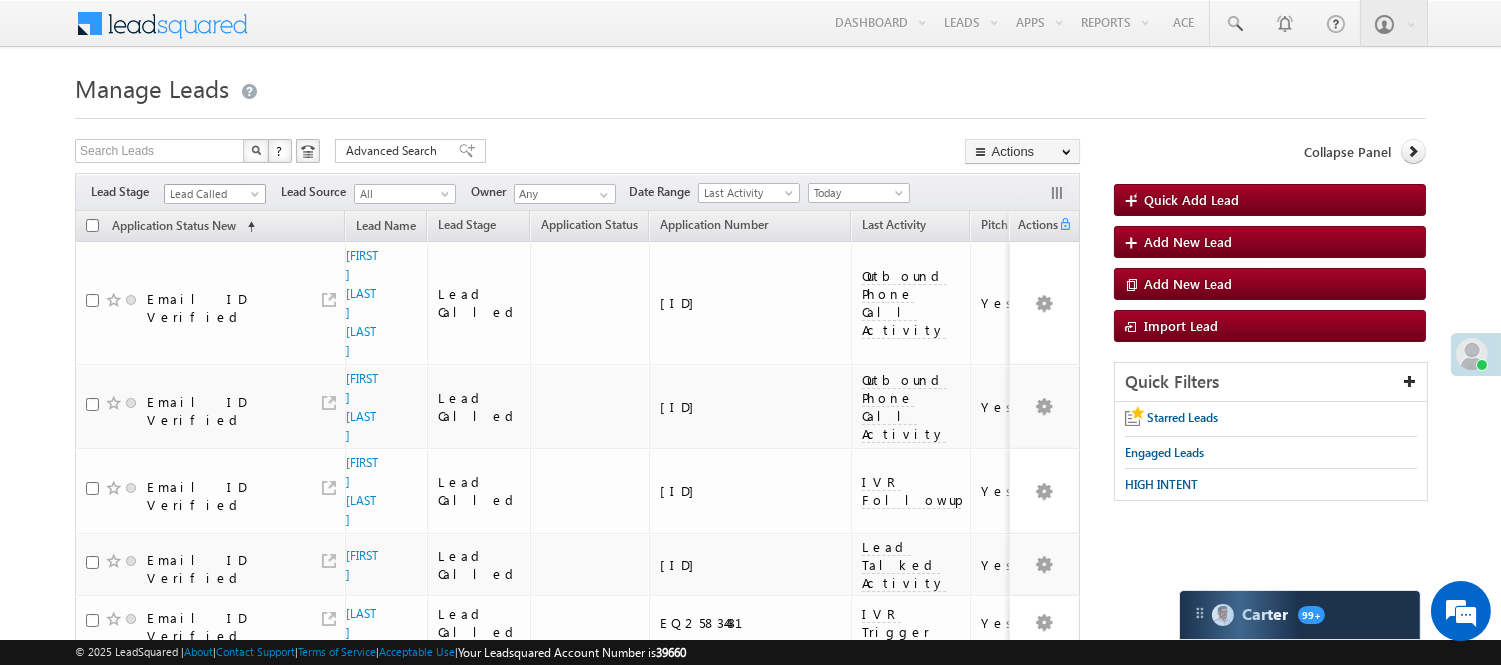 click on "Lead Called" at bounding box center [212, 194] 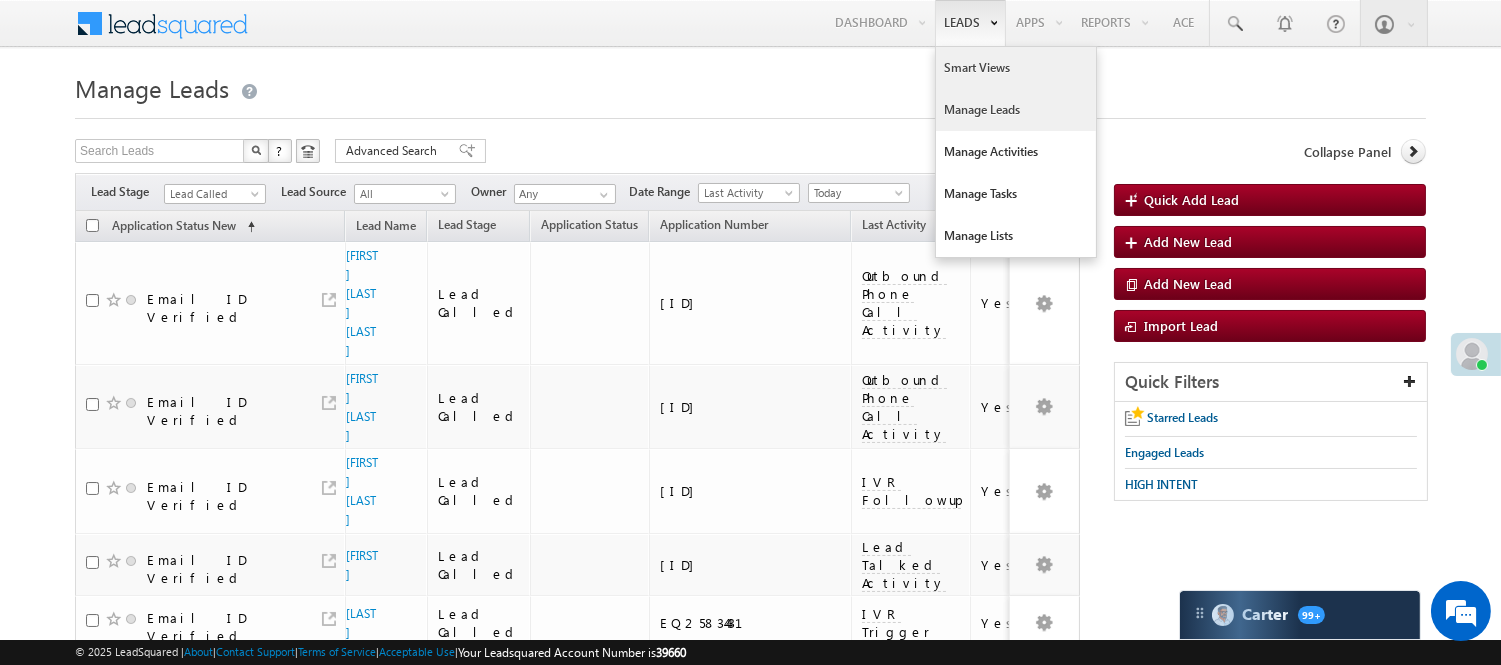 click on "Smart Views" at bounding box center (1016, 68) 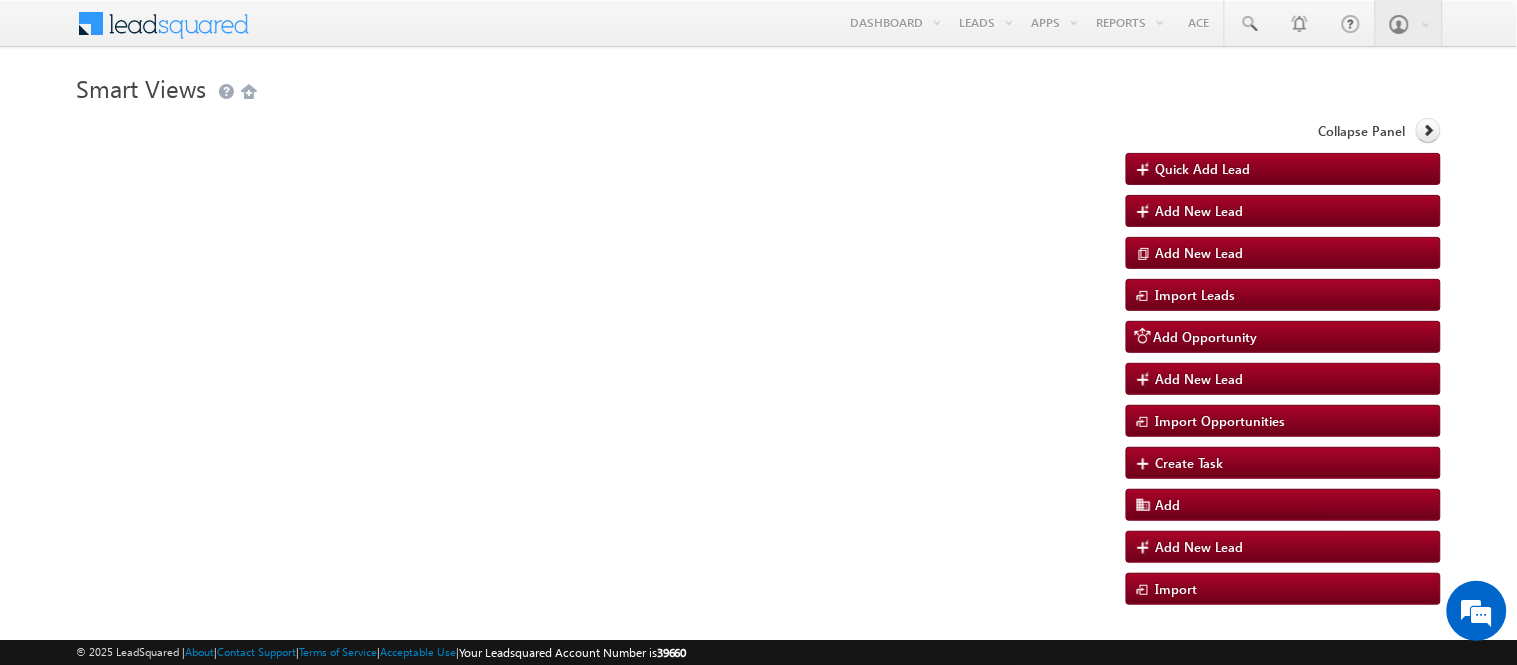 scroll, scrollTop: 0, scrollLeft: 0, axis: both 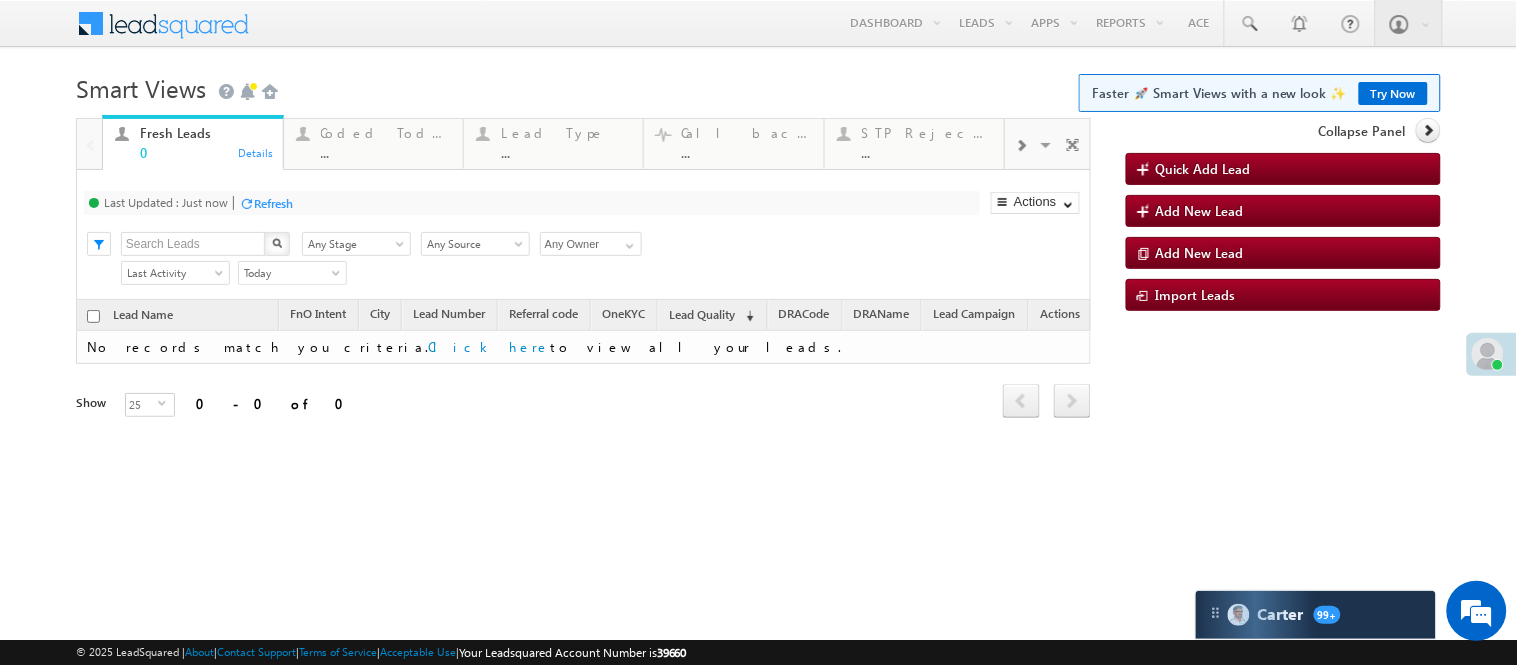 click on "Coded Today ... Details" at bounding box center [373, 144] 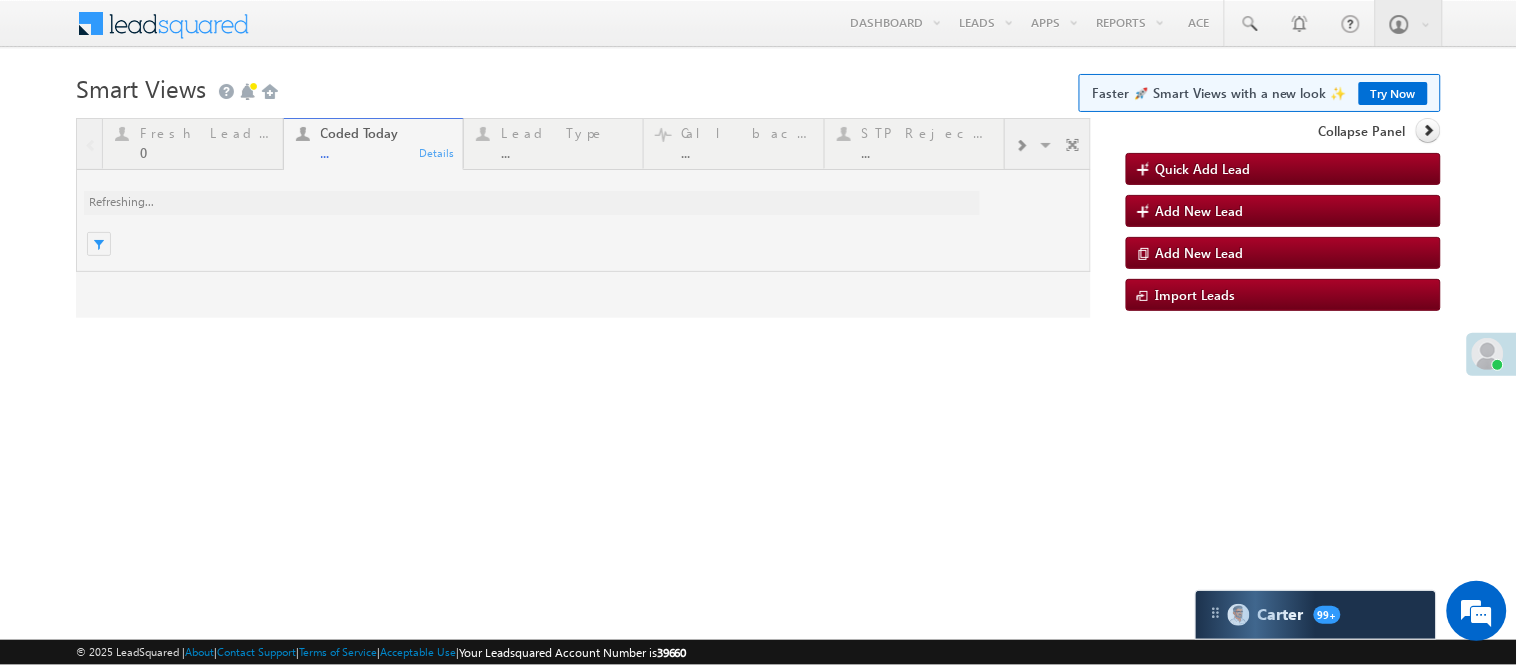 scroll, scrollTop: 0, scrollLeft: 0, axis: both 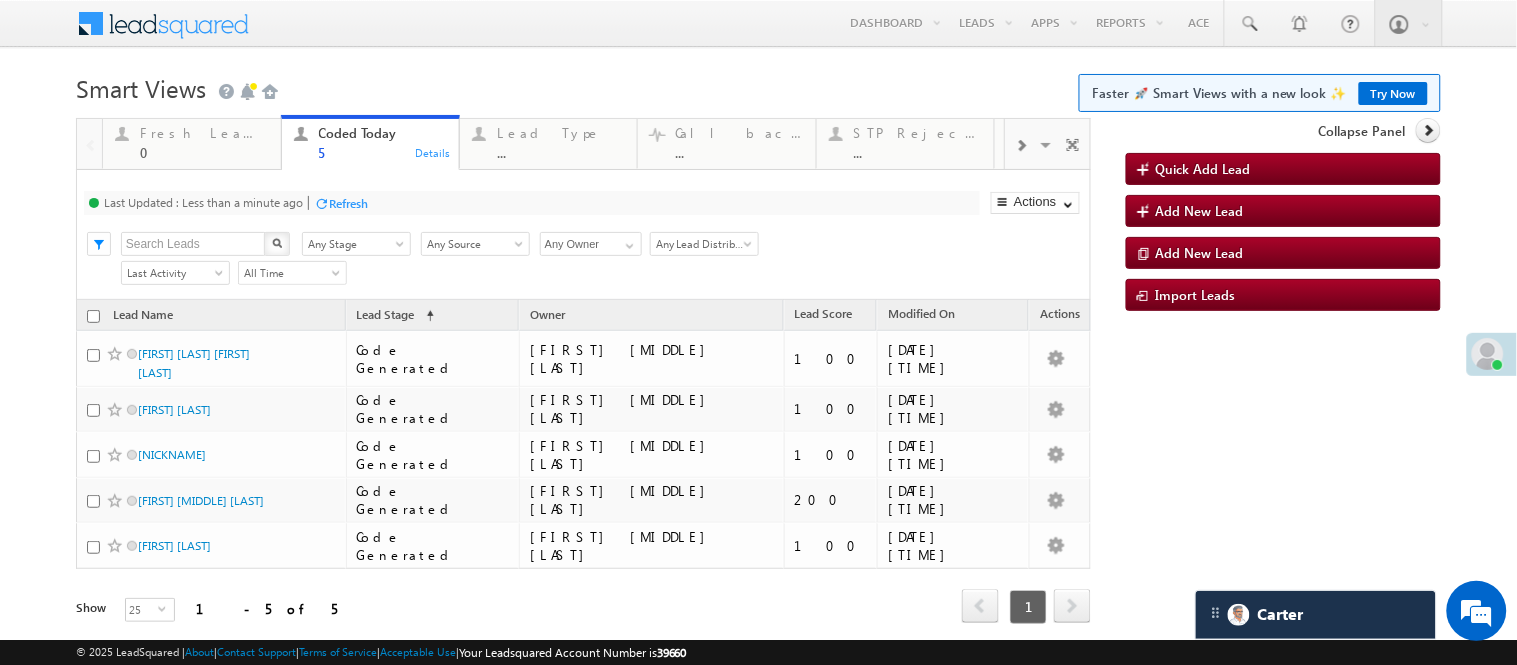 click on "Smart Views Getting Started Faster 🚀 Smart Views with a new look ✨ Try Now" at bounding box center (758, 86) 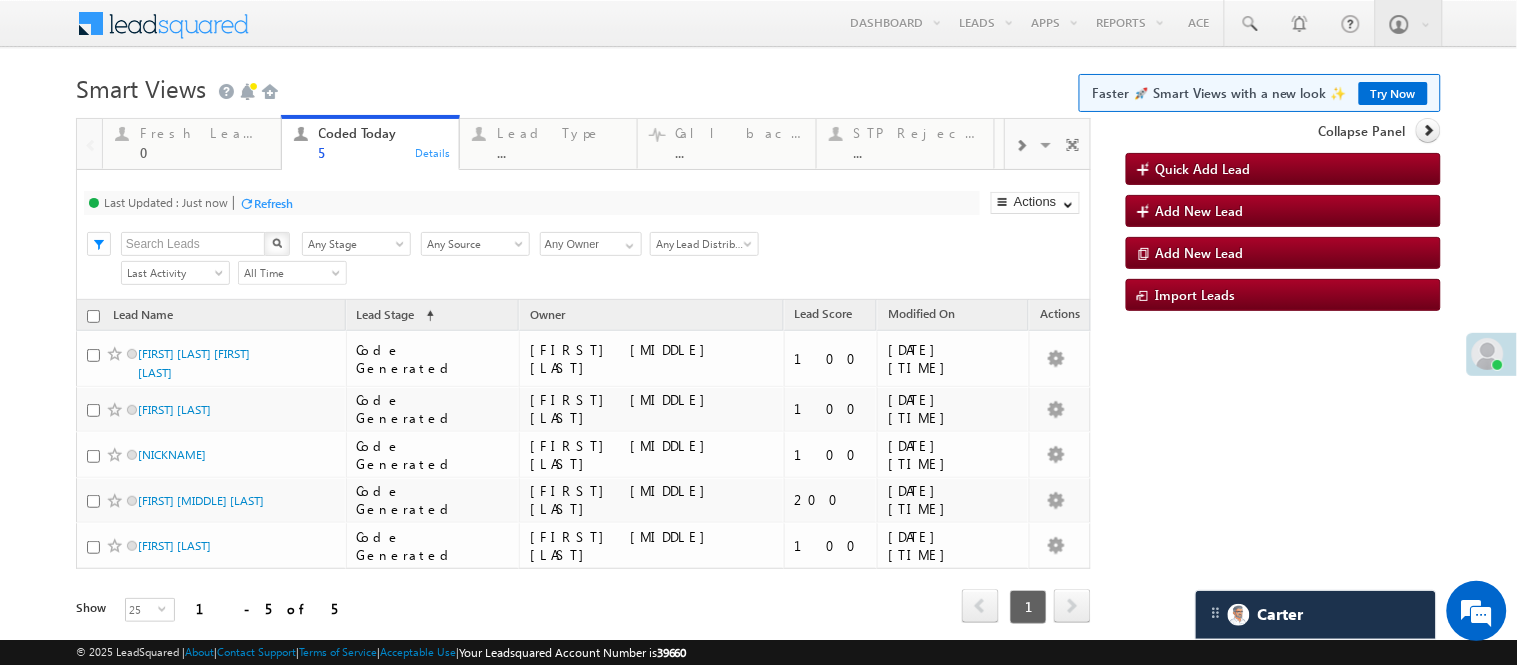click on "Refresh" at bounding box center (273, 203) 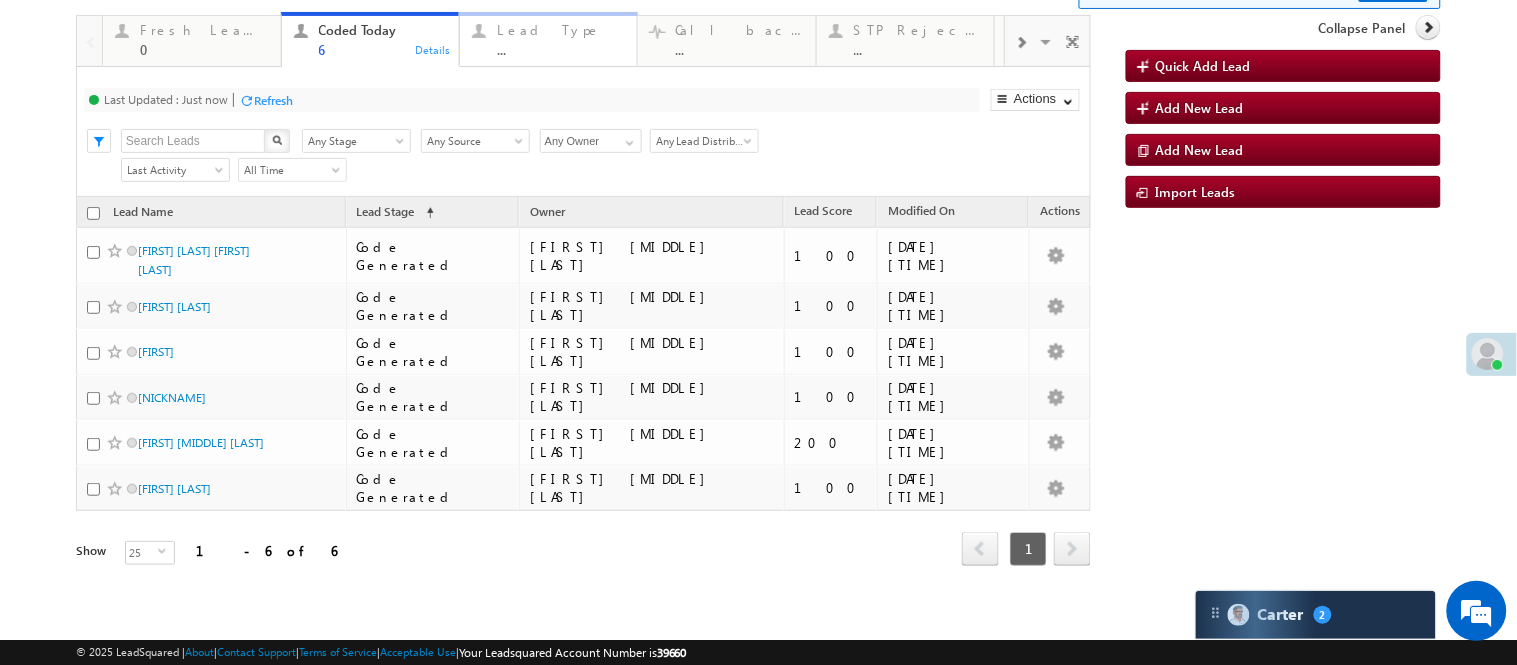 scroll, scrollTop: 0, scrollLeft: 0, axis: both 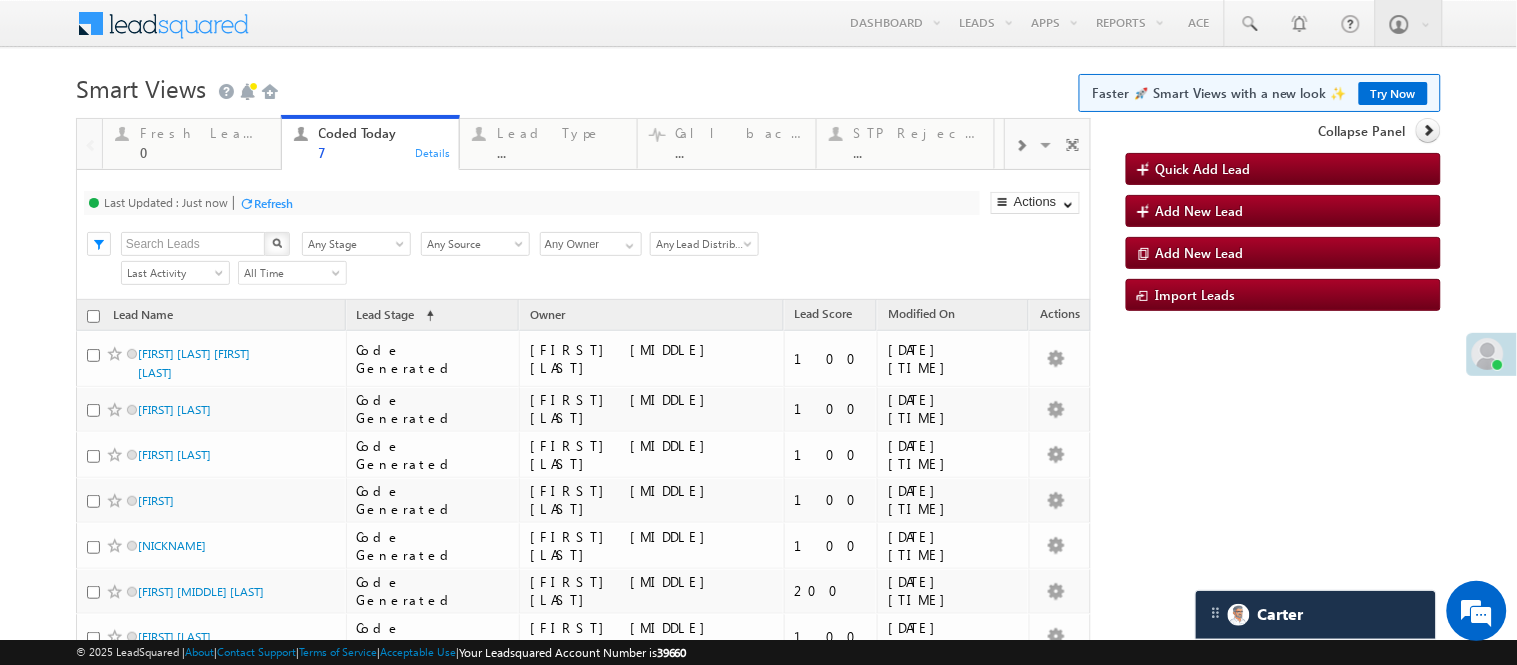 click on "Menu
Nisha Anand Yadav
Nisha .Yada v@ang elbro king. com" at bounding box center (758, 385) 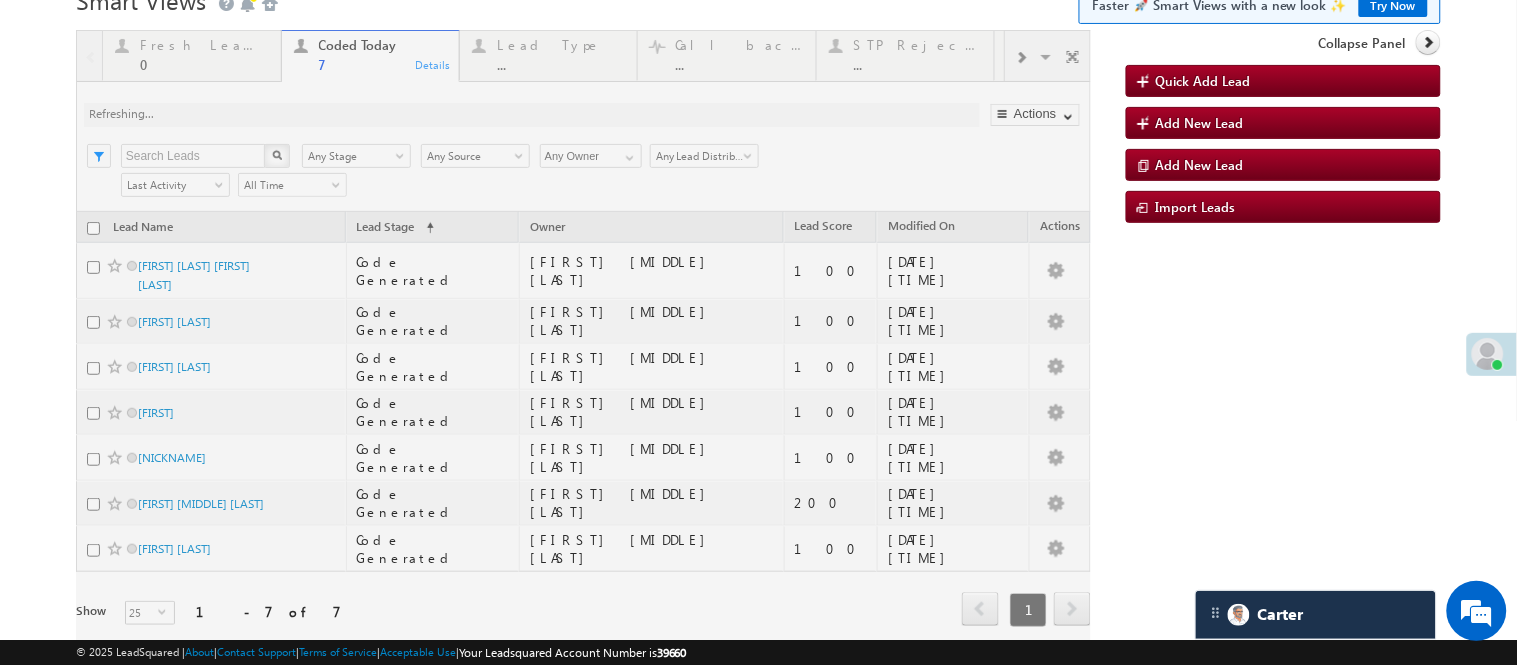 scroll, scrollTop: 0, scrollLeft: 0, axis: both 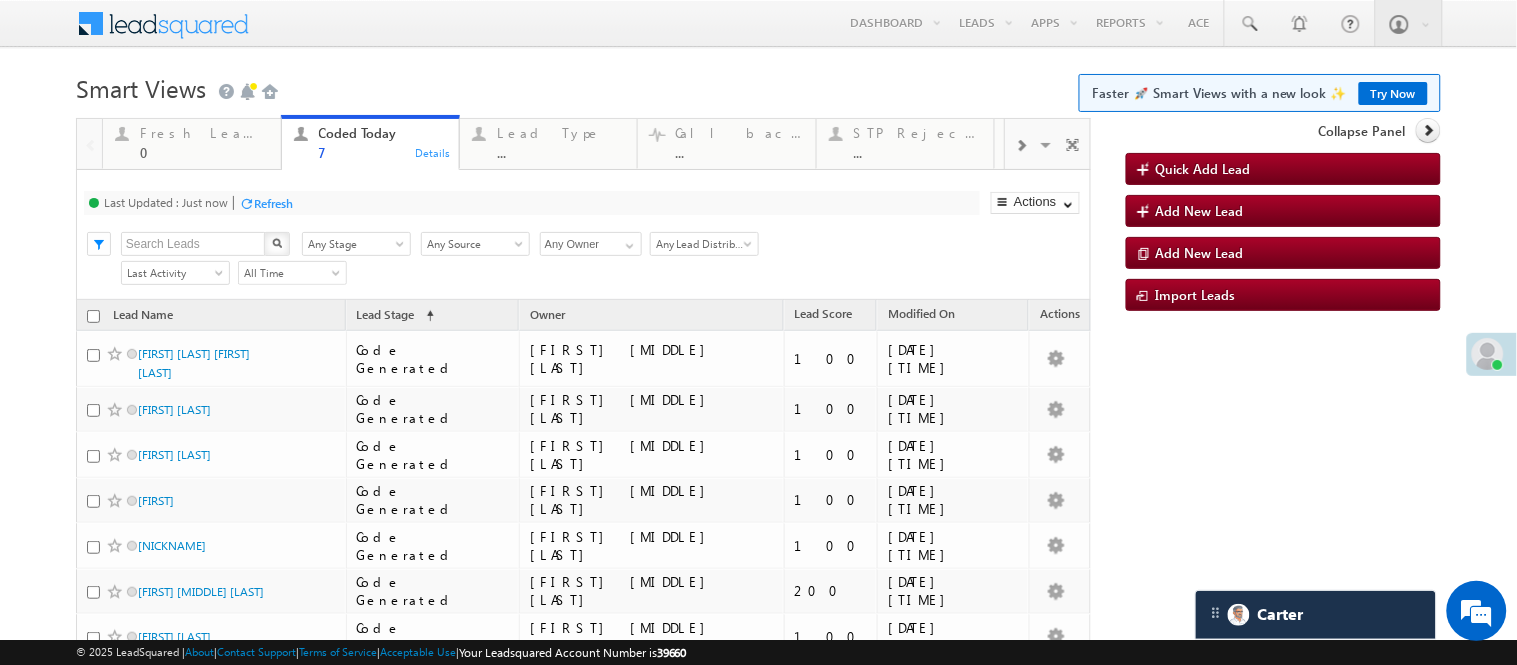click on "Menu
Nisha Anand Yadav
Nisha .Yada v@ang elbro king. com" at bounding box center (758, 385) 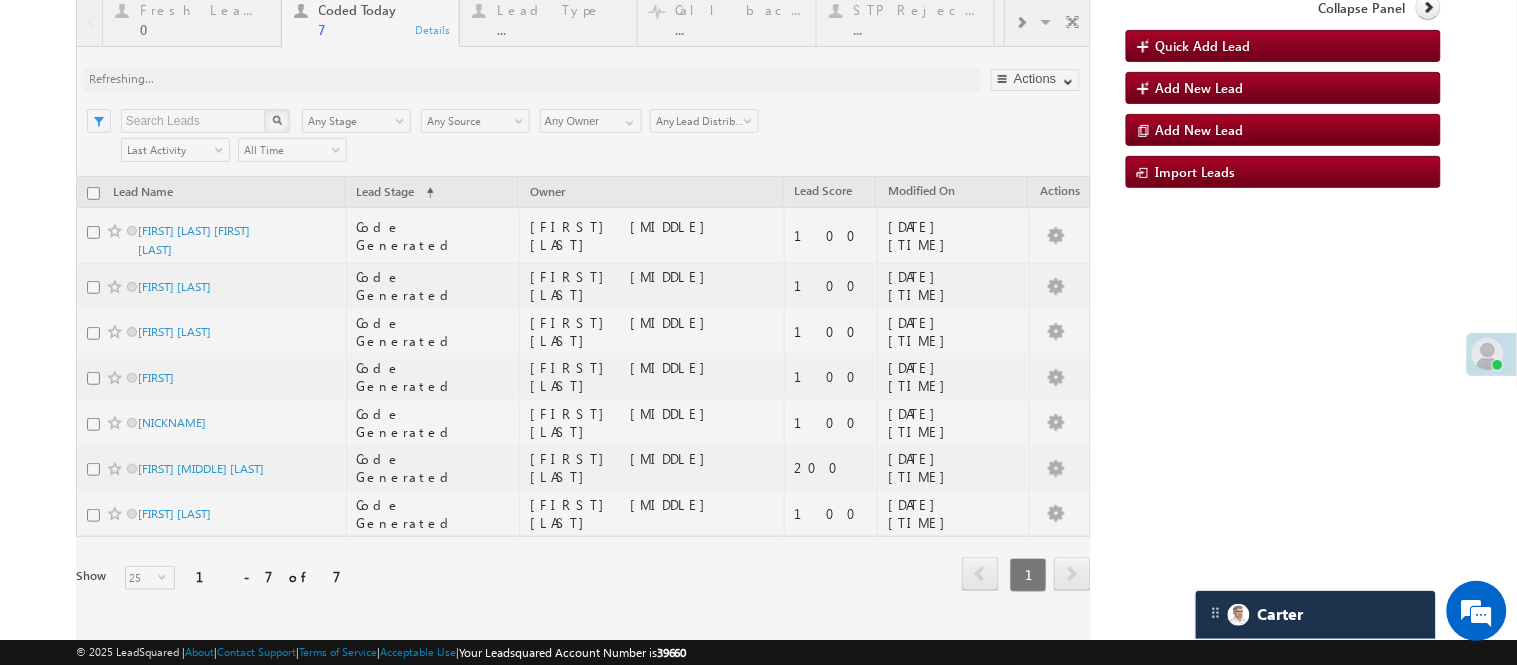 scroll, scrollTop: 0, scrollLeft: 0, axis: both 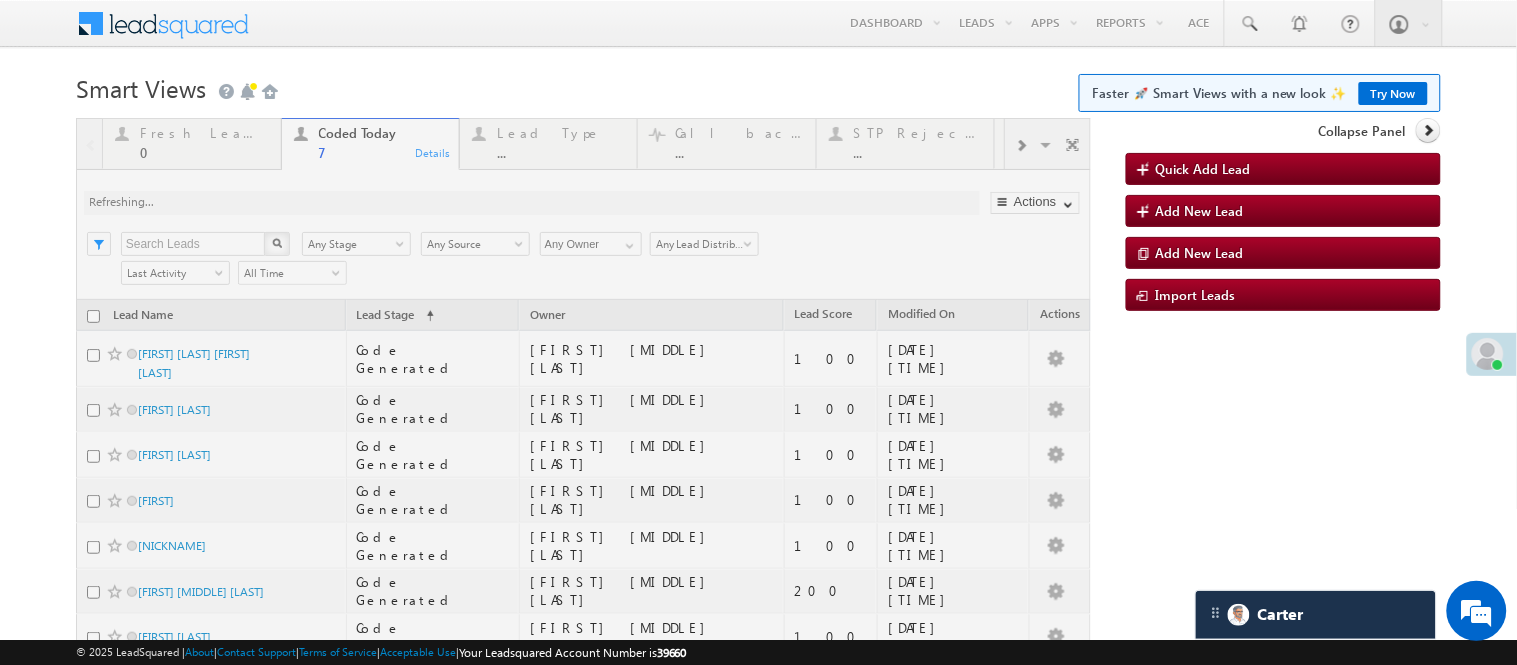 click on "Menu
Nisha Anand Yadav
Nisha .Yada v@ang elbro king. com" at bounding box center [758, 385] 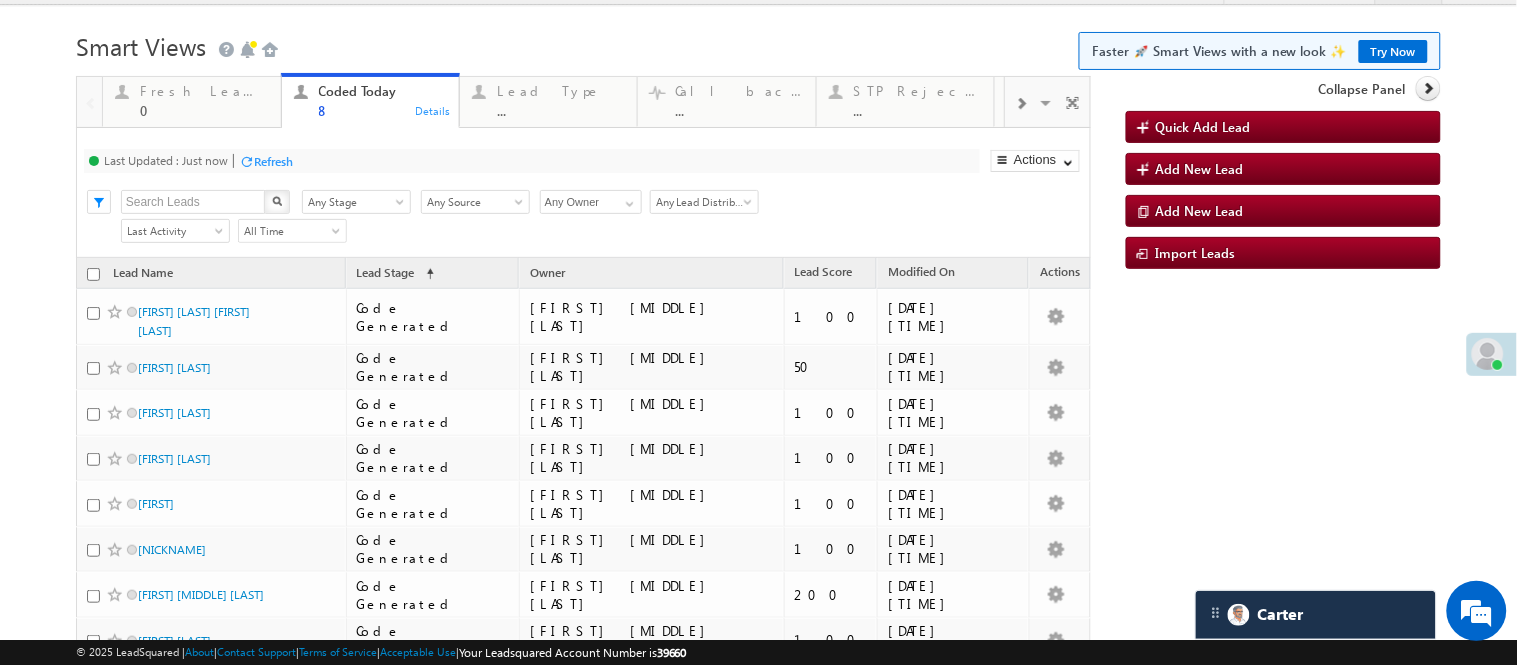 scroll, scrollTop: 0, scrollLeft: 0, axis: both 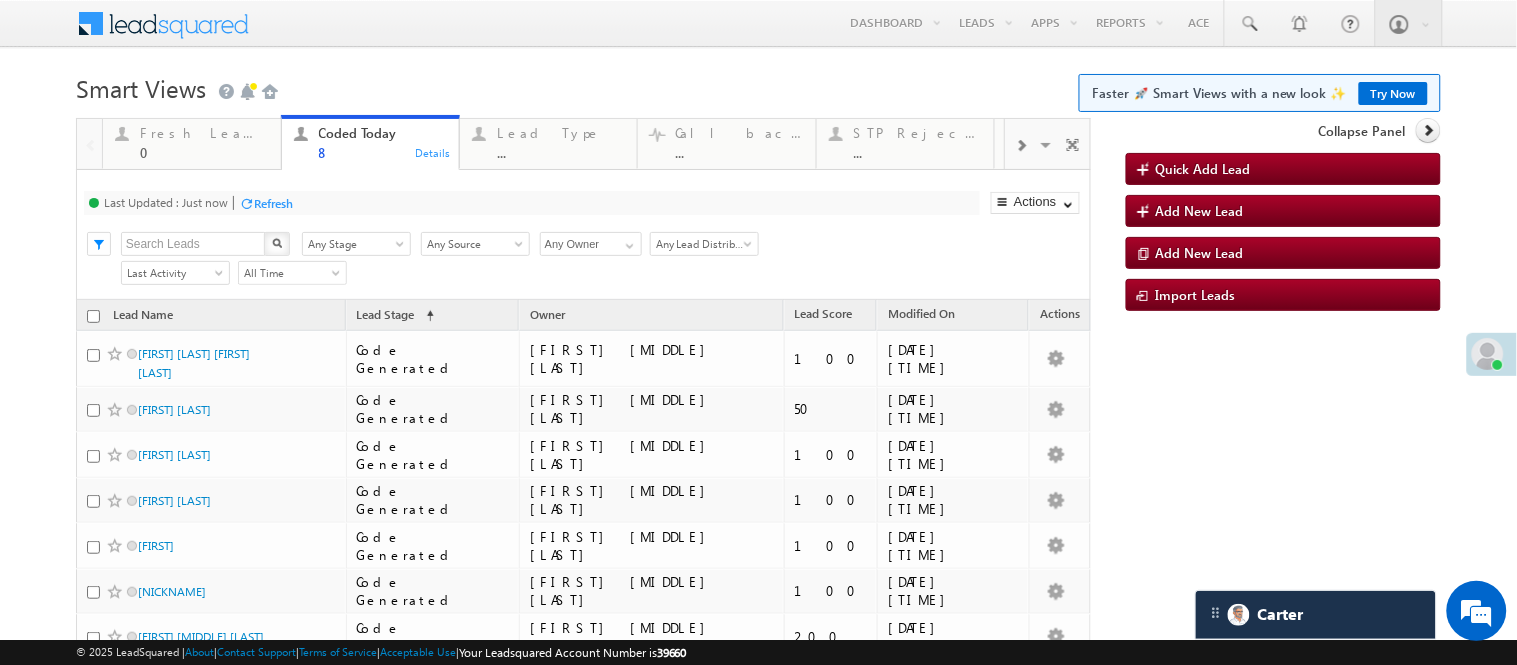 click on "Smart Views Getting Started Faster 🚀 Smart Views with a new look ✨ Try Now" at bounding box center (758, 86) 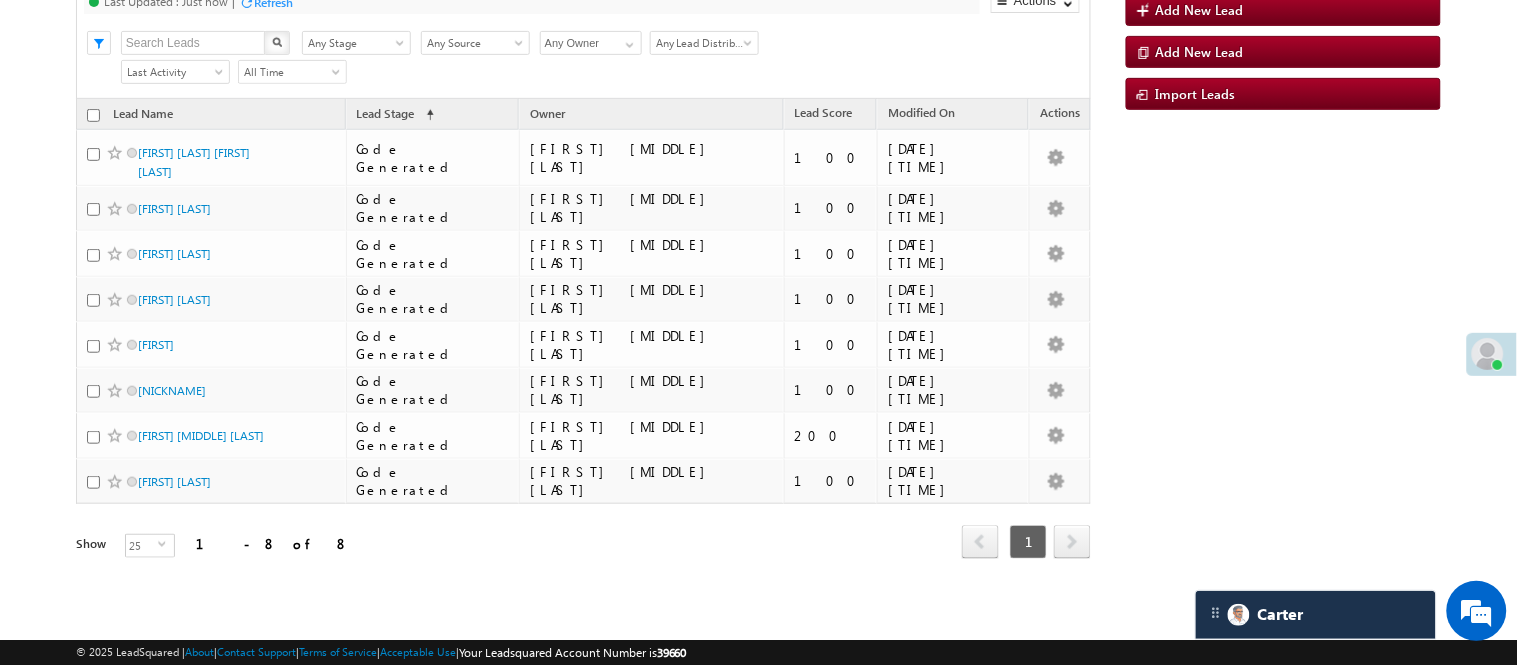 scroll, scrollTop: 40, scrollLeft: 0, axis: vertical 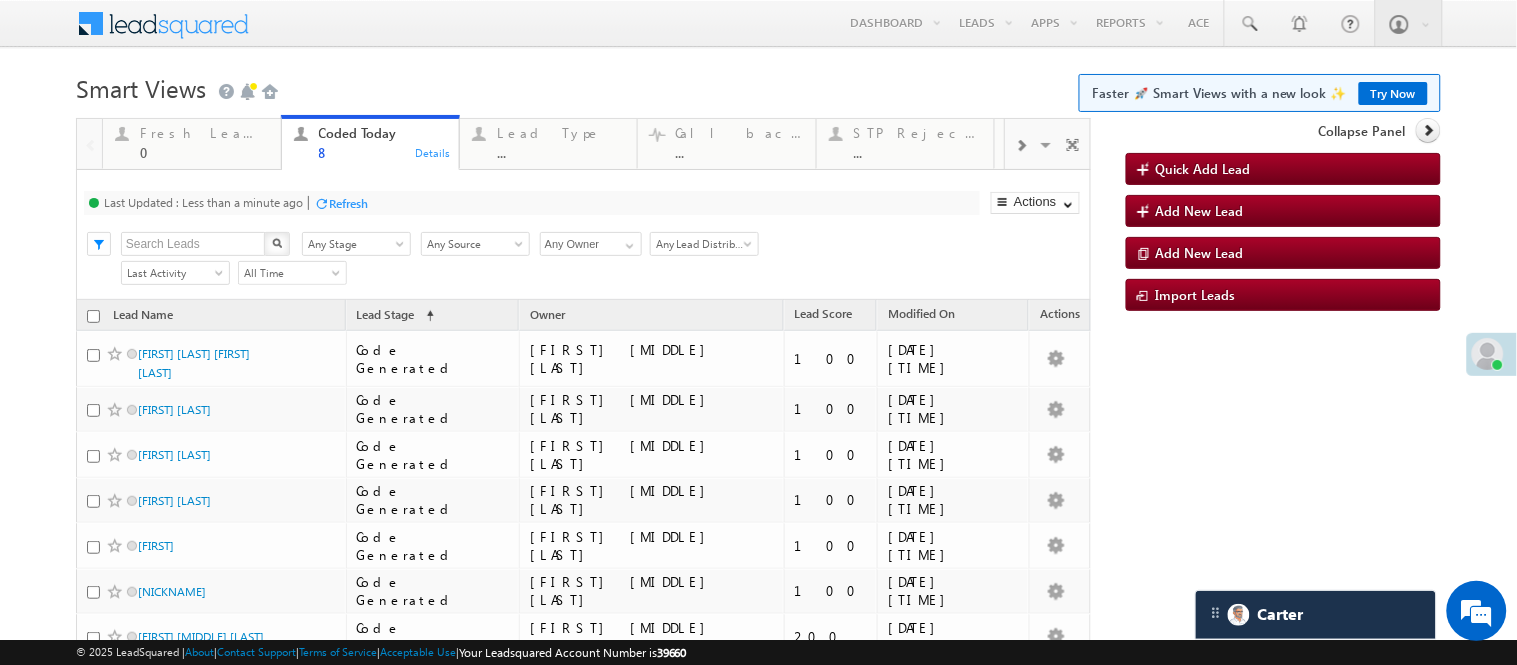 click on "Smart Views Getting Started Faster 🚀 Smart Views with a new look ✨ Try Now" at bounding box center (758, 86) 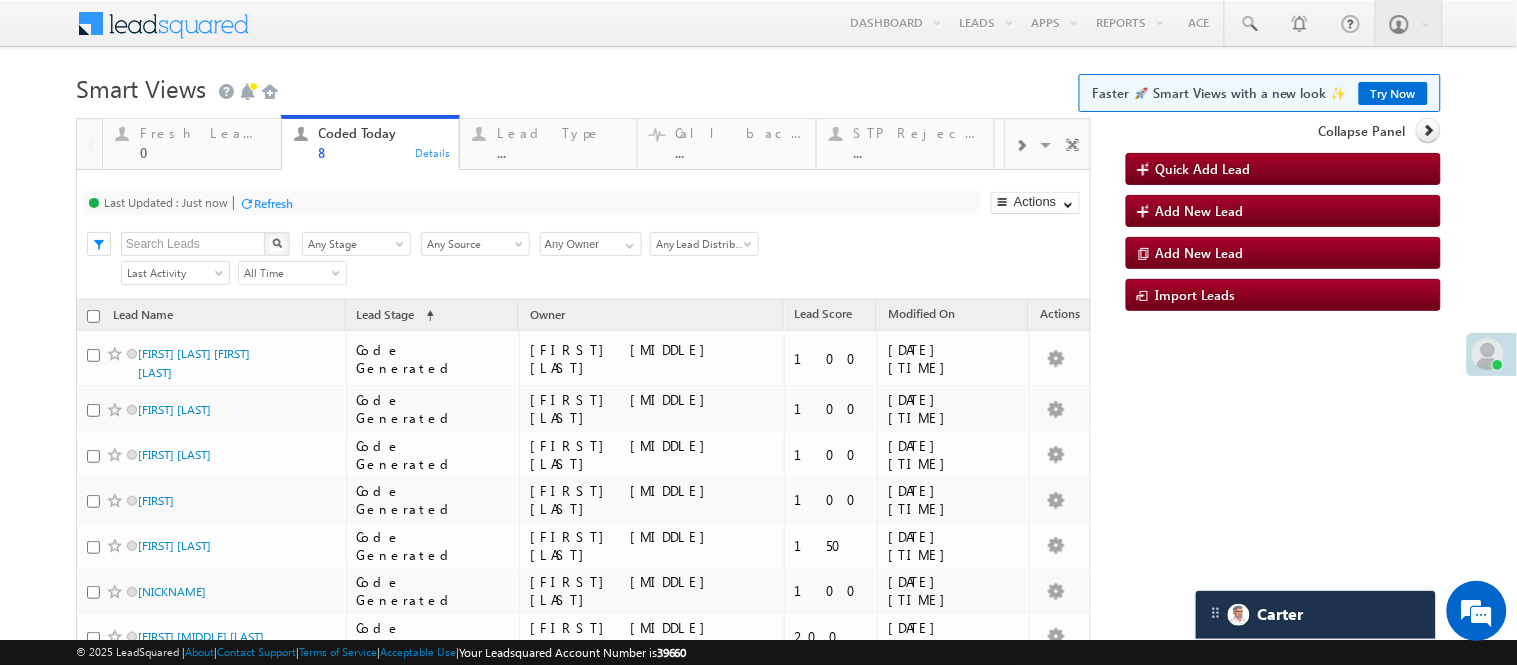 click on "Menu
Nisha Anand Yadav
Nisha .Yada v@ang elbro king. com" at bounding box center [758, 408] 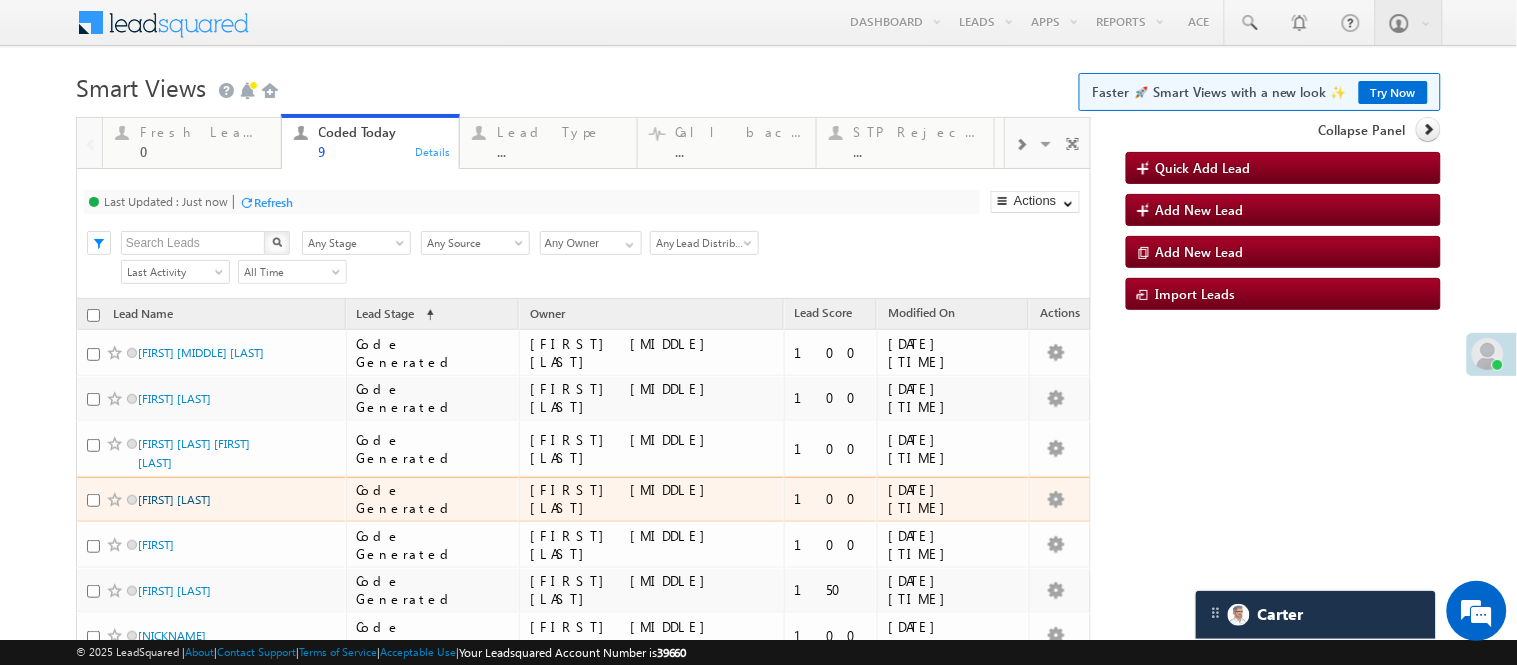 scroll, scrollTop: 0, scrollLeft: 0, axis: both 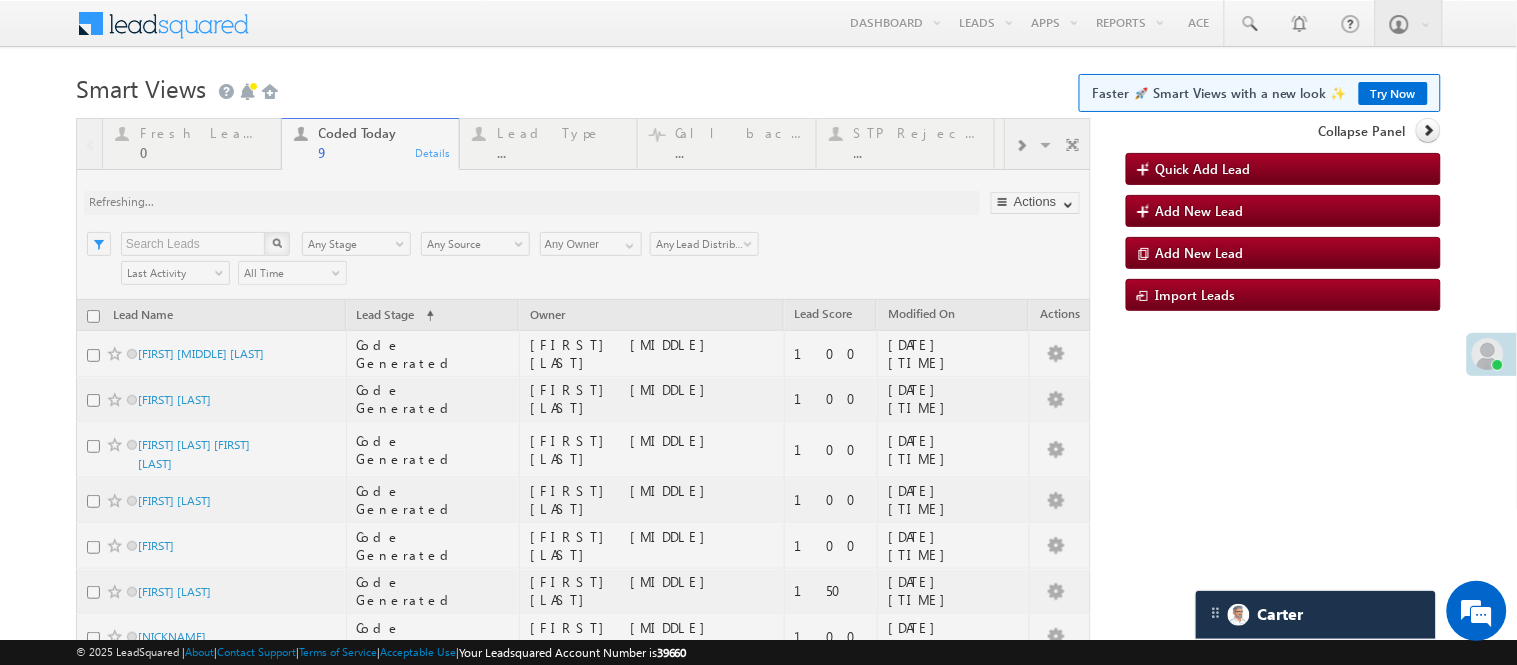 click on "Smart Views Getting Started Faster 🚀 Smart Views with a new look ✨ Try Now" at bounding box center (758, 86) 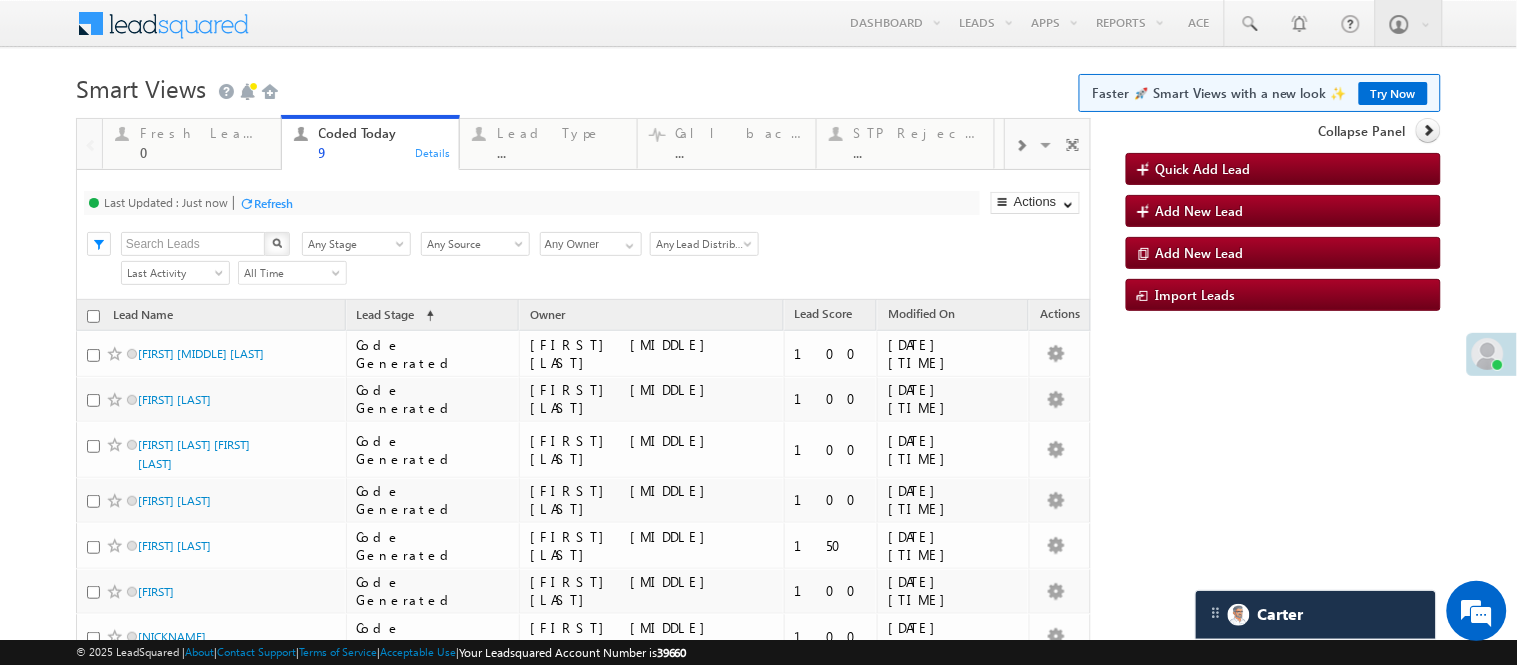 click on "Menu
Nisha Anand Yadav
Nisha .Yada v@ang elbro king. com" at bounding box center [758, 430] 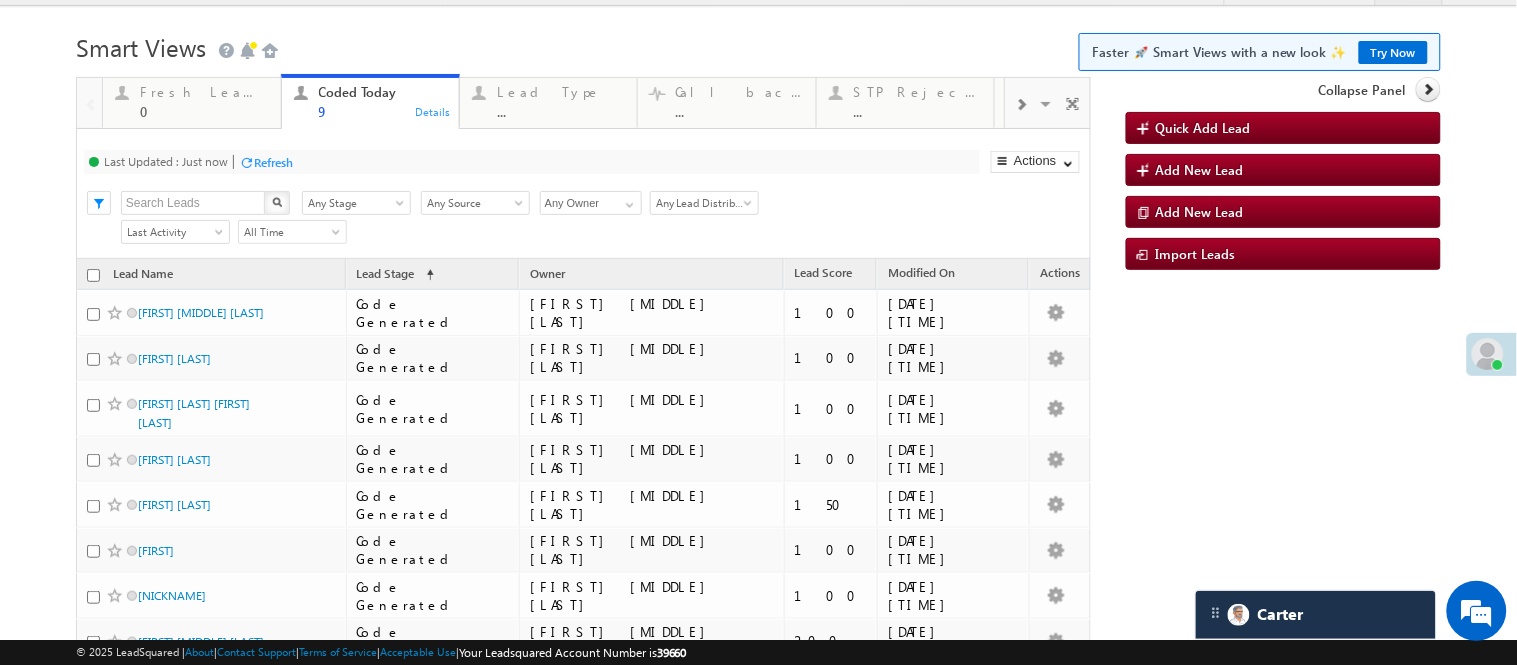 scroll, scrollTop: 44, scrollLeft: 0, axis: vertical 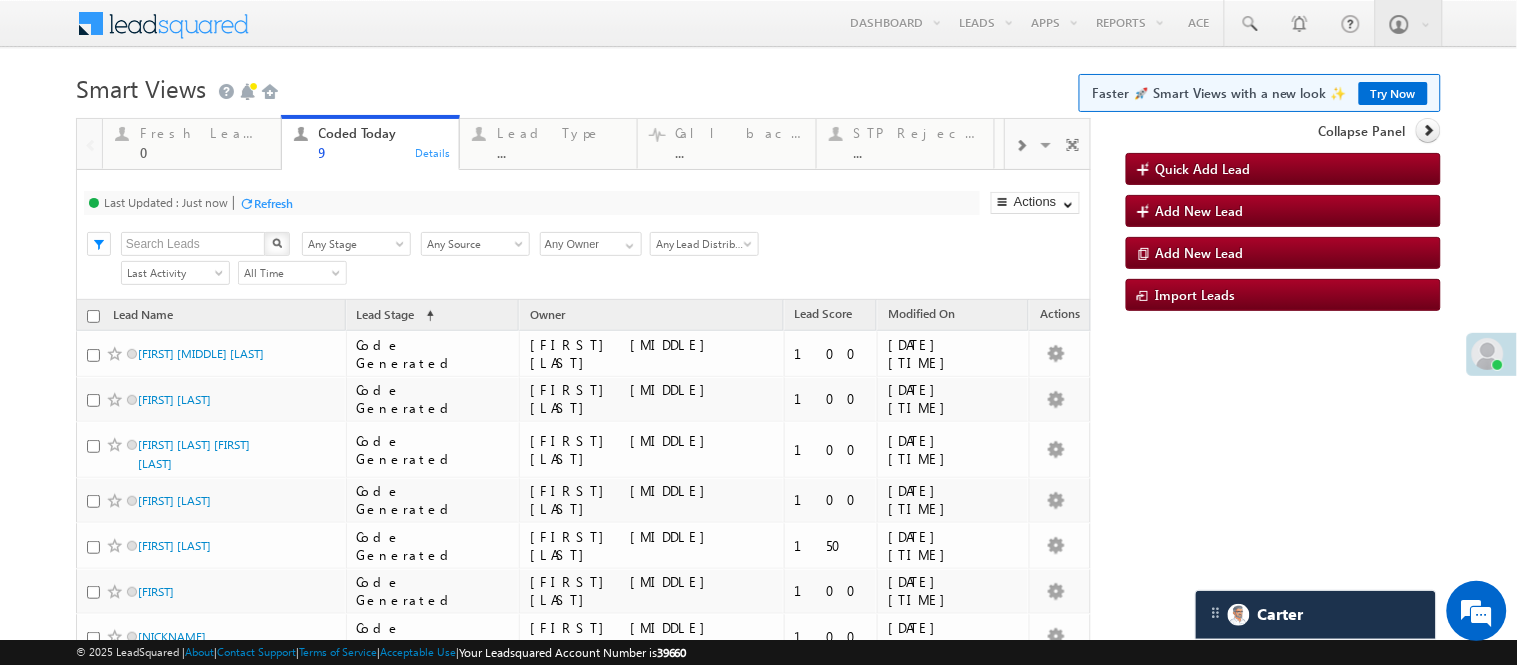 click on "Smart Views Getting Started Faster 🚀 Smart Views with a new look ✨ Try Now" at bounding box center (758, 86) 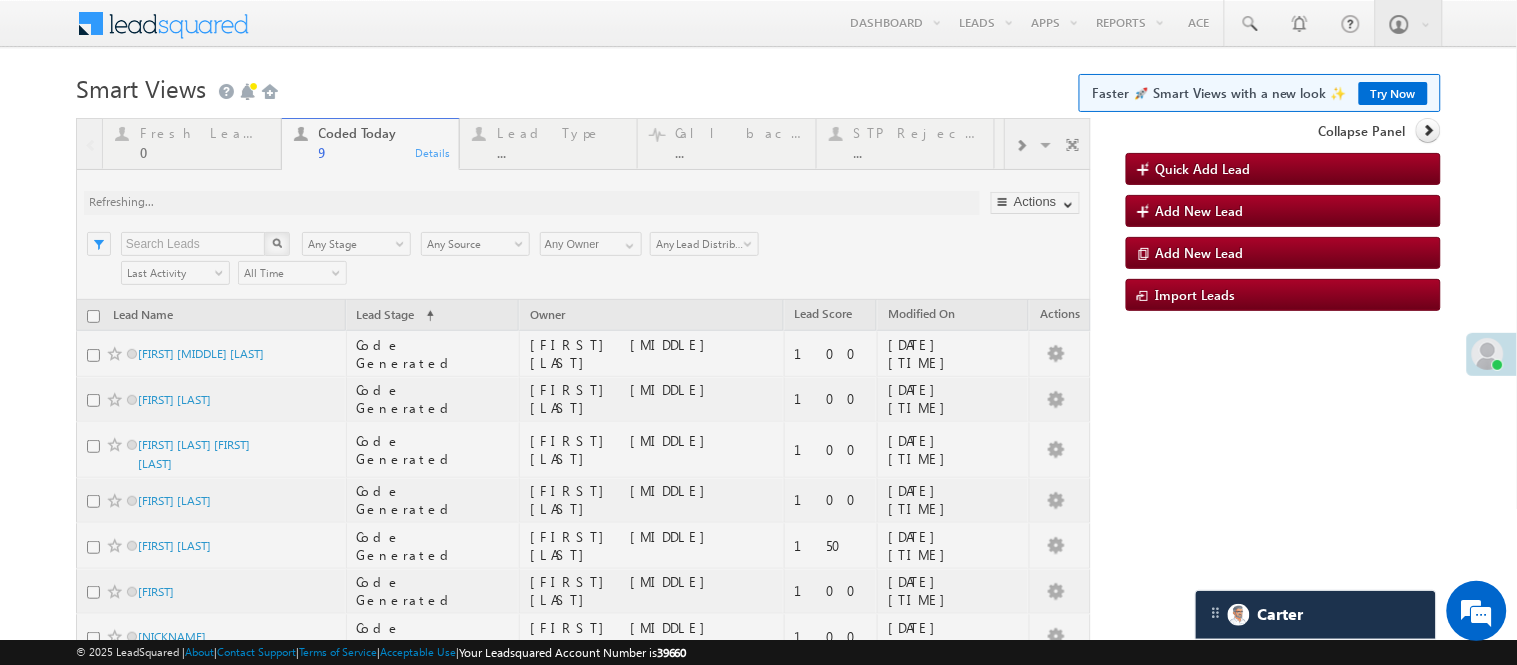 click on "Smart Views Getting Started Faster 🚀 Smart Views with a new look ✨ Try Now" at bounding box center [758, 86] 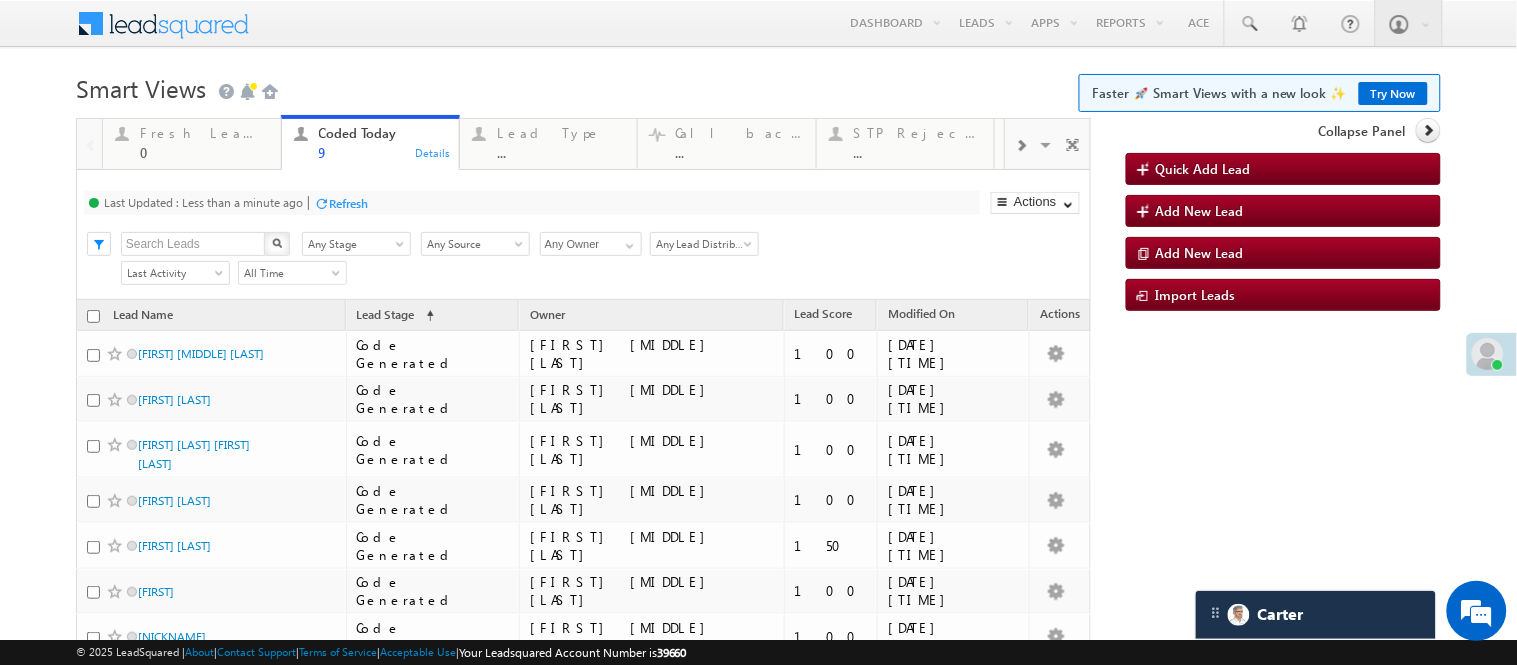 click on "Smart Views Getting Started Faster 🚀 Smart Views with a new look ✨ Try Now" at bounding box center [758, 86] 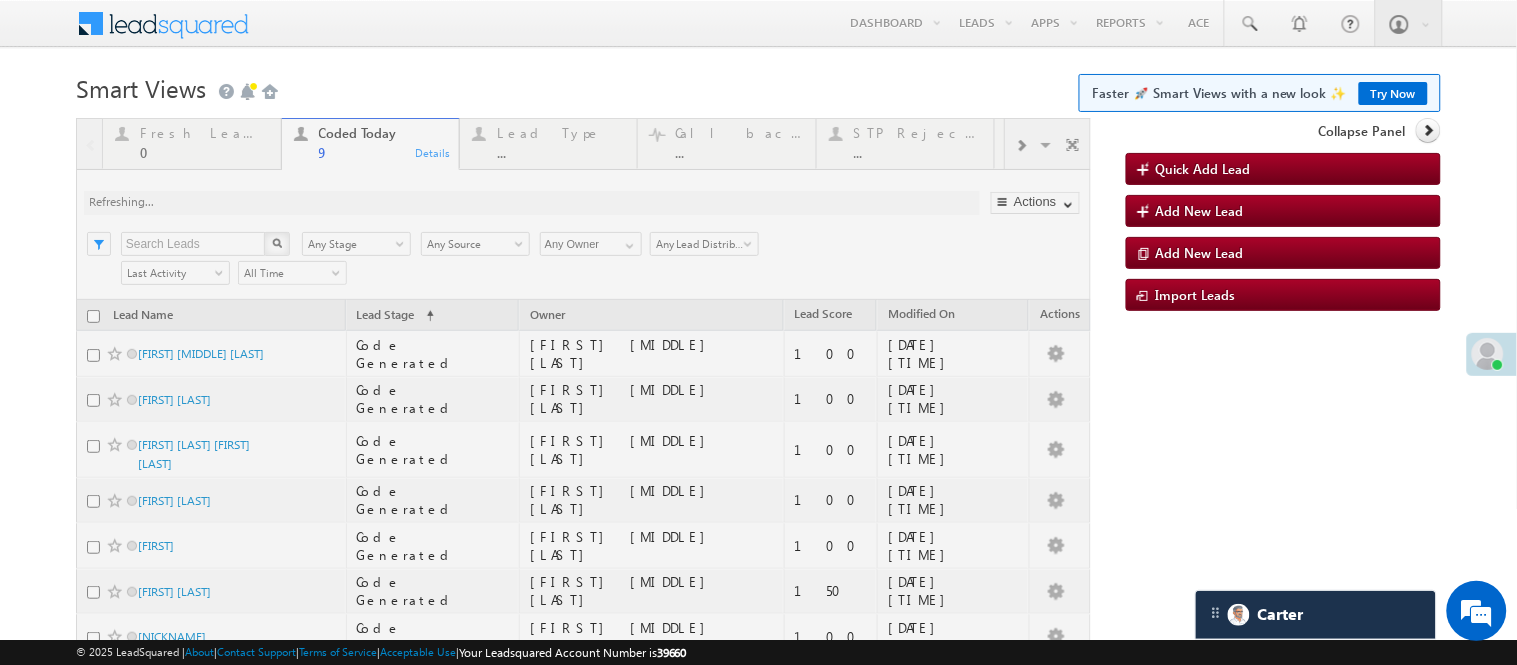 scroll, scrollTop: 298, scrollLeft: 0, axis: vertical 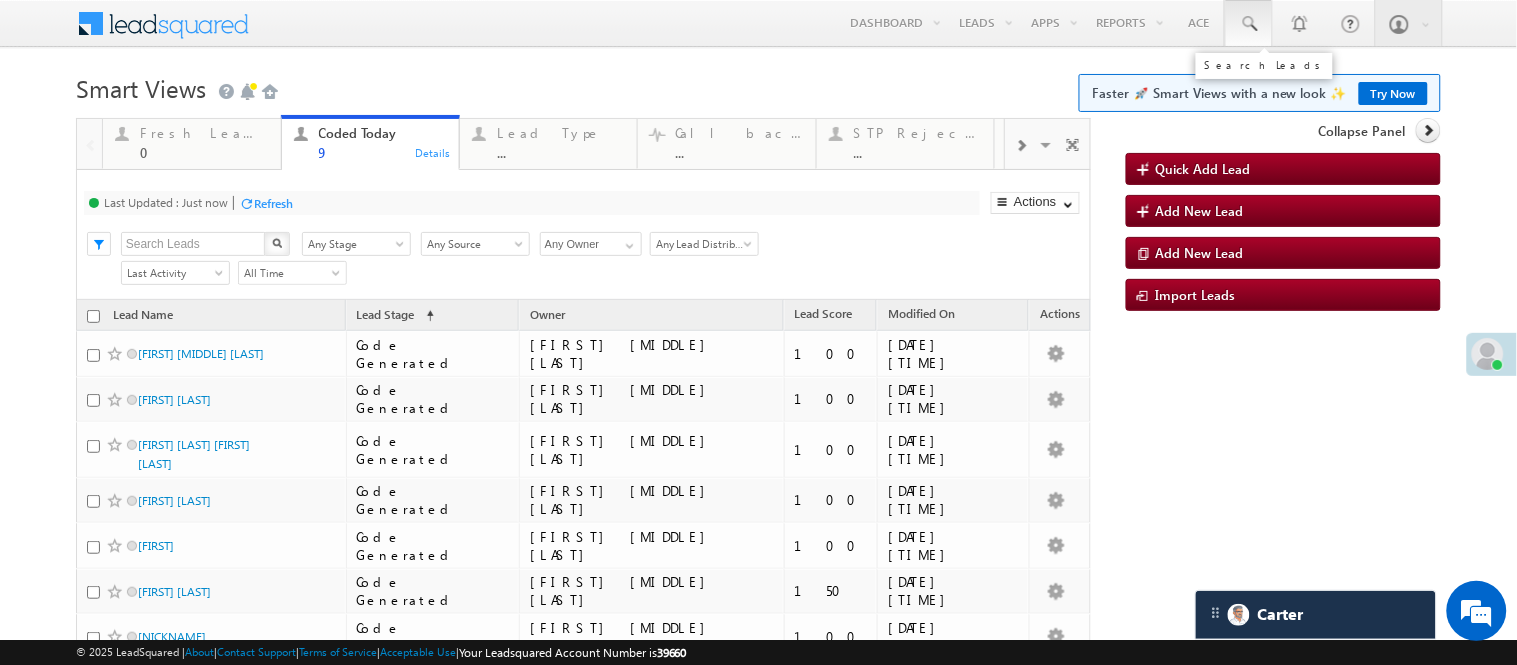 click at bounding box center [1249, 23] 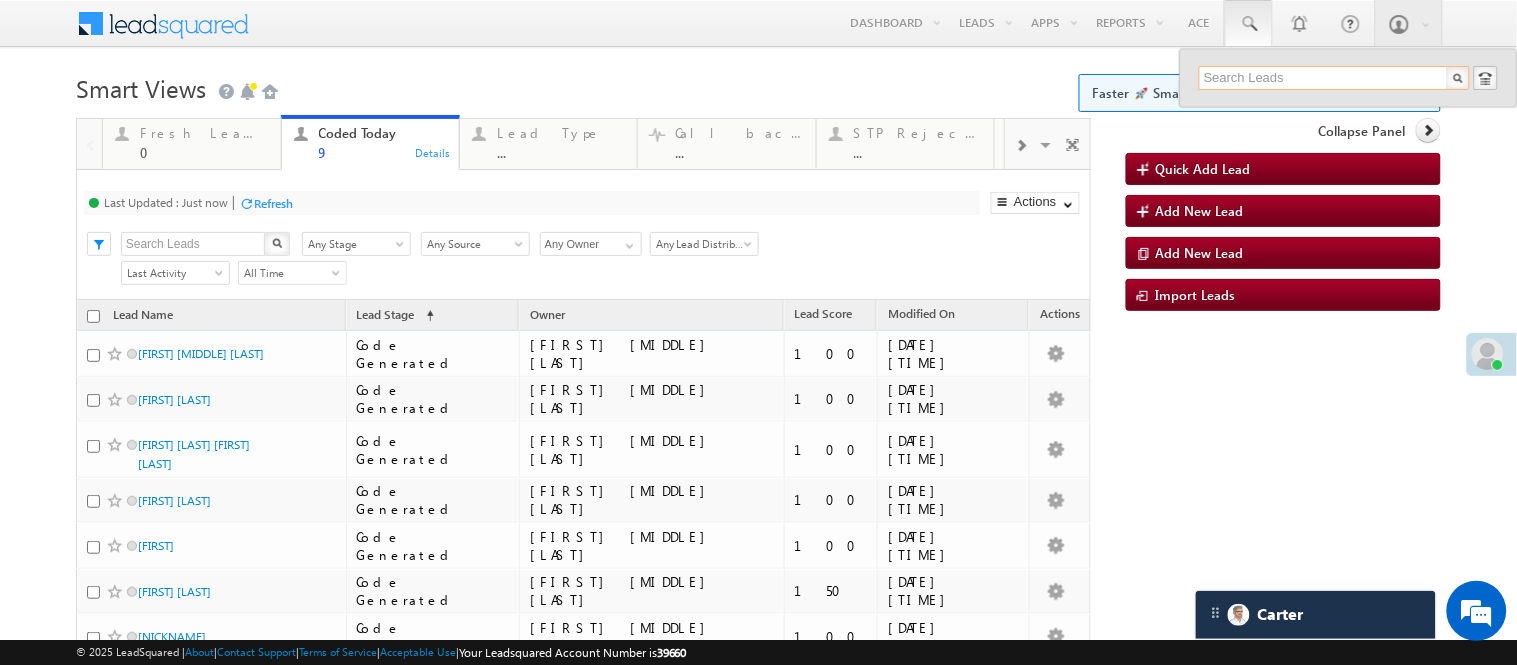 click at bounding box center [1334, 78] 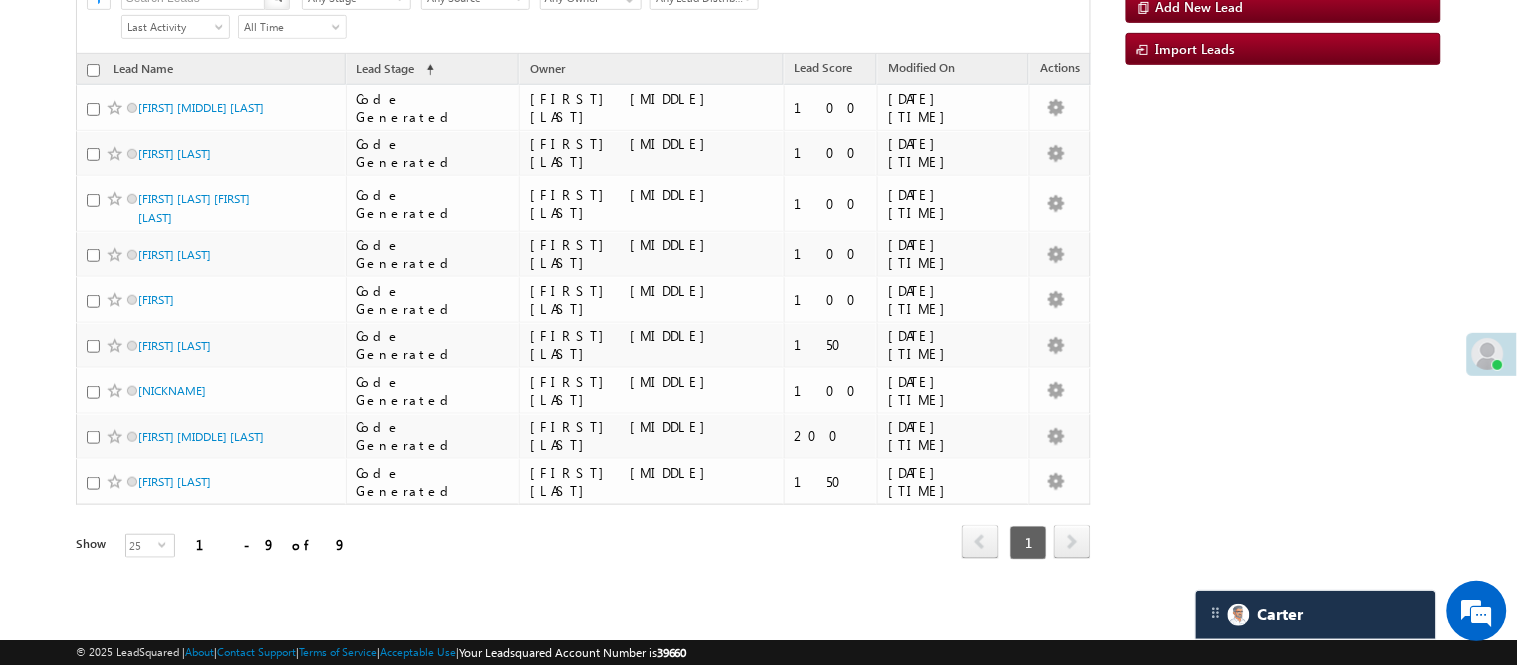 scroll, scrollTop: 298, scrollLeft: 0, axis: vertical 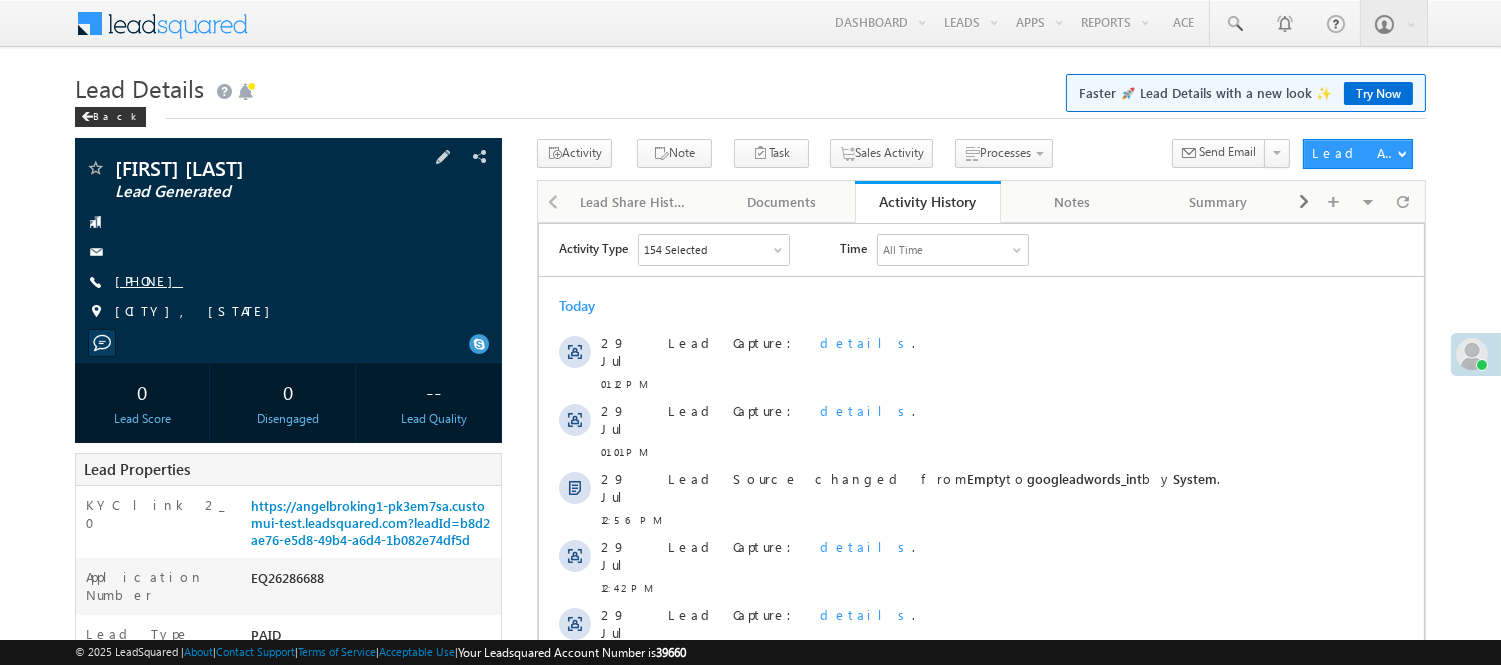 click on "+91-9149228917" at bounding box center (149, 280) 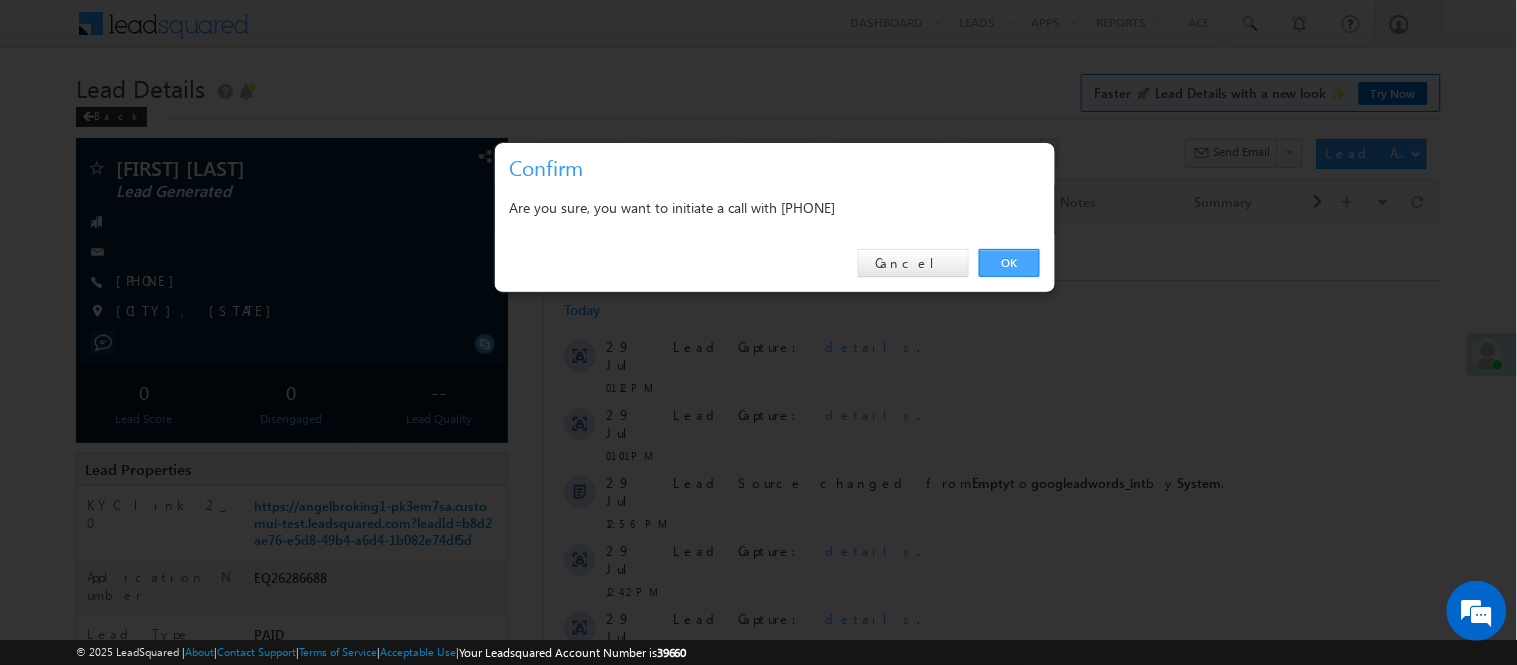 click on "OK" at bounding box center [1009, 263] 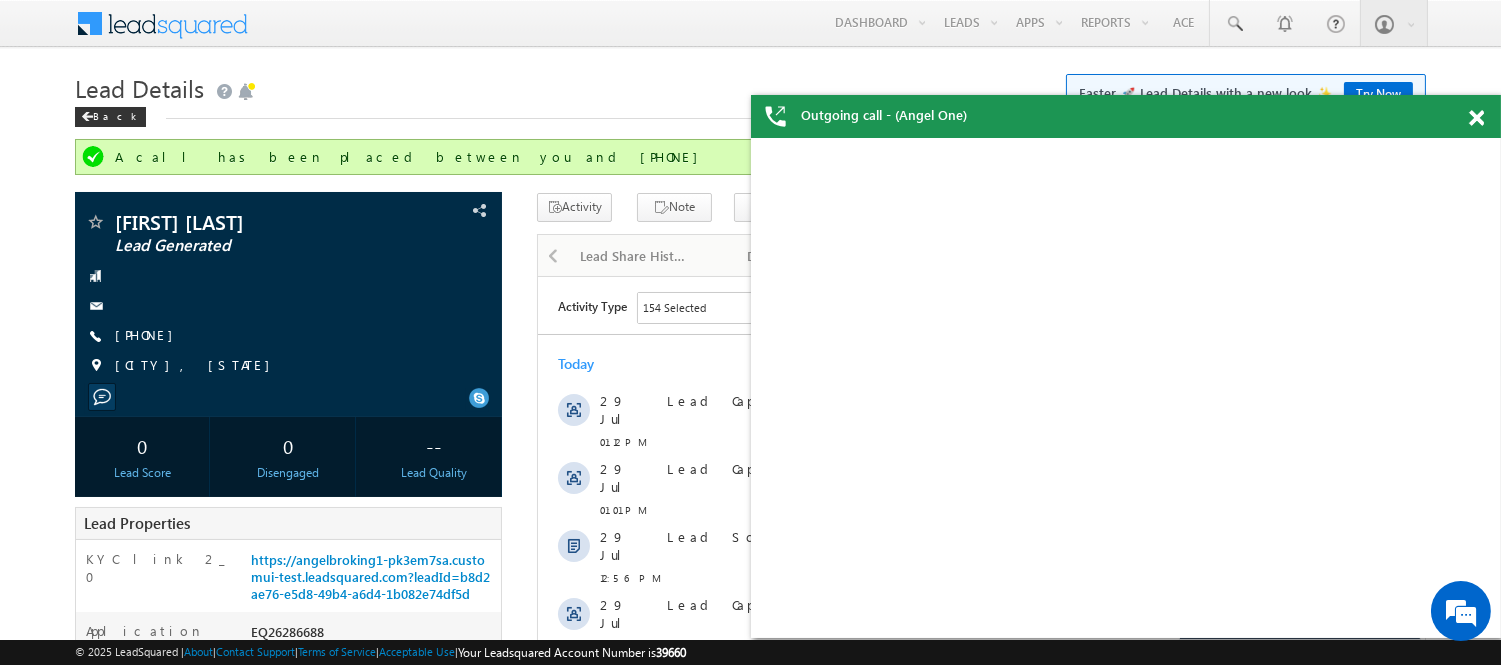 scroll, scrollTop: 0, scrollLeft: 0, axis: both 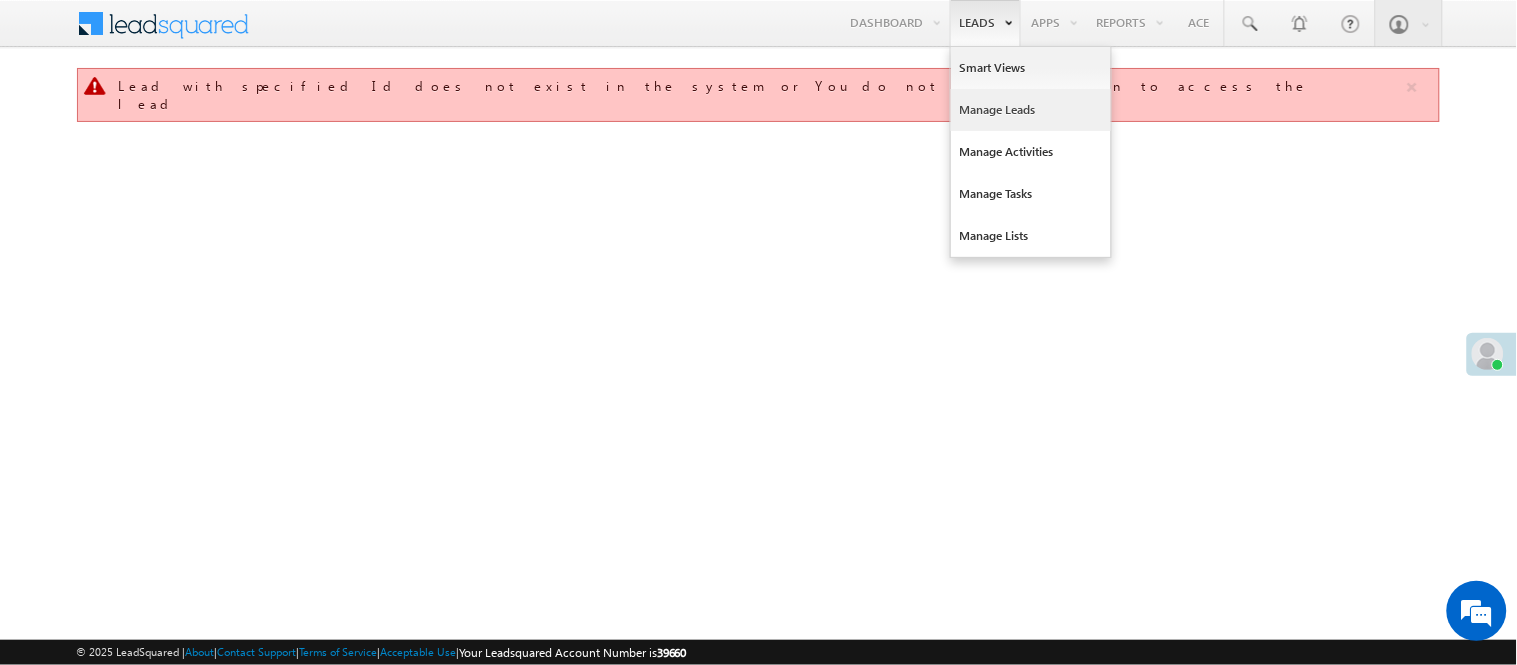 click on "Manage Leads" at bounding box center [1031, 110] 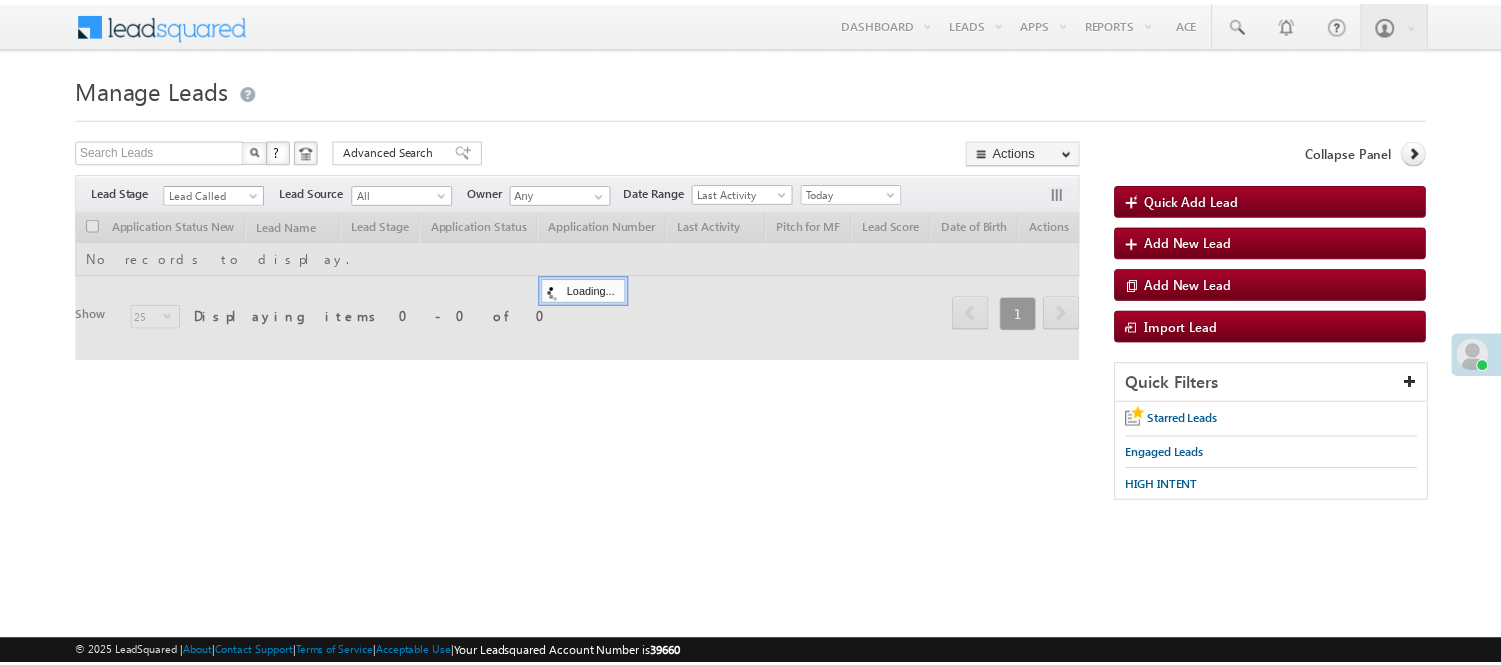 scroll, scrollTop: 0, scrollLeft: 0, axis: both 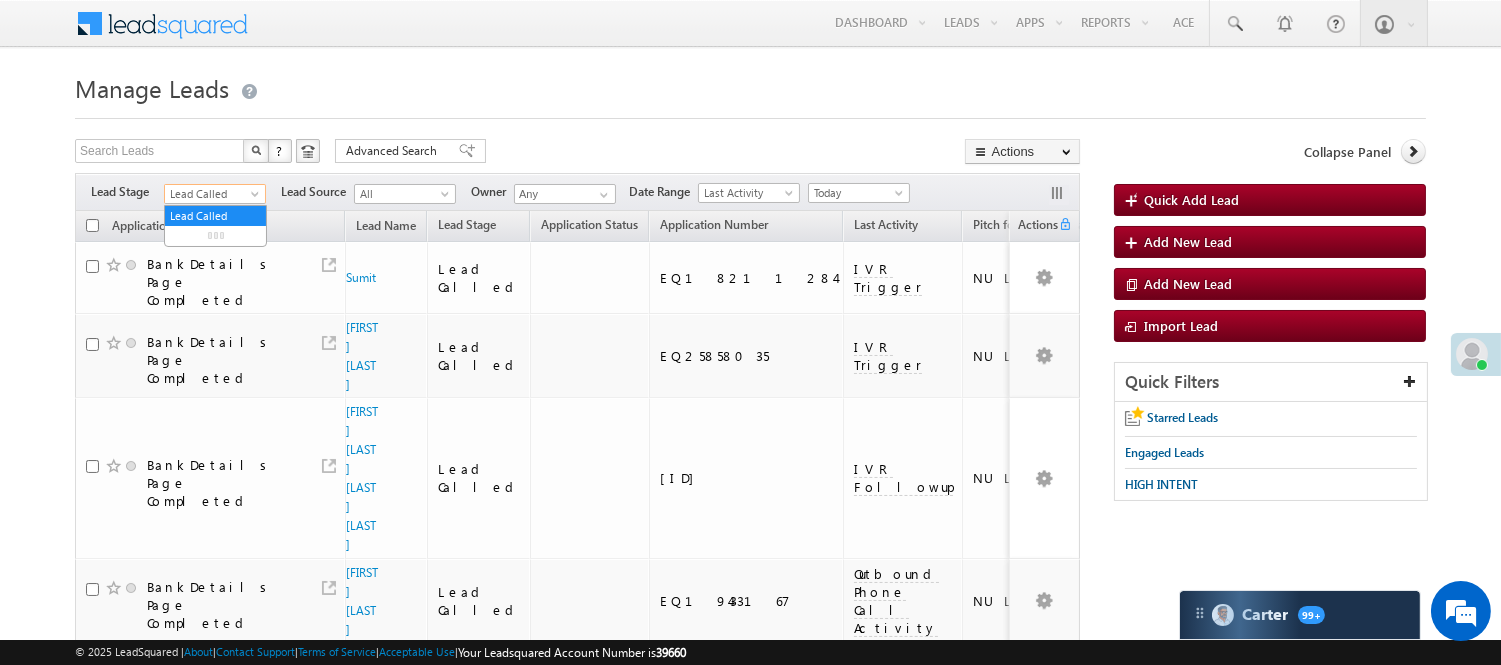click on "Lead Called" at bounding box center [212, 194] 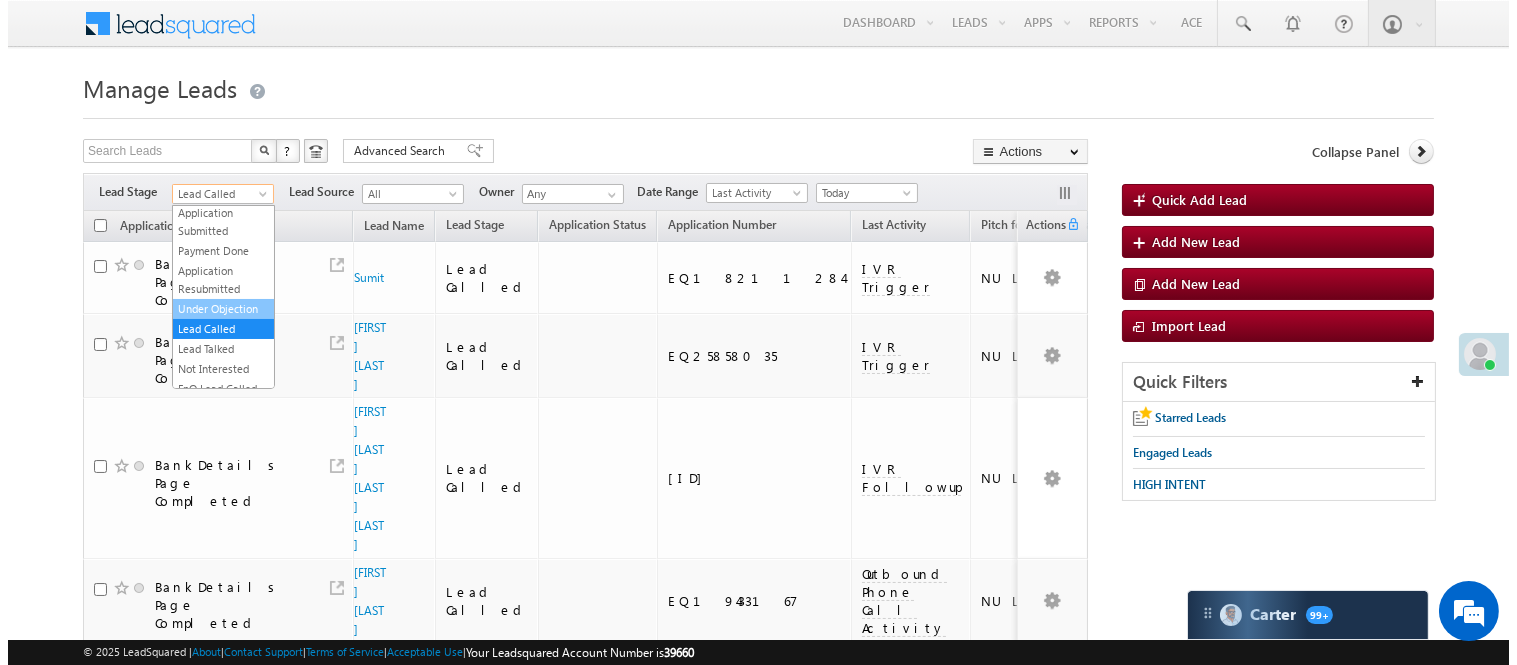 scroll, scrollTop: 0, scrollLeft: 0, axis: both 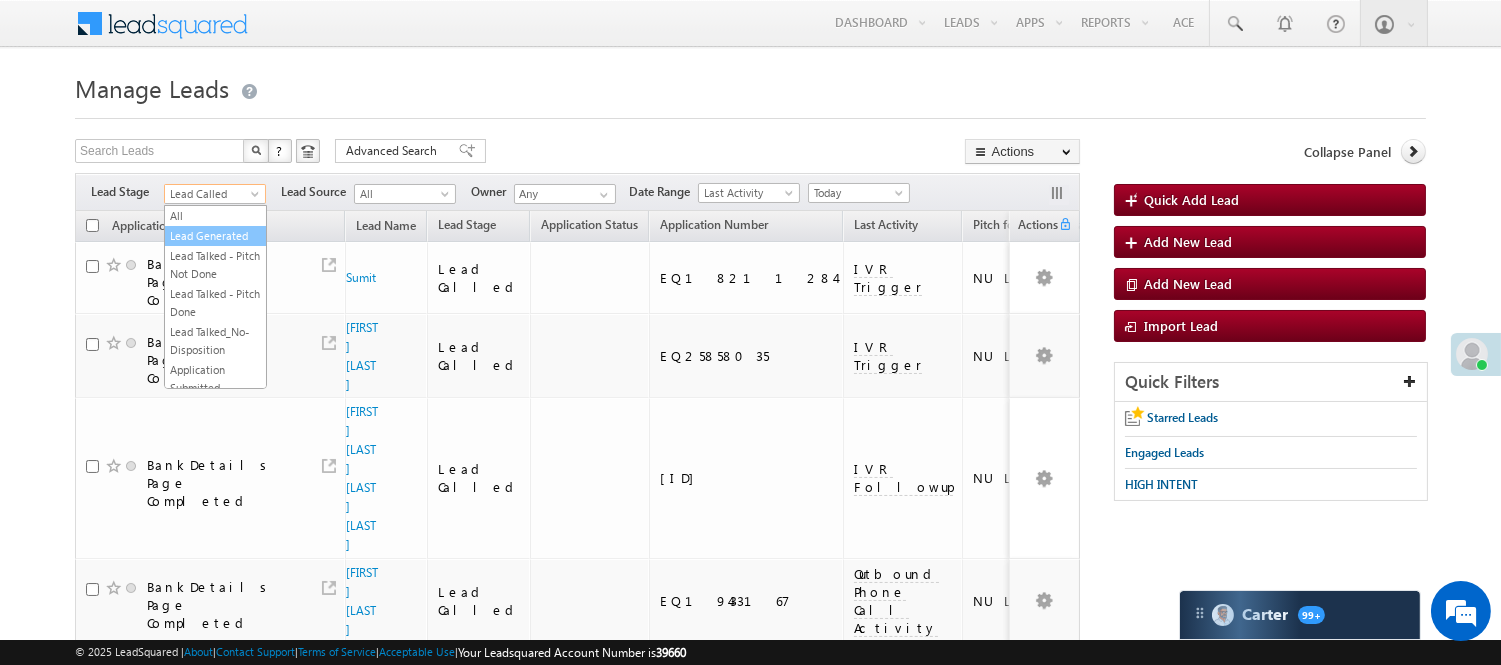 click on "Lead Generated" at bounding box center (215, 236) 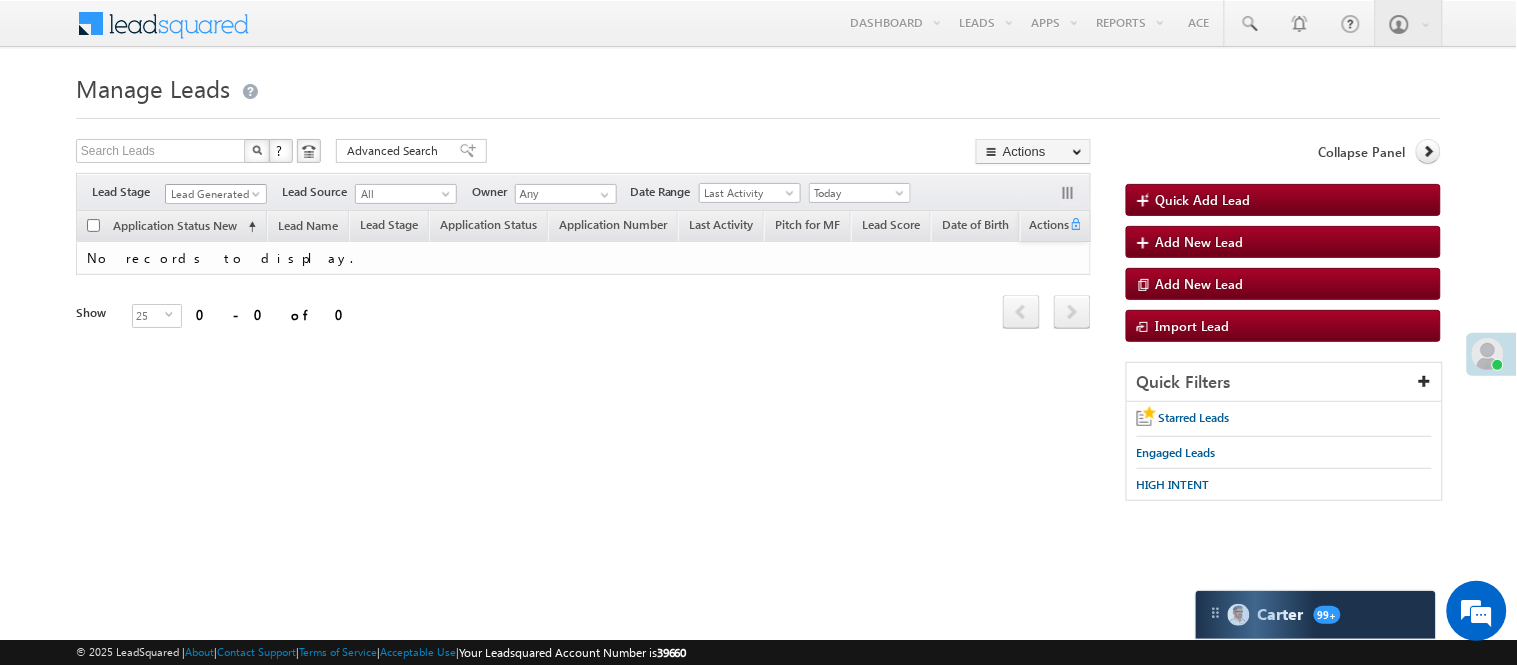 click on "Lead Generated" at bounding box center (213, 194) 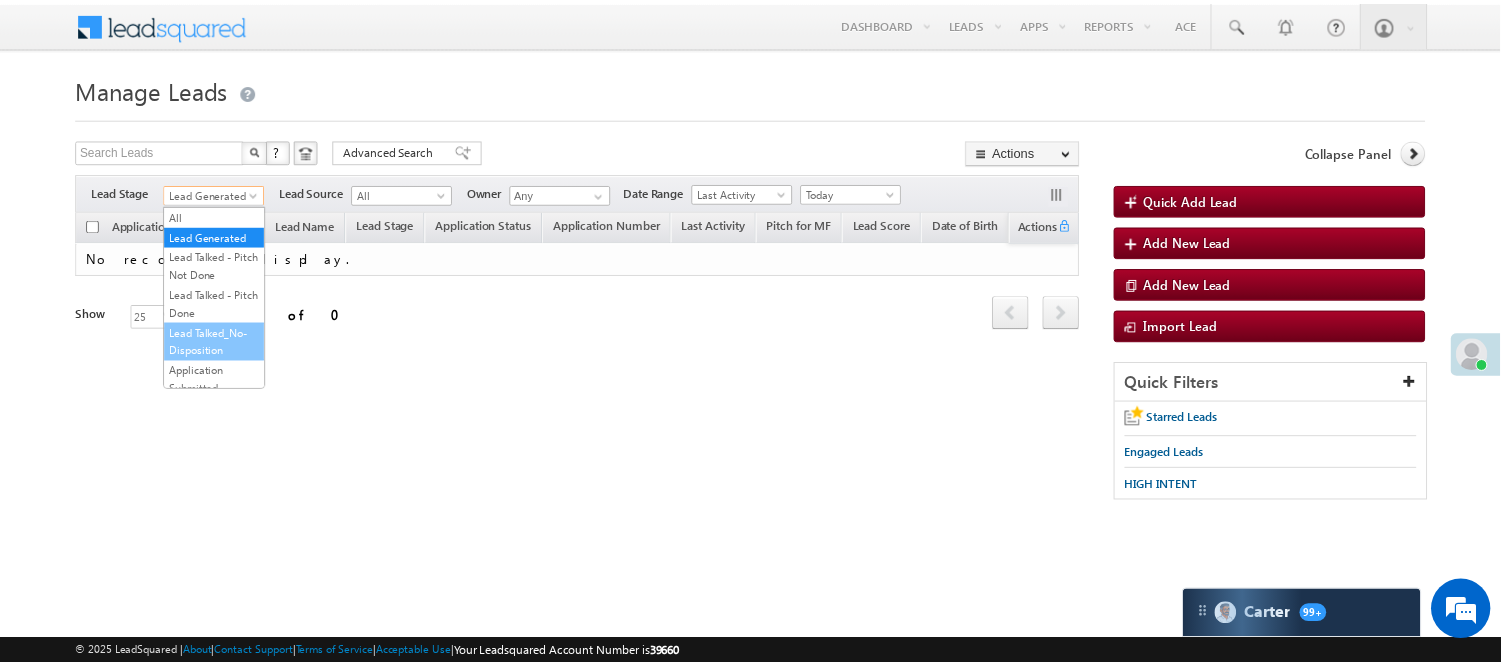 scroll, scrollTop: 496, scrollLeft: 0, axis: vertical 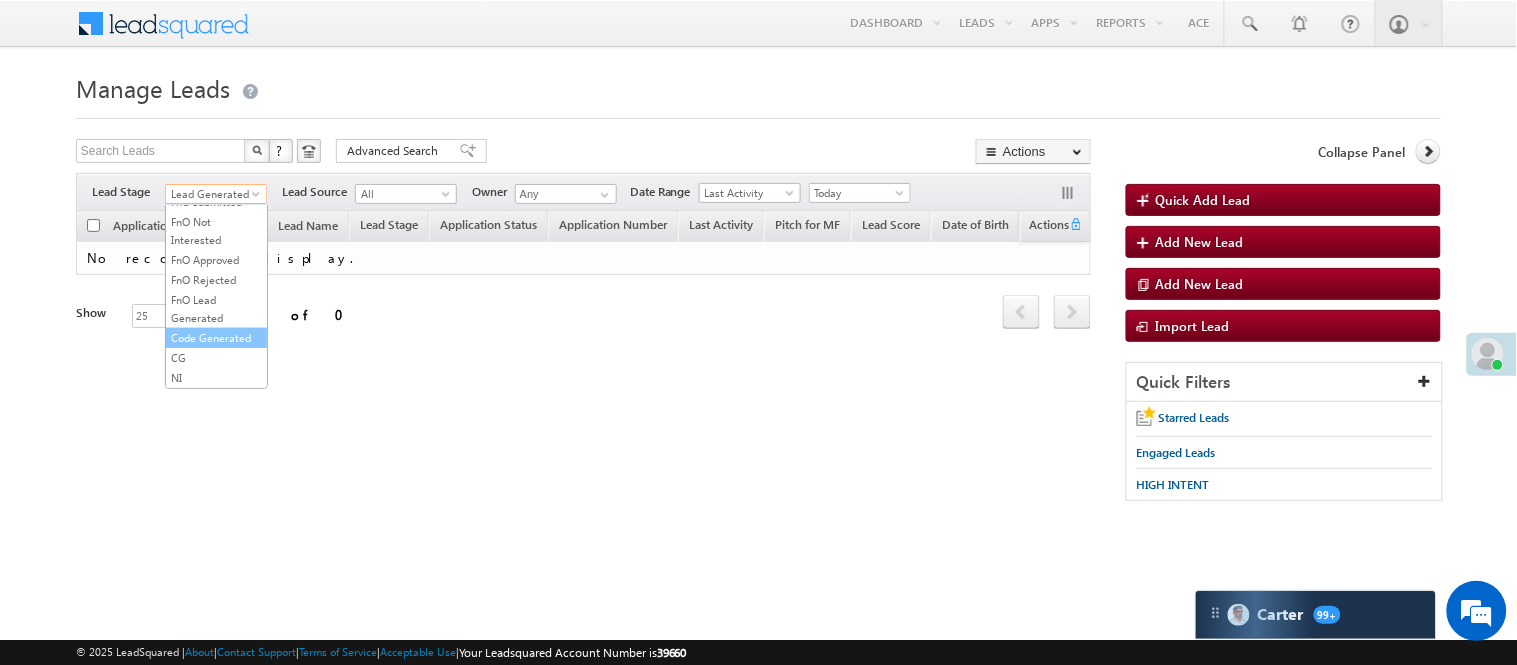 click on "Code Generated" at bounding box center [216, 338] 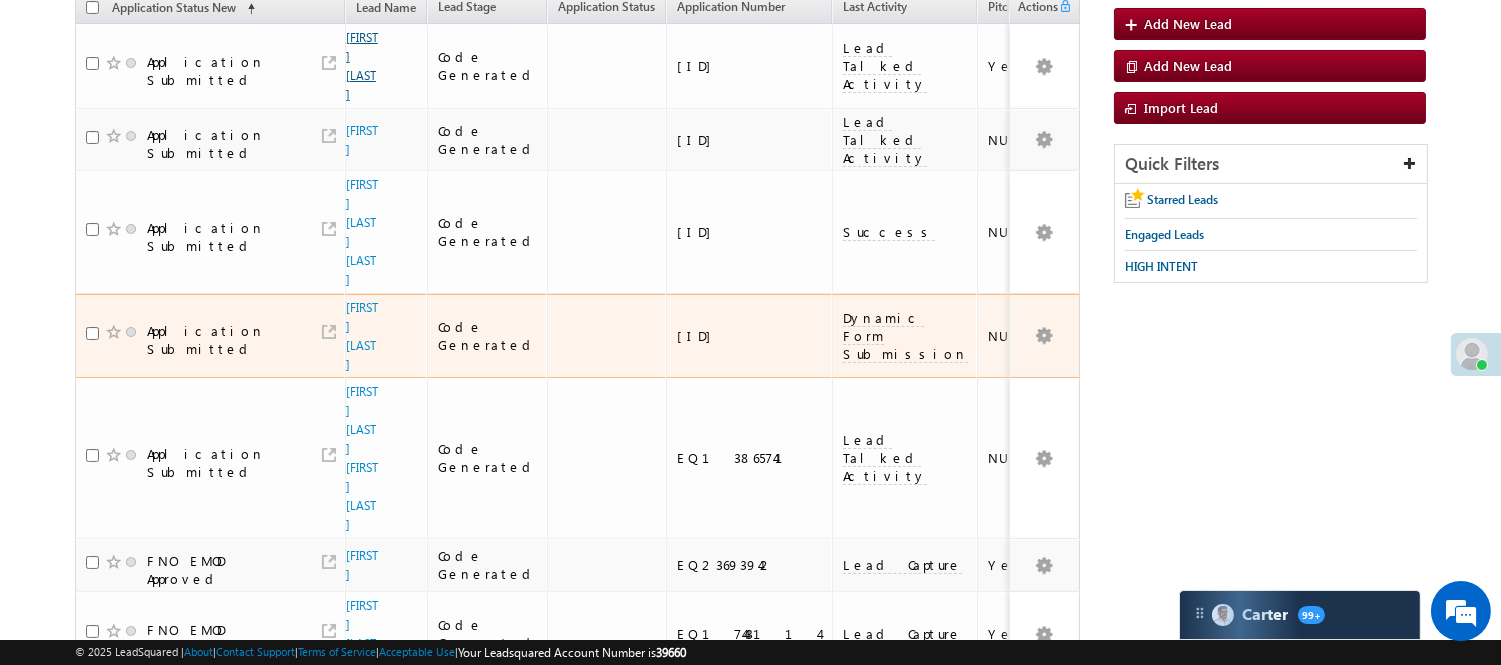 scroll, scrollTop: 222, scrollLeft: 0, axis: vertical 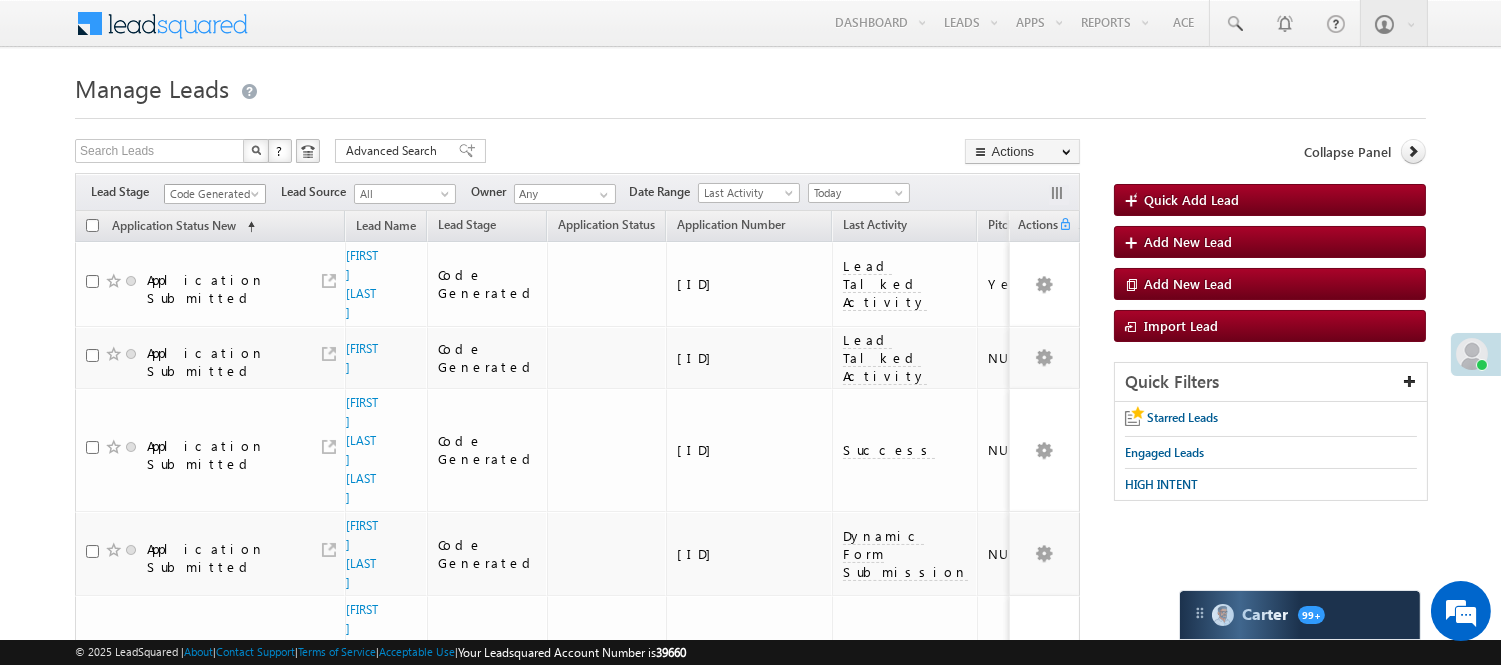 click on "Code Generated" at bounding box center (212, 194) 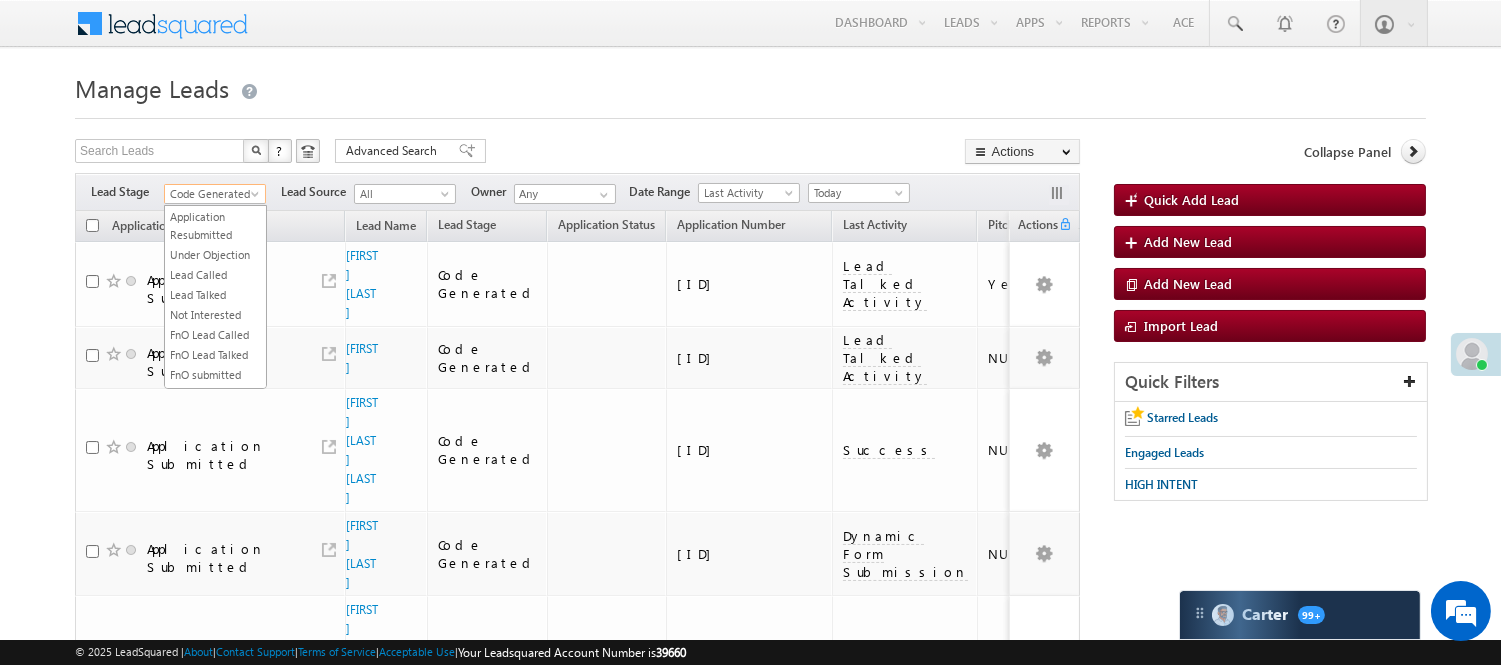 scroll, scrollTop: 0, scrollLeft: 0, axis: both 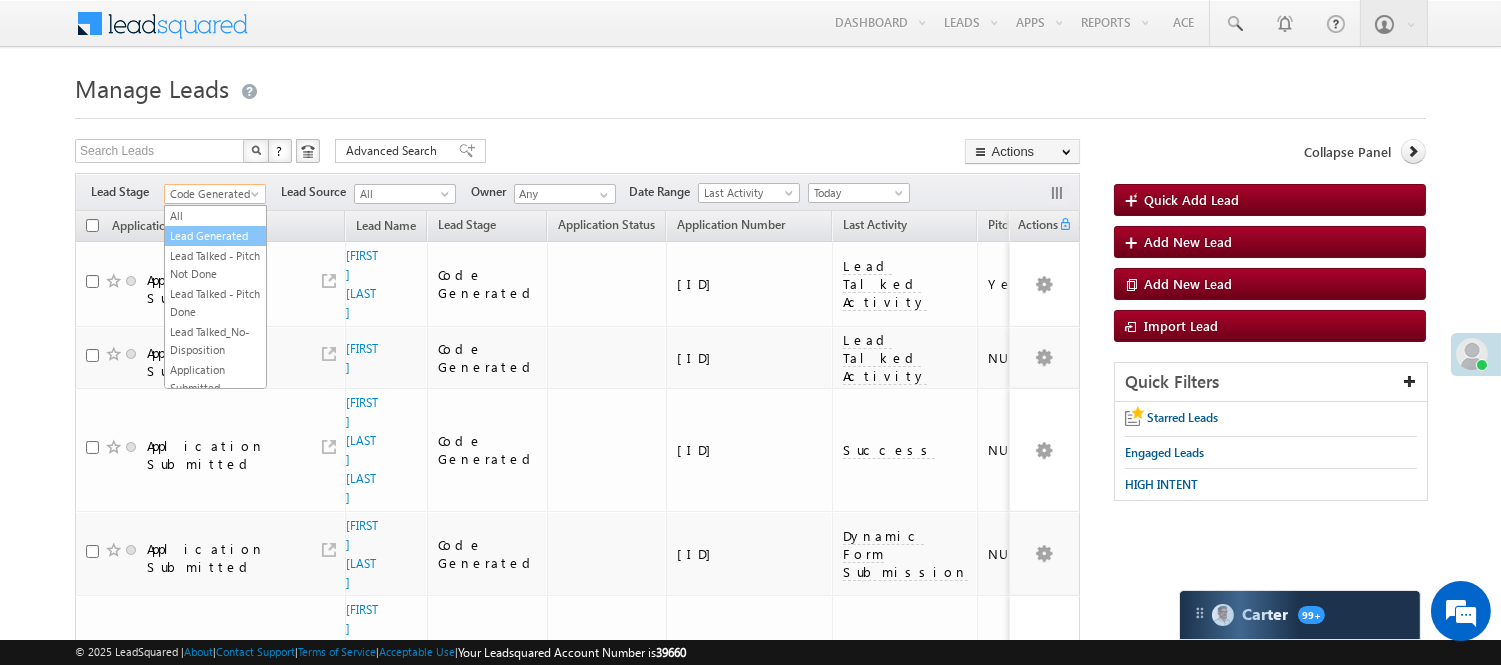 click on "Lead Generated" at bounding box center (215, 236) 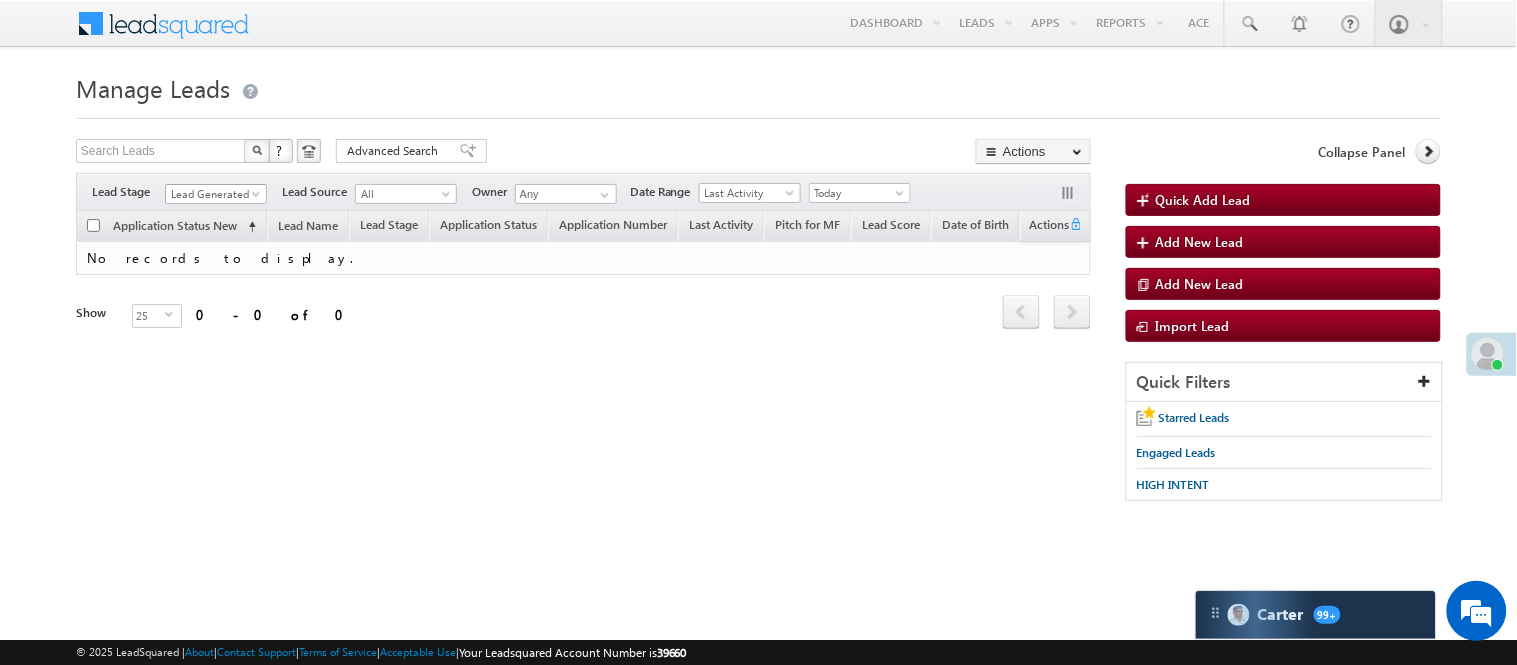 click on "Lead Generated" at bounding box center (213, 194) 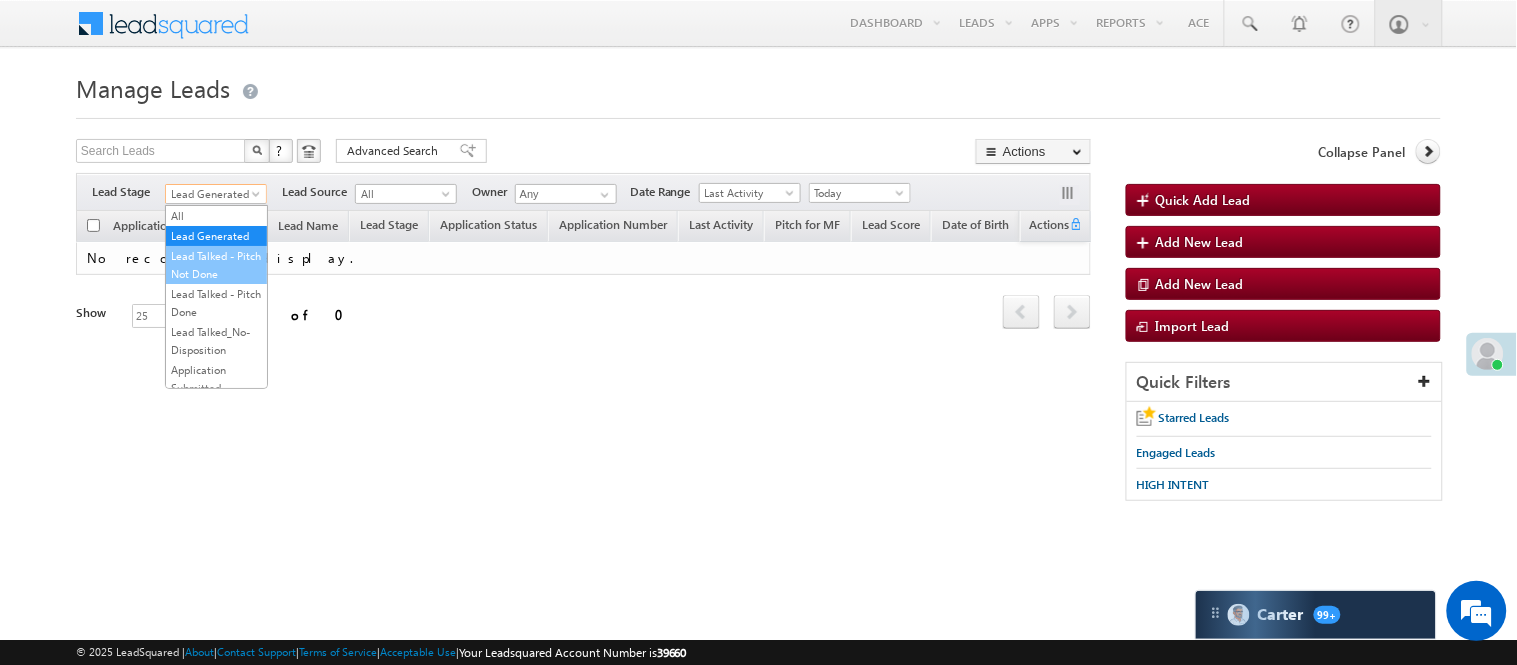 drag, startPoint x: 230, startPoint y: 262, endPoint x: 226, endPoint y: 277, distance: 15.524175 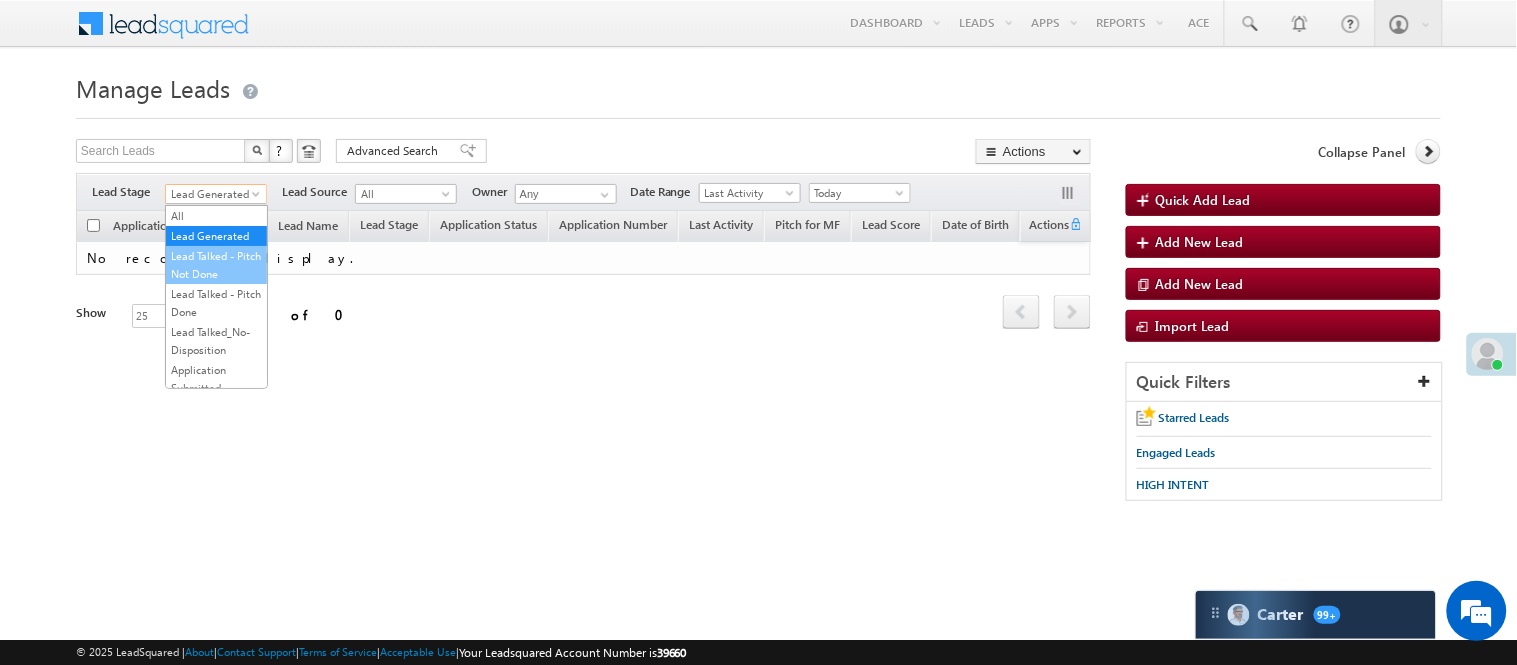 click on "All Lead Generated Lead Talked - Pitch Not Done Lead Talked - Pitch Done Lead Talked_No-Disposition Application Submitted Payment Done Application Resubmitted Under Objection Lead Called Lead Talked Not Interested FnO Lead Called FnO Lead Talked FnO submitted FnO Not Interested FnO Approved FnO Rejected FnO Lead Generated Code Generated CG NI" at bounding box center (216, 297) 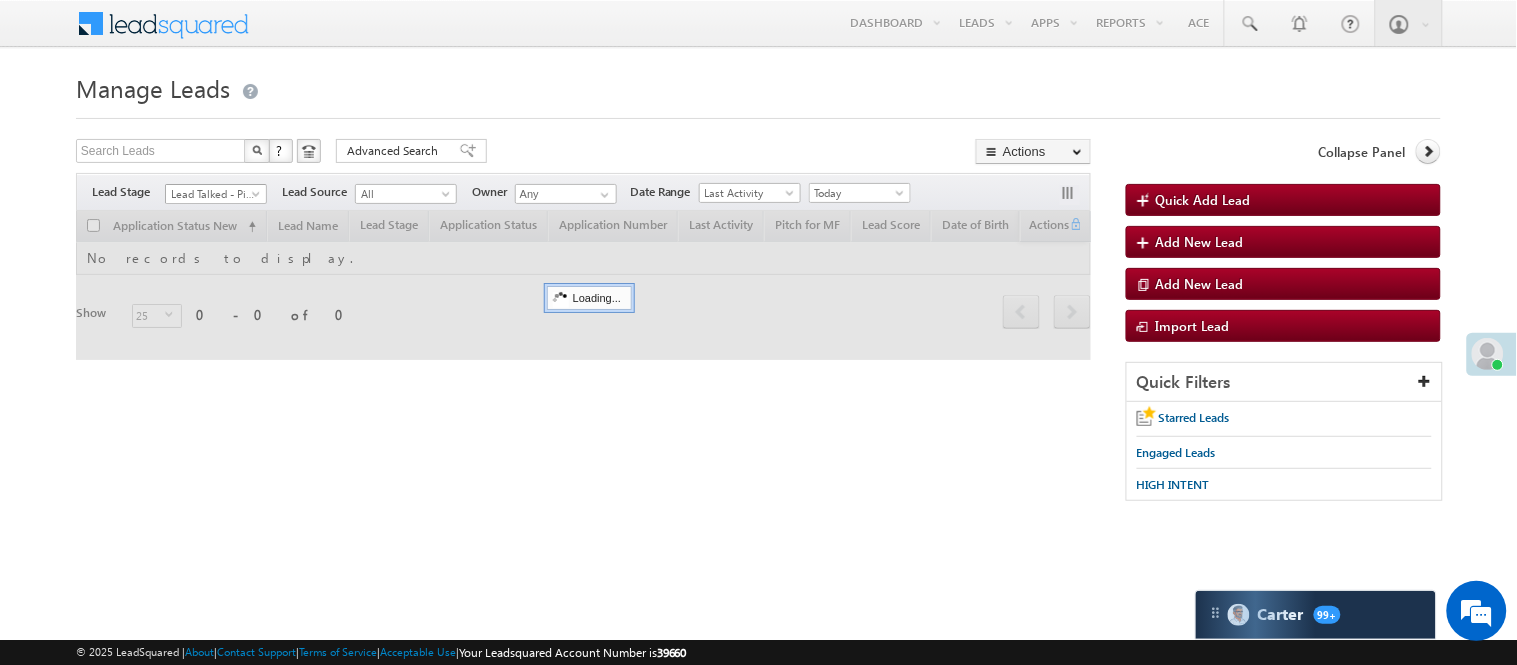 click on "Lead Talked - Pitch Not Done" at bounding box center (216, 191) 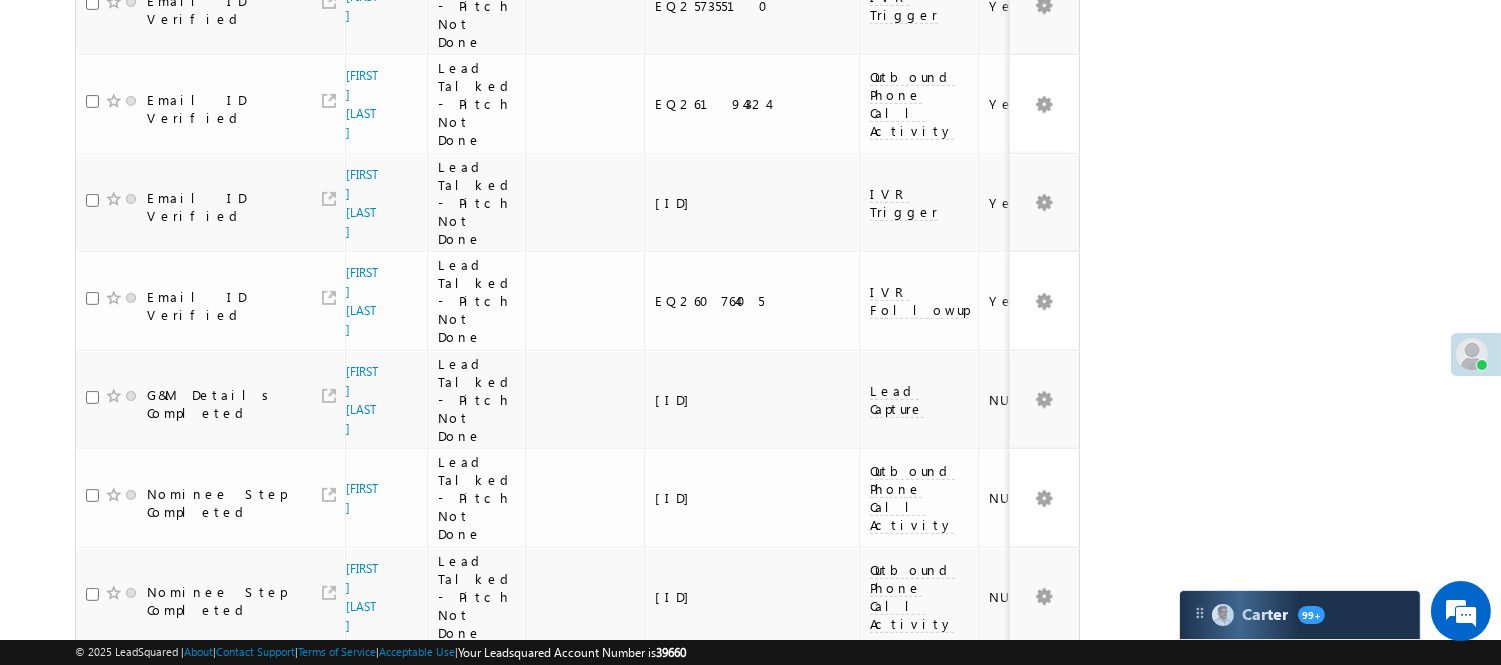 scroll, scrollTop: 1796, scrollLeft: 0, axis: vertical 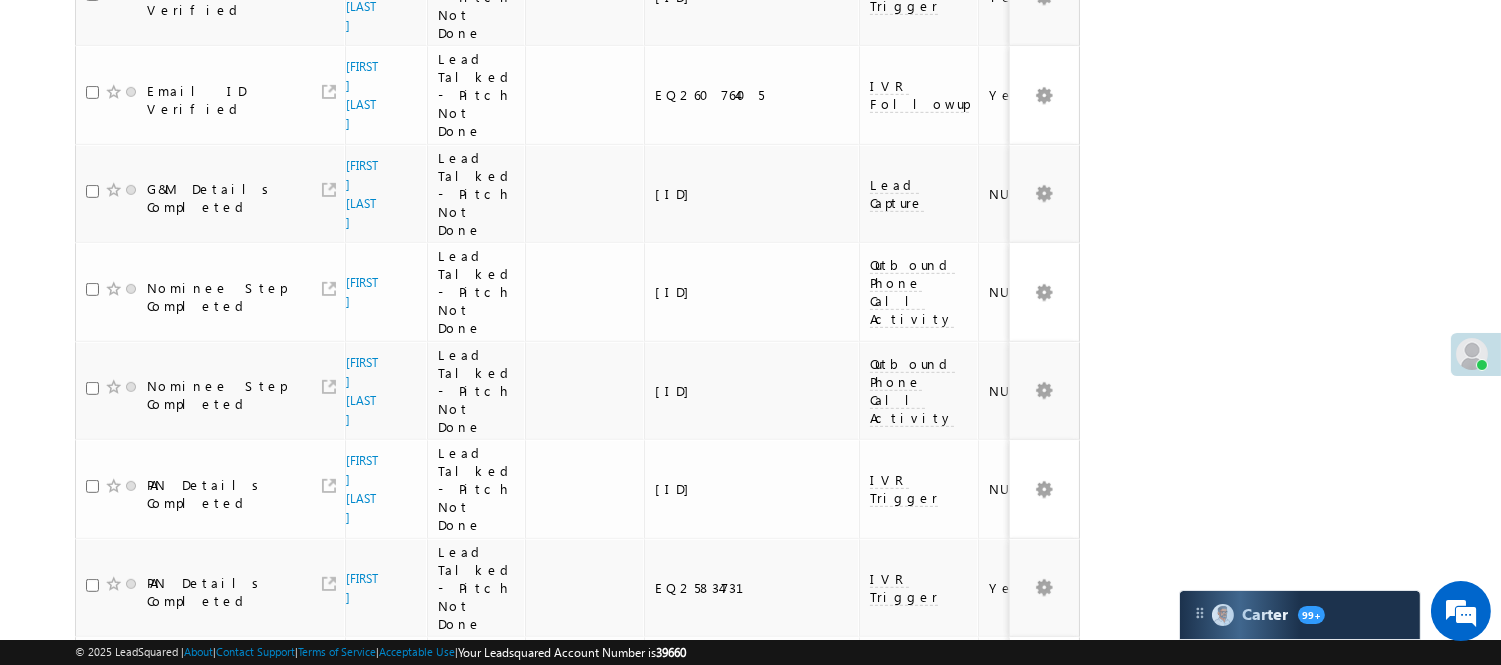 click on "2" at bounding box center [1018, 971] 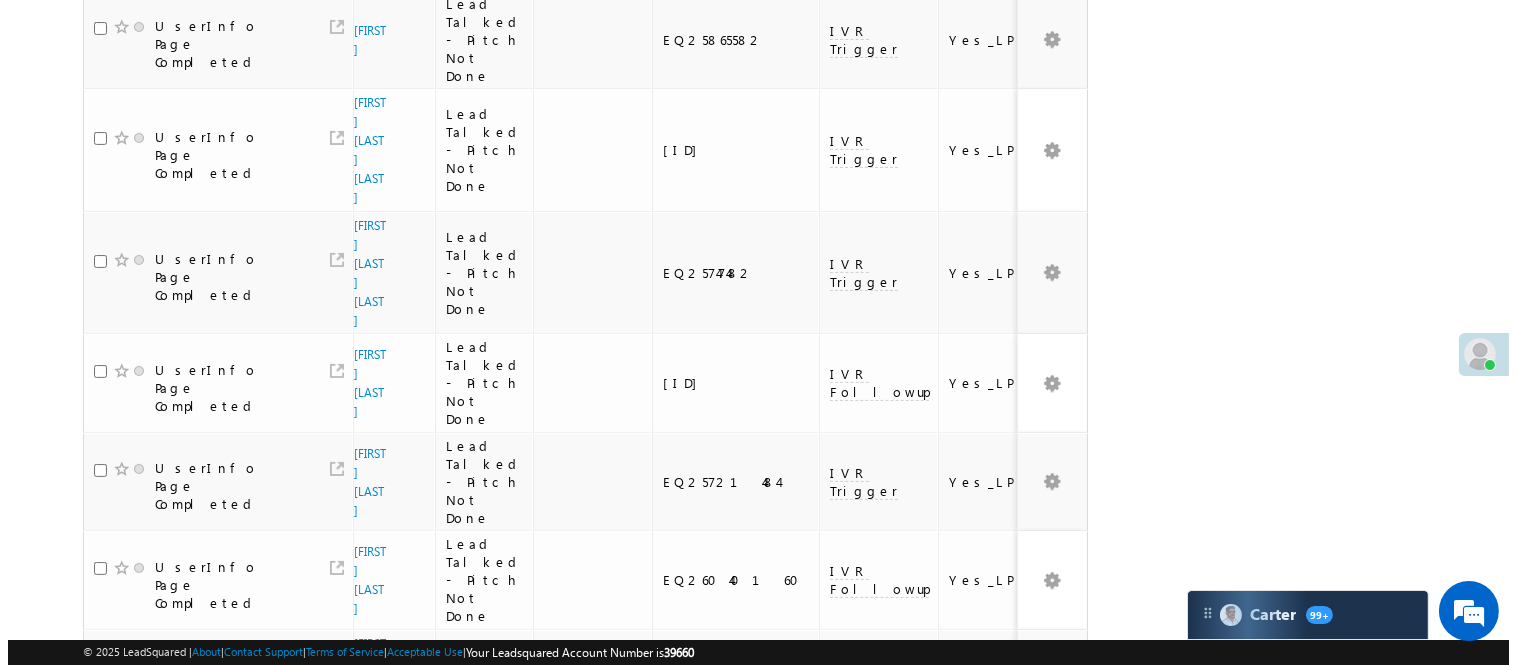 scroll, scrollTop: 0, scrollLeft: 0, axis: both 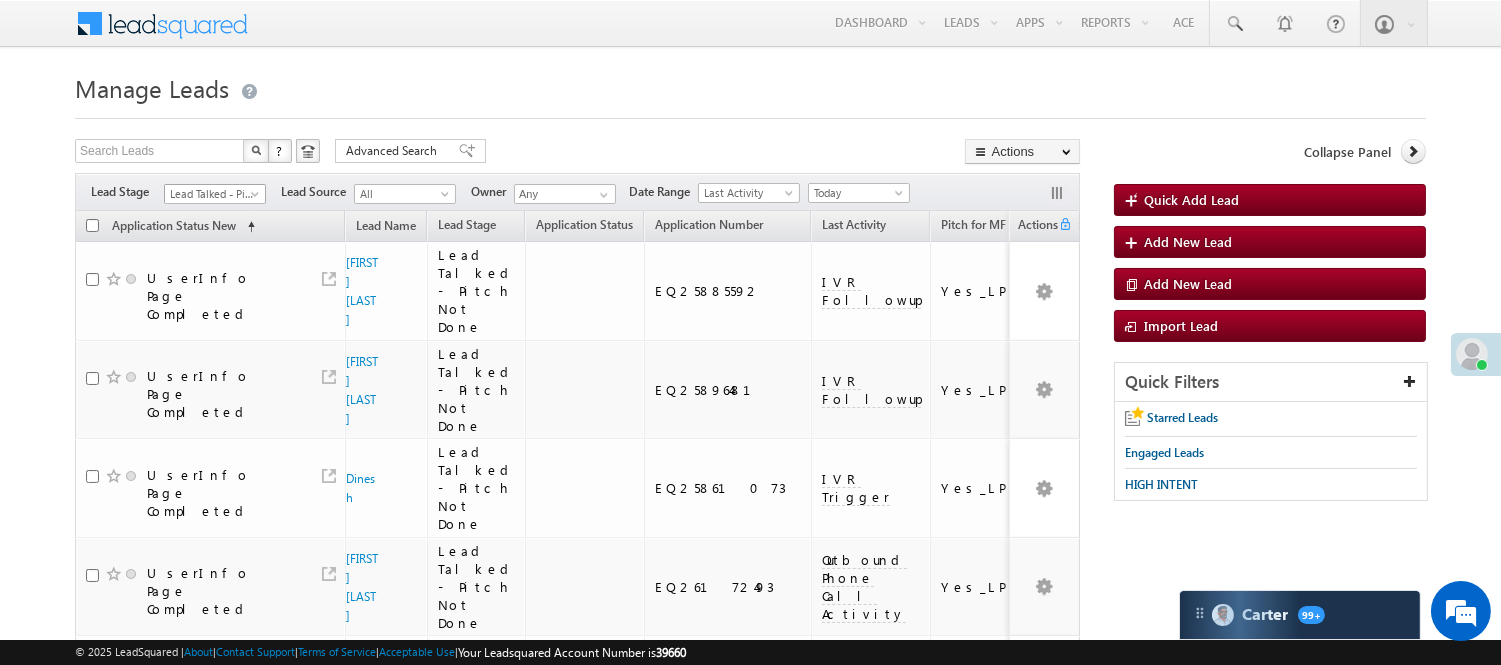 click on "Lead Talked - Pitch Not Done" at bounding box center [212, 194] 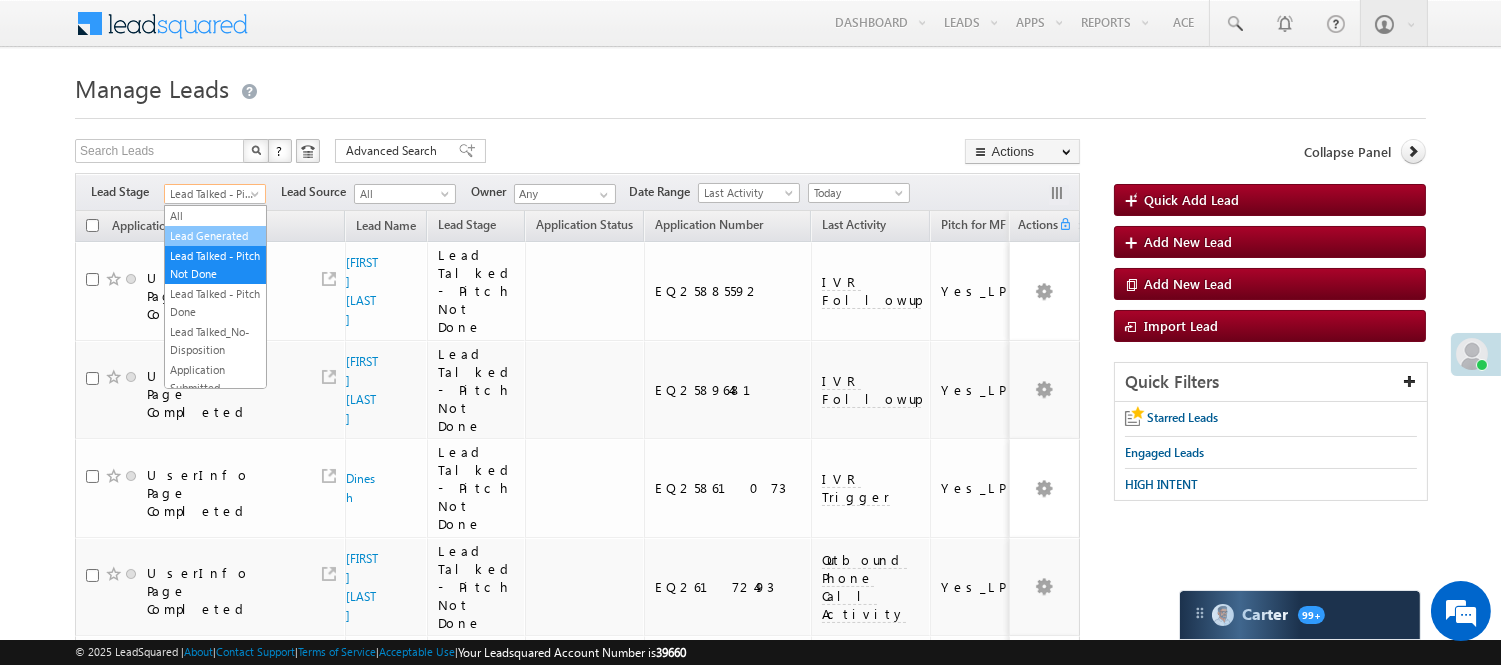 click on "Lead Generated" at bounding box center (215, 236) 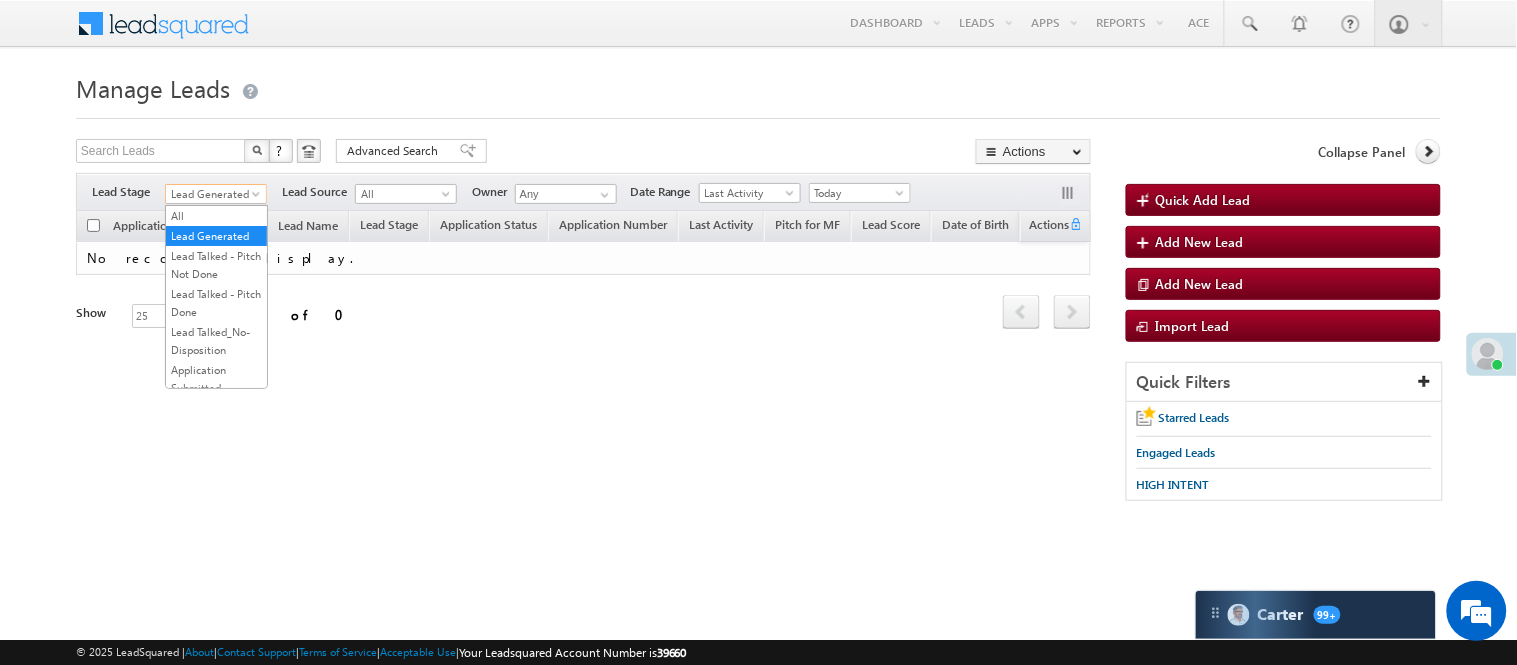 click on "Lead Generated" at bounding box center (213, 194) 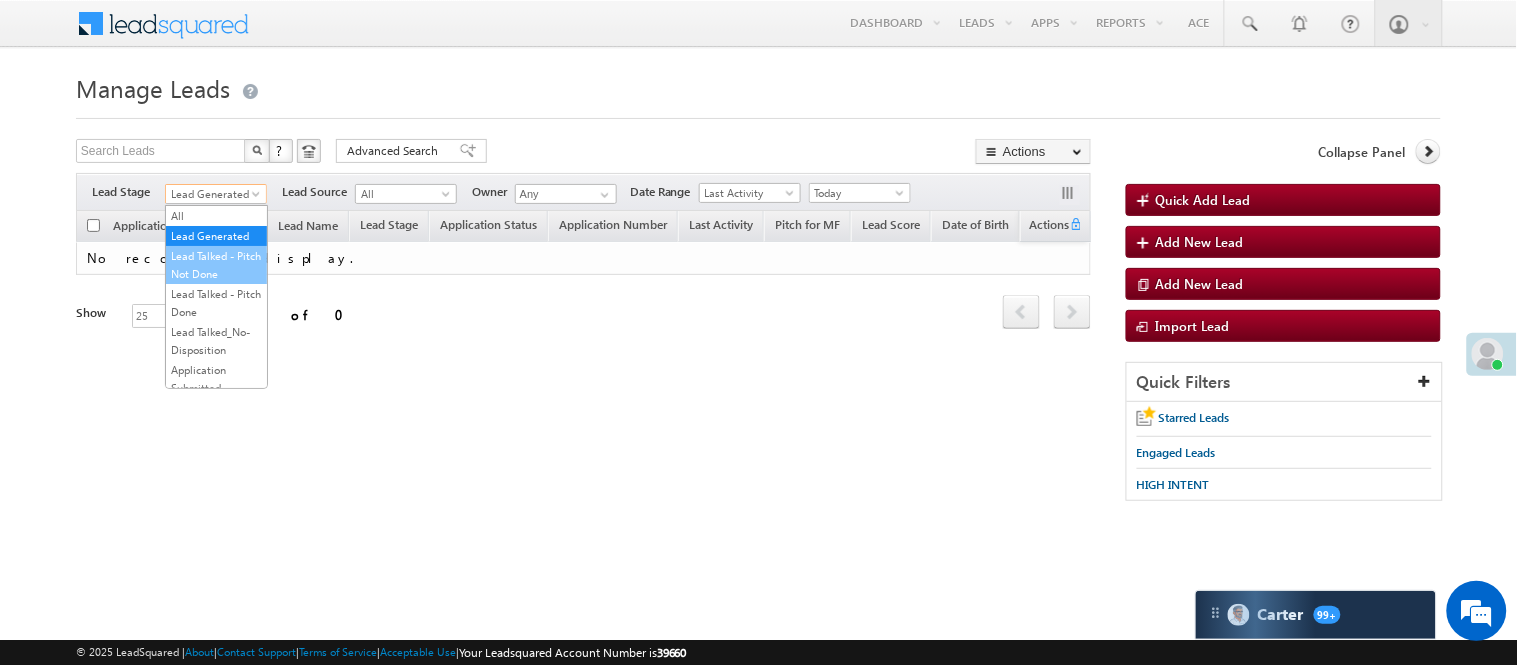 click on "Lead Talked - Pitch Not Done" at bounding box center [216, 265] 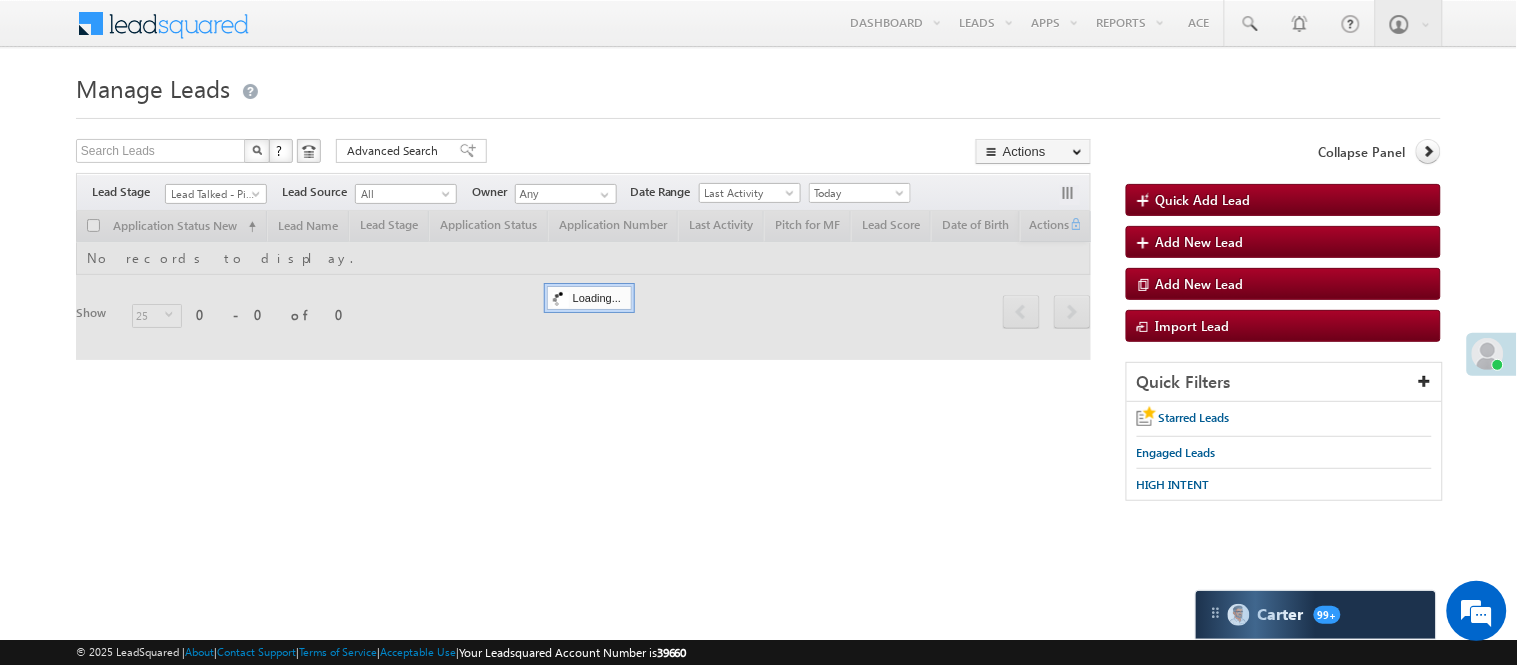 click on "Manage Leads
Quick Add Lead
Search Leads X ?   0 results found
Advanced Search
Advanced Search
Actions Actions" at bounding box center [758, 294] 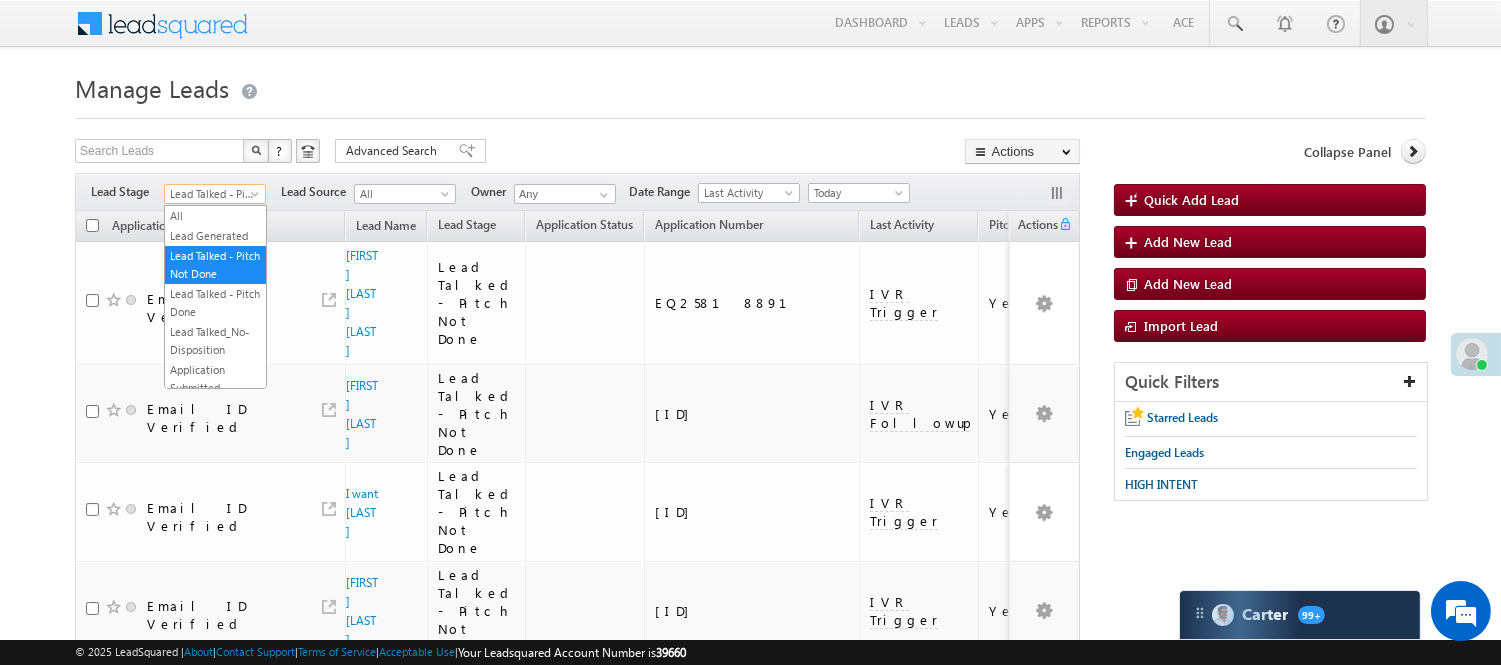 click on "Lead Talked - Pitch Not Done" at bounding box center (212, 194) 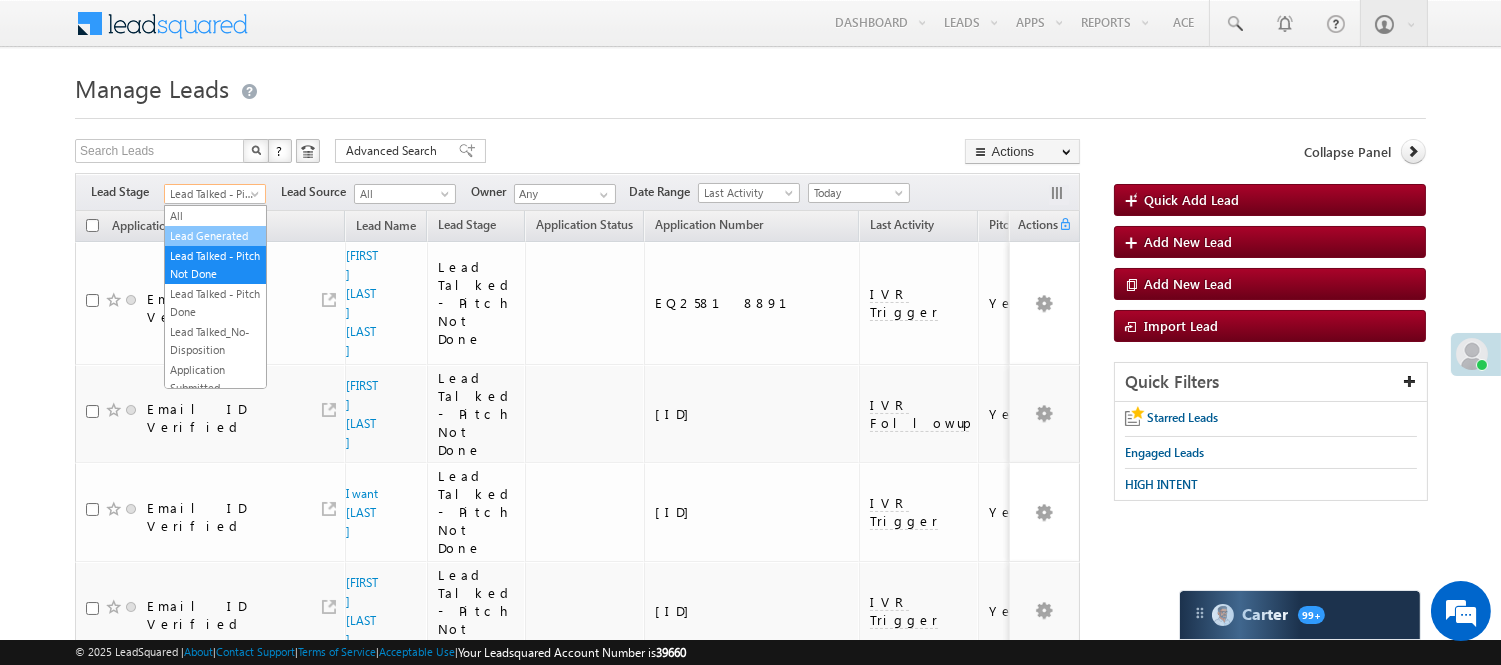 click on "Lead Generated" at bounding box center (215, 236) 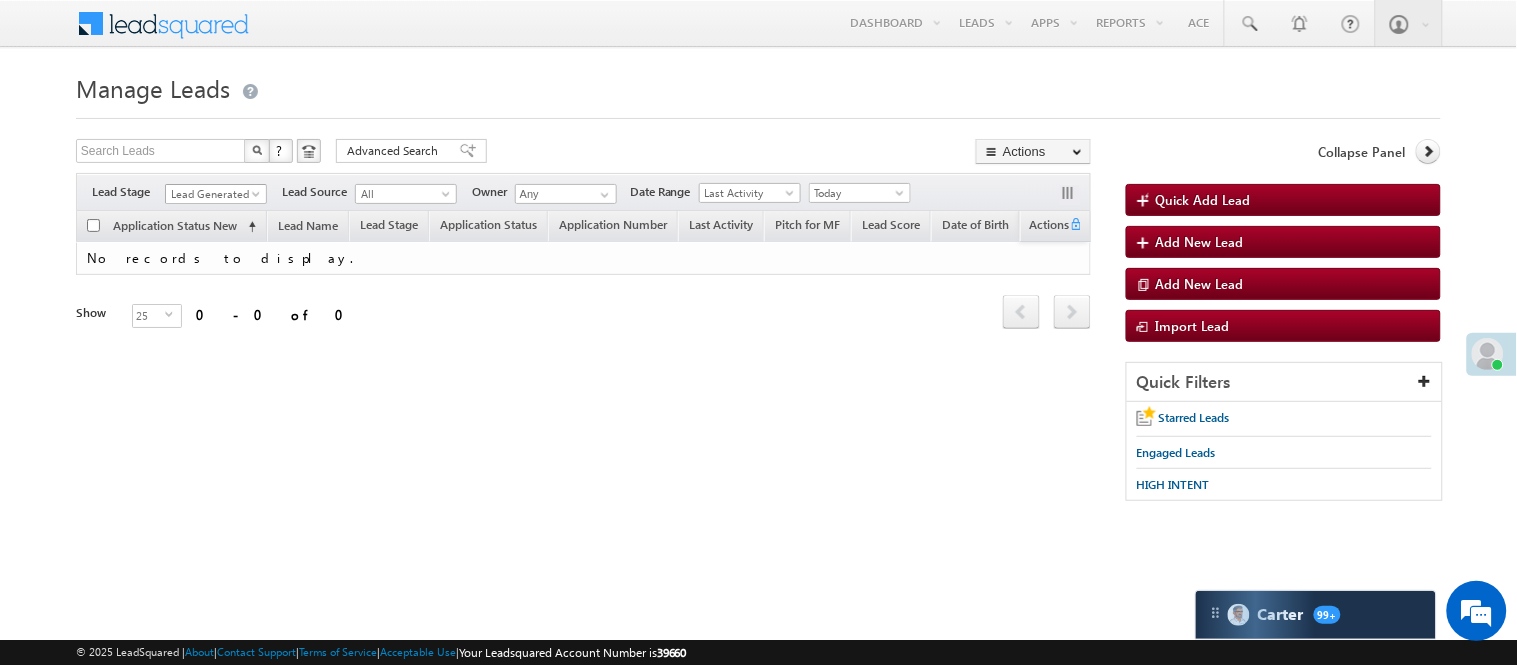 click on "Lead Generated" at bounding box center [213, 194] 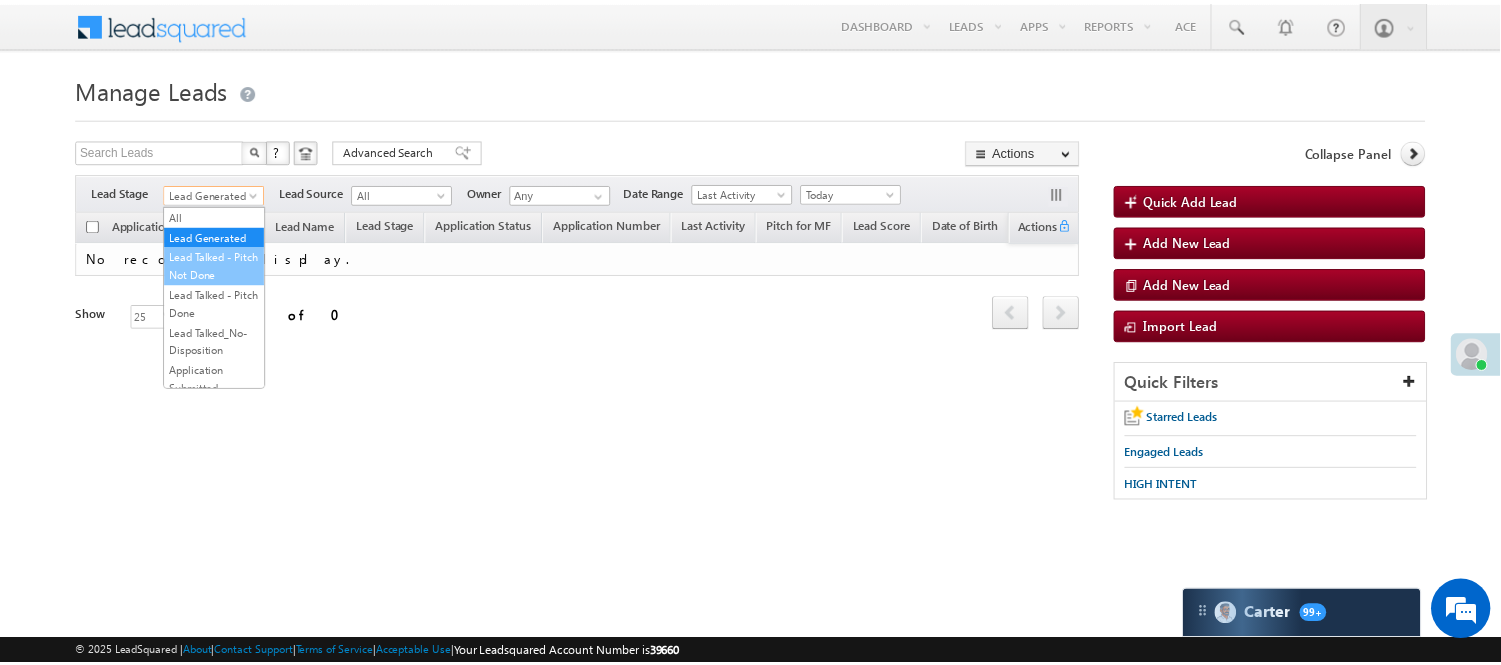 scroll, scrollTop: 222, scrollLeft: 0, axis: vertical 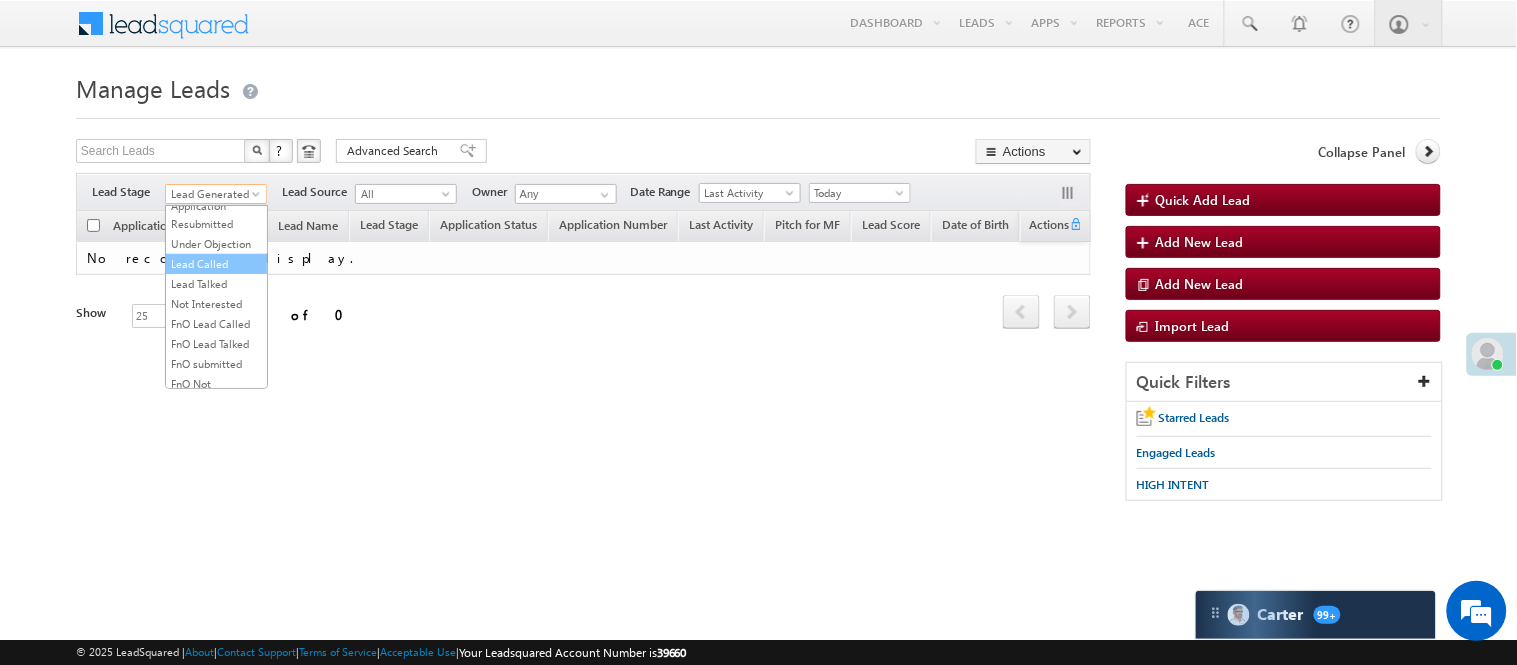 click on "Lead Called" at bounding box center [216, 264] 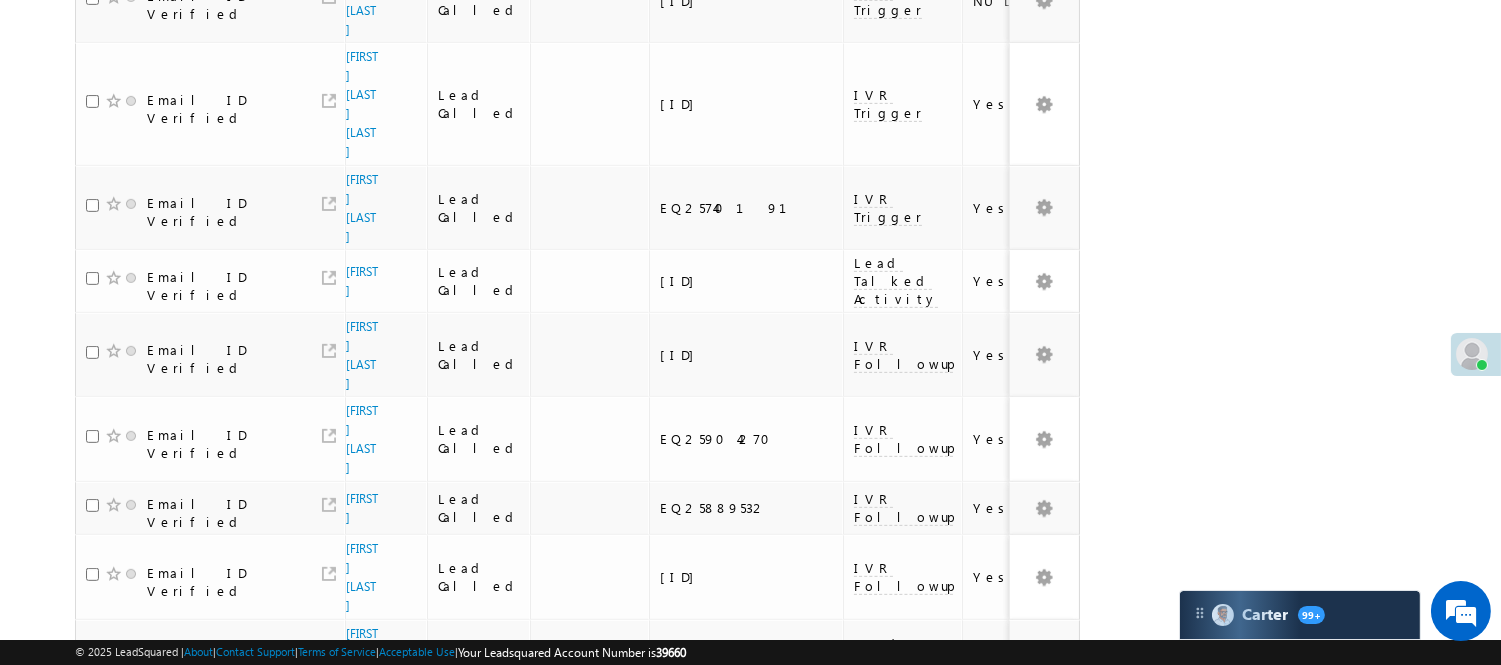 scroll, scrollTop: 1556, scrollLeft: 0, axis: vertical 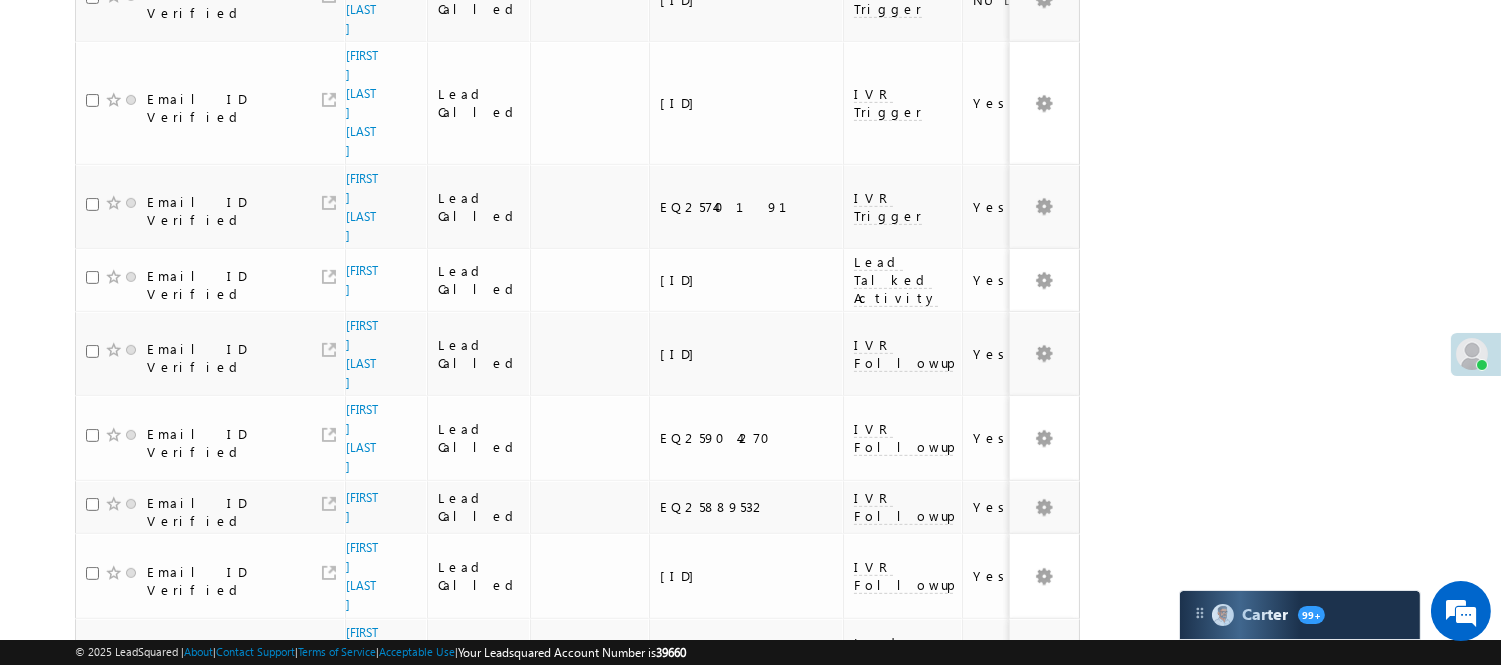 click on "3" at bounding box center [938, 964] 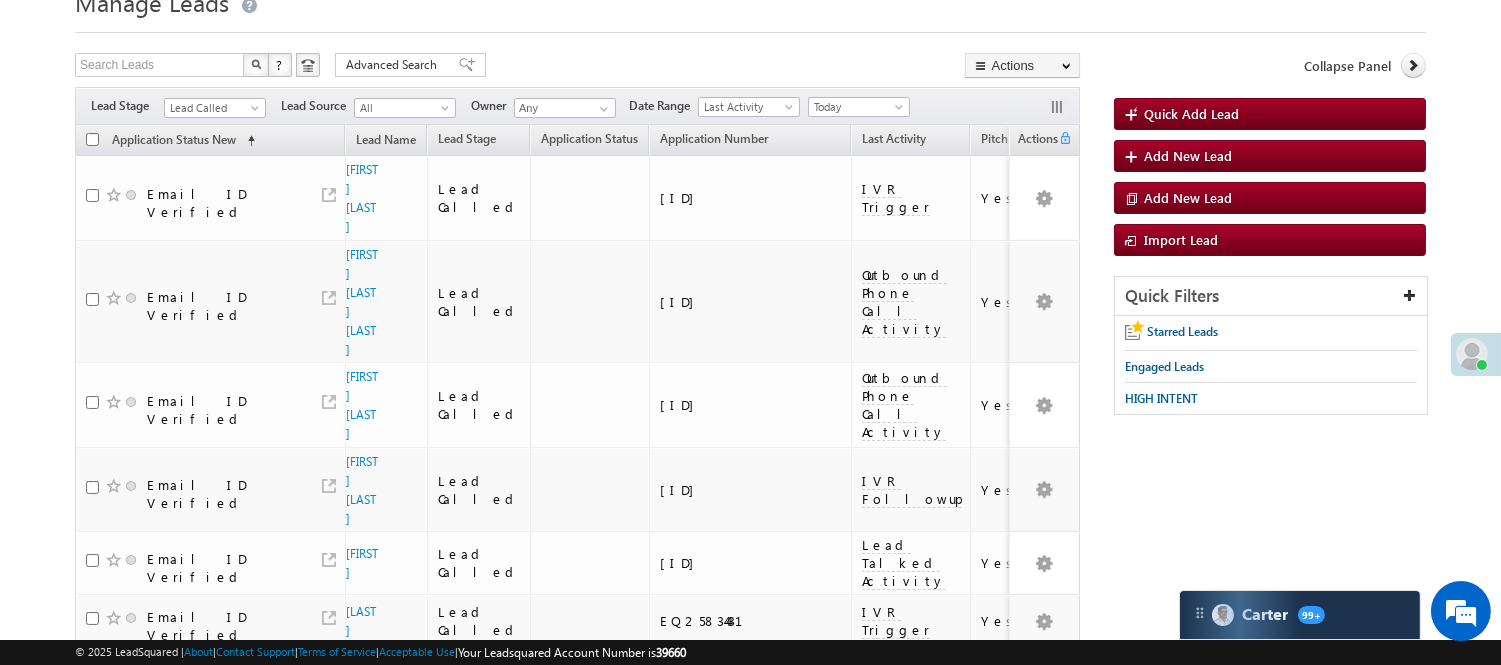 scroll, scrollTop: 0, scrollLeft: 0, axis: both 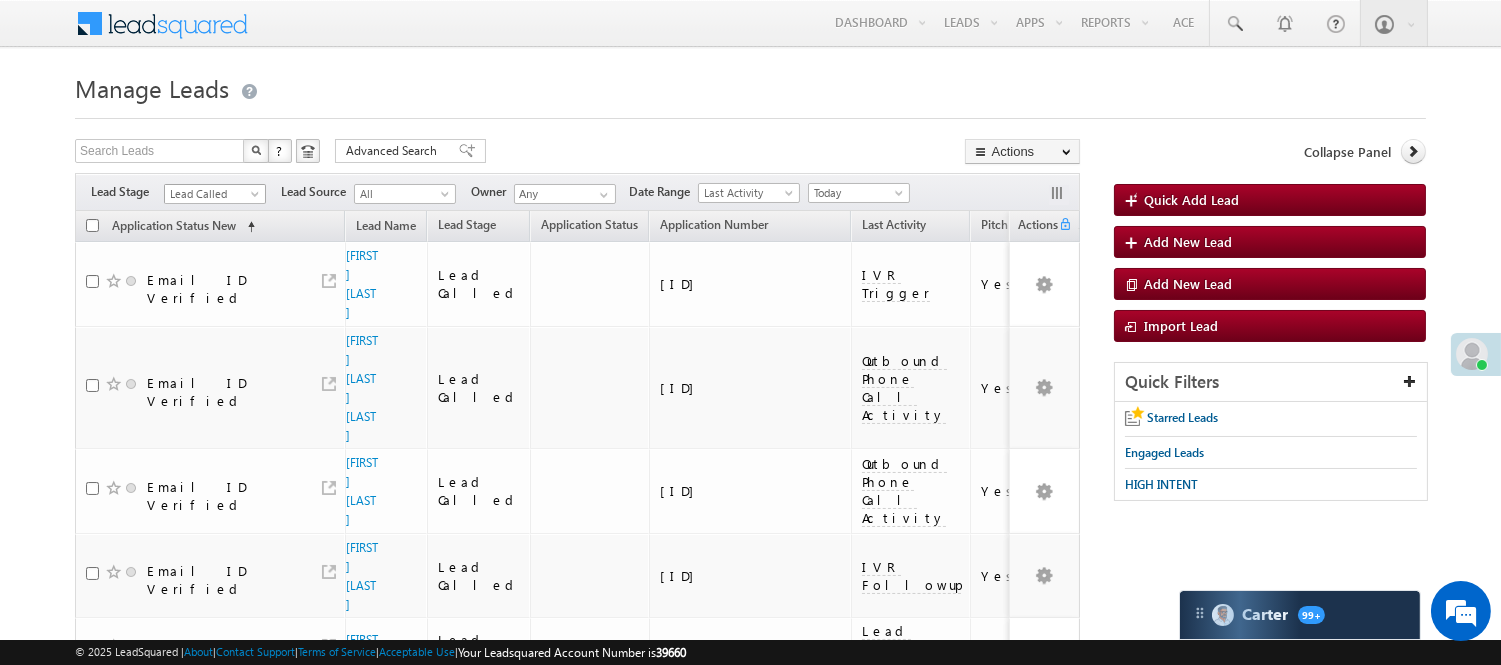 click on "Lead Called" at bounding box center (212, 194) 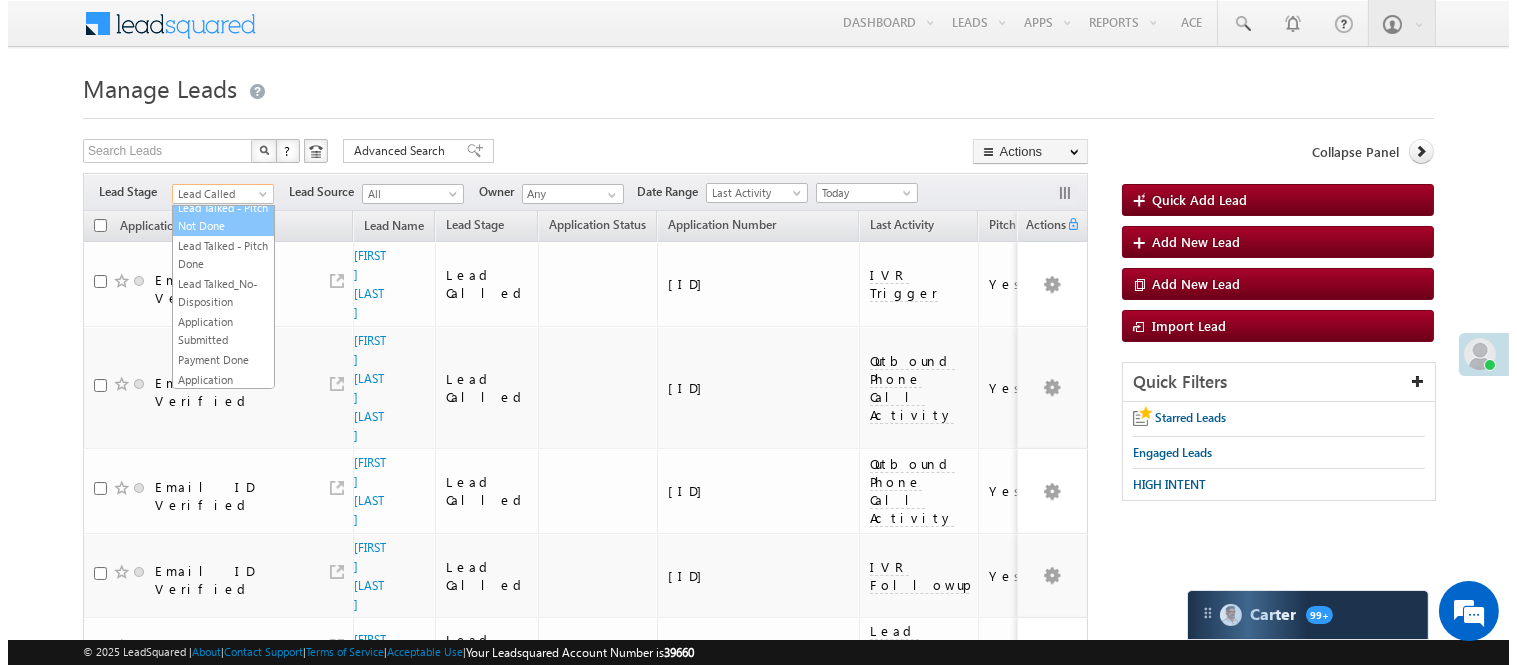 scroll, scrollTop: 0, scrollLeft: 0, axis: both 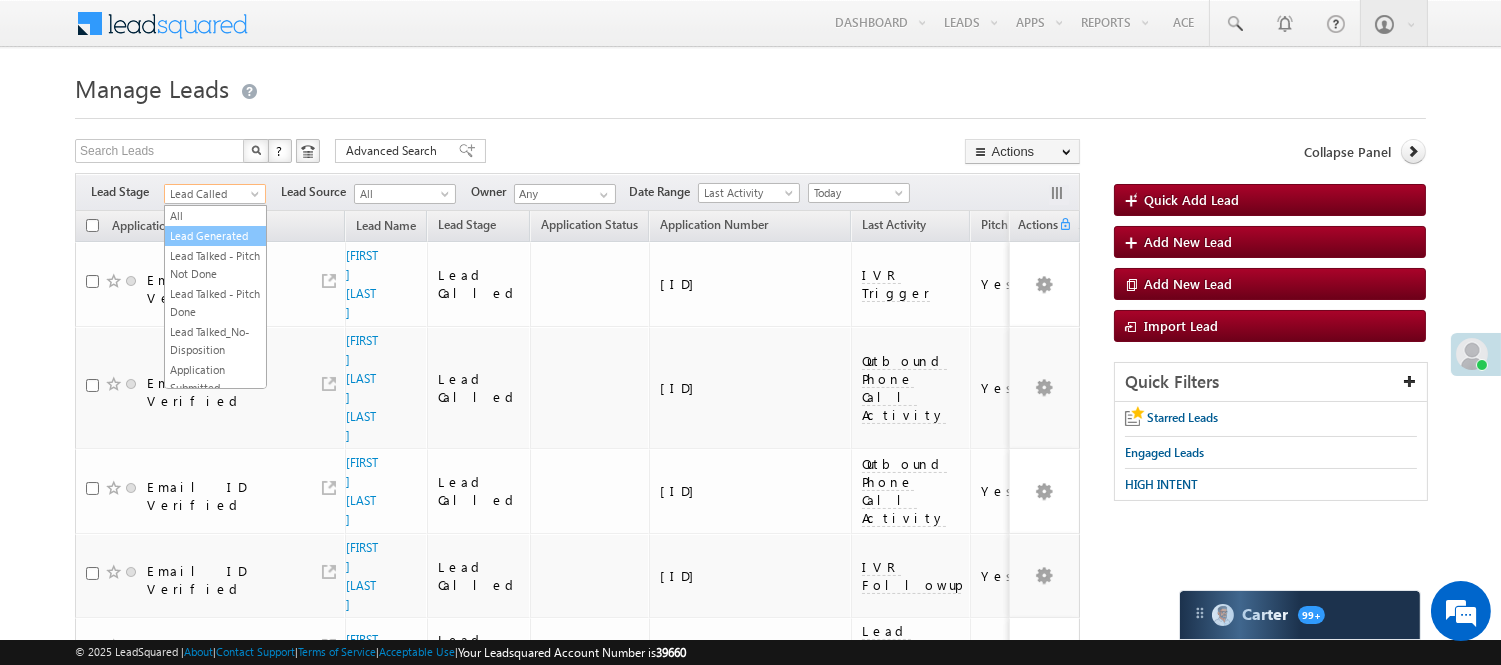 click on "Lead Generated" at bounding box center [215, 236] 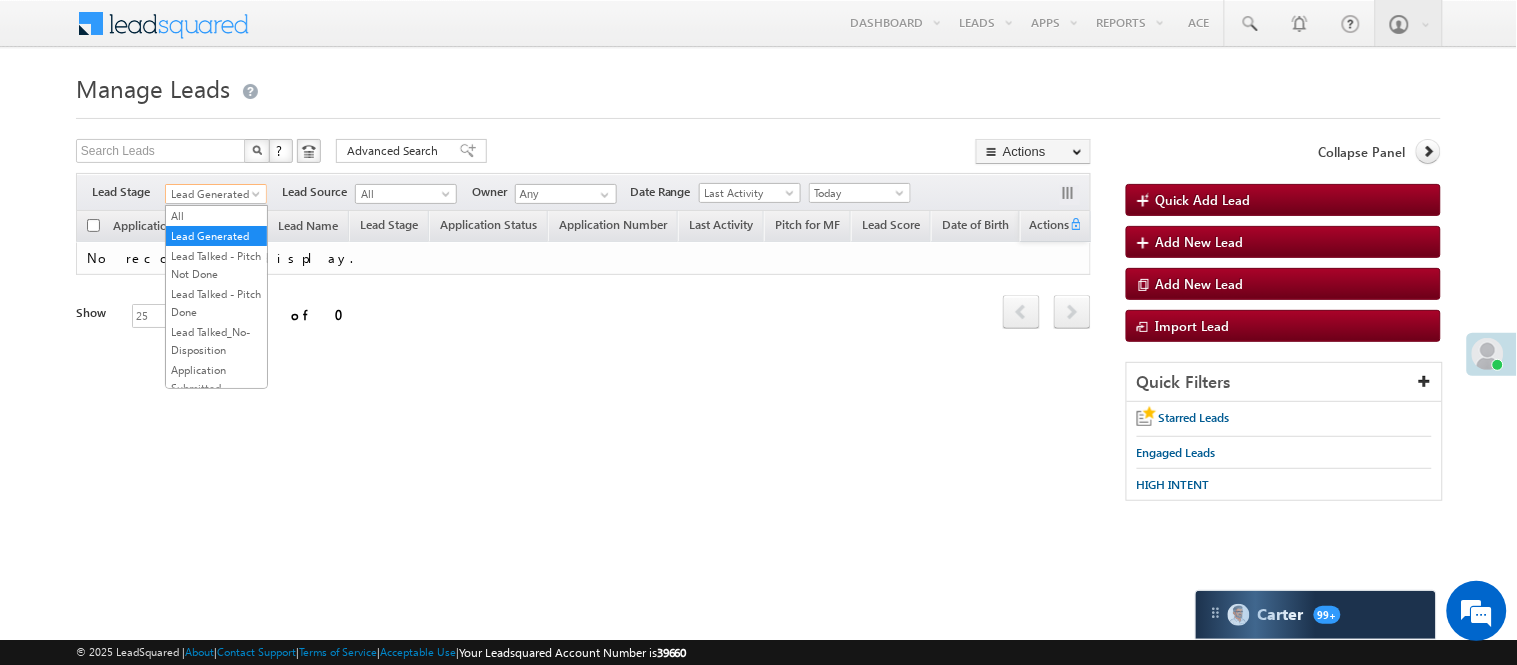 click on "Lead Generated" at bounding box center (213, 194) 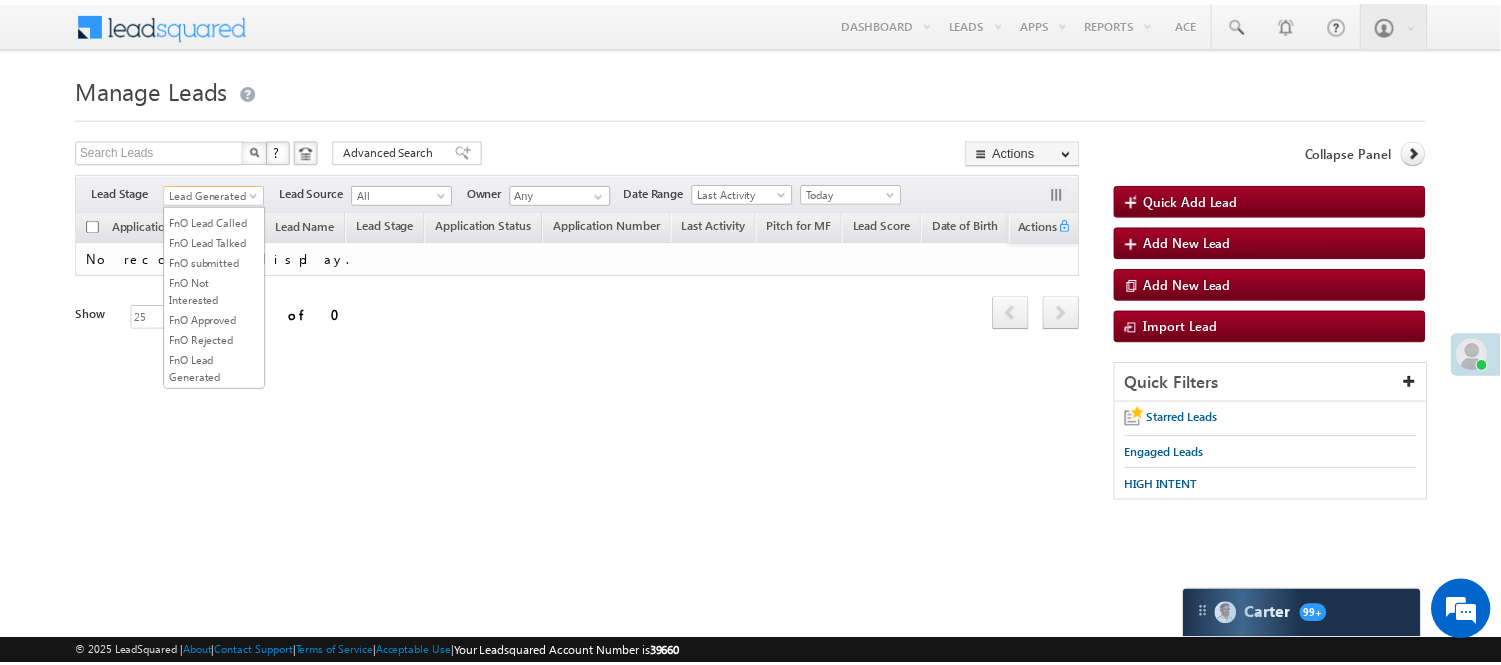 scroll, scrollTop: 333, scrollLeft: 0, axis: vertical 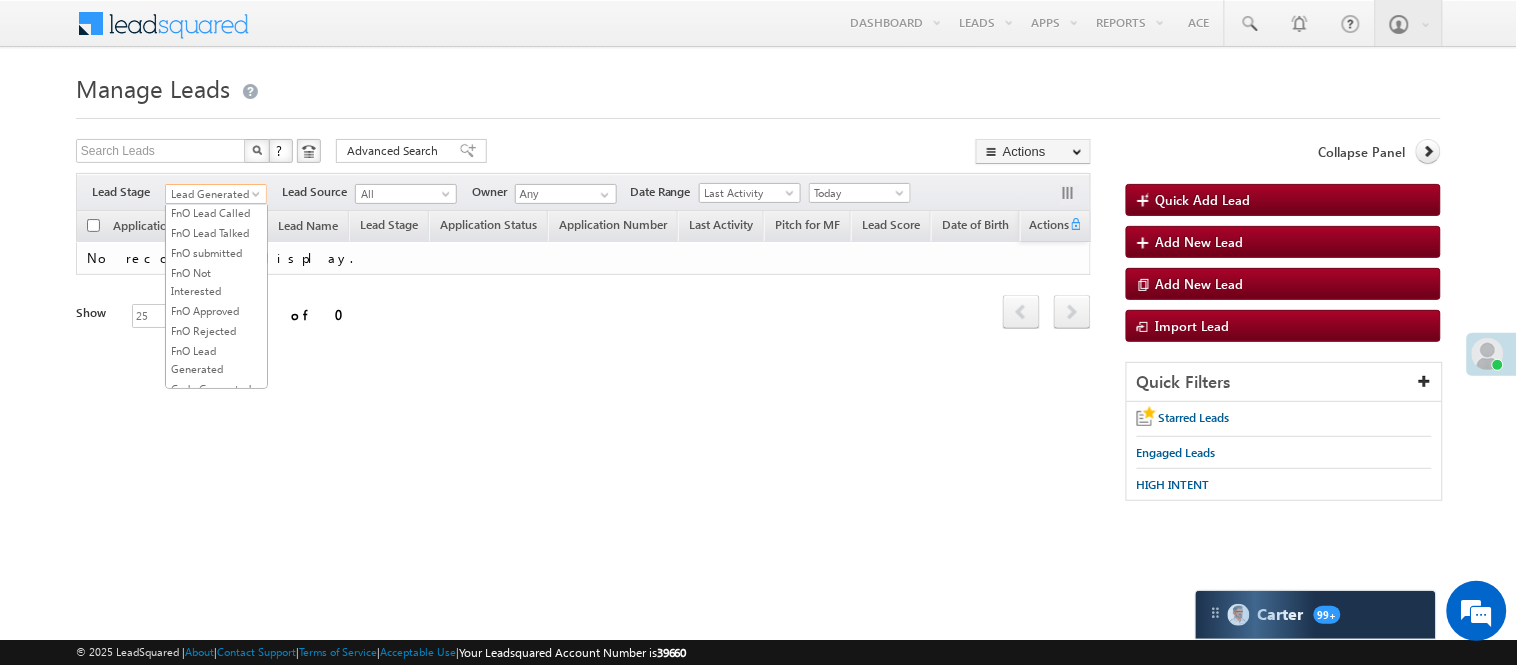 click on "Lead Called" at bounding box center (216, 153) 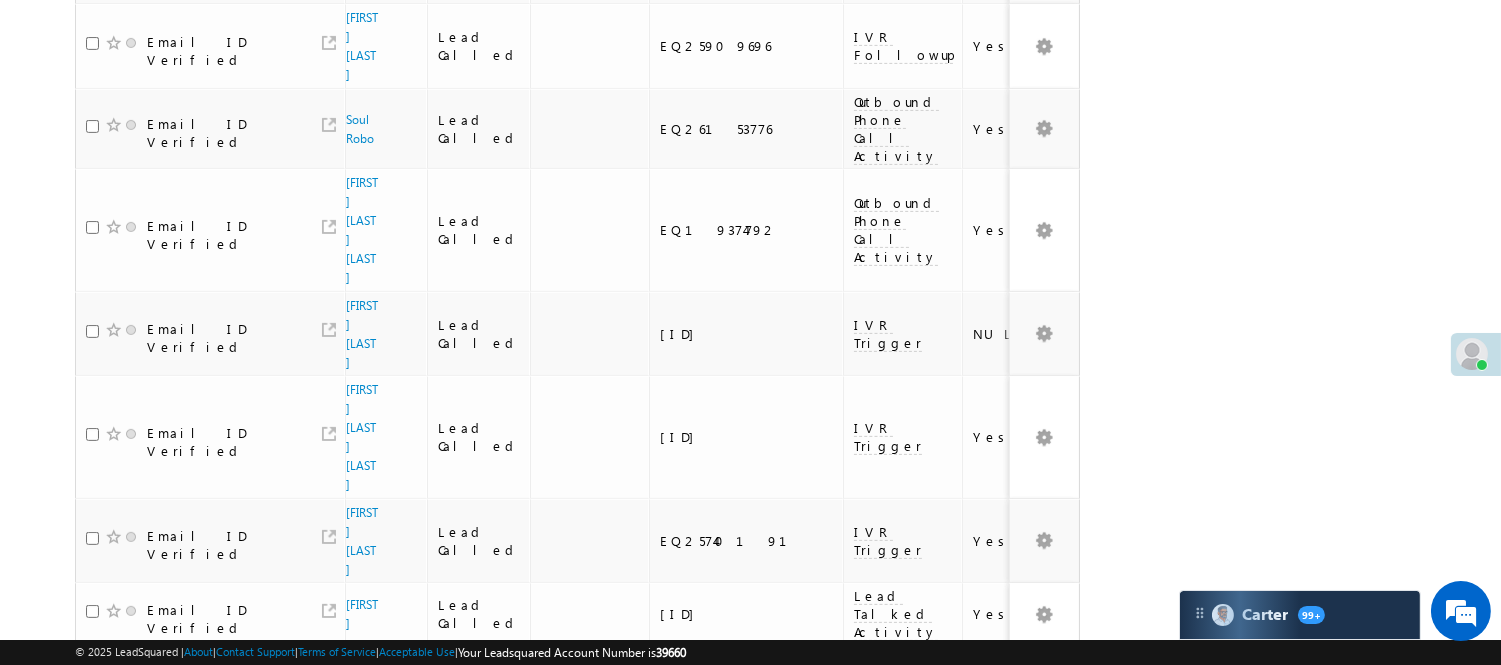scroll, scrollTop: 1556, scrollLeft: 0, axis: vertical 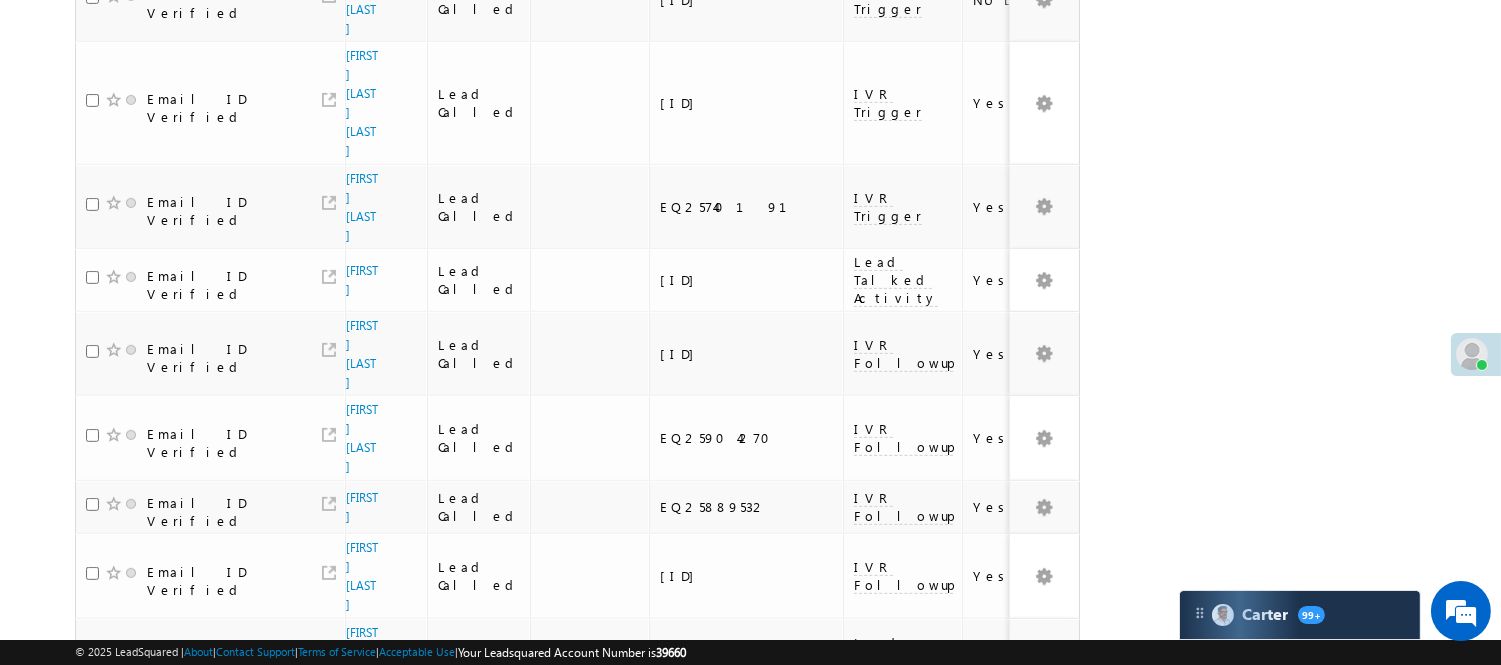click on "3" at bounding box center (938, 964) 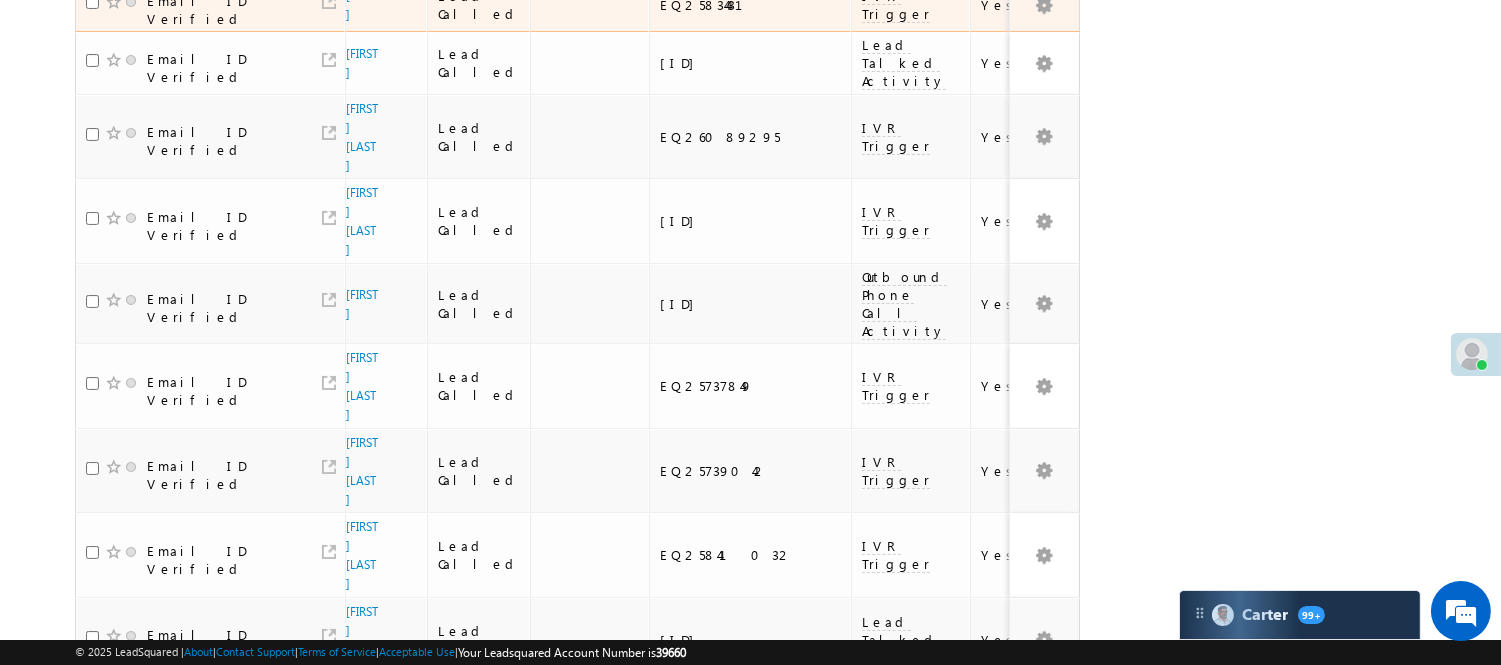 scroll, scrollTop: 146, scrollLeft: 0, axis: vertical 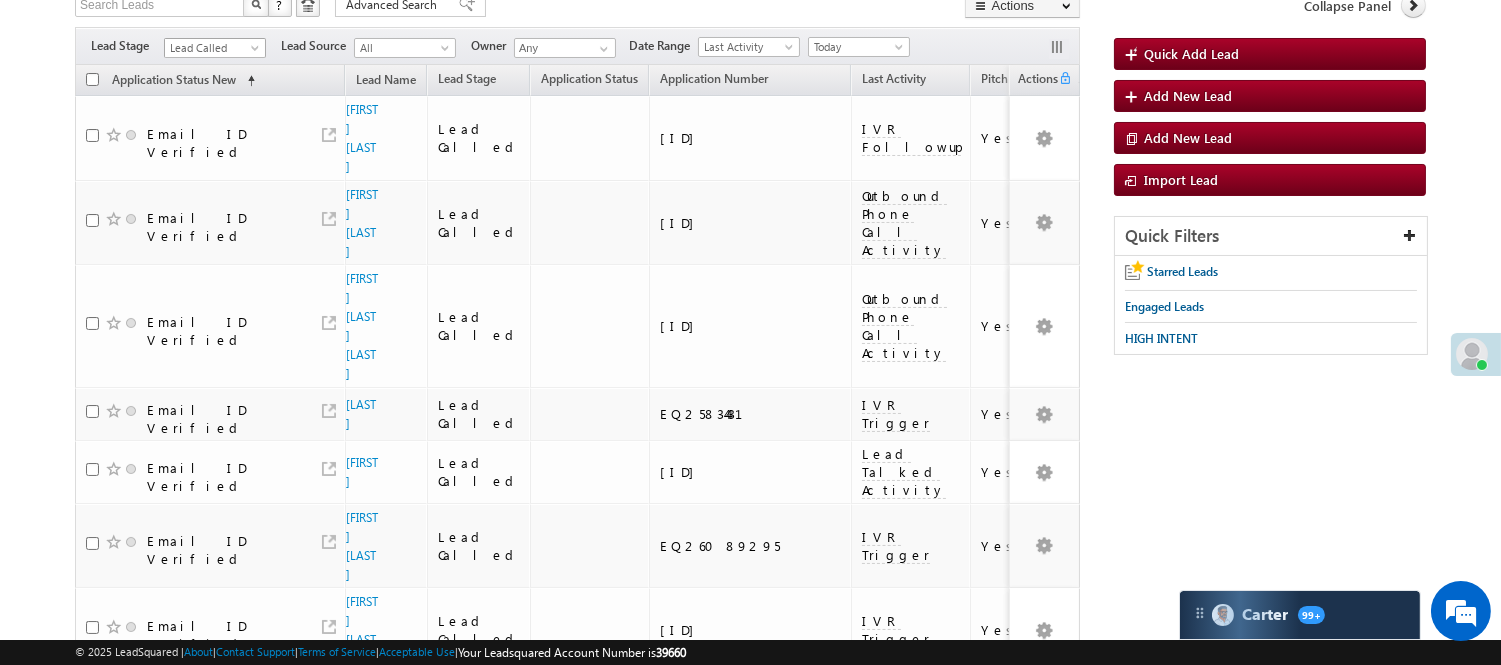 click on "Lead Called" at bounding box center [212, 48] 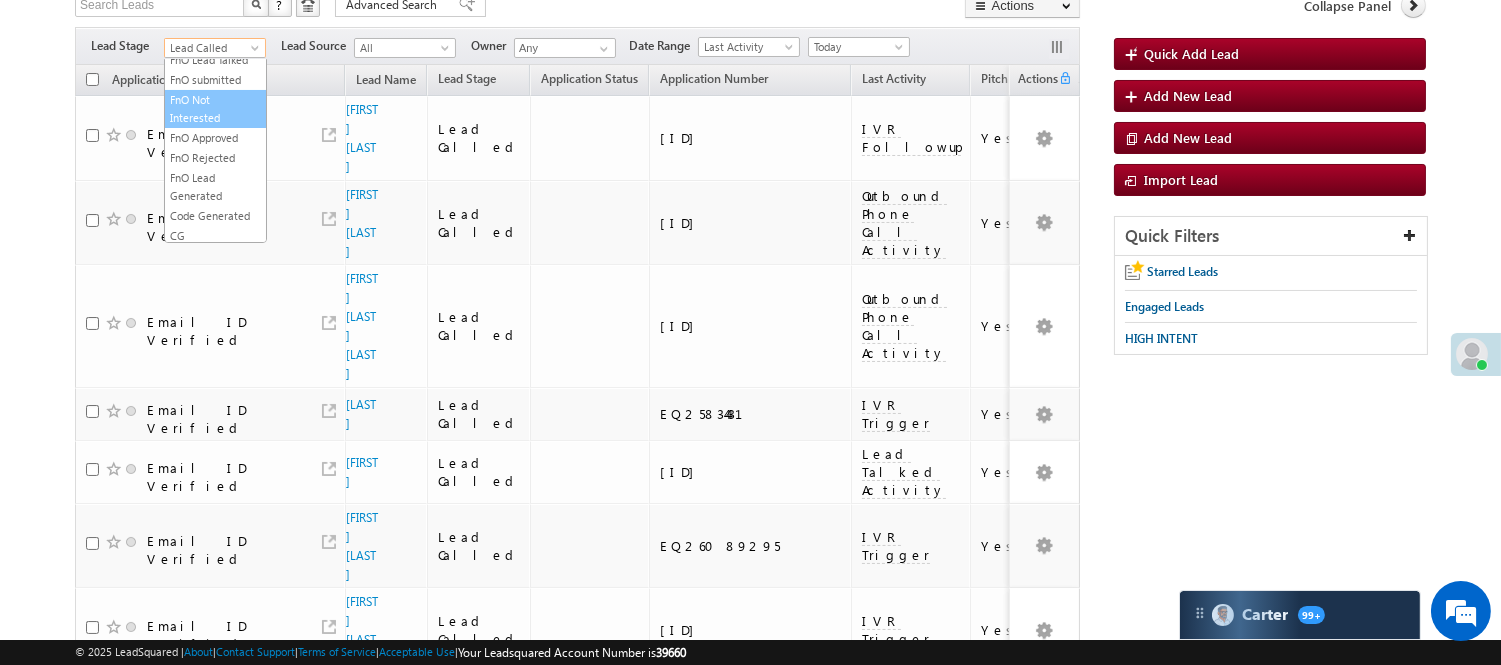 scroll, scrollTop: 0, scrollLeft: 0, axis: both 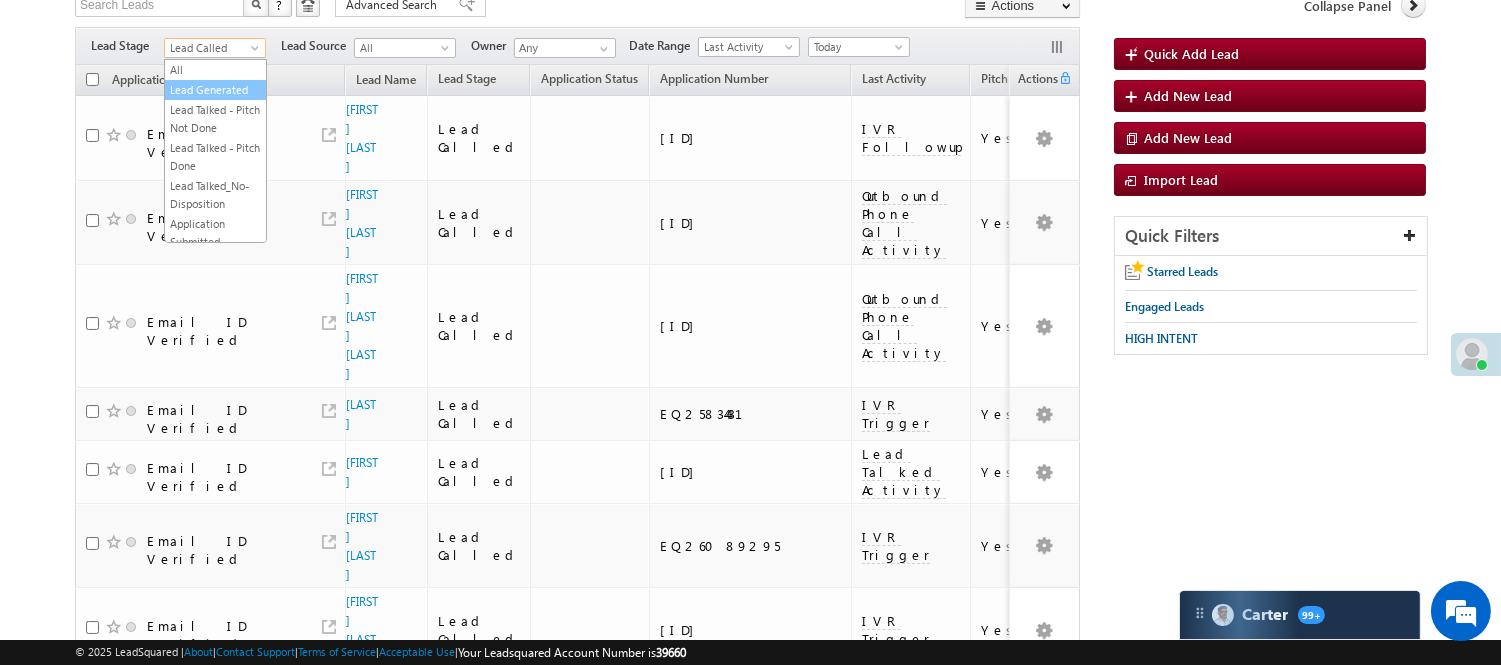 click on "Lead Generated" at bounding box center (215, 90) 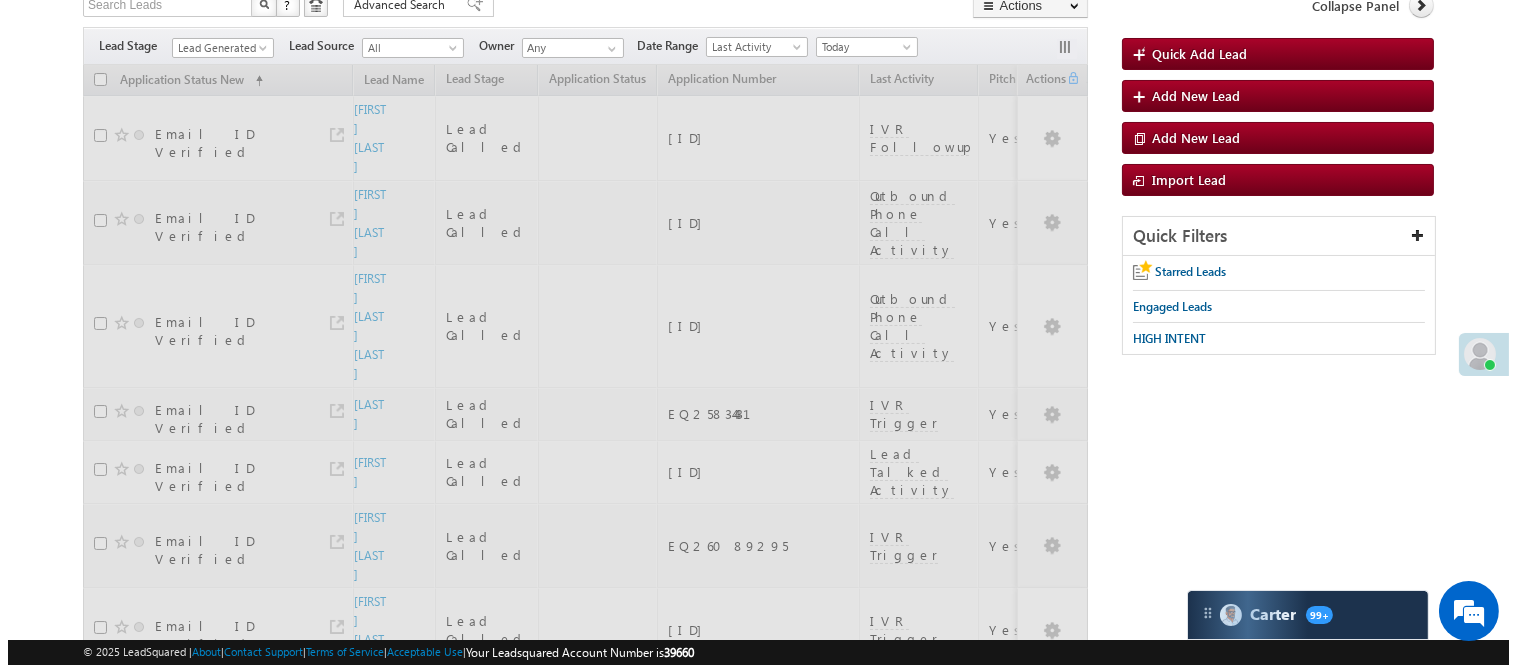 scroll, scrollTop: 0, scrollLeft: 0, axis: both 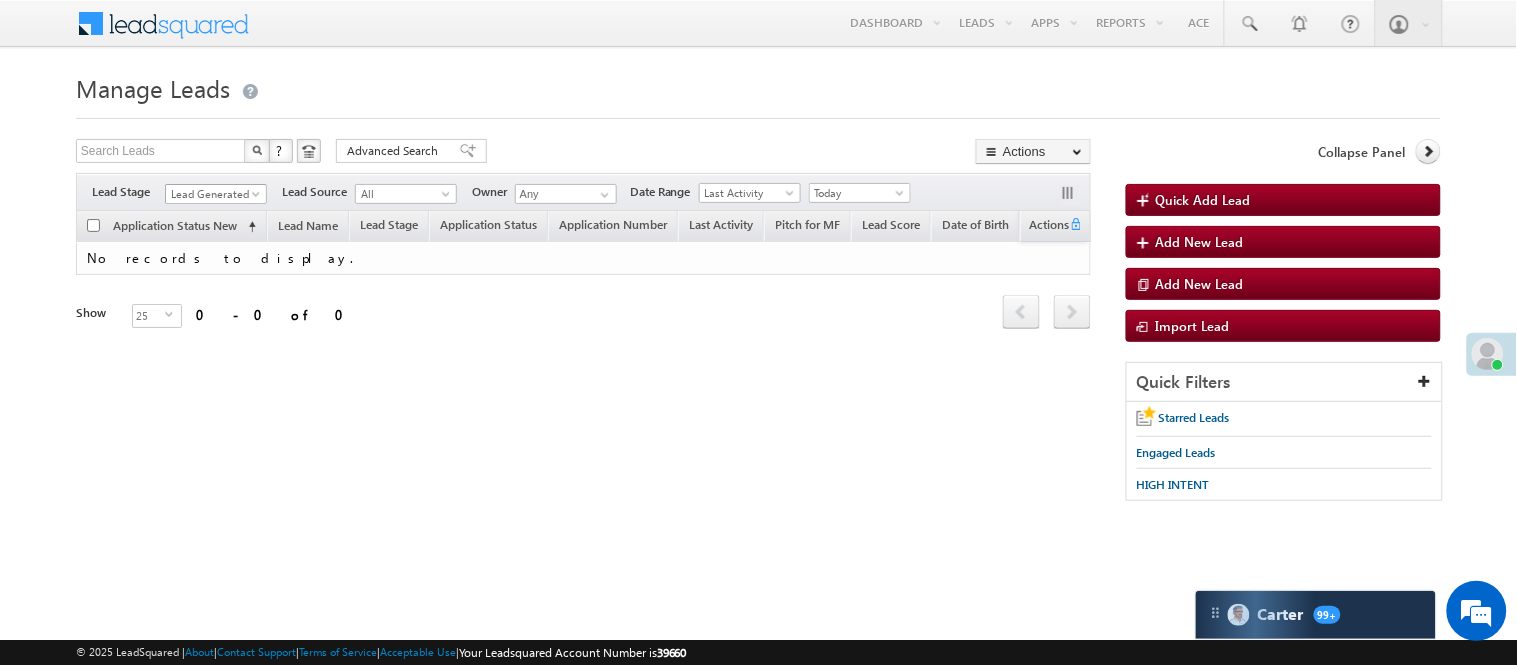 click on "Lead Generated" at bounding box center [213, 194] 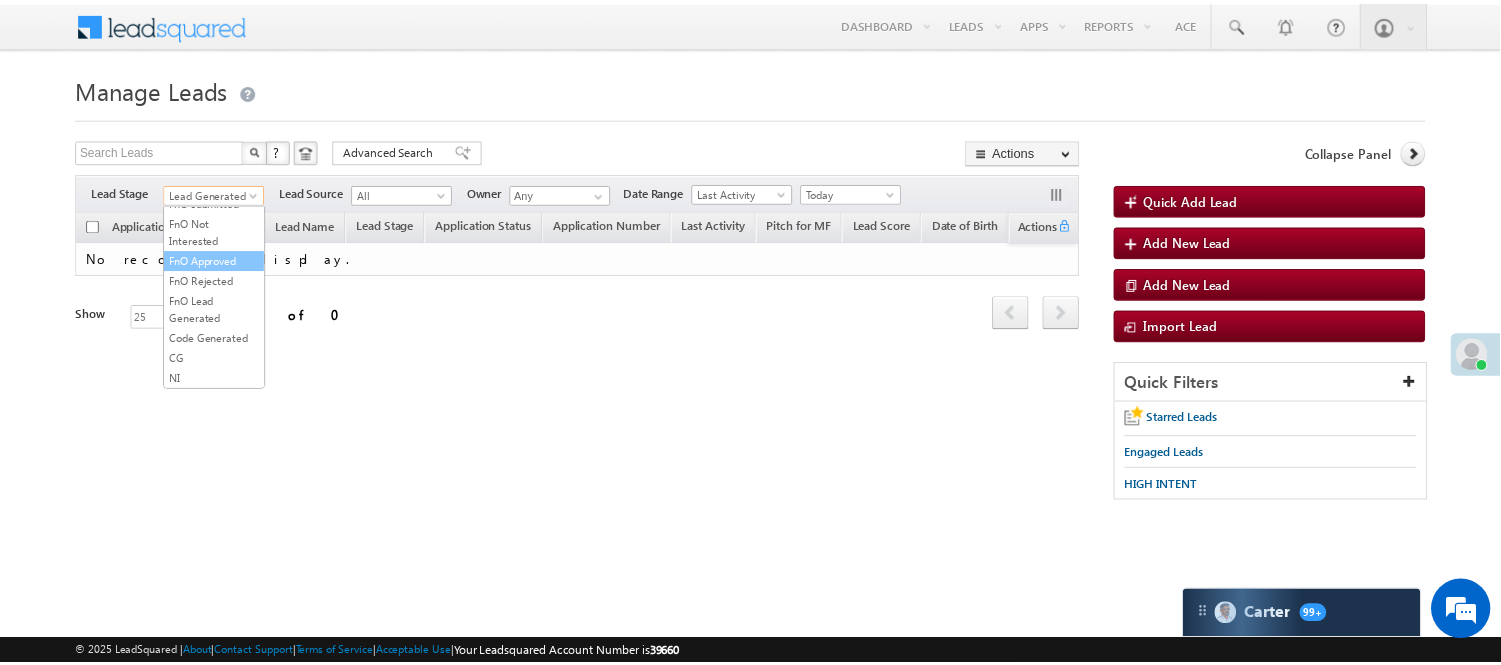 scroll, scrollTop: 333, scrollLeft: 0, axis: vertical 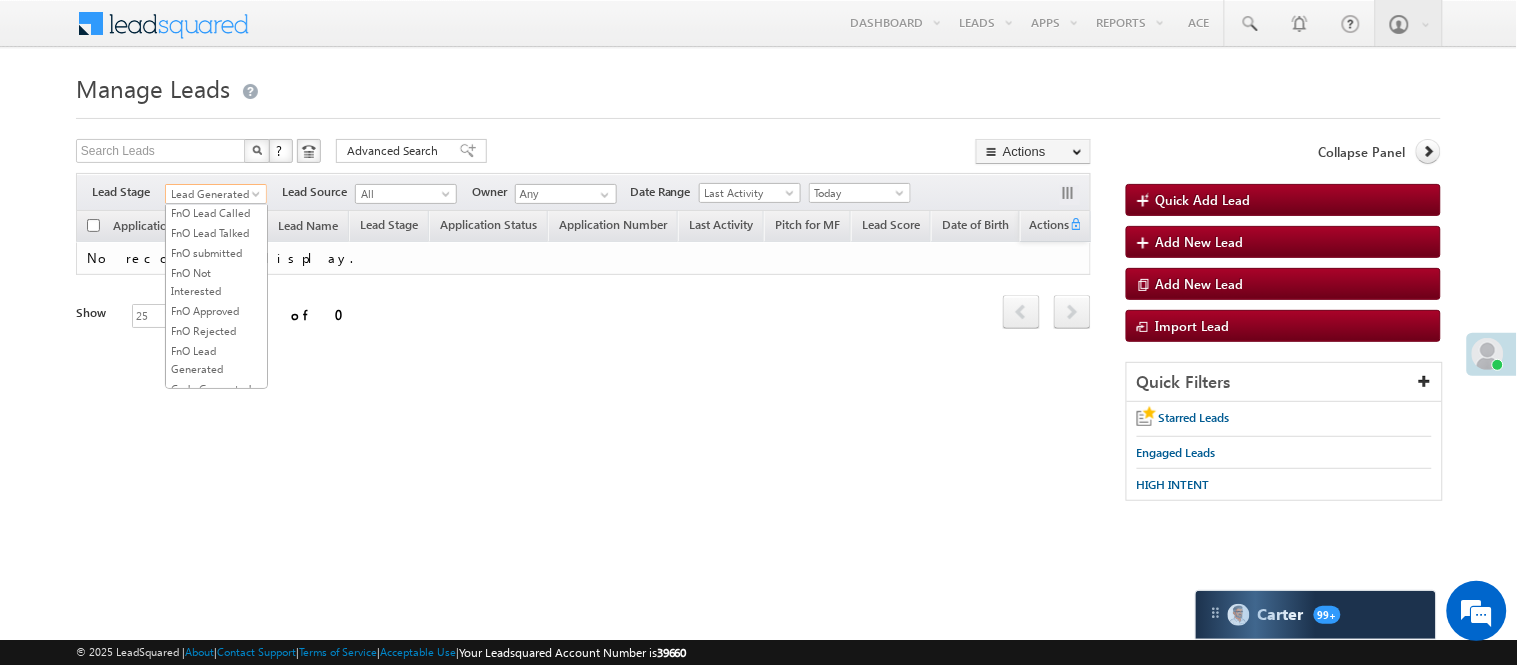 click on "Lead Called" at bounding box center (216, 153) 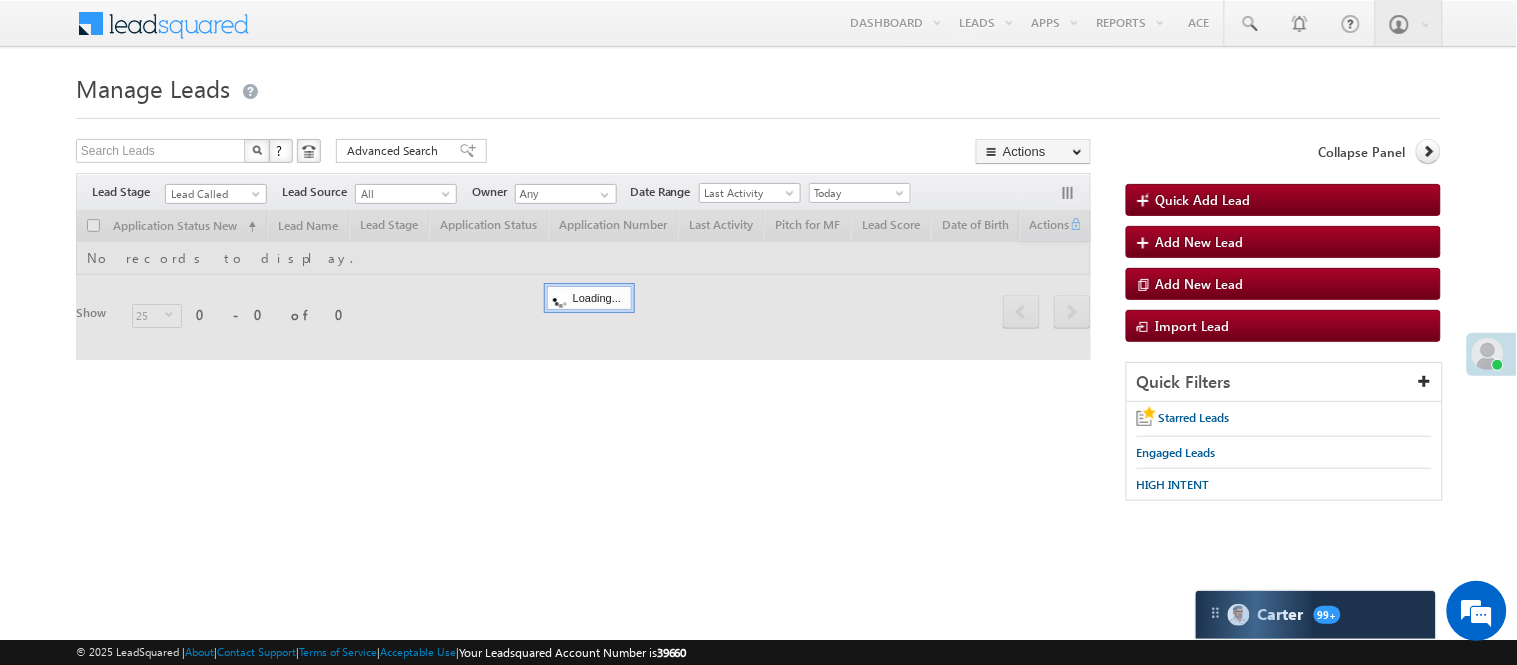 click on "Manage Leads" at bounding box center [758, 86] 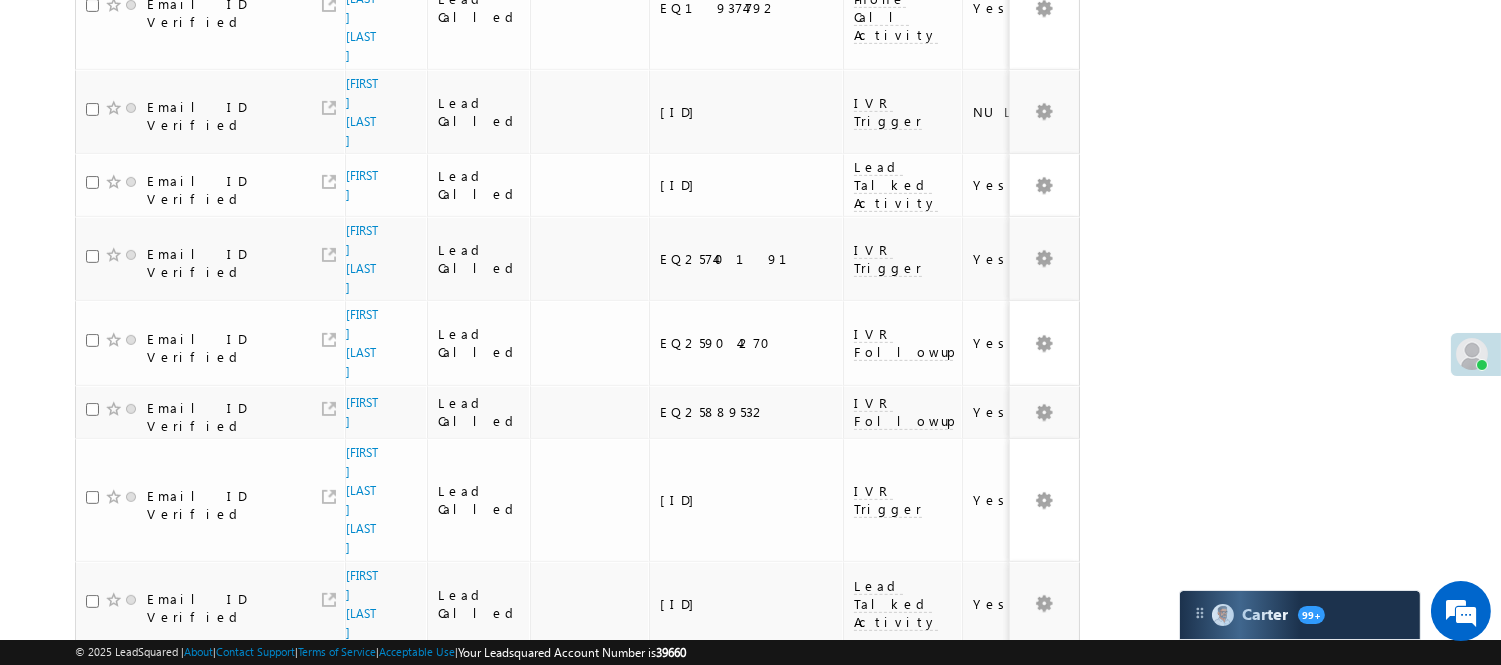 scroll, scrollTop: 1556, scrollLeft: 0, axis: vertical 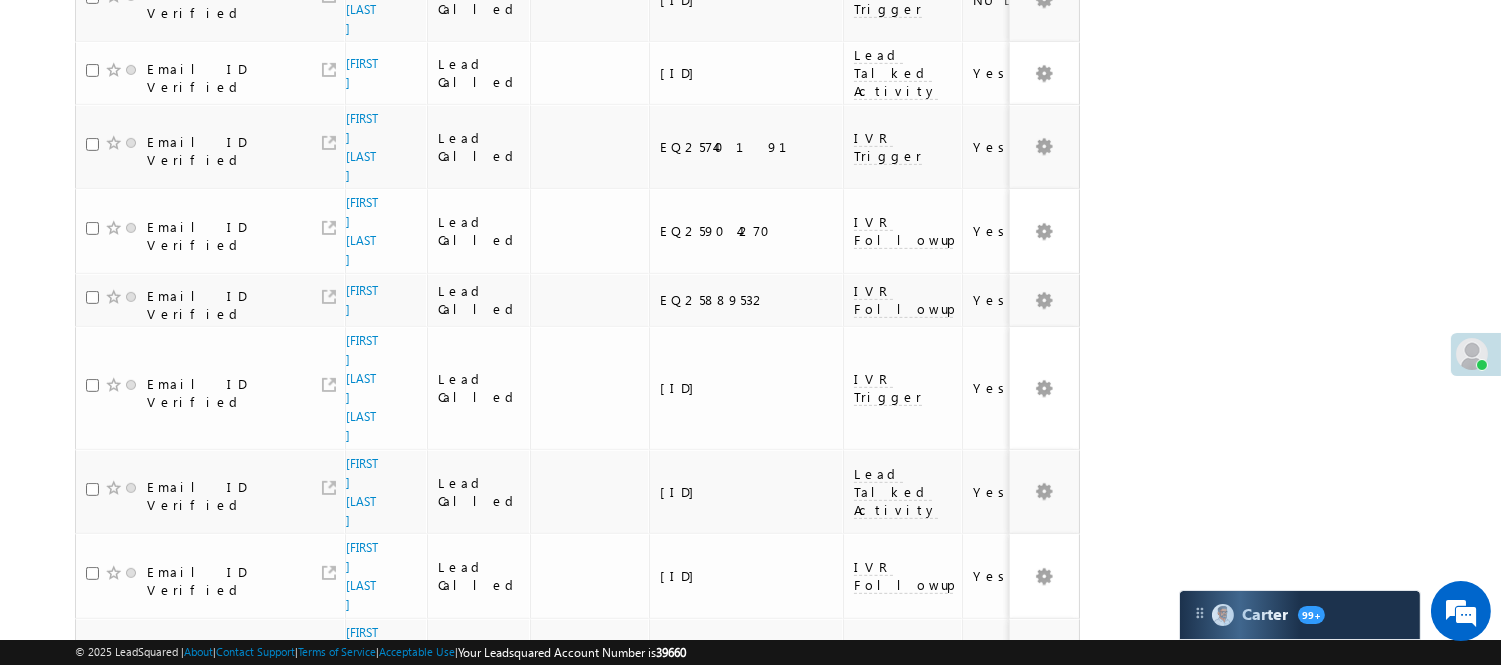 drag, startPoint x: 930, startPoint y: 498, endPoint x: 948, endPoint y: 525, distance: 32.449963 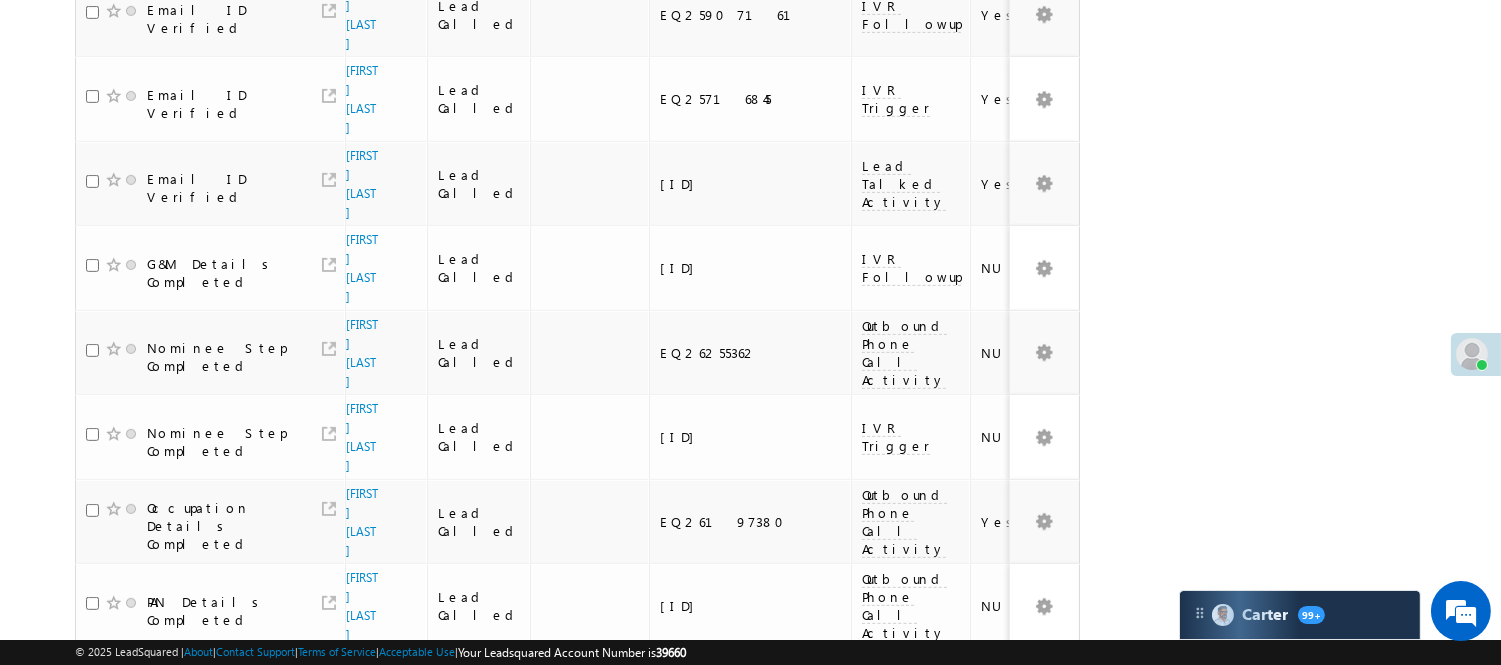 scroll, scrollTop: 1257, scrollLeft: 0, axis: vertical 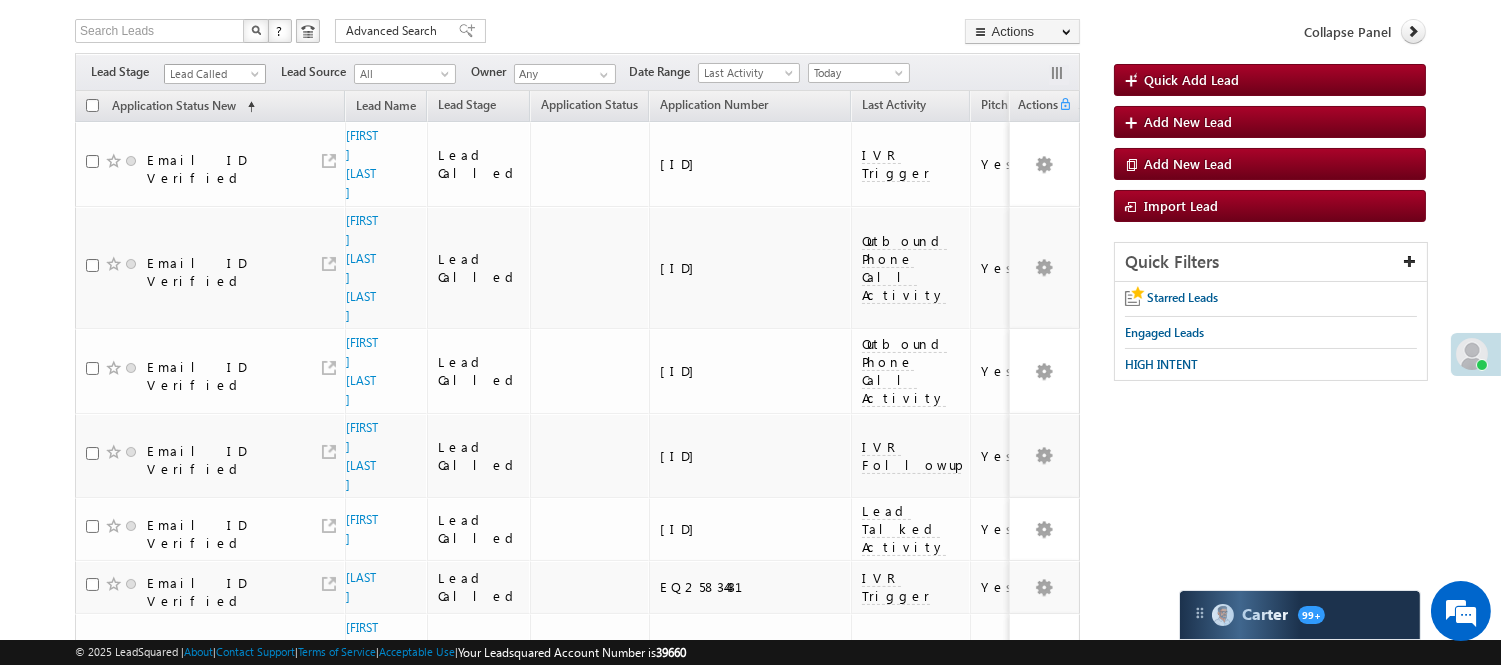 click on "Lead Called" at bounding box center [212, 74] 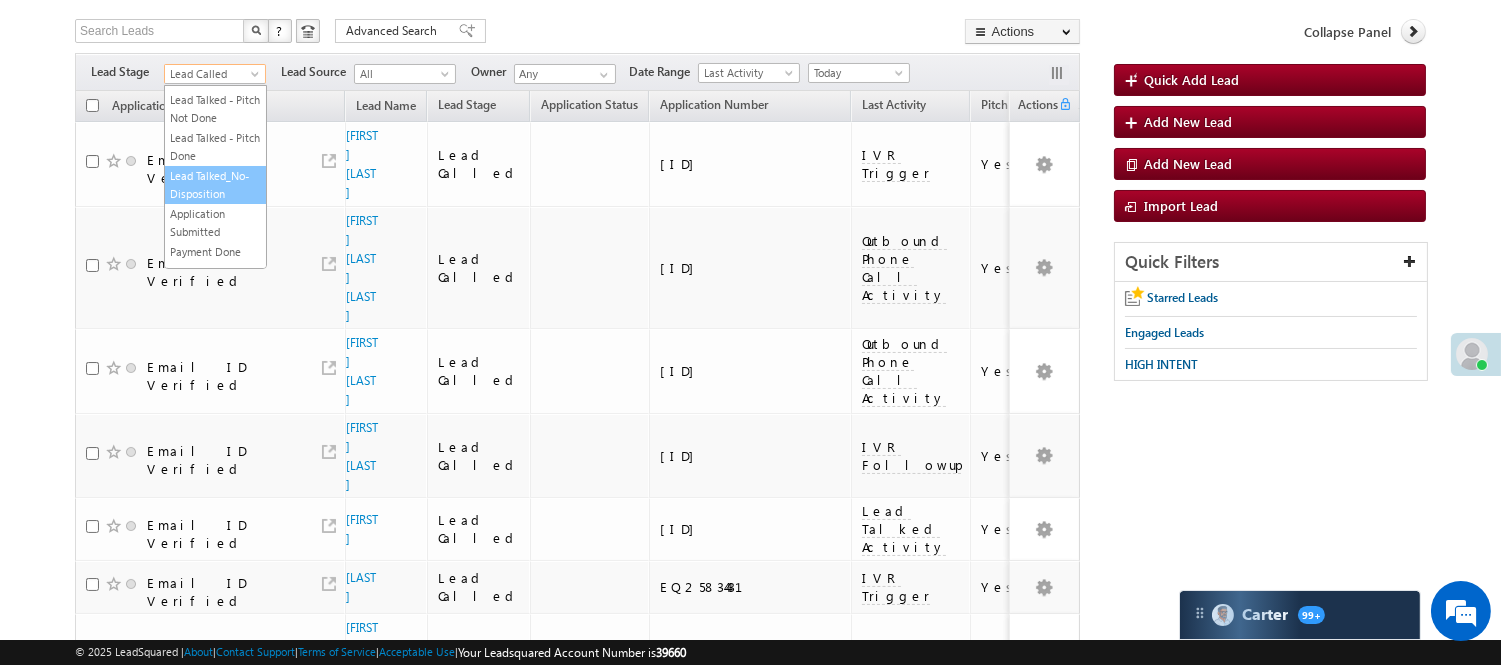 scroll, scrollTop: 222, scrollLeft: 0, axis: vertical 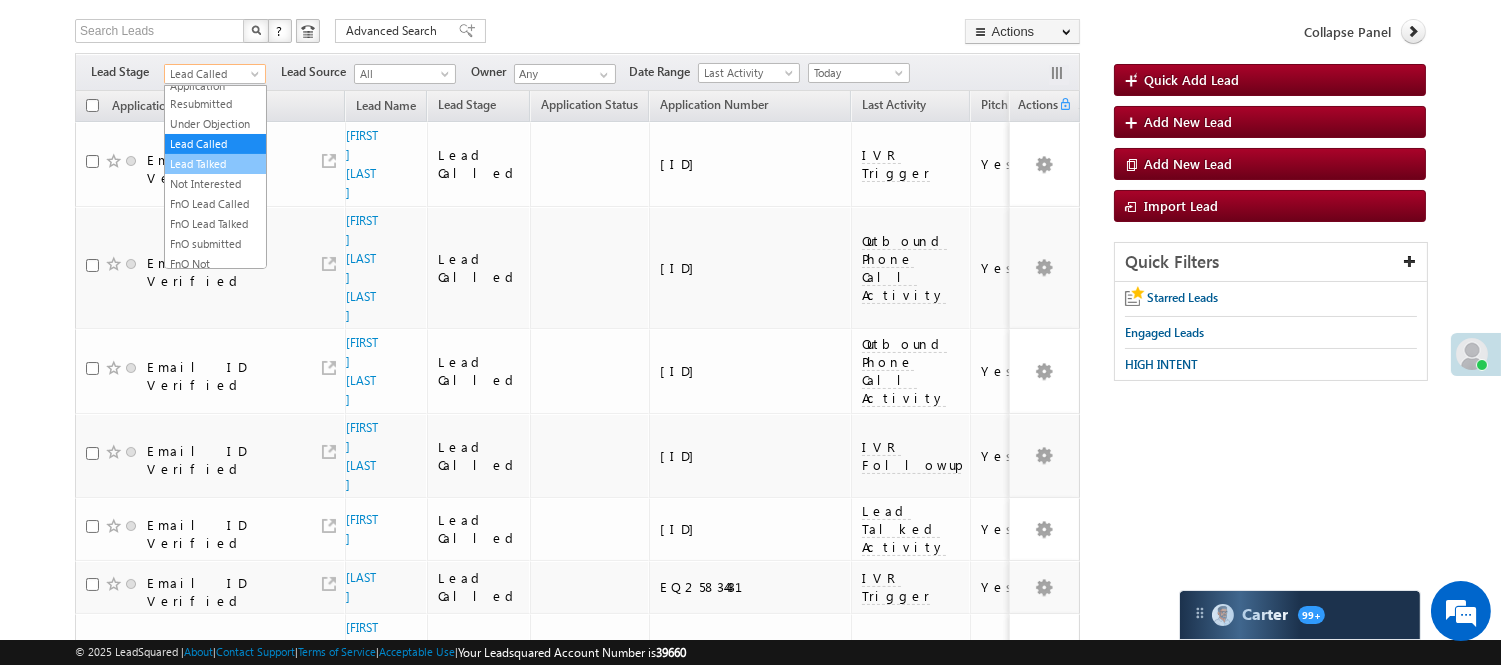 click on "Lead Talked" at bounding box center [215, 164] 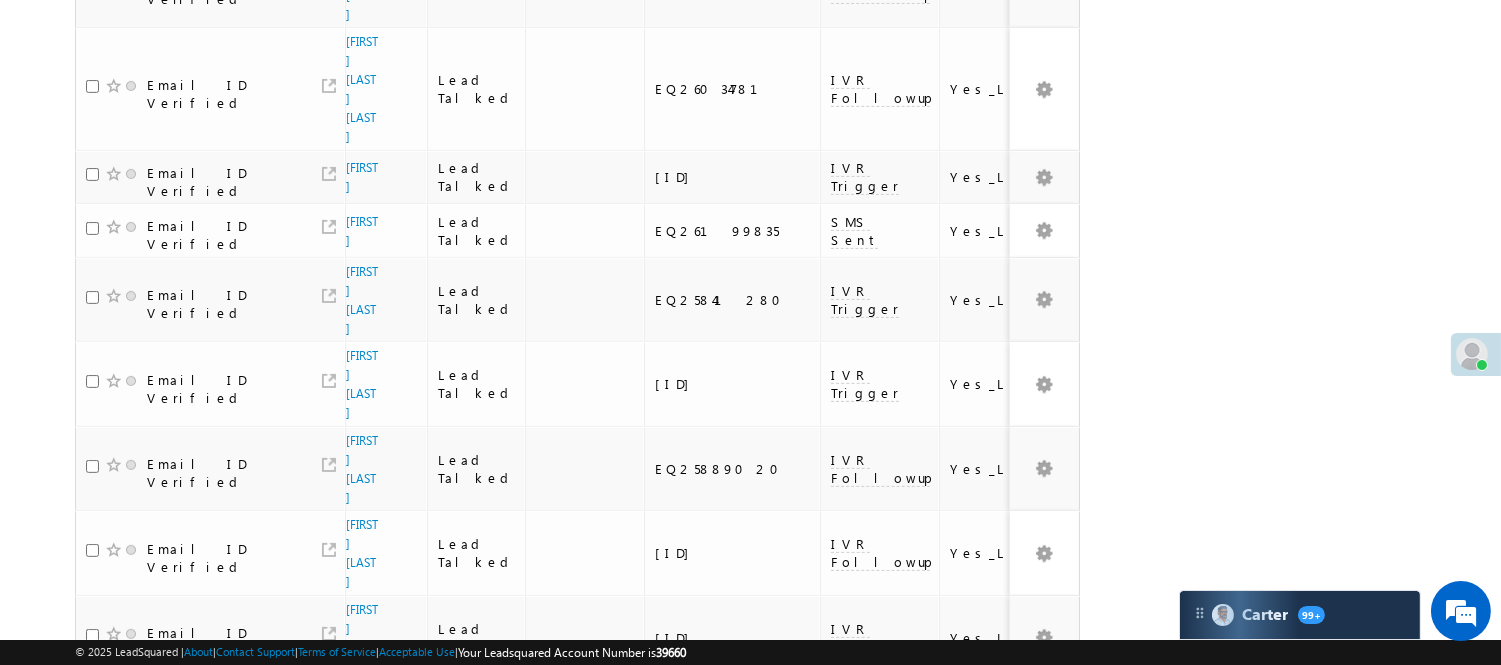 scroll, scrollTop: 1357, scrollLeft: 0, axis: vertical 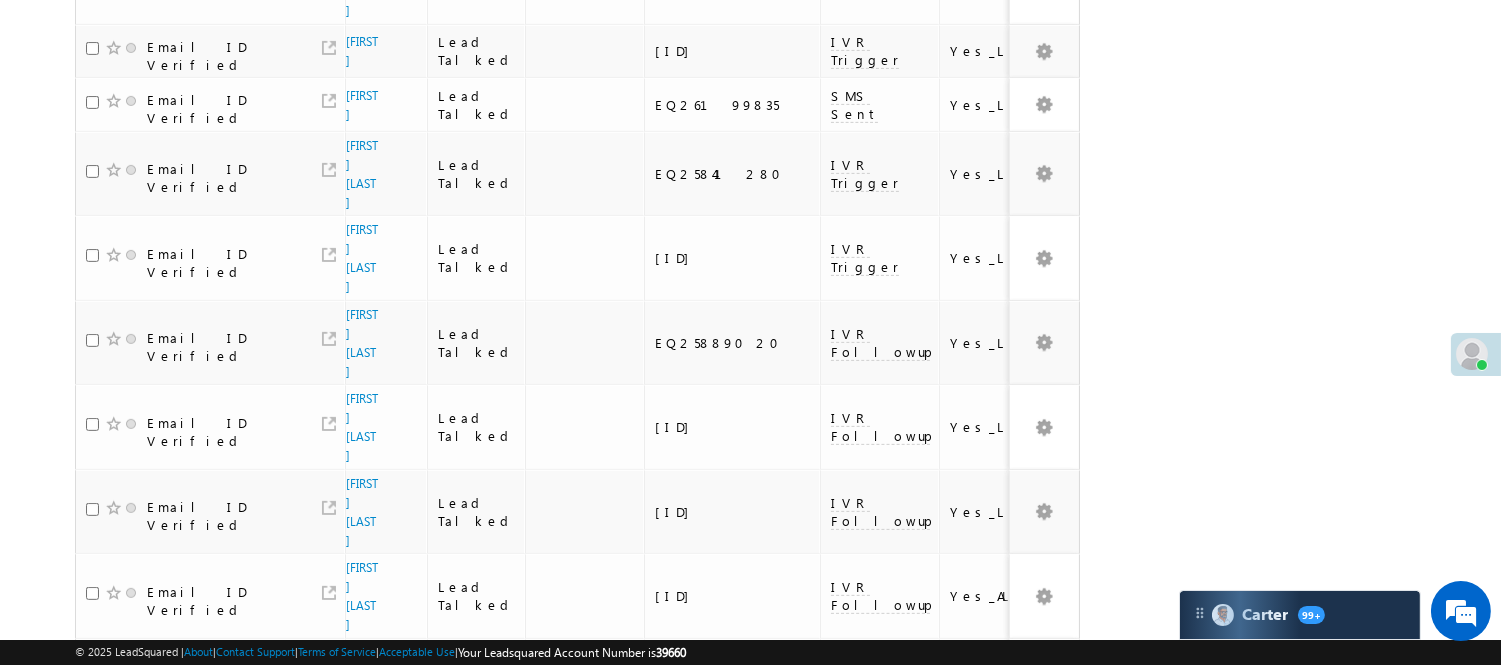click on "2" at bounding box center (938, 1011) 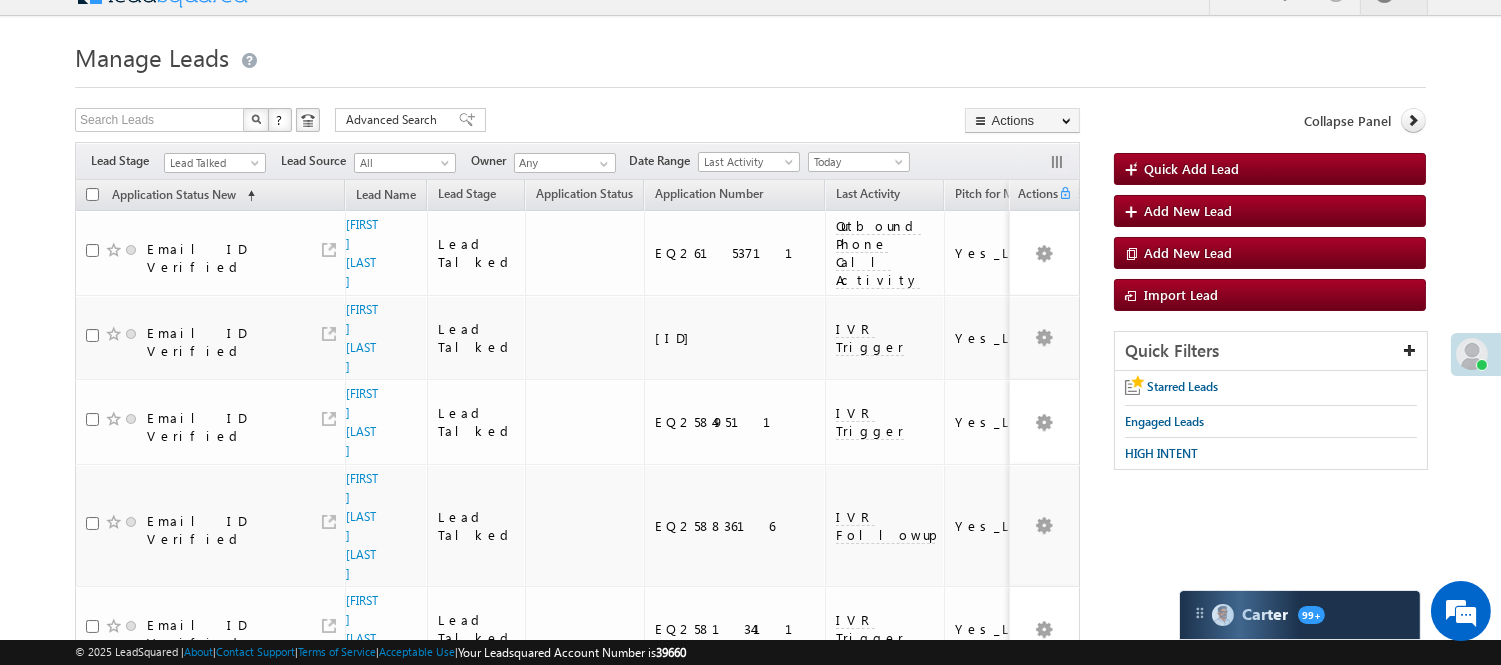 scroll, scrollTop: 10, scrollLeft: 0, axis: vertical 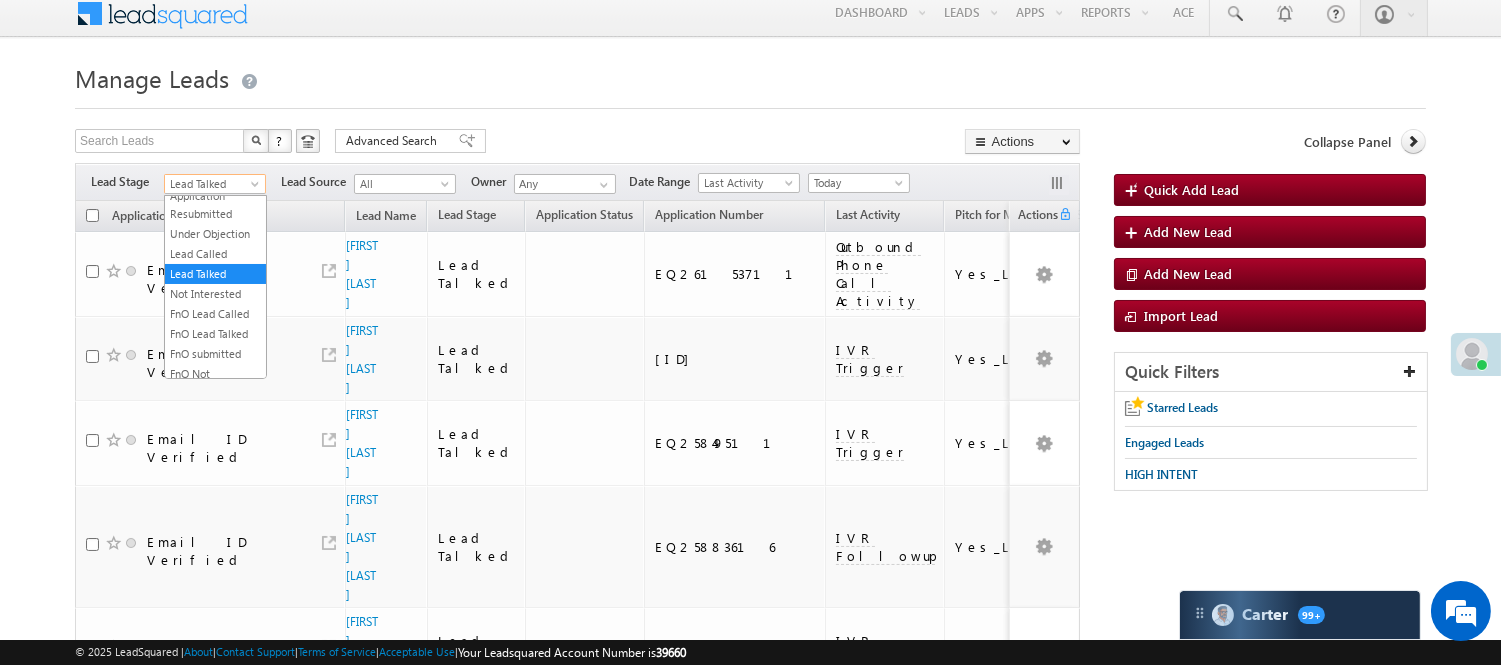 click on "Lead Talked" at bounding box center [212, 184] 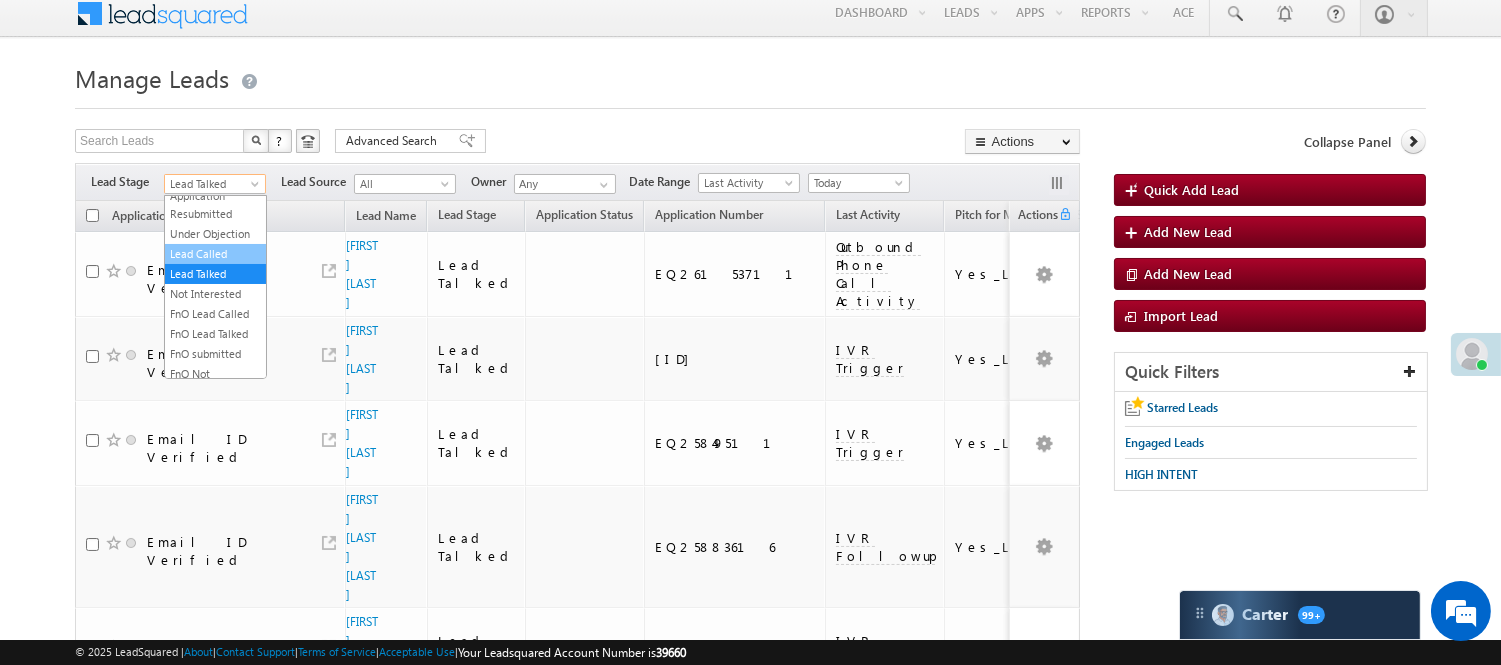 scroll, scrollTop: 0, scrollLeft: 0, axis: both 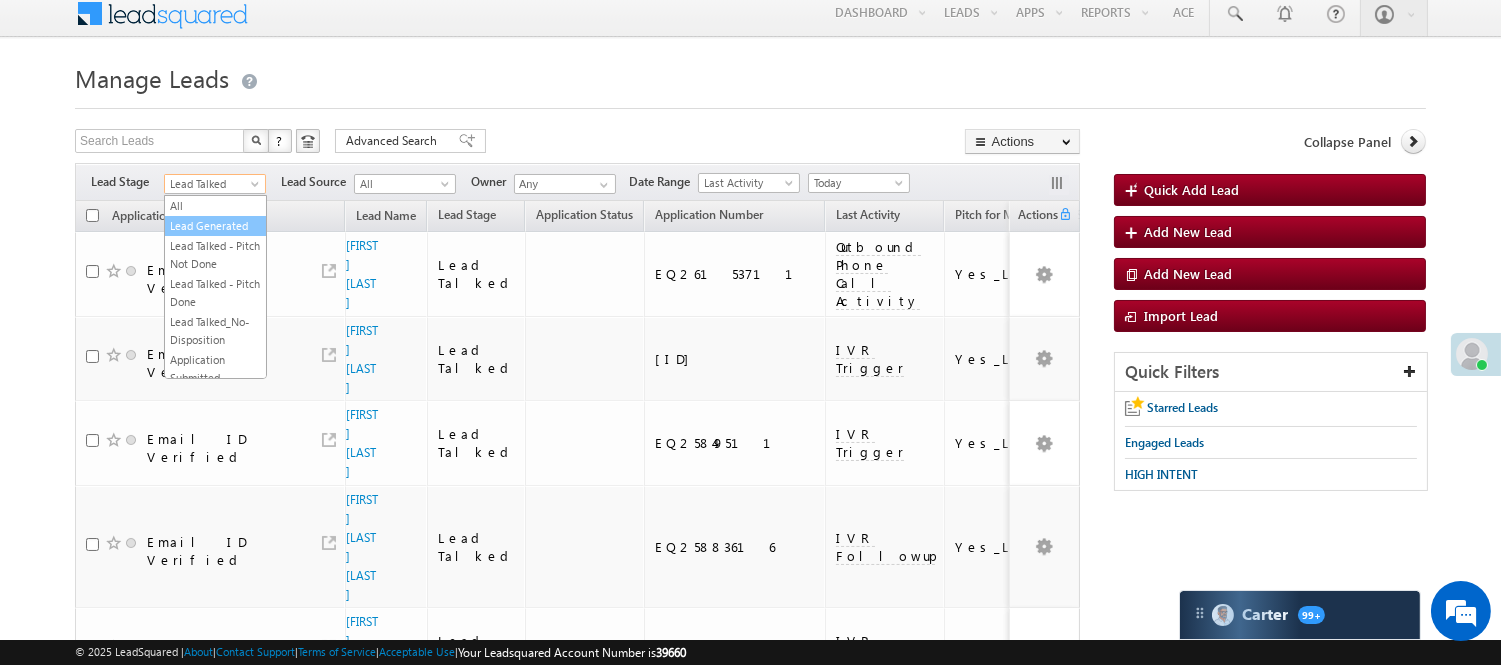 click on "Lead Generated" at bounding box center [215, 226] 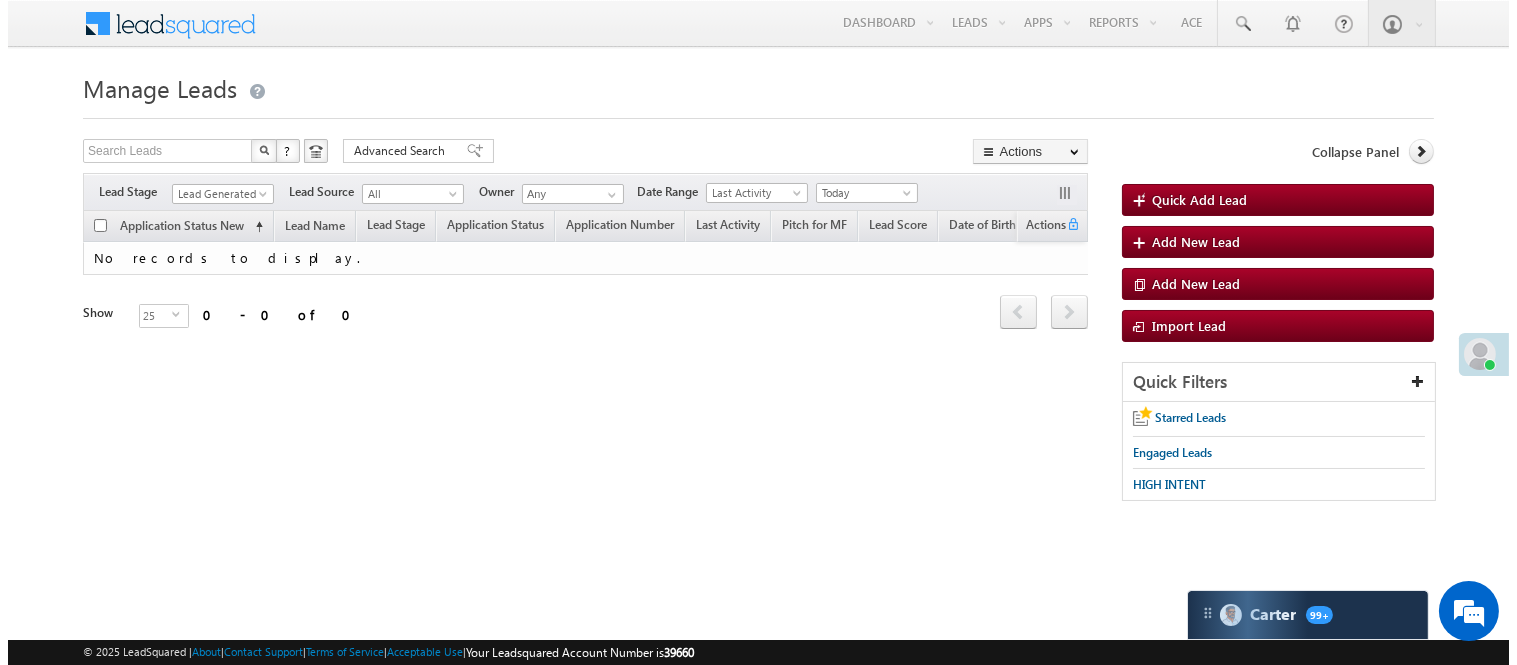 scroll, scrollTop: 0, scrollLeft: 0, axis: both 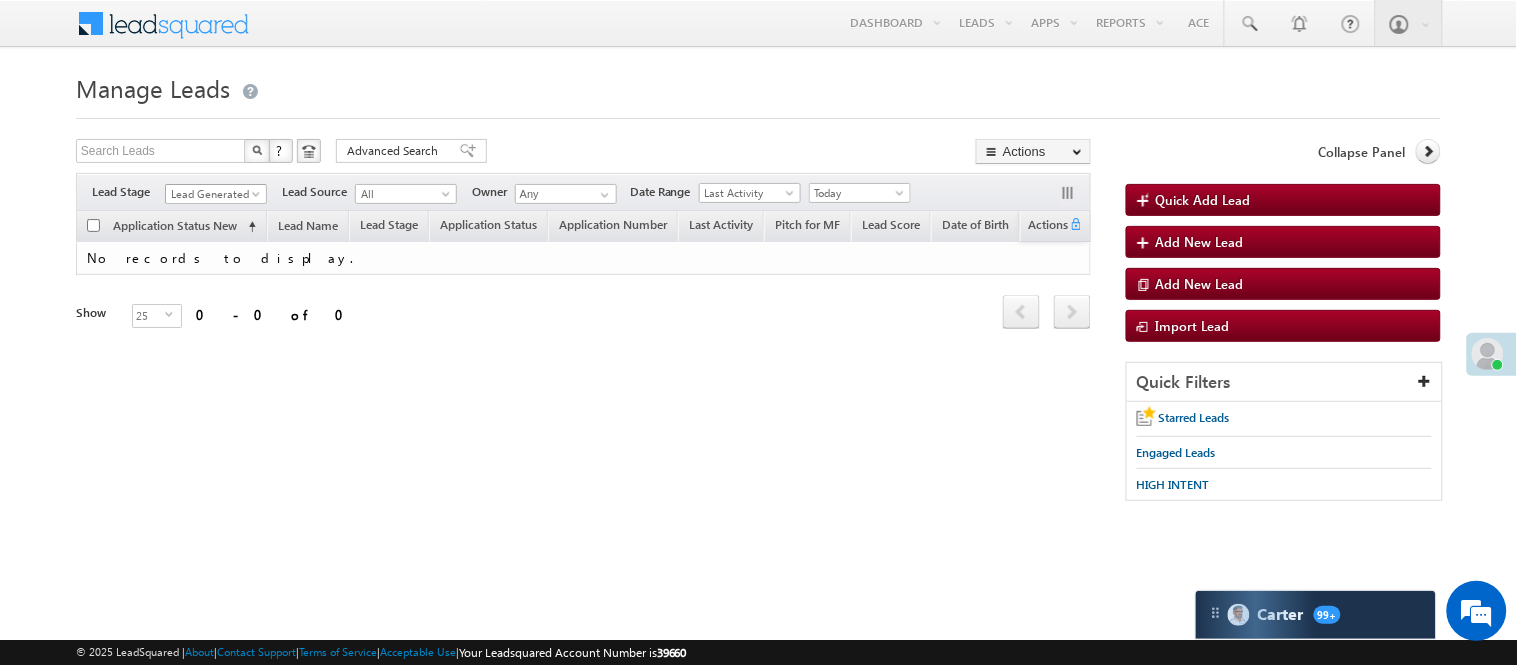click on "Lead Generated" at bounding box center [213, 194] 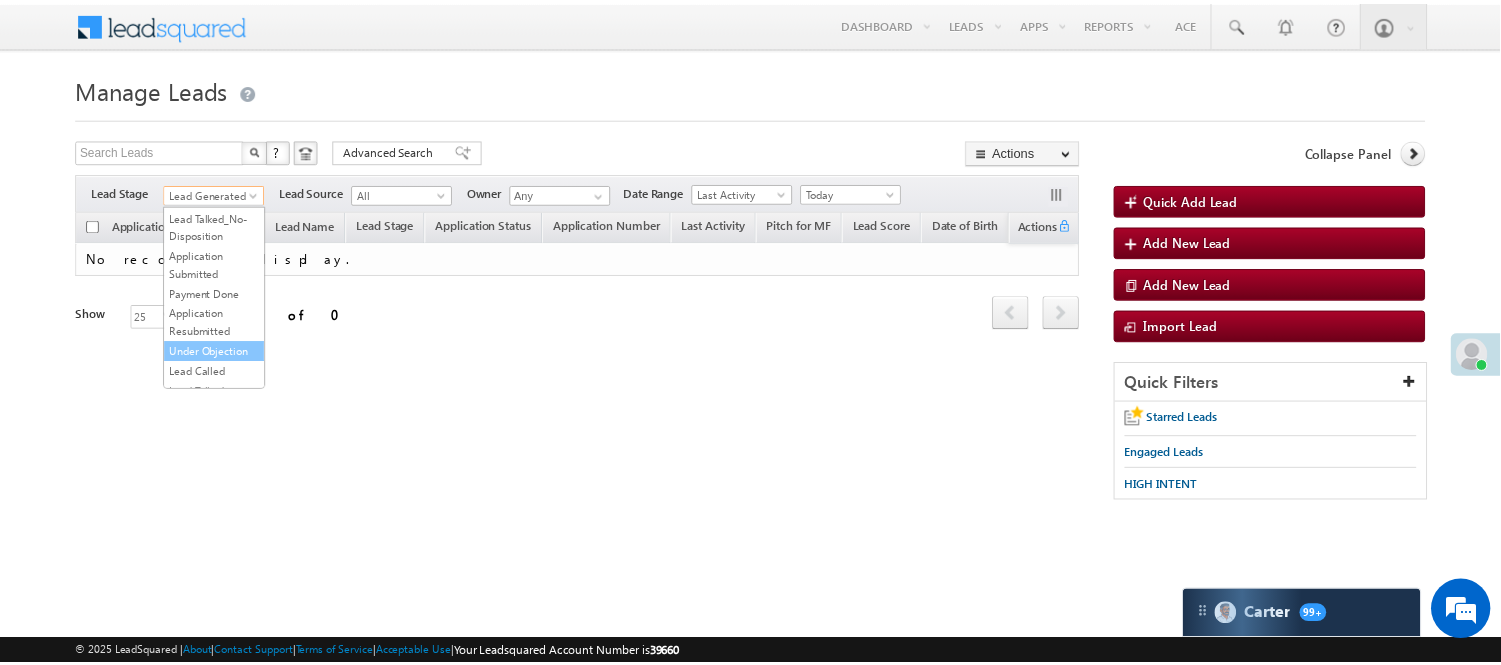 scroll, scrollTop: 222, scrollLeft: 0, axis: vertical 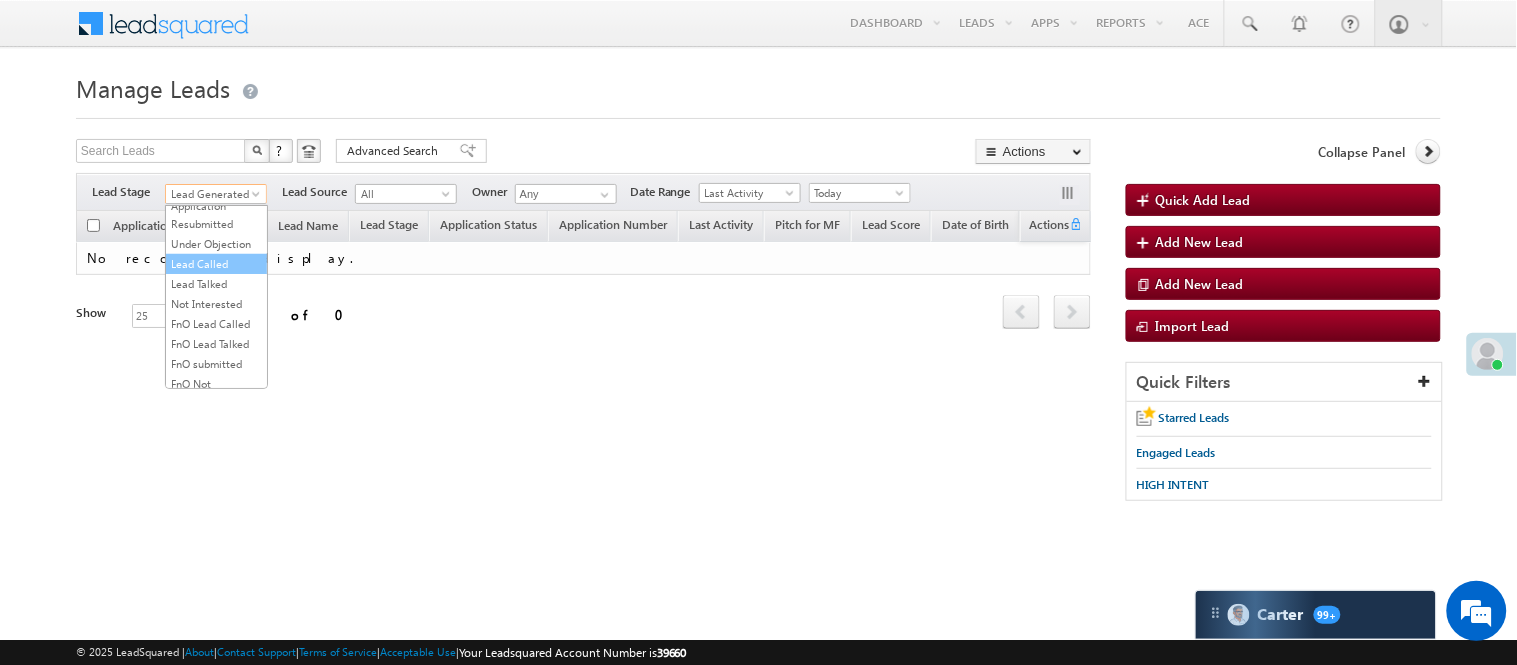 click on "Lead Called" at bounding box center (216, 264) 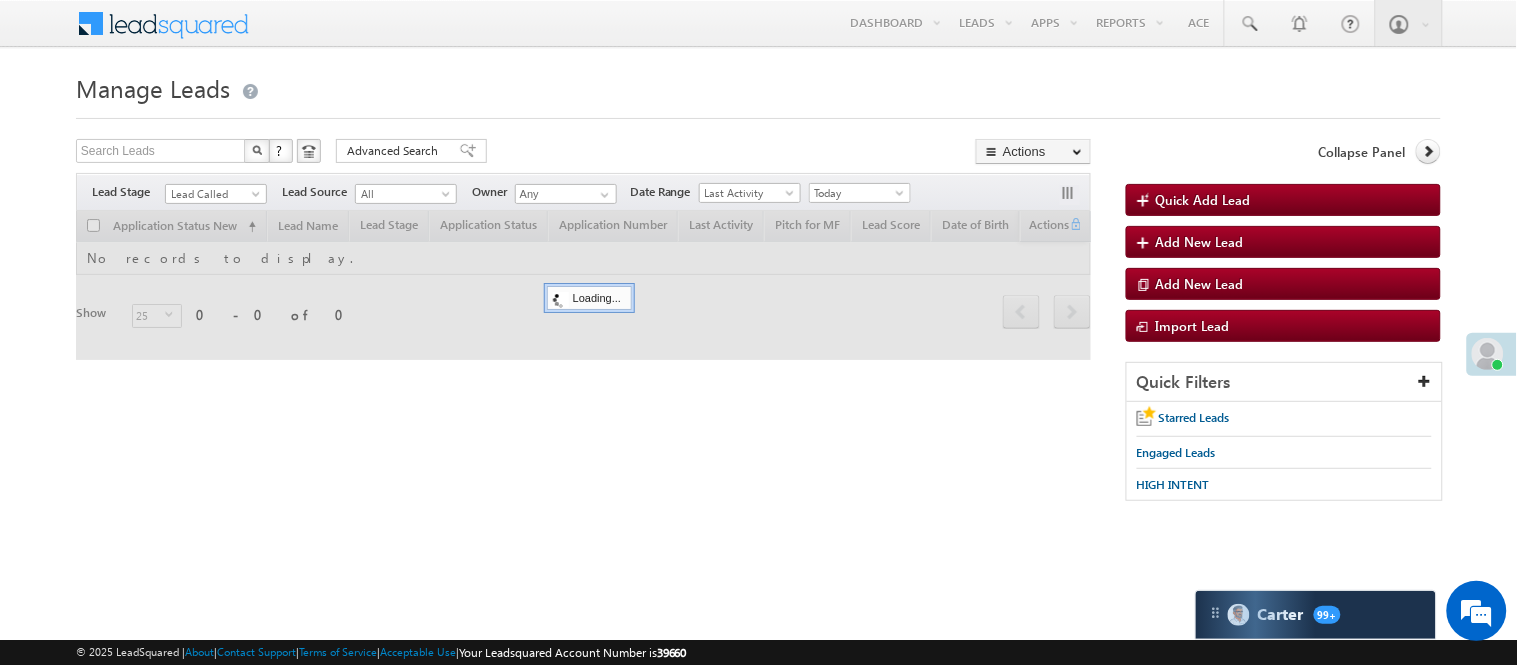click on "Search Leads X ?   0 results found
Advanced Search
Advanced Search
Advanced search results
Actions Export Leads Reset all Filters
Actions Export Leads Bulk Update Send Email Add to List Add Activity Change Owner Change Stage Delete Merge Leads" at bounding box center (583, 153) 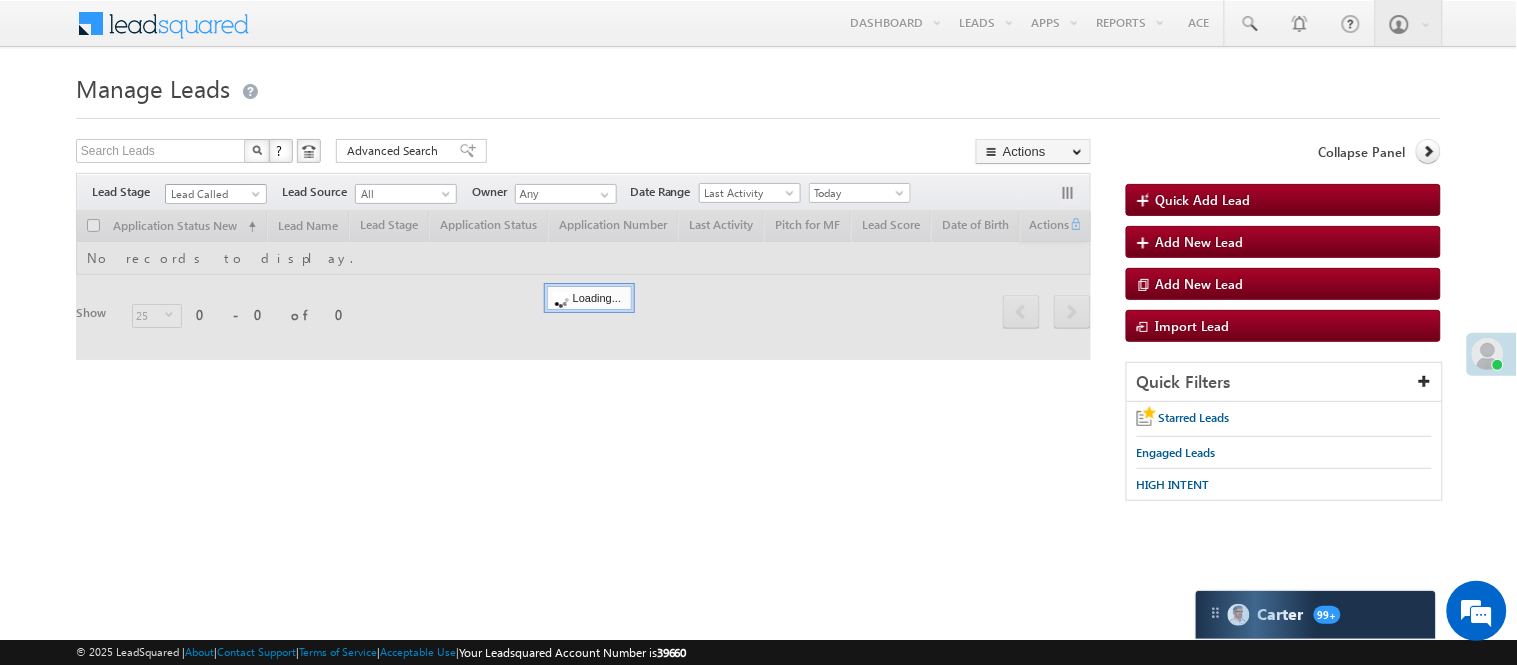 click on "Lead Called" at bounding box center (213, 194) 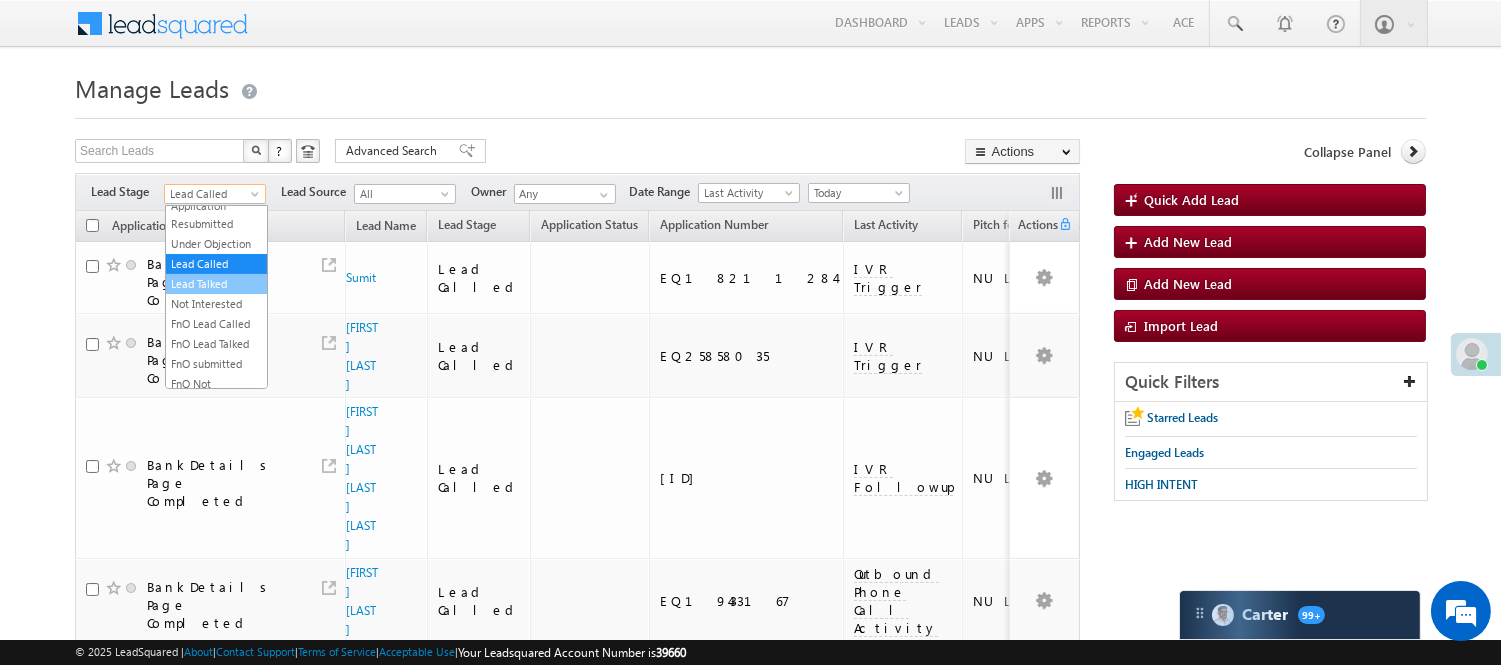 click on "Lead Talked" at bounding box center [216, 284] 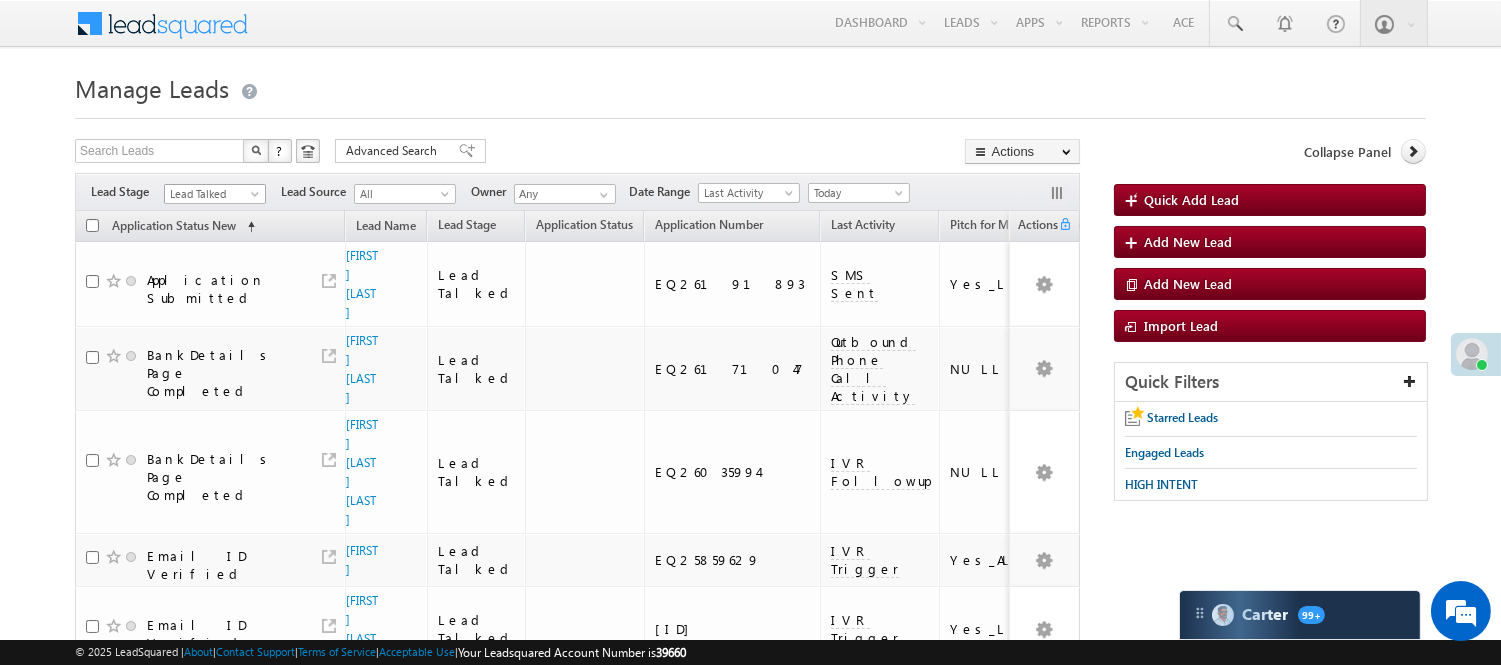 click on "Lead Talked" at bounding box center (212, 194) 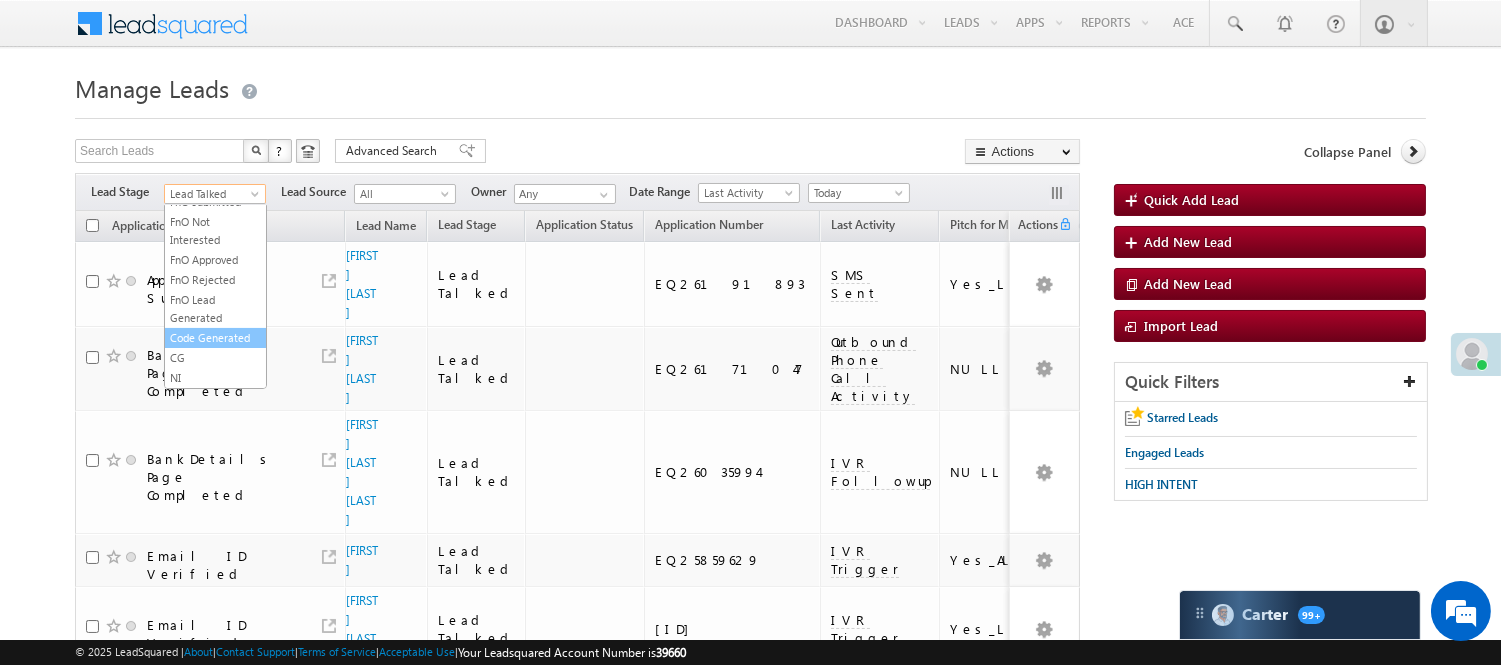 scroll, scrollTop: 496, scrollLeft: 0, axis: vertical 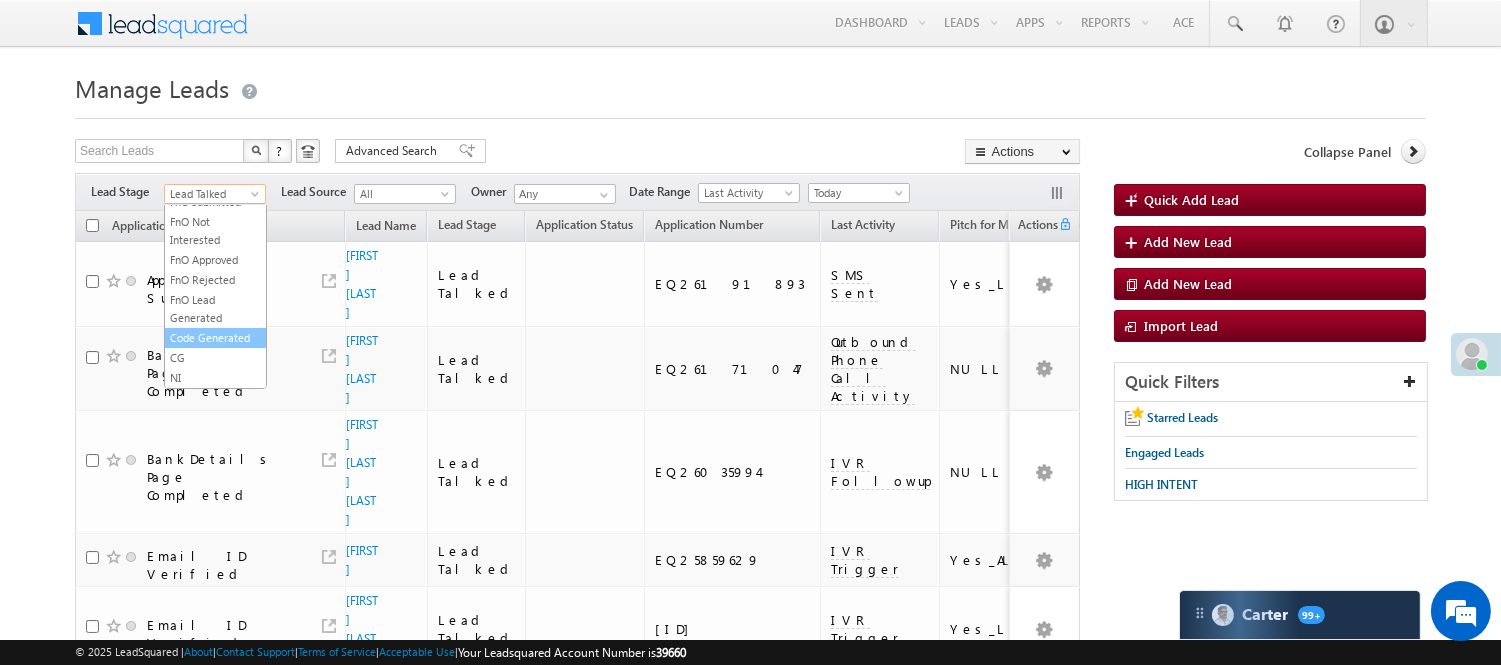 click on "Code Generated" at bounding box center (215, 338) 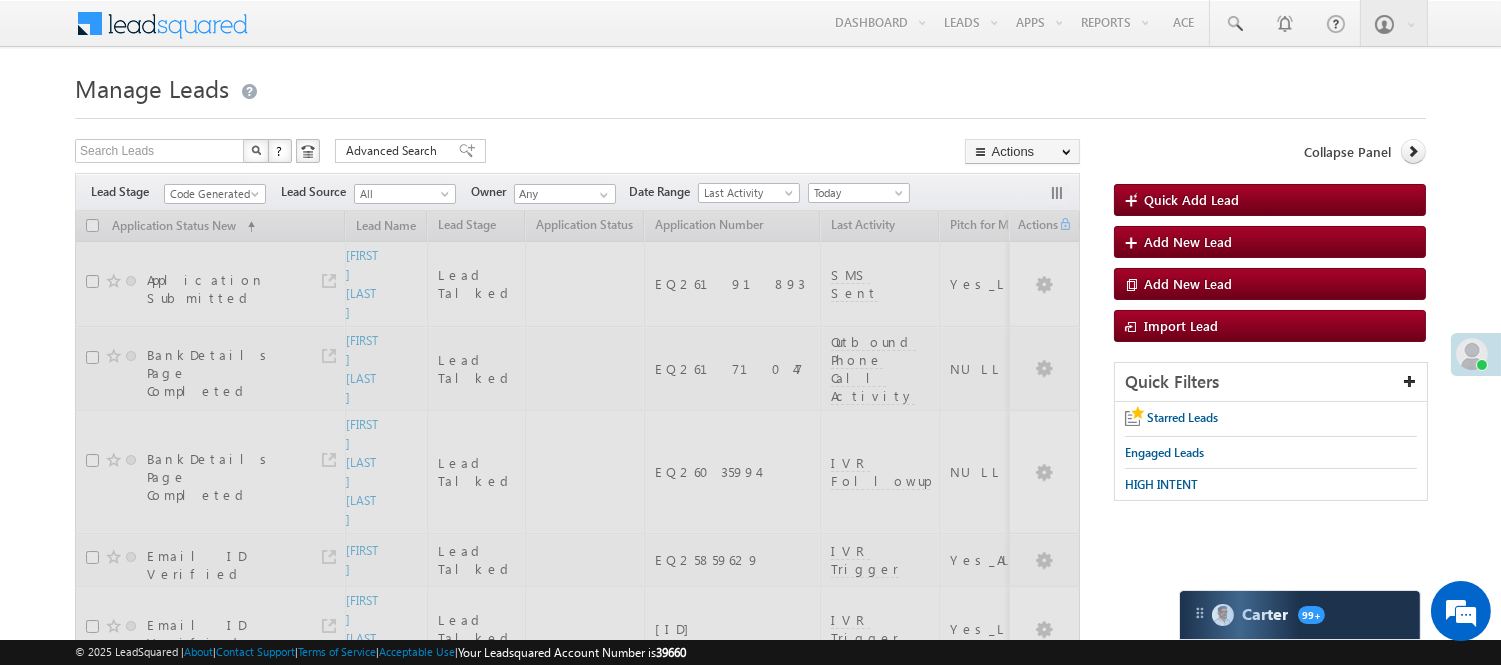 click on "Search Leads X ?   83 results found
Advanced Search
Advanced Search
Advanced search results
Actions Export Leads Reset all Filters
Actions Export Leads Bulk Update Send Email Add to List Add Activity Change Owner Change Stage Delete Merge Leads" at bounding box center [577, 153] 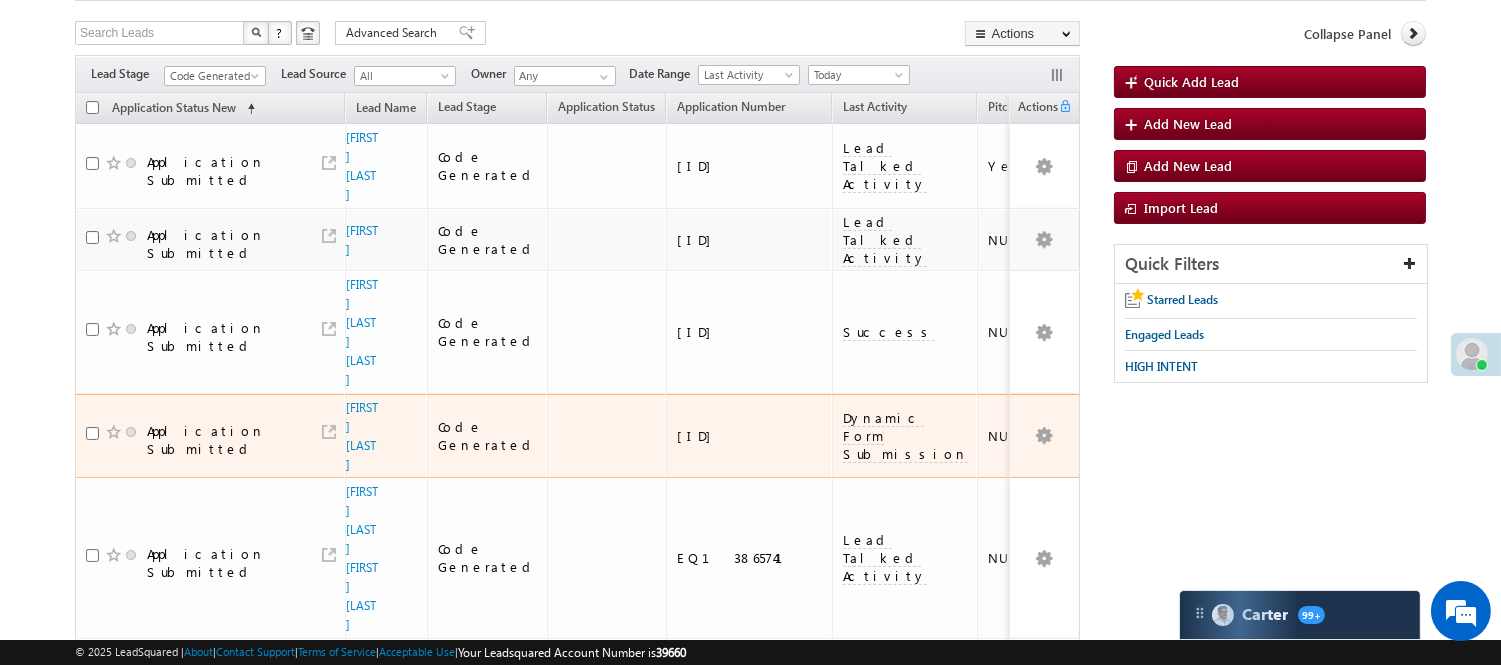 scroll, scrollTop: 0, scrollLeft: 0, axis: both 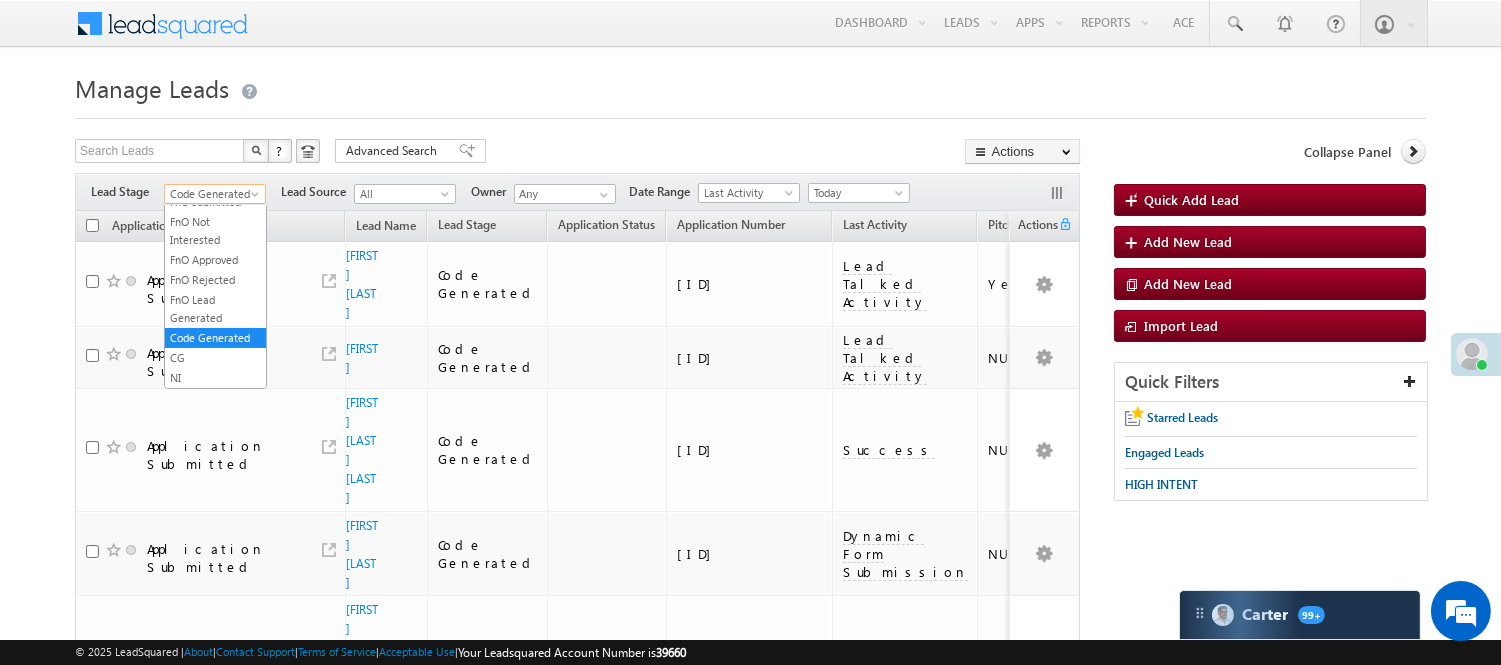 click on "Code Generated" at bounding box center [212, 194] 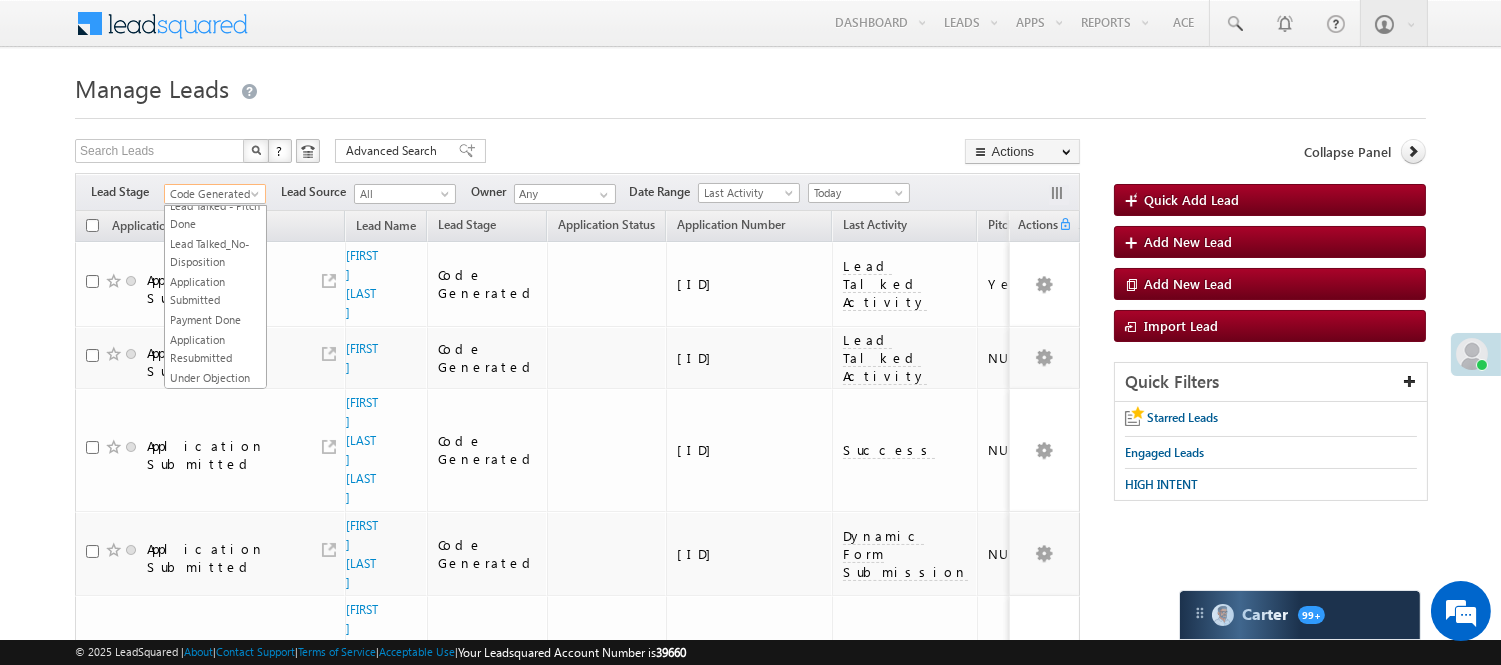 scroll, scrollTop: 0, scrollLeft: 0, axis: both 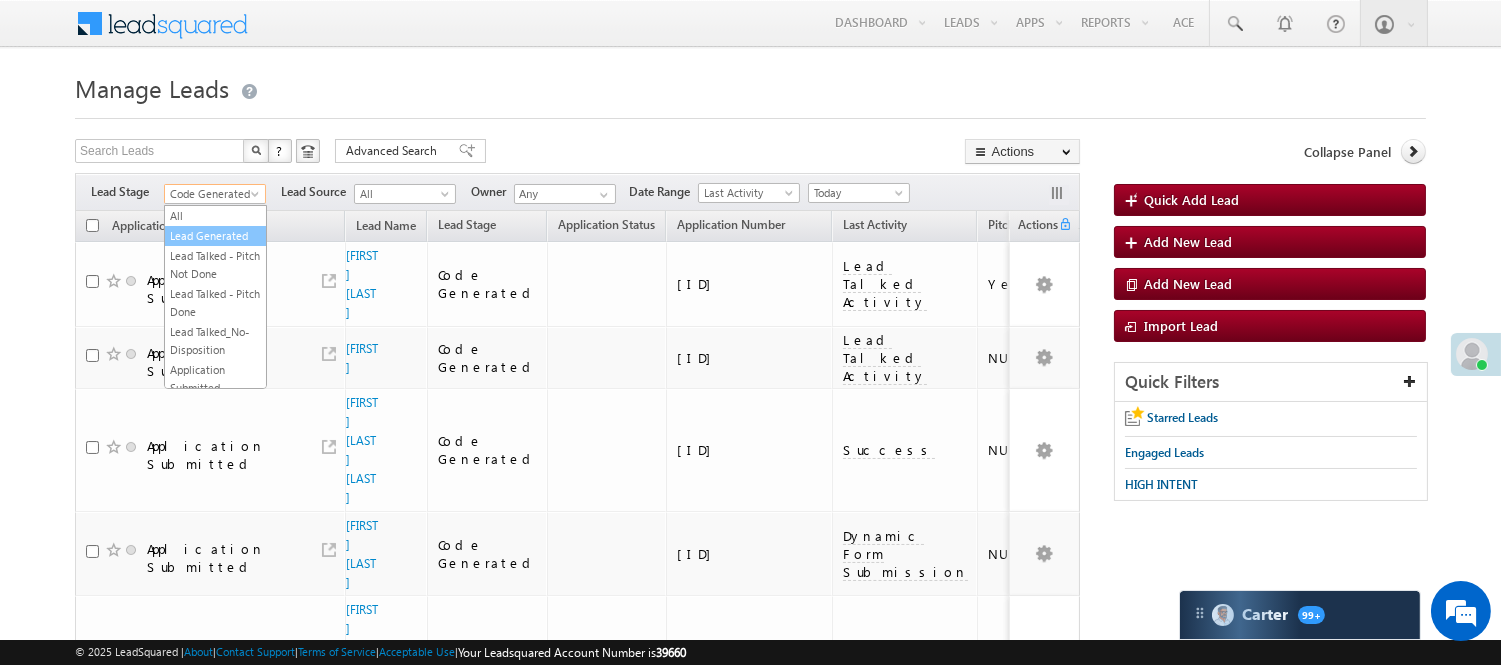 click on "Lead Generated" at bounding box center [215, 236] 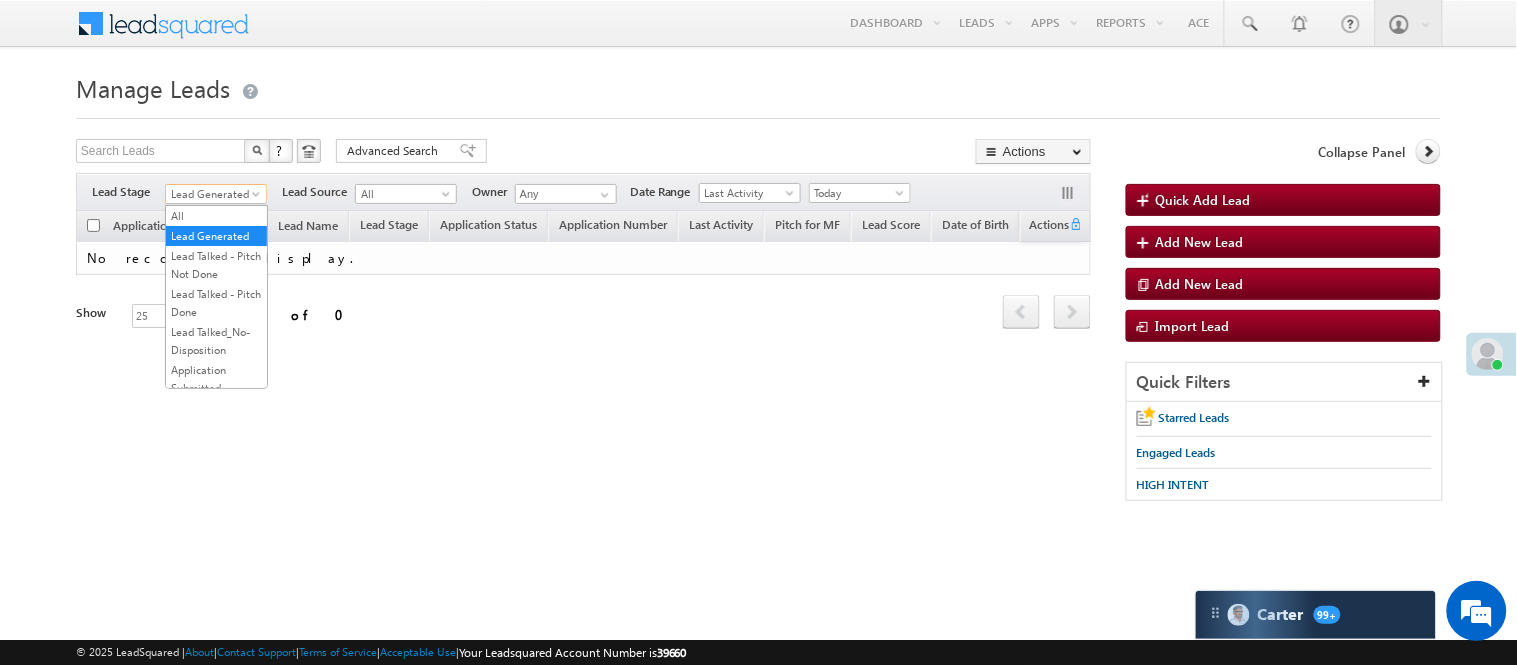 click on "Lead Generated" at bounding box center [213, 194] 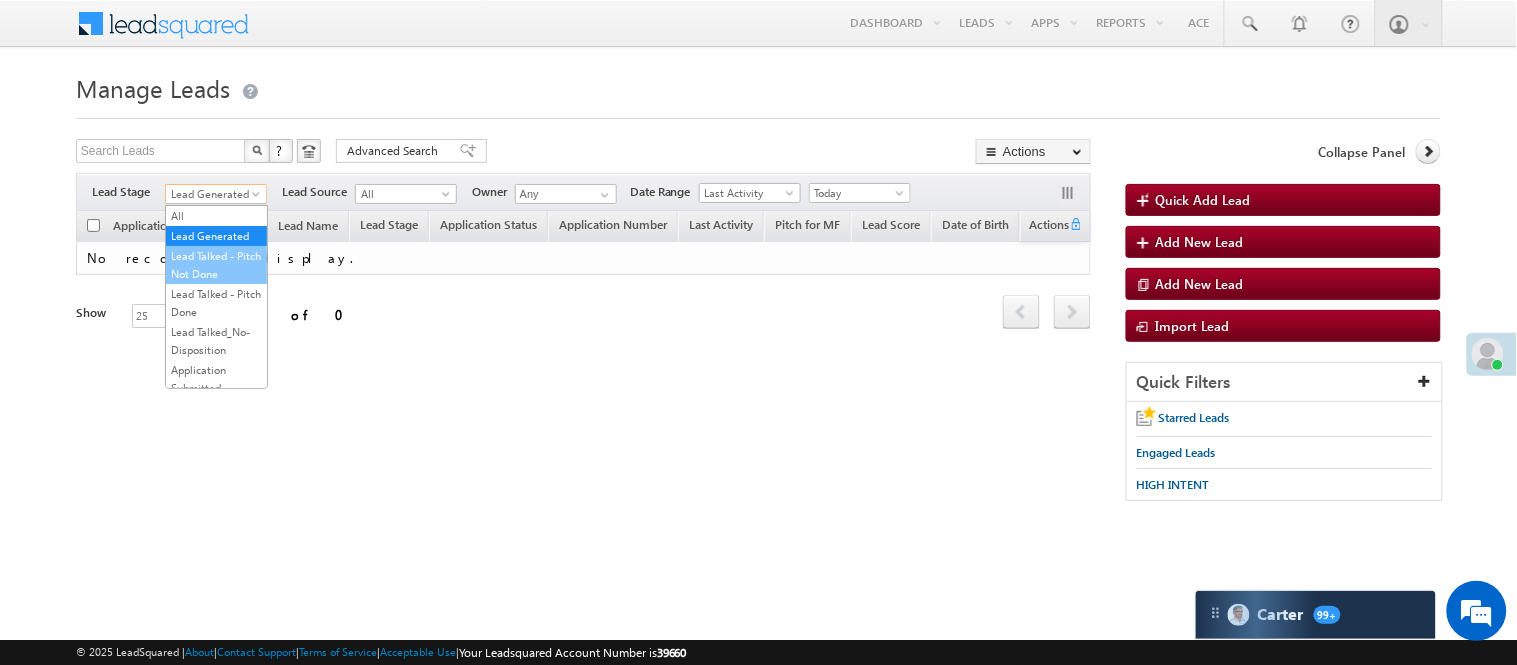 click on "Lead Talked - Pitch Not Done" at bounding box center (216, 265) 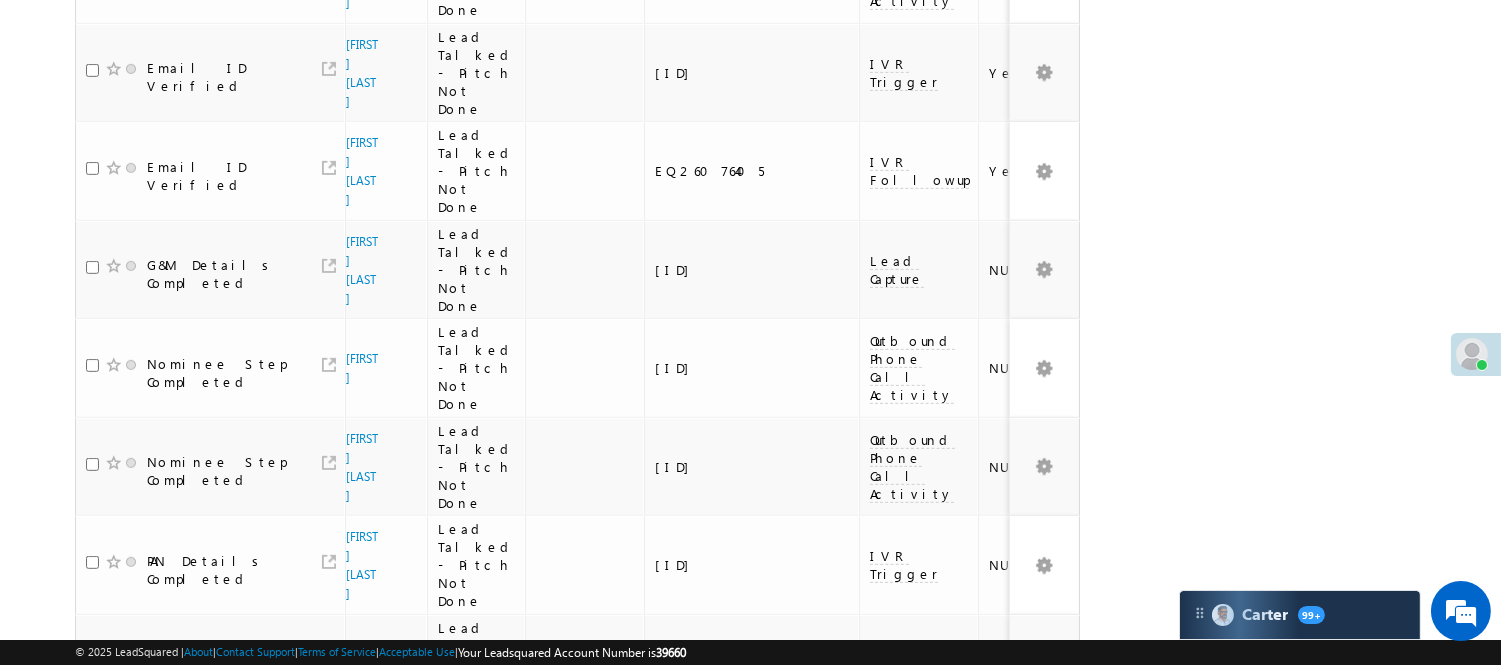 scroll, scrollTop: 1796, scrollLeft: 0, axis: vertical 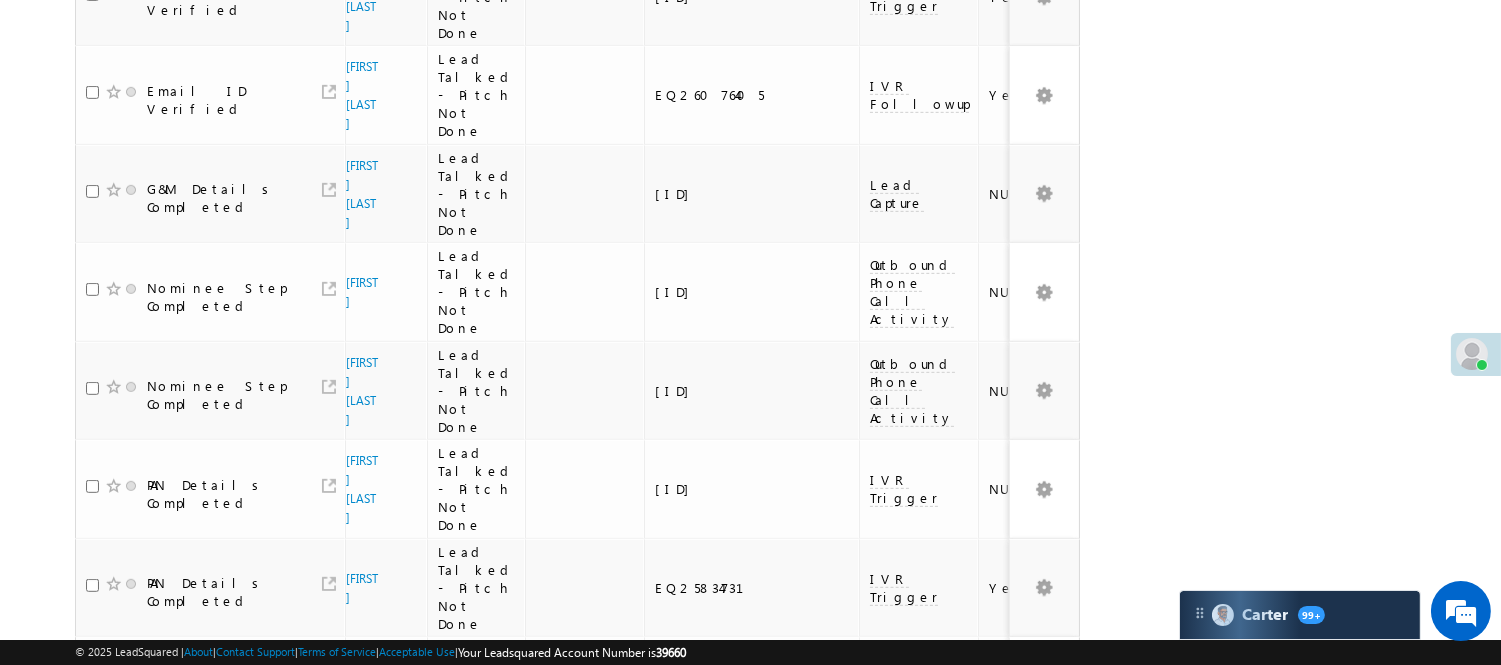 click on "2" at bounding box center (1018, 971) 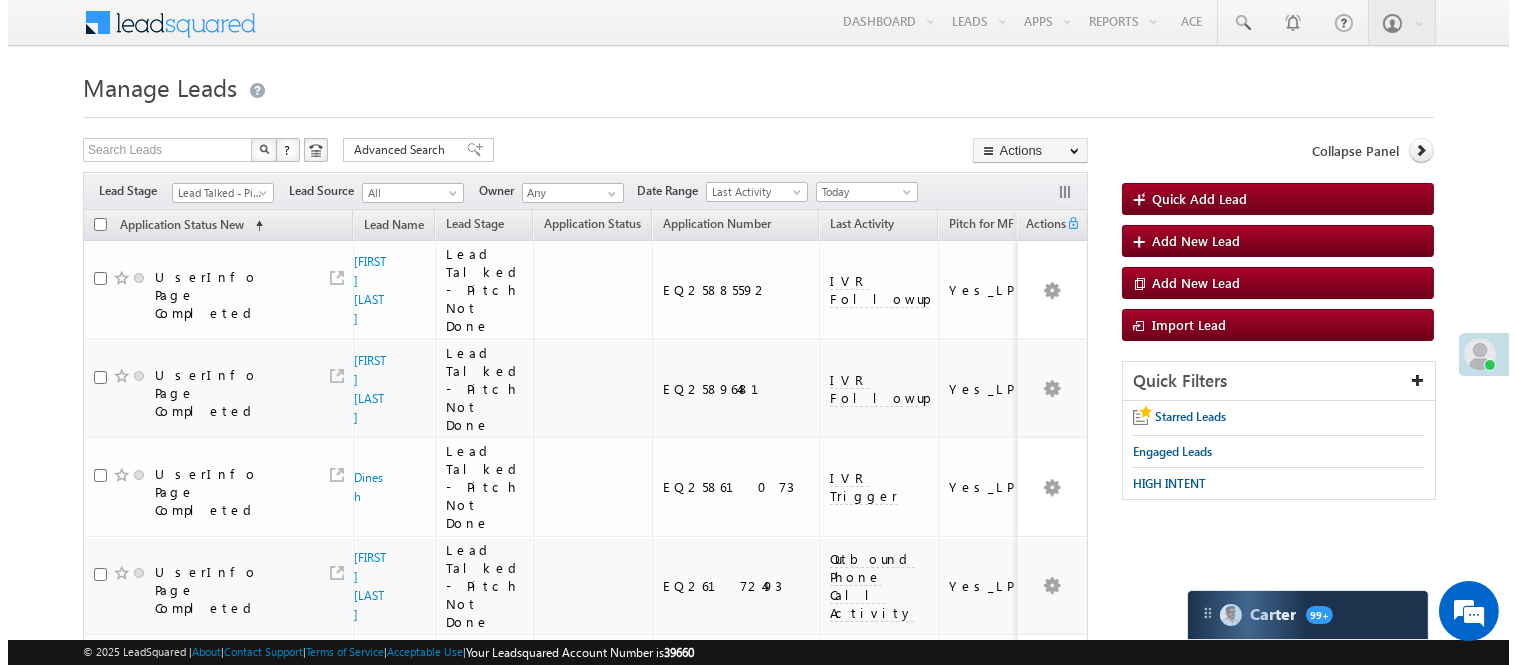 scroll, scrollTop: 0, scrollLeft: 0, axis: both 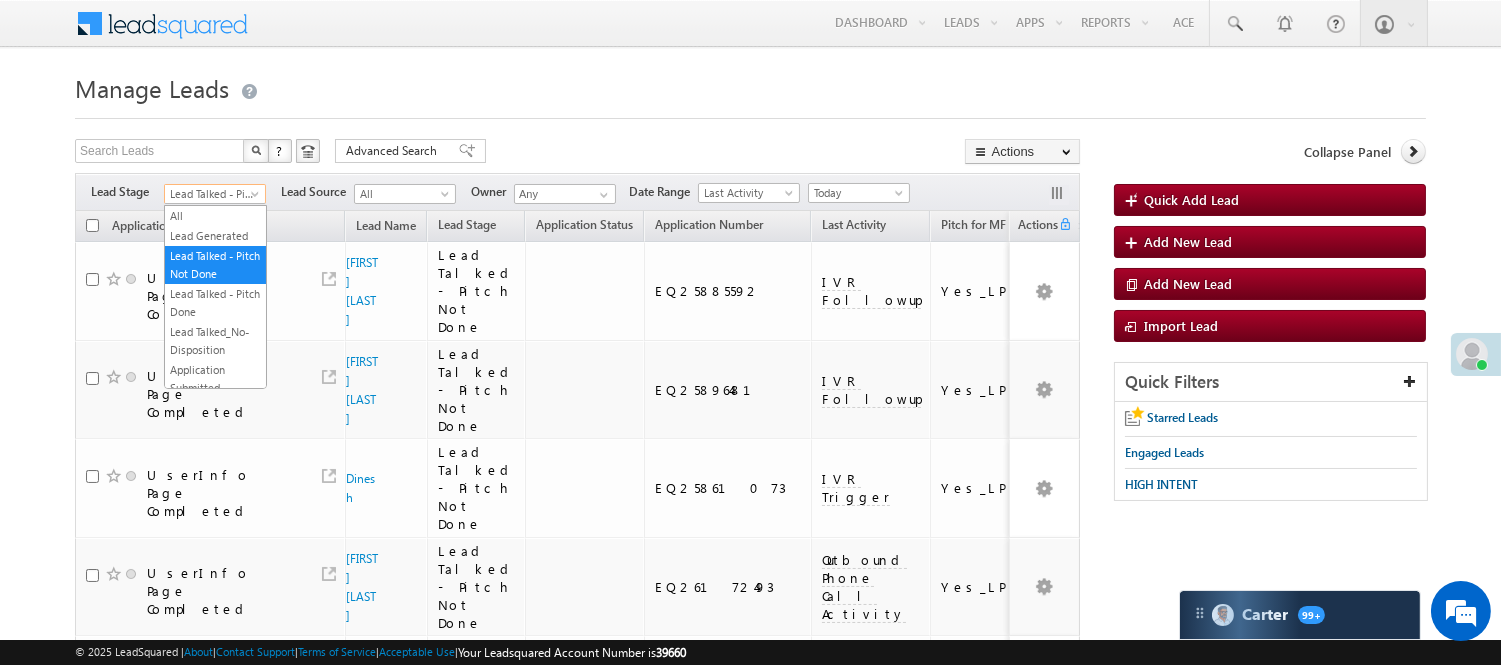 click on "Lead Talked - Pitch Not Done" at bounding box center (212, 194) 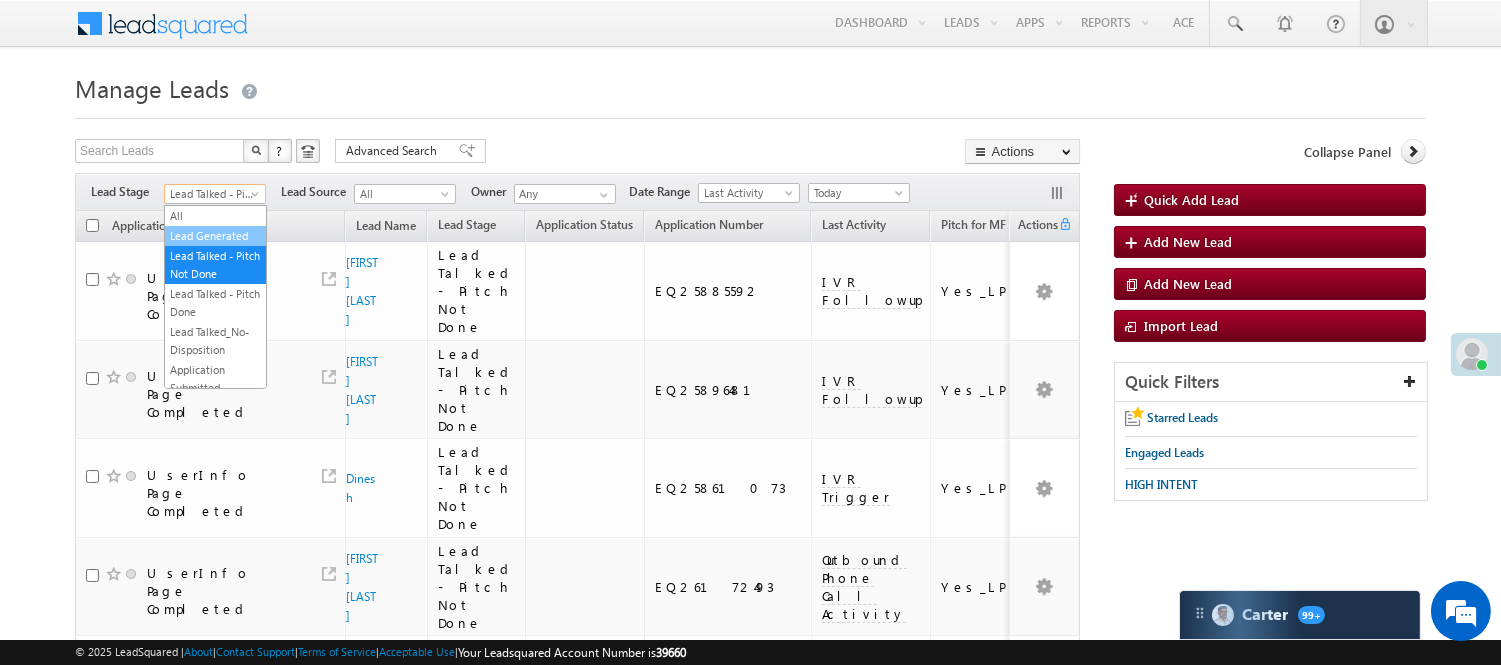 click on "Lead Generated" at bounding box center [215, 236] 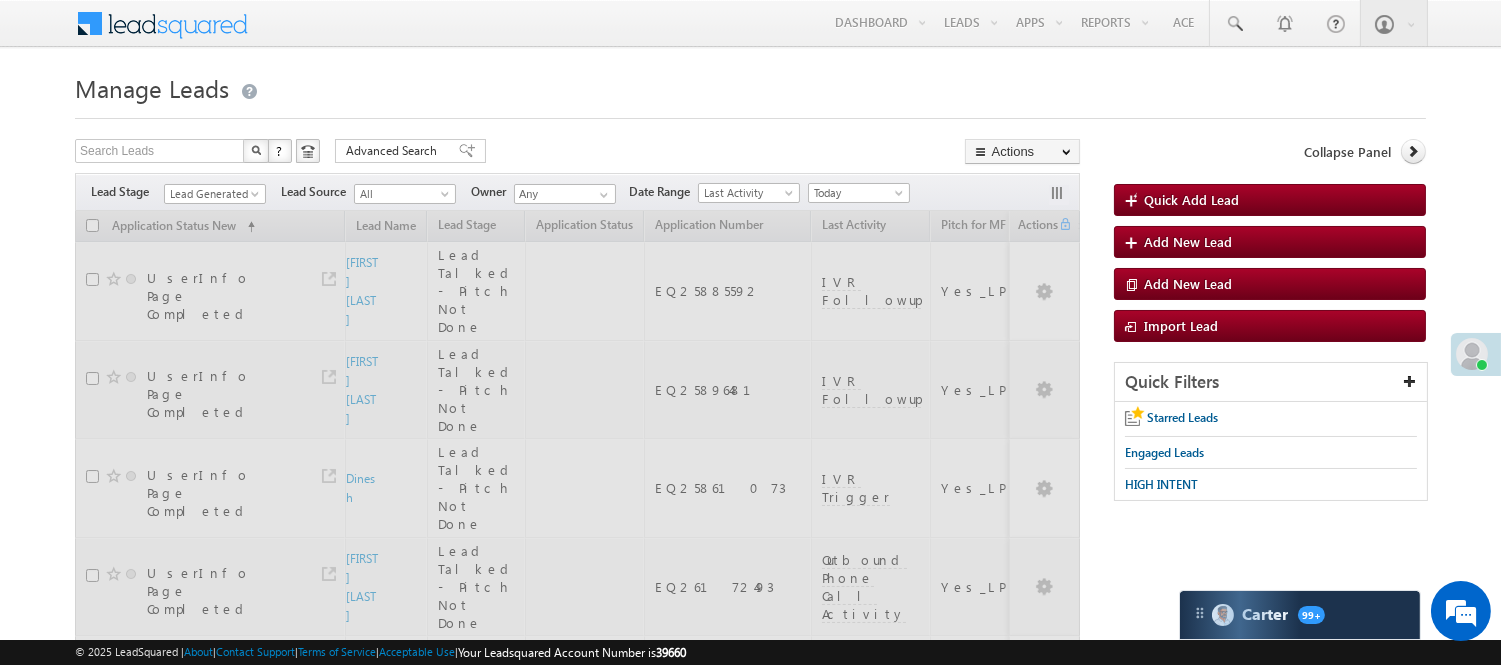 click on "Menu
Nisha Anand Yadav
Nisha .Yada v@ang elbro king. com
Angel Broki" at bounding box center [750, 24] 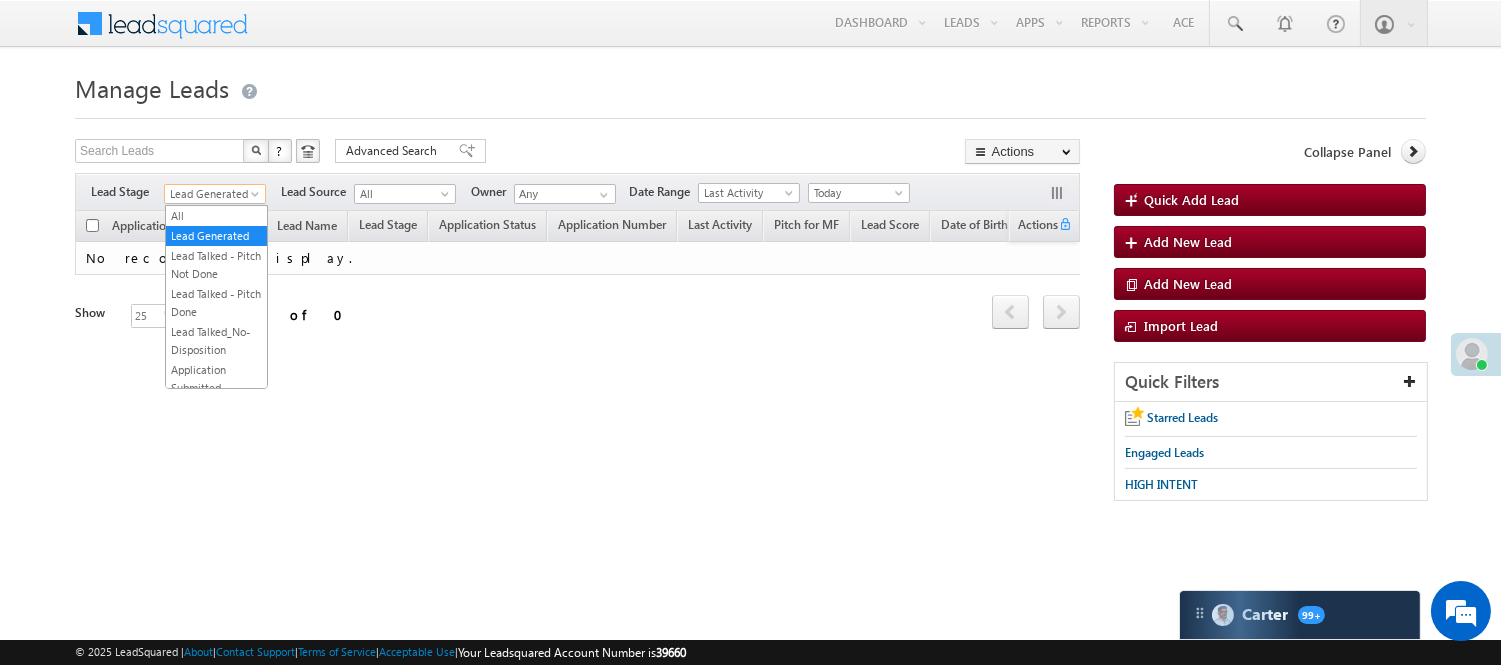 click on "Lead Generated" at bounding box center (212, 194) 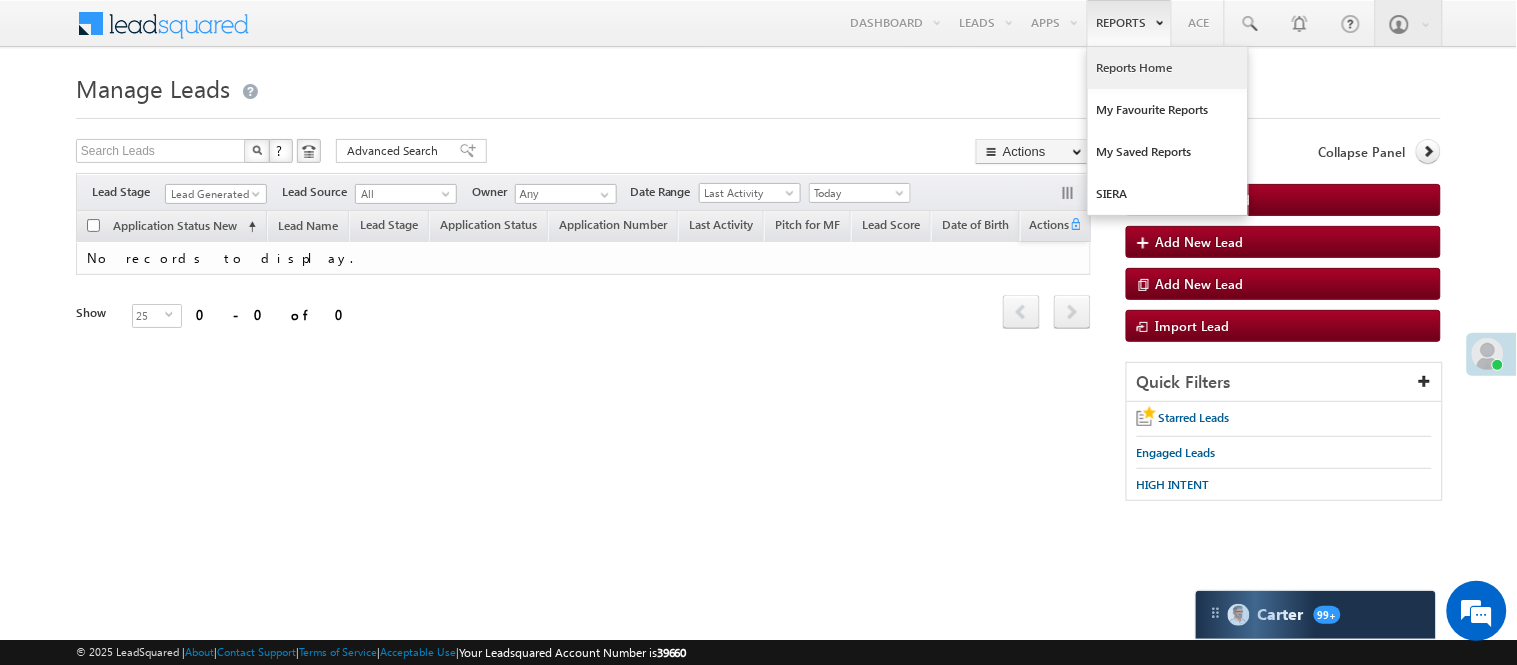 click on "Reports Home" at bounding box center (1168, 68) 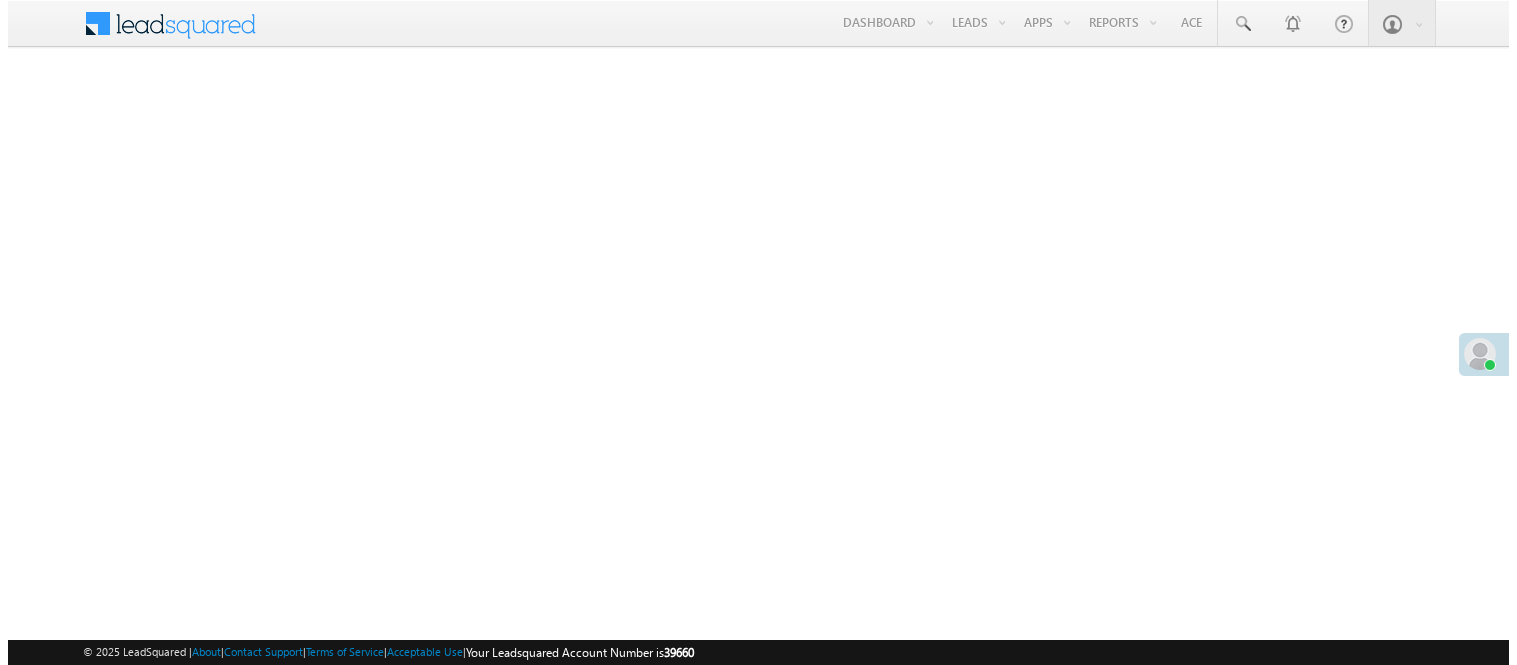 scroll, scrollTop: 0, scrollLeft: 0, axis: both 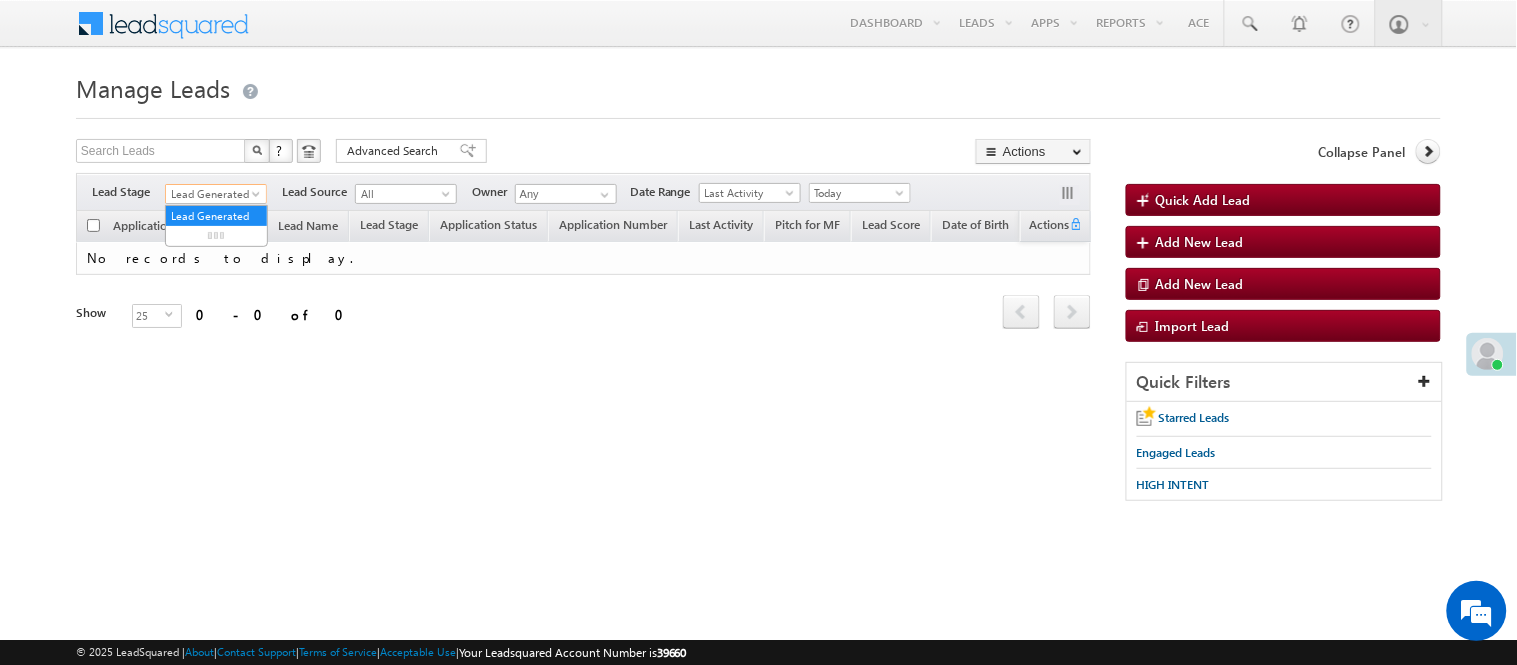 click on "Lead Generated" at bounding box center [213, 194] 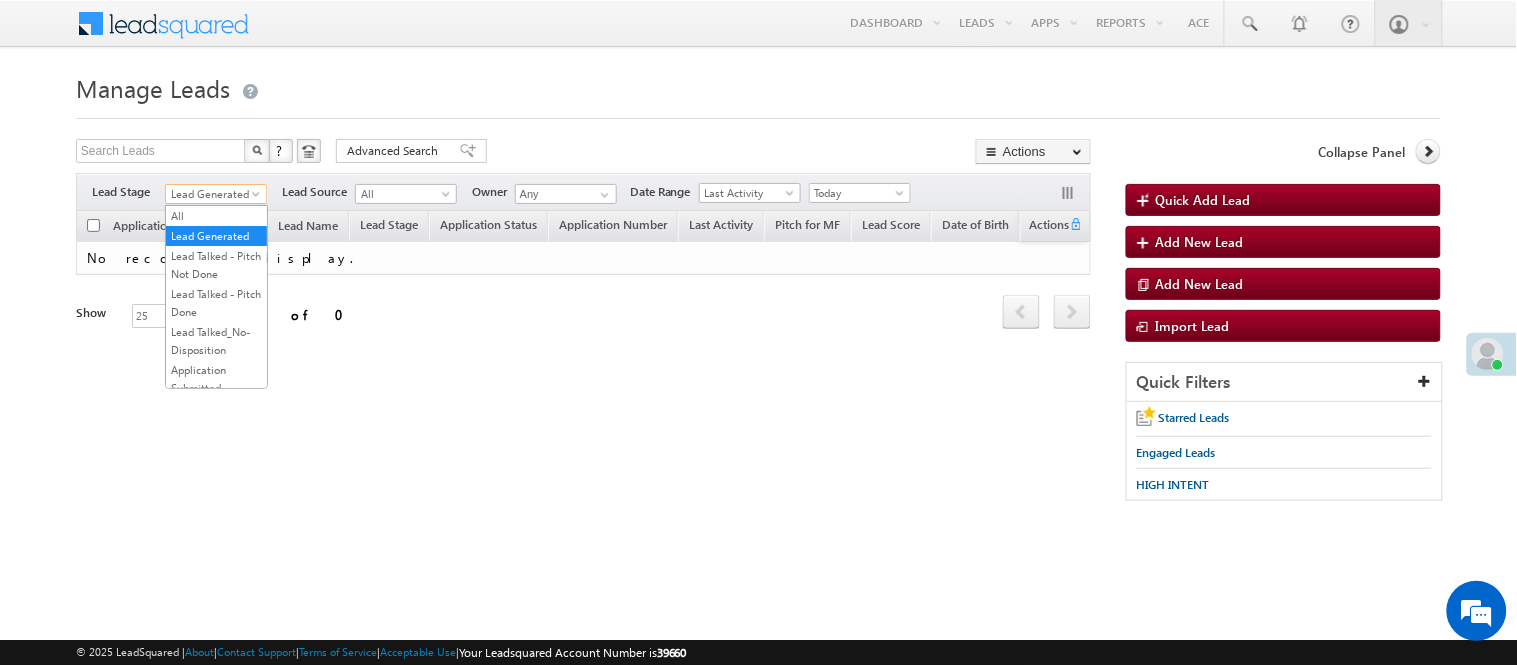 click on "Code Generated" at bounding box center (216, 722) 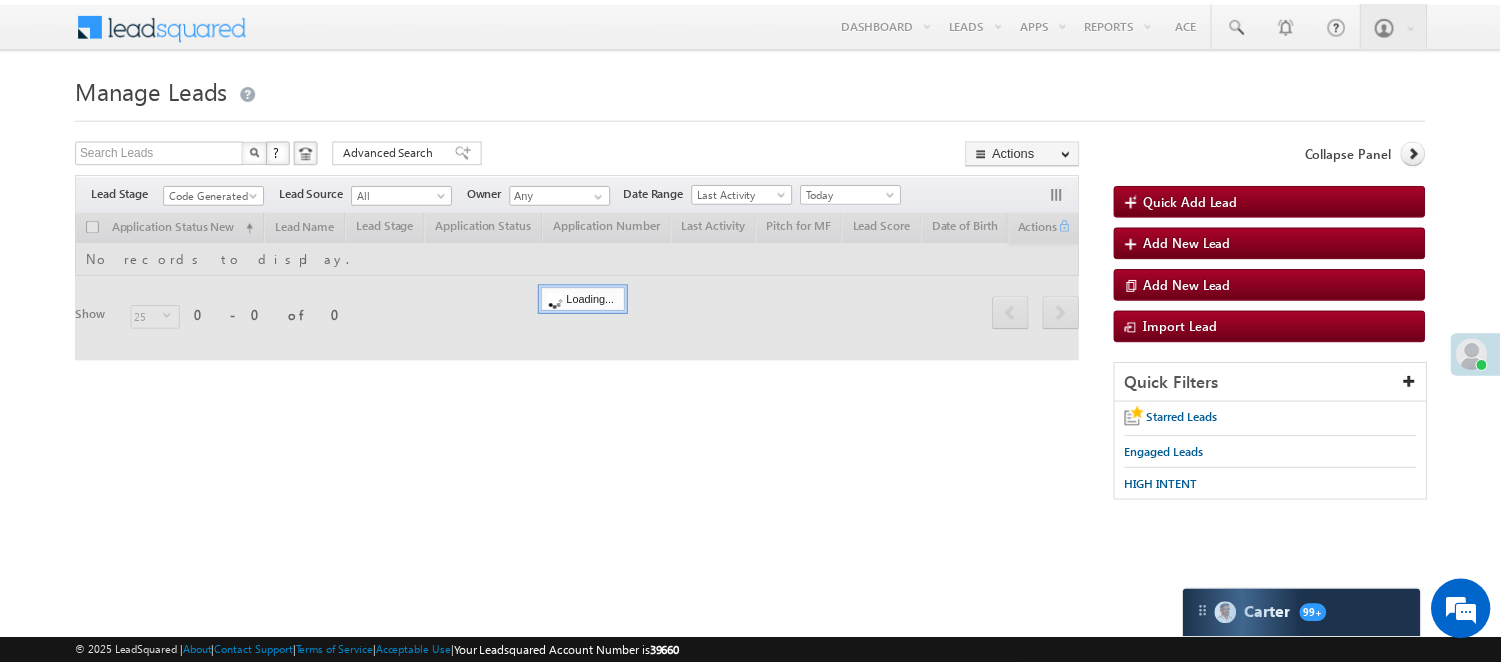 scroll, scrollTop: 0, scrollLeft: 0, axis: both 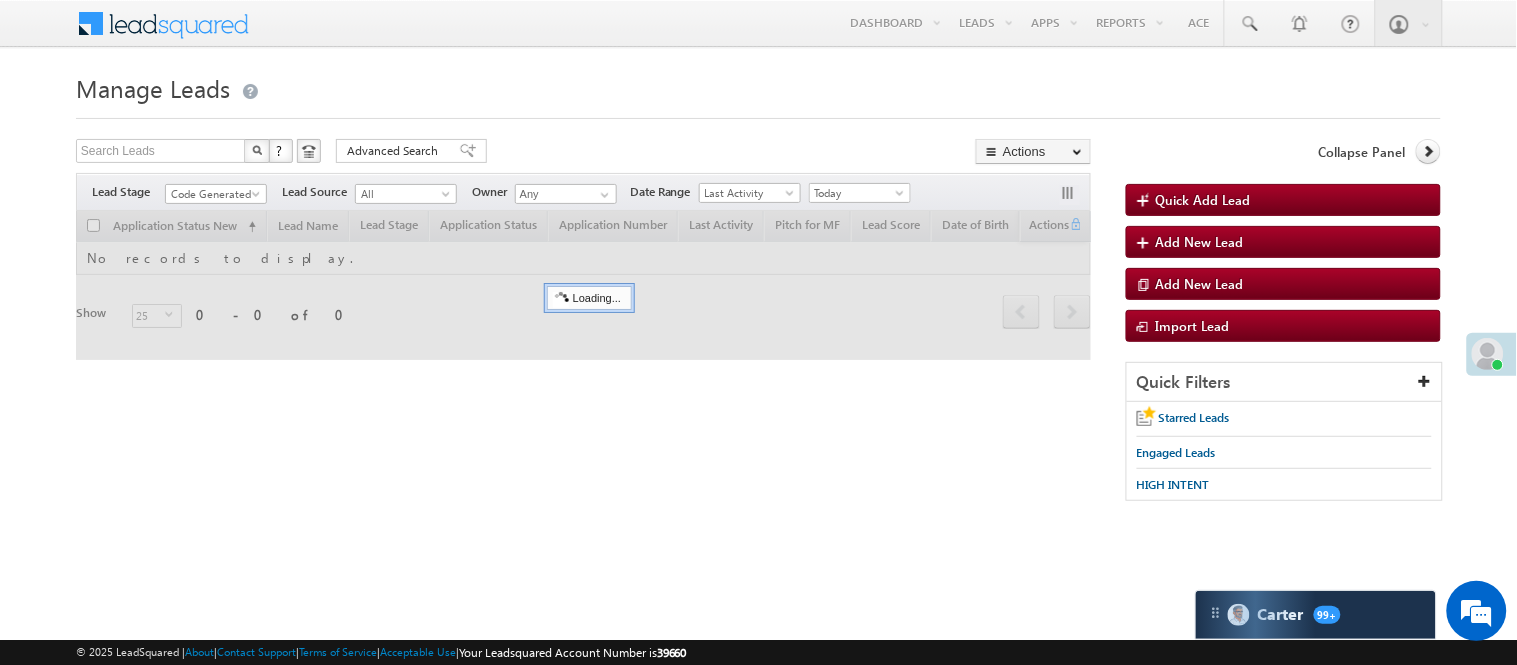 click on "Manage Leads
Quick Add Lead
Search Leads X ?   0 results found
Advanced Search
Advanced Search
Actions Actions" at bounding box center [758, 294] 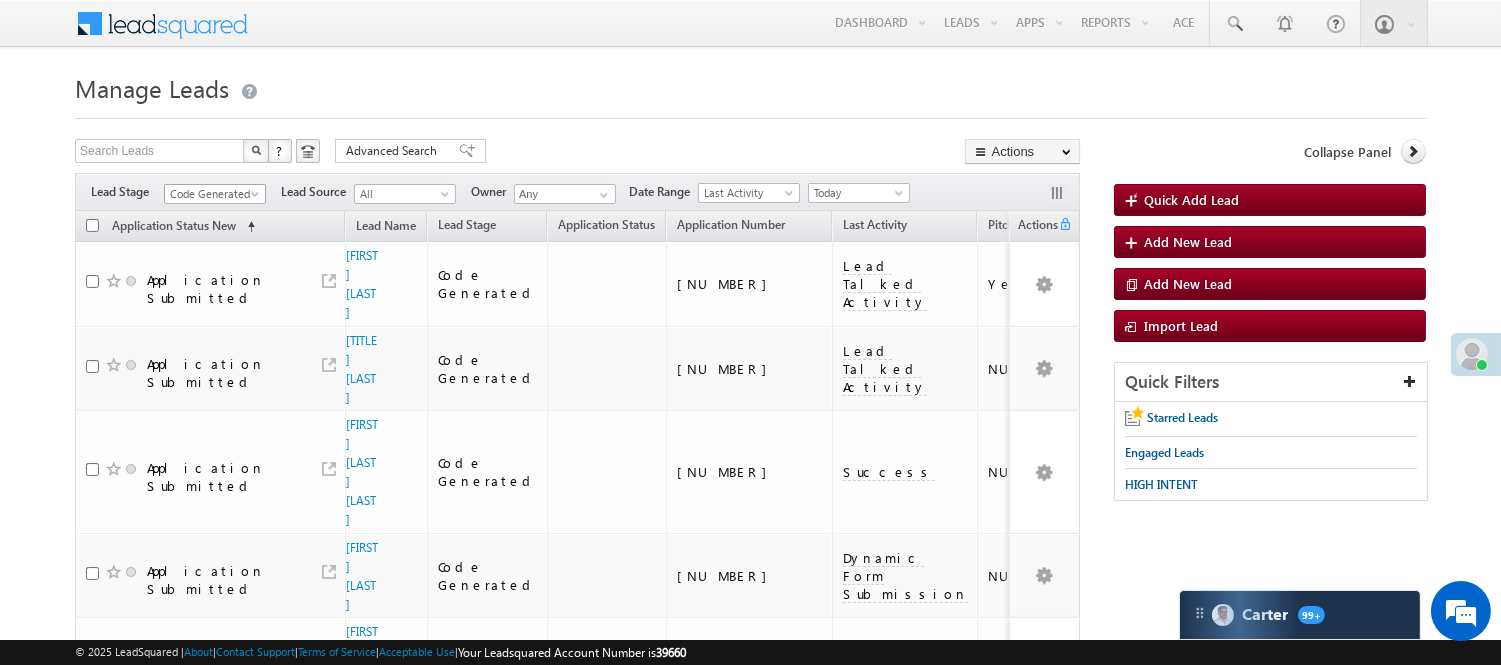 click on "Code Generated" at bounding box center (212, 194) 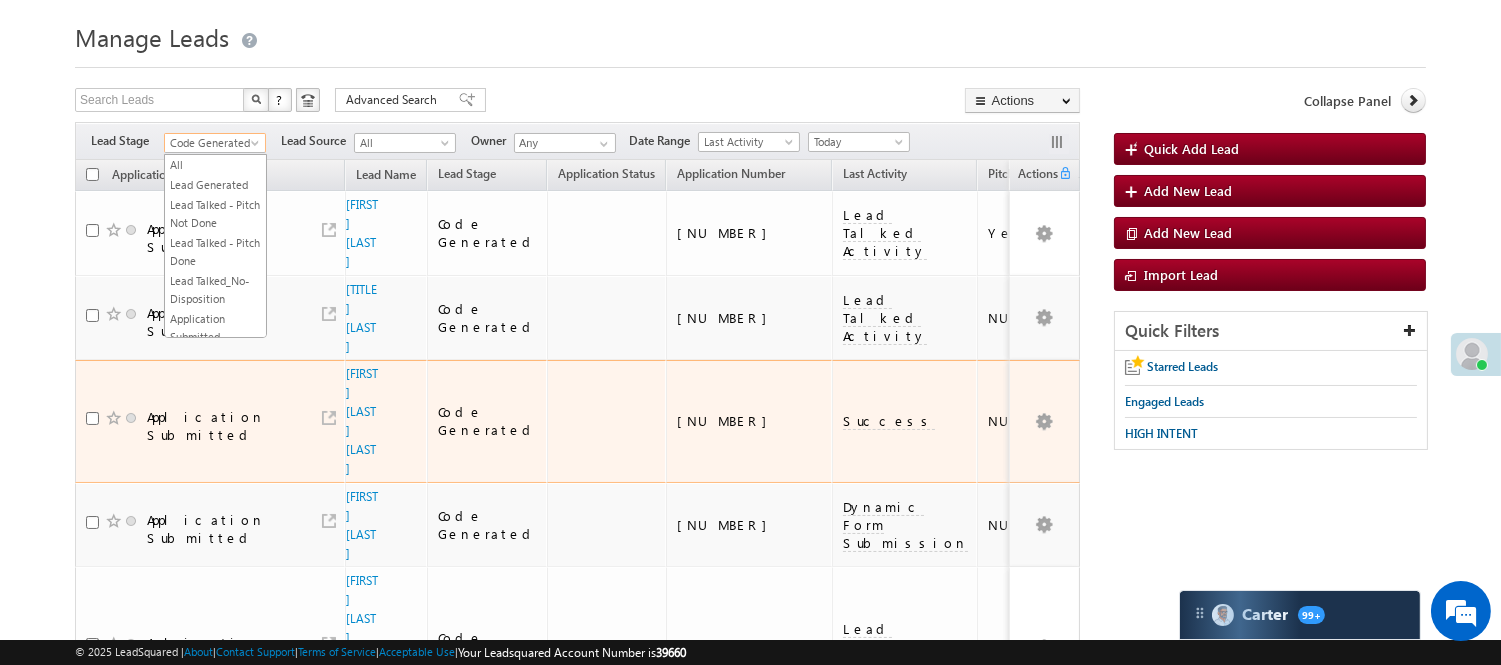 scroll, scrollTop: 0, scrollLeft: 0, axis: both 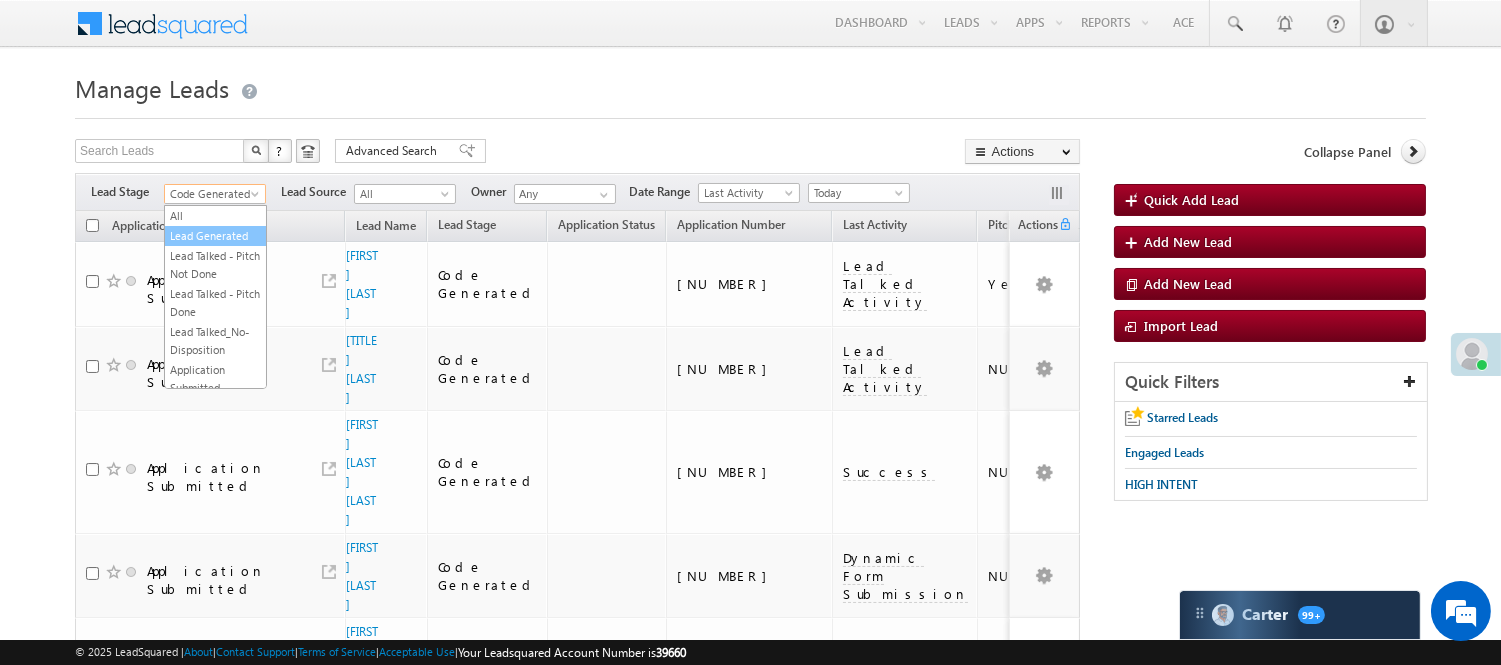 click on "Lead Generated" at bounding box center (215, 236) 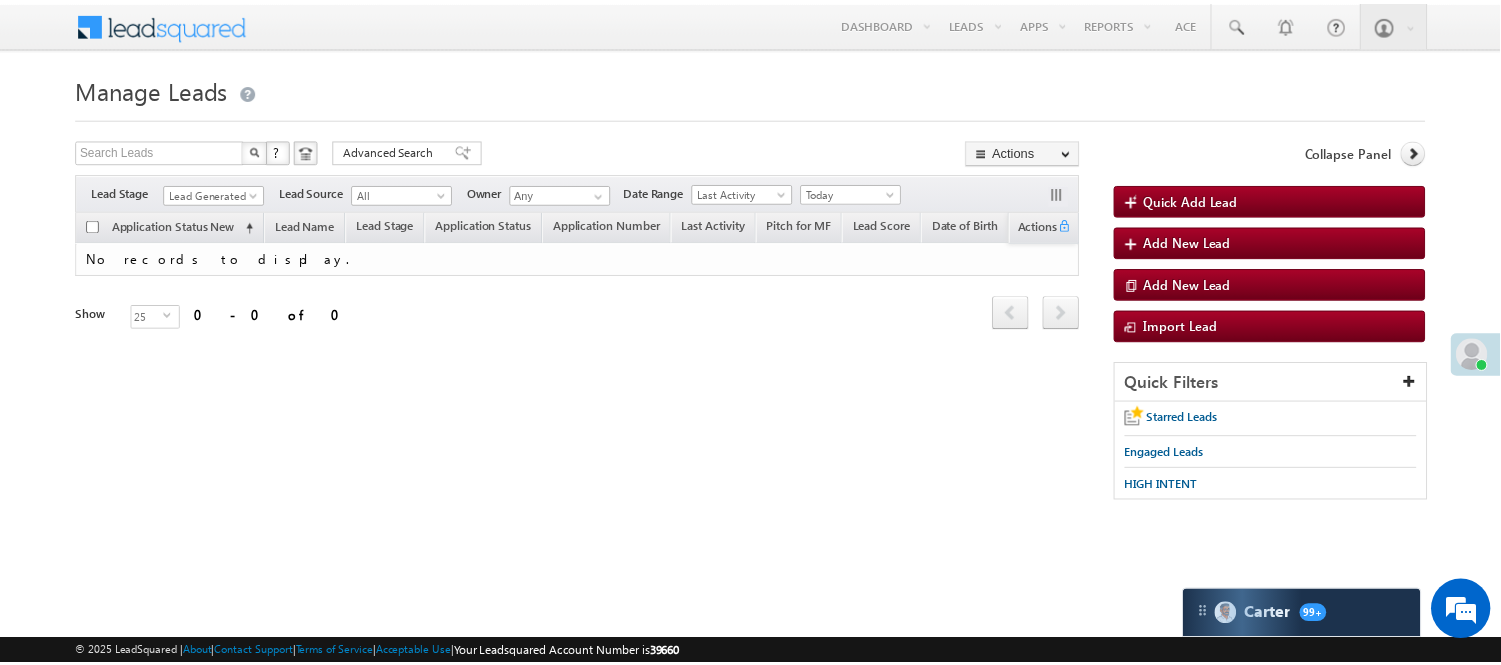 scroll, scrollTop: 0, scrollLeft: 0, axis: both 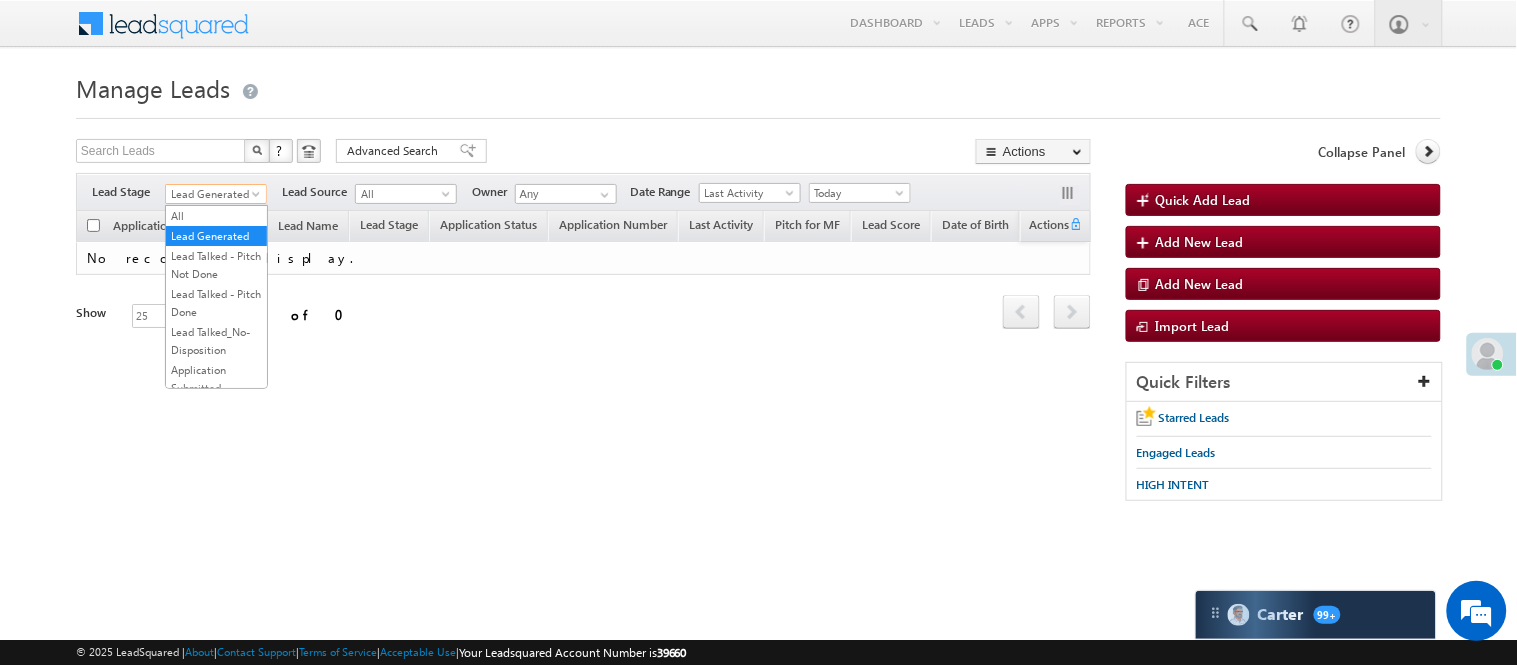 click on "Lead Generated" at bounding box center (213, 194) 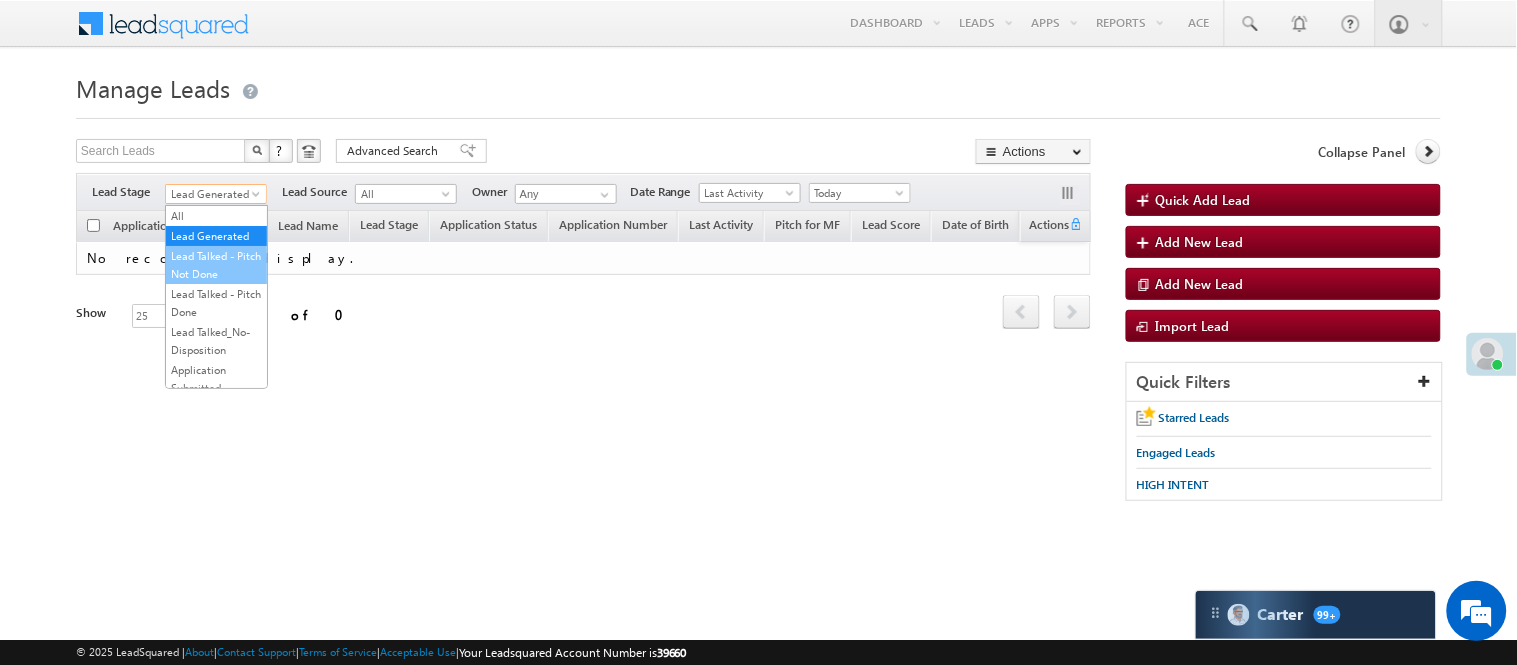 click on "Lead Talked - Pitch Not Done" at bounding box center [216, 265] 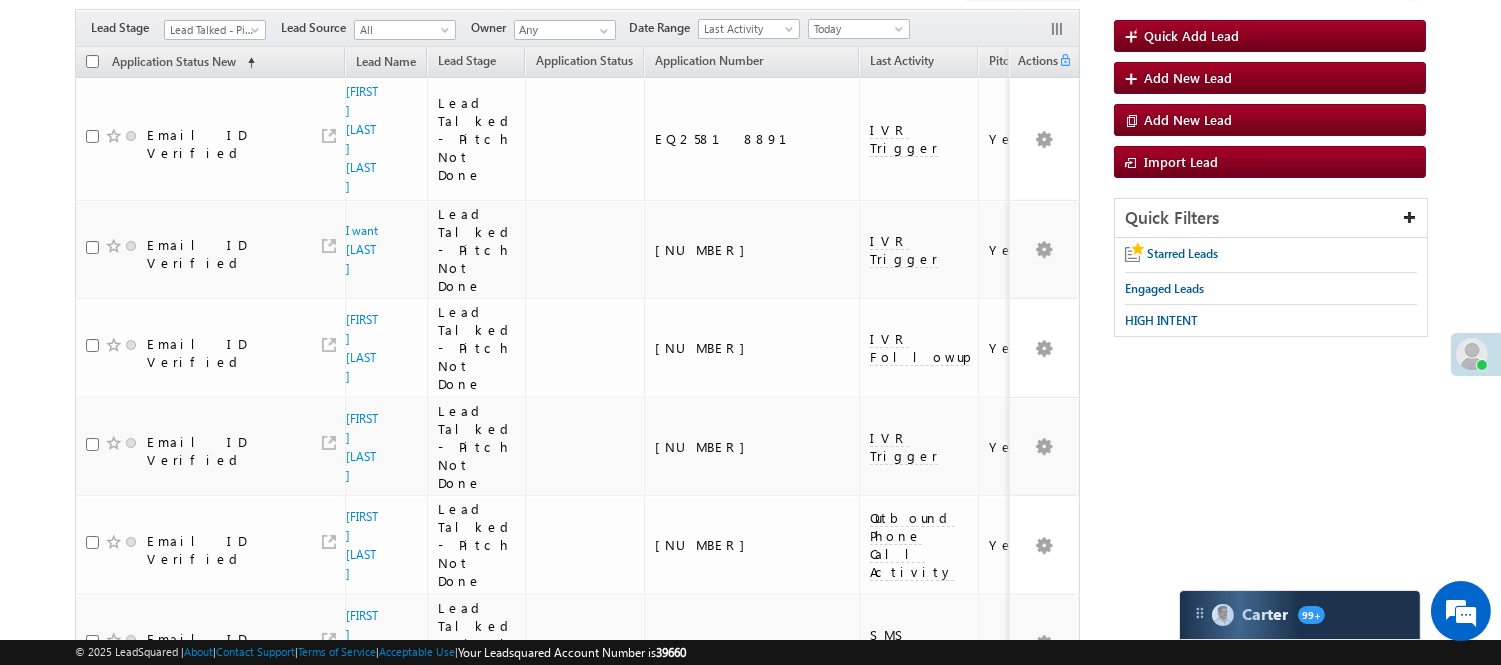scroll, scrollTop: 130, scrollLeft: 0, axis: vertical 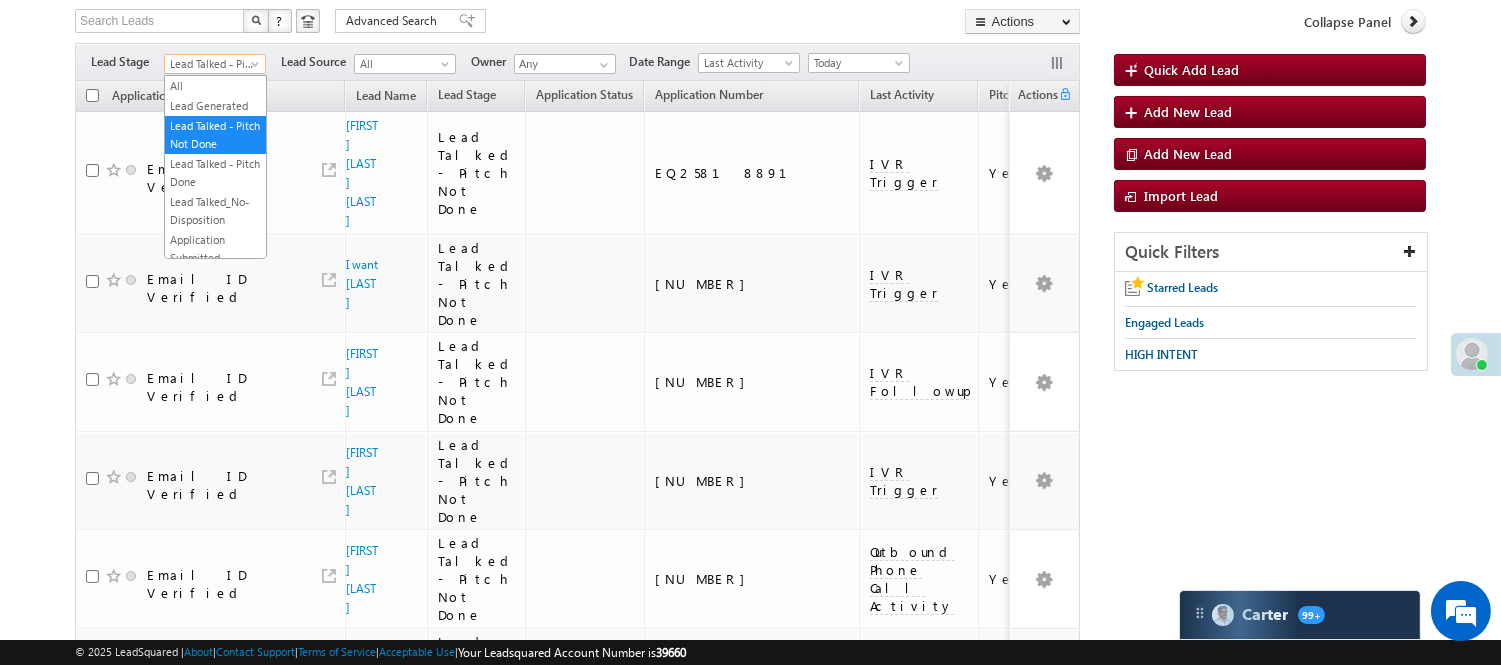 click on "Lead Talked - Pitch Not Done" at bounding box center (212, 64) 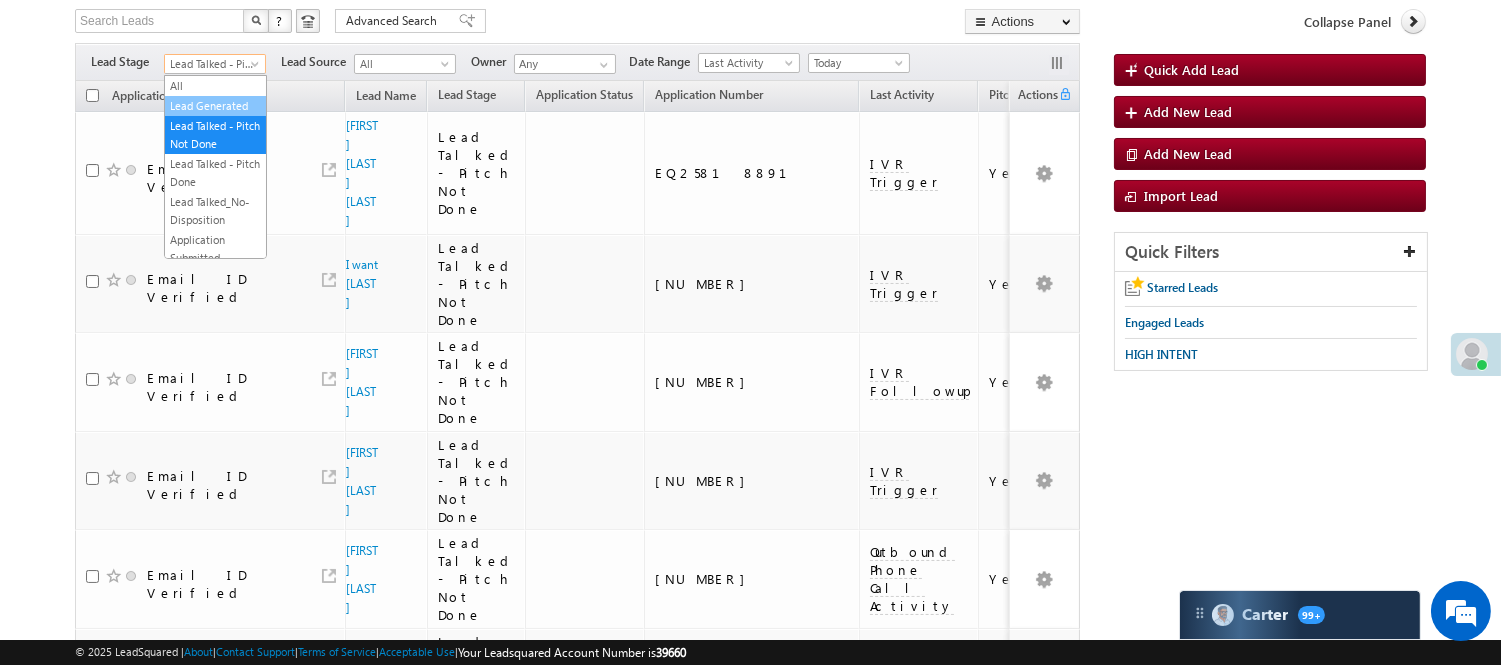 click on "Lead Generated" at bounding box center [215, 106] 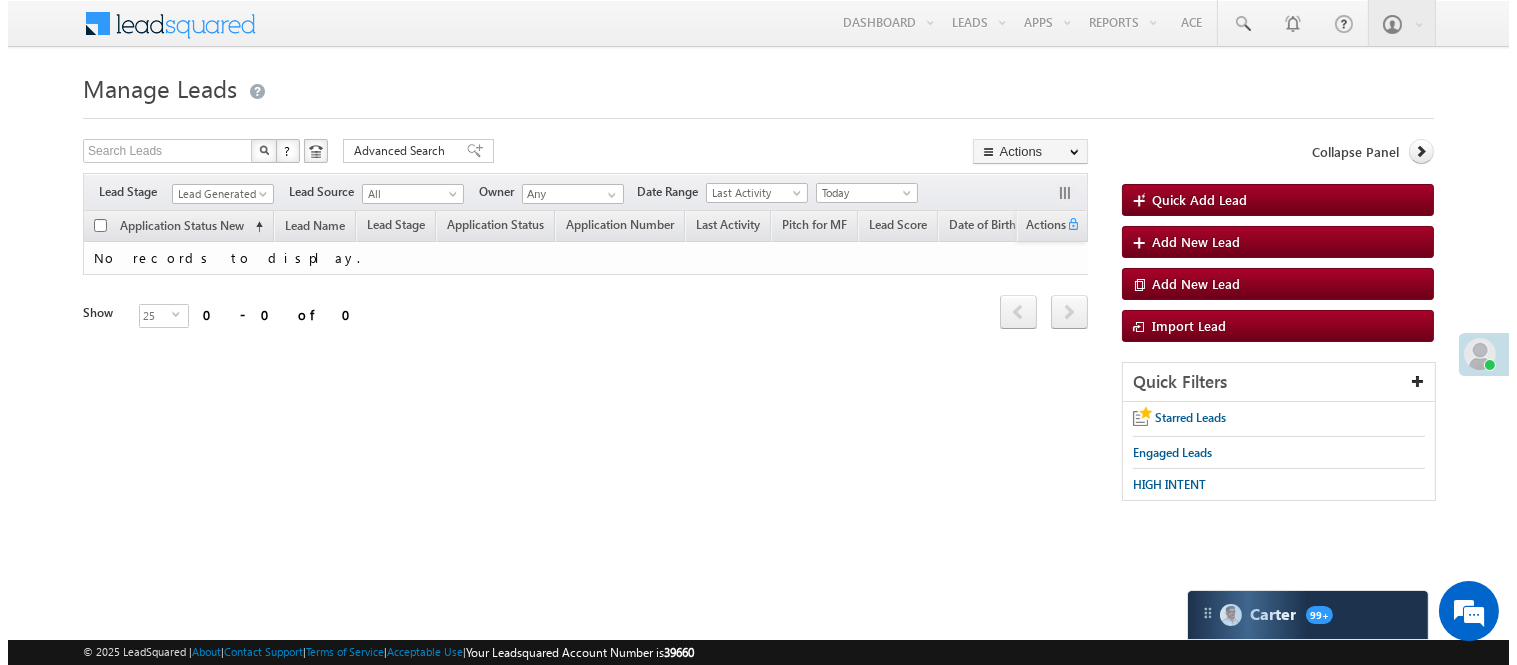 scroll, scrollTop: 0, scrollLeft: 0, axis: both 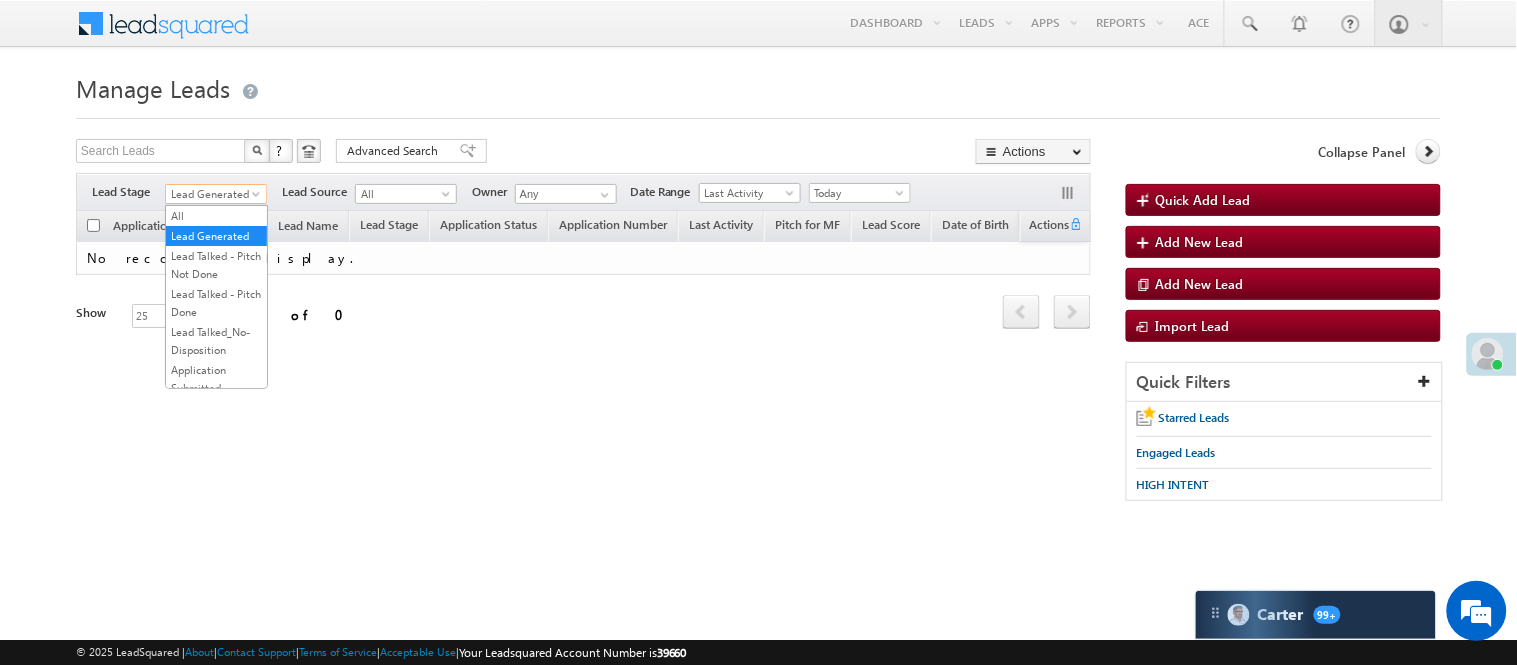 click on "Lead Generated" at bounding box center [213, 194] 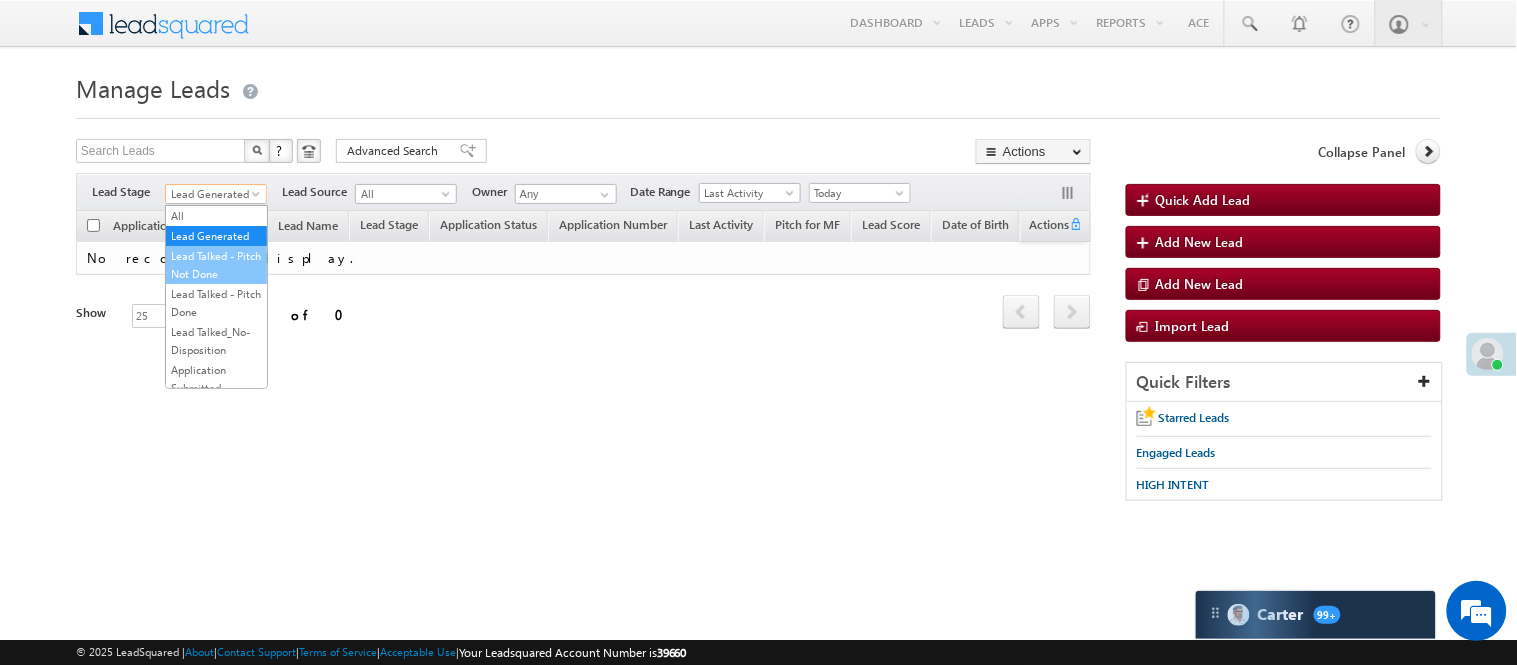 click on "Lead Talked - Pitch Not Done" at bounding box center [216, 265] 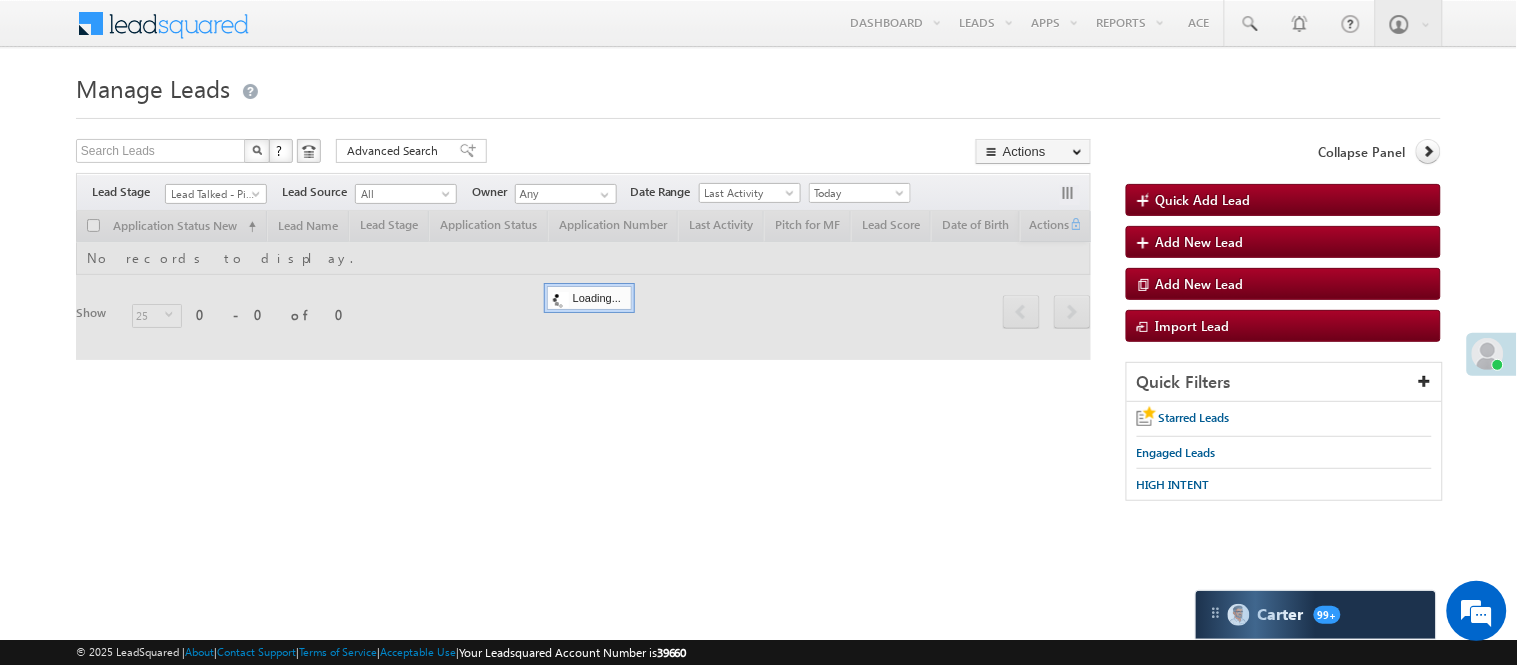 click on "Manage Leads" at bounding box center [758, 86] 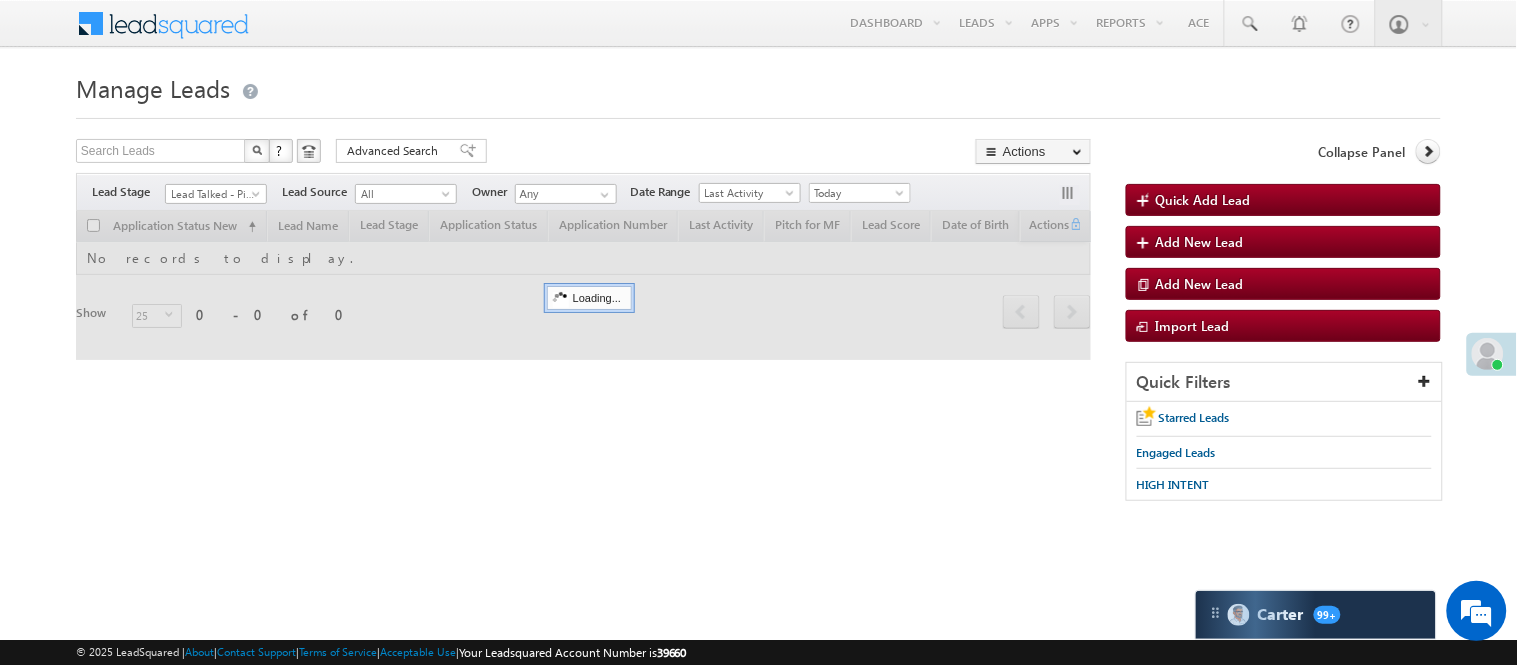 click on "Lead Talked - Pitch Not Done" at bounding box center (213, 194) 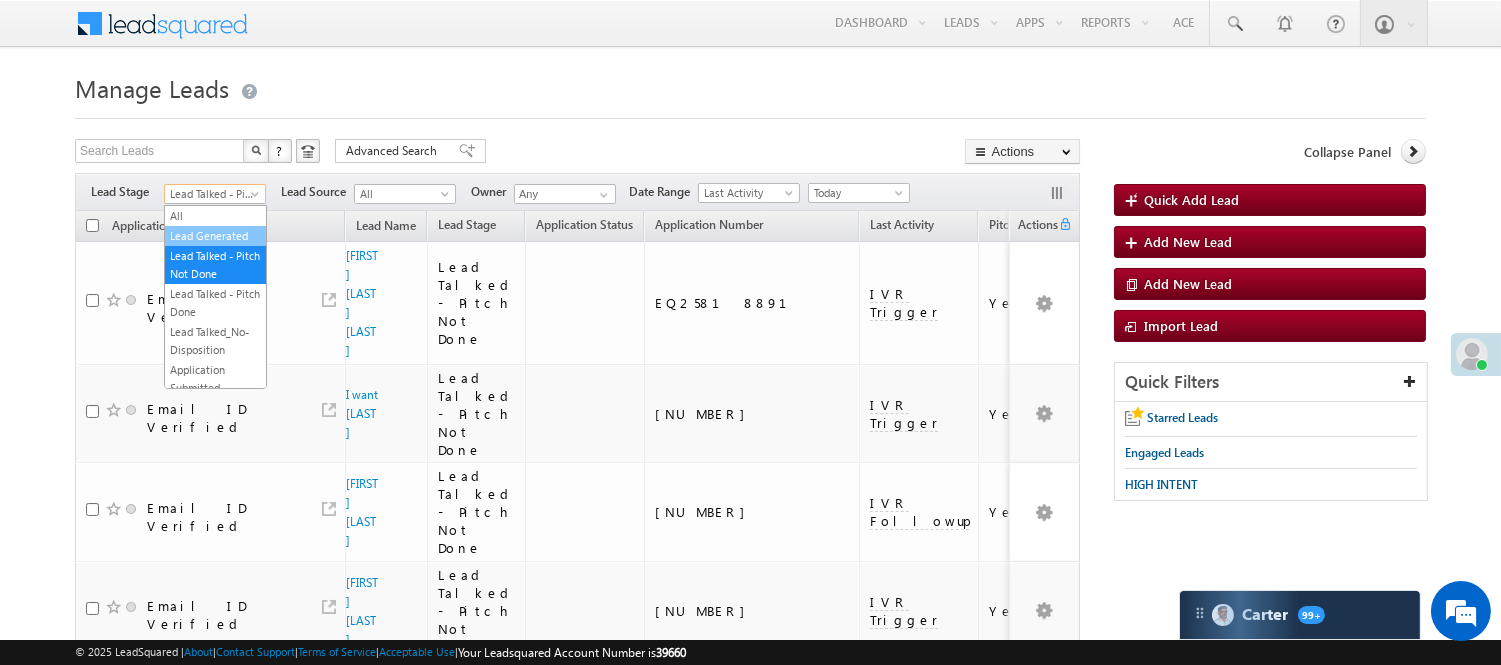 click on "Lead Generated" at bounding box center (215, 236) 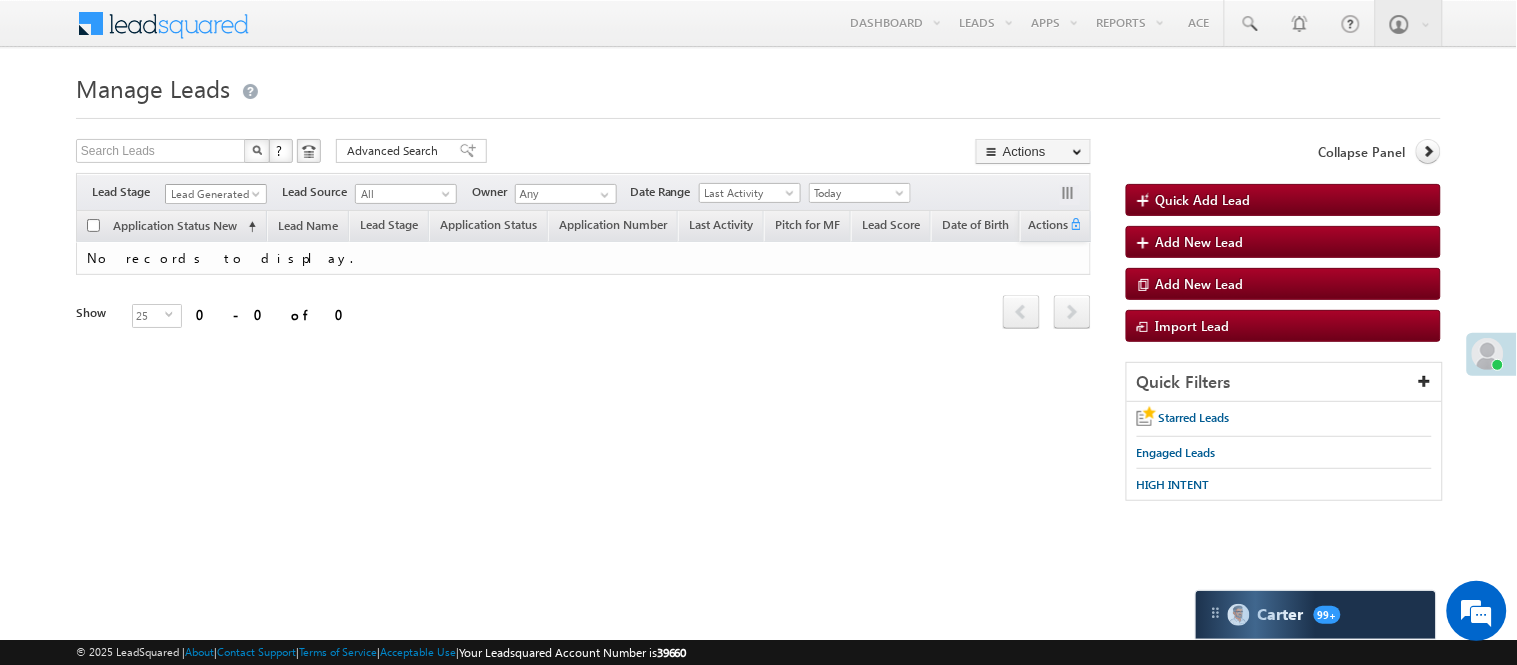 click on "Lead Generated" at bounding box center (213, 194) 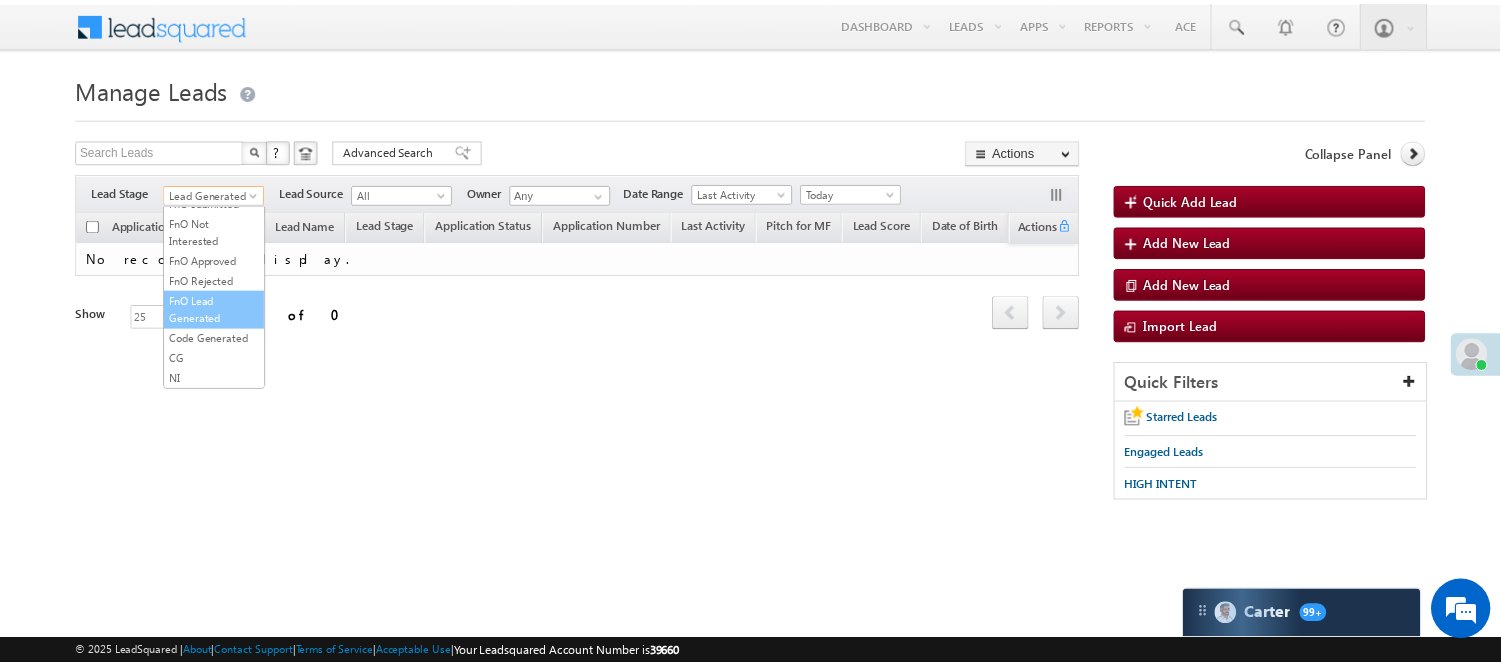 scroll, scrollTop: 496, scrollLeft: 0, axis: vertical 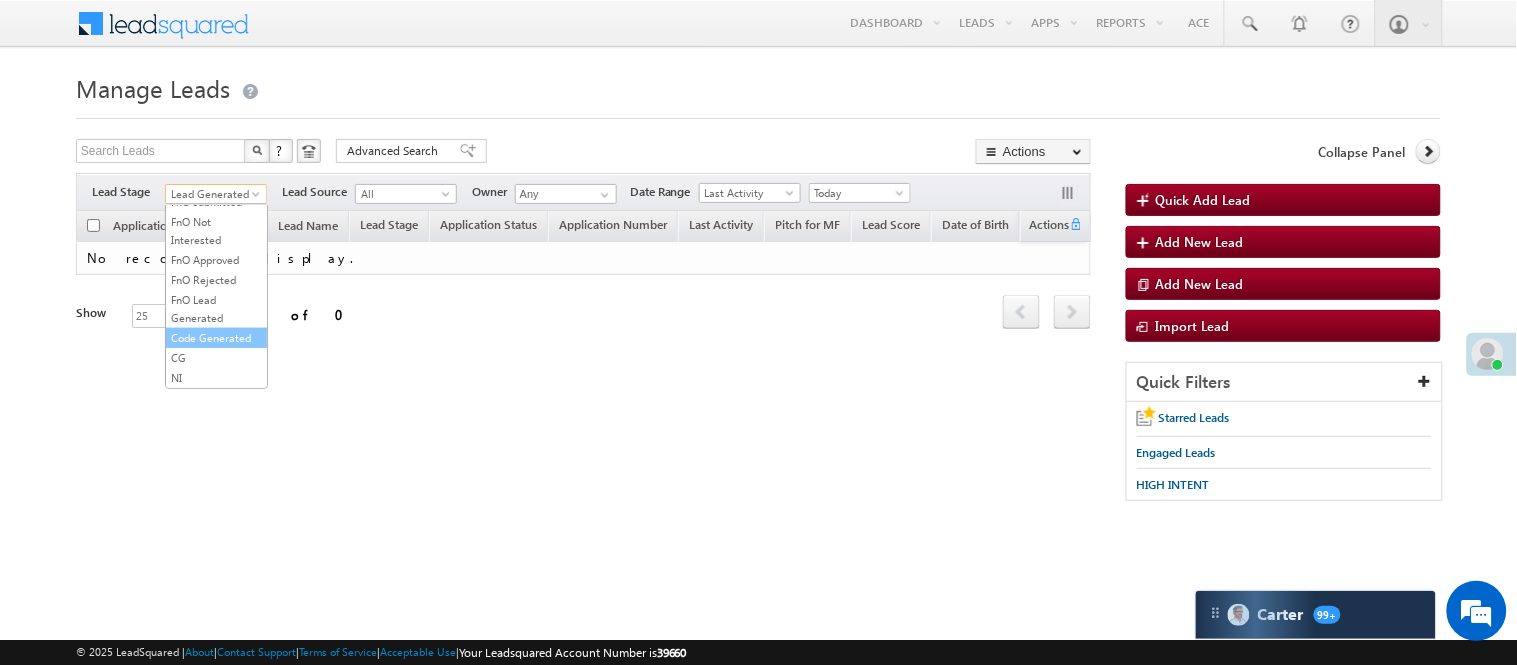 click on "Code Generated" at bounding box center (216, 338) 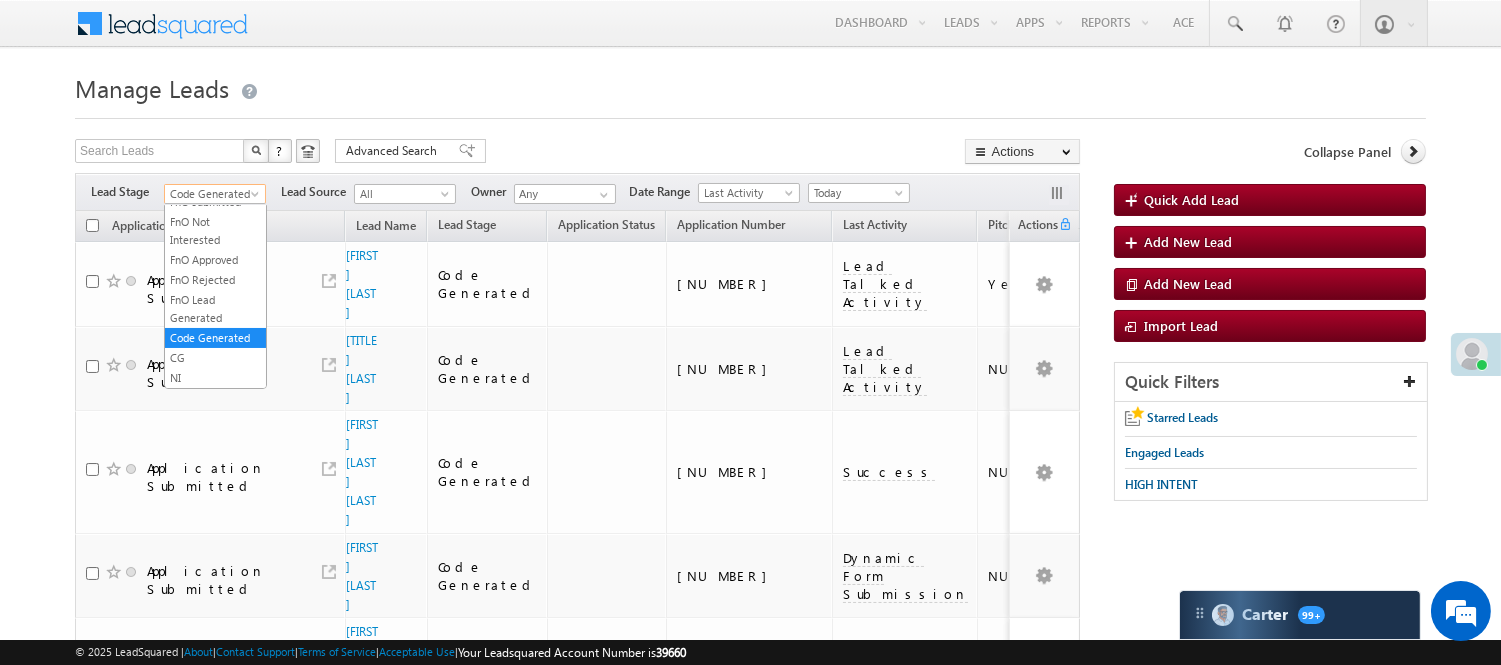 click at bounding box center (257, 198) 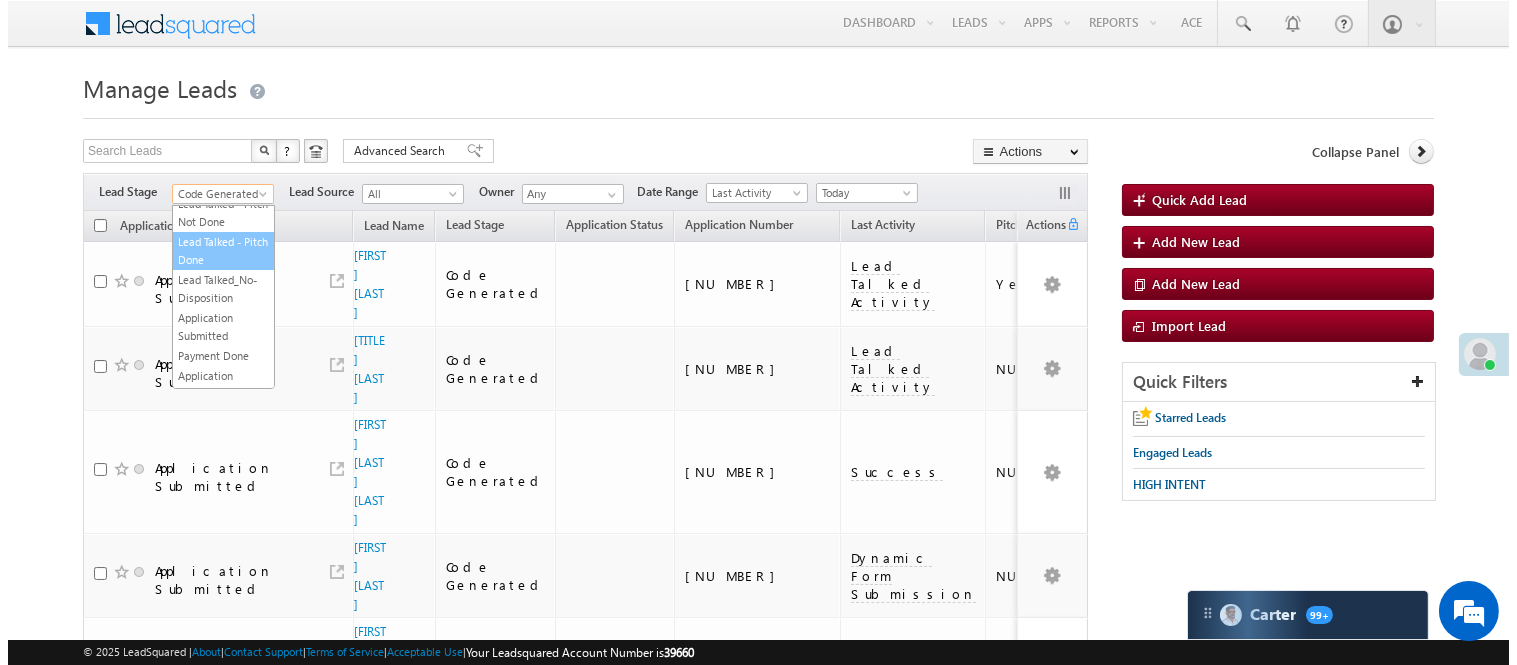 scroll, scrollTop: 0, scrollLeft: 0, axis: both 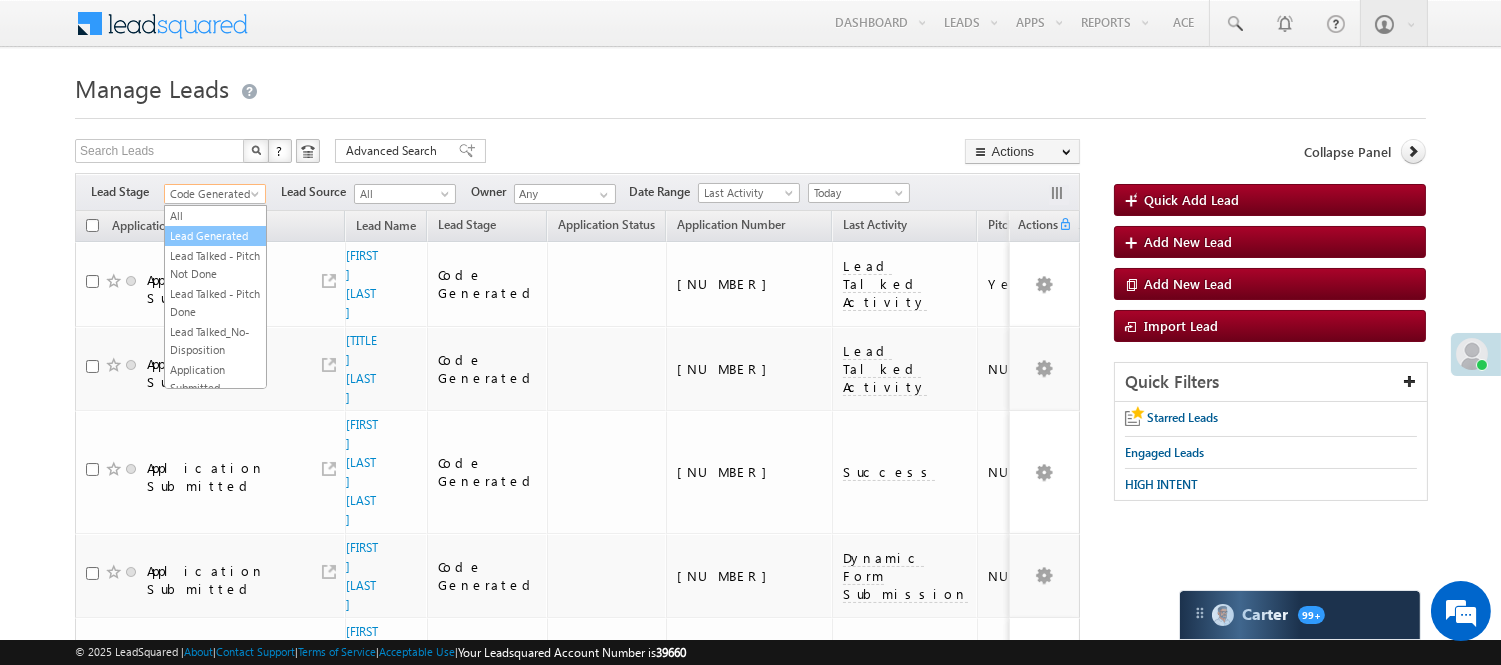 click on "Lead Generated" at bounding box center [215, 236] 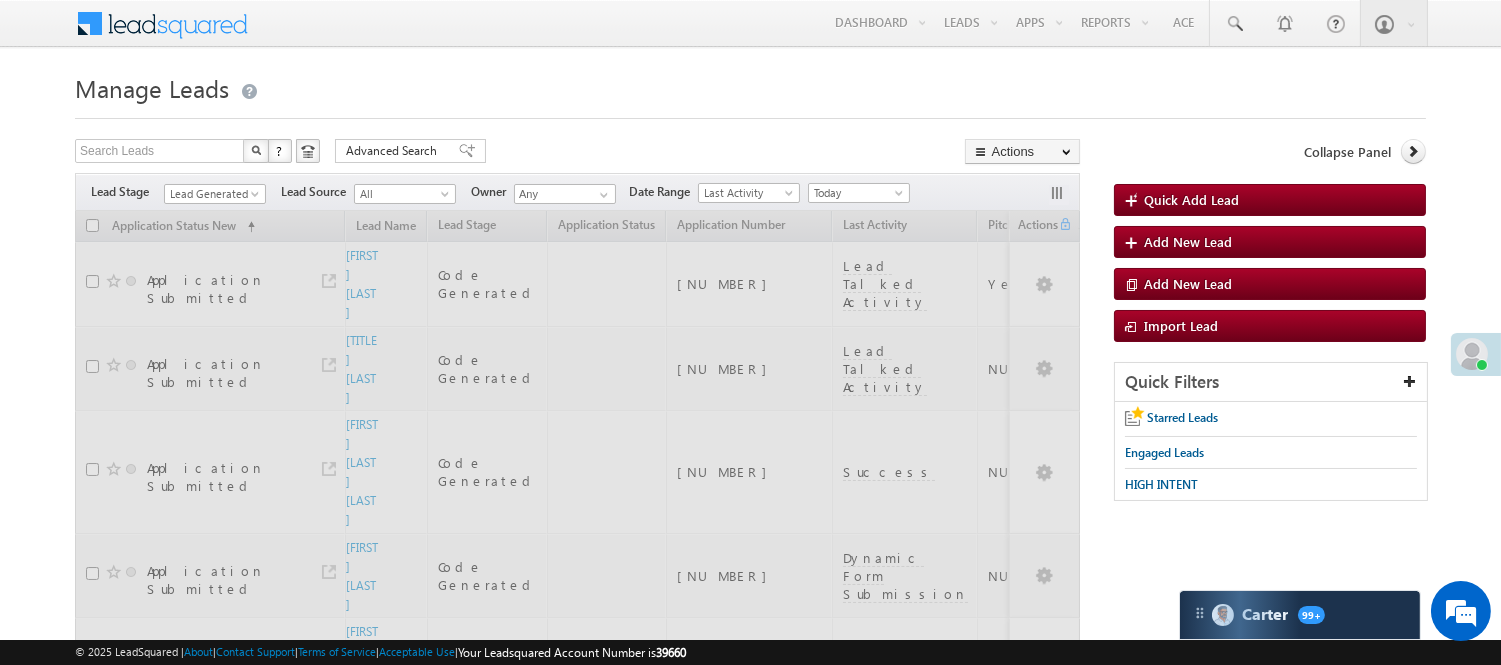 click at bounding box center (750, 112) 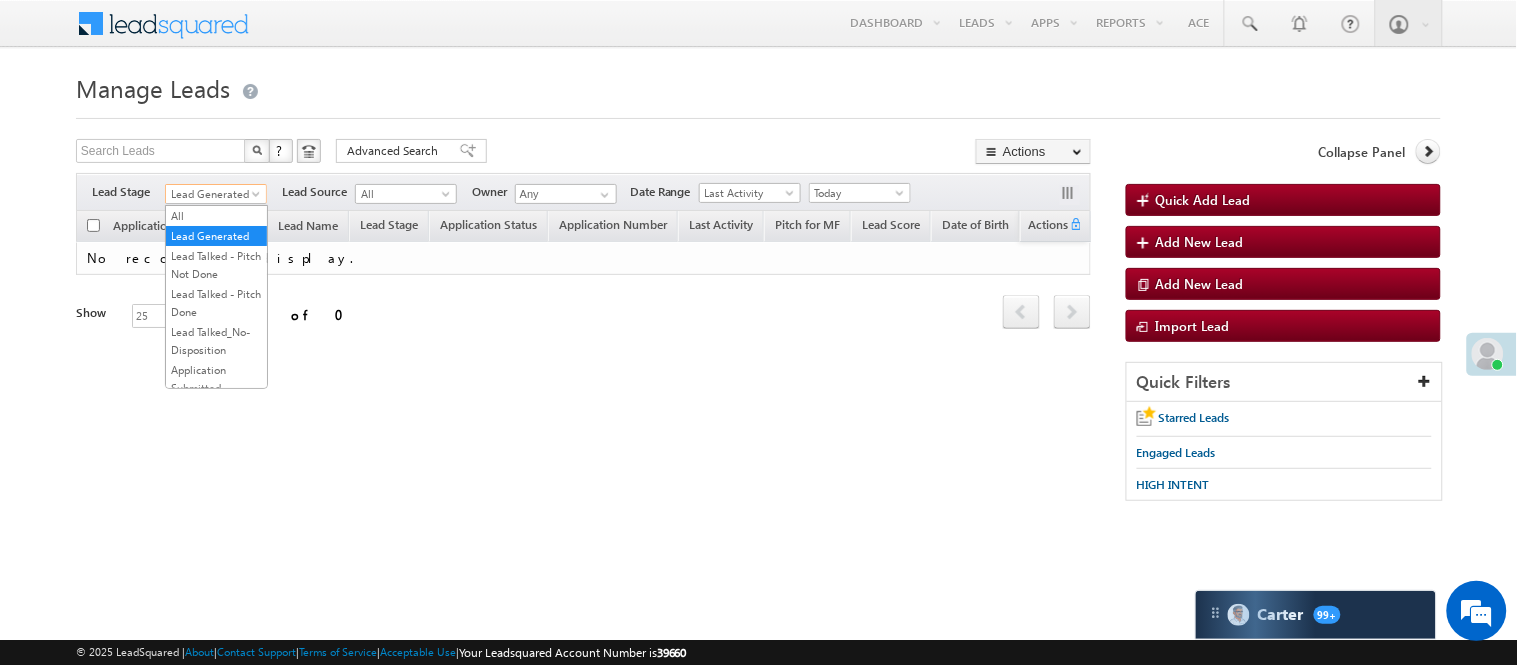 click on "Lead Generated" at bounding box center [213, 194] 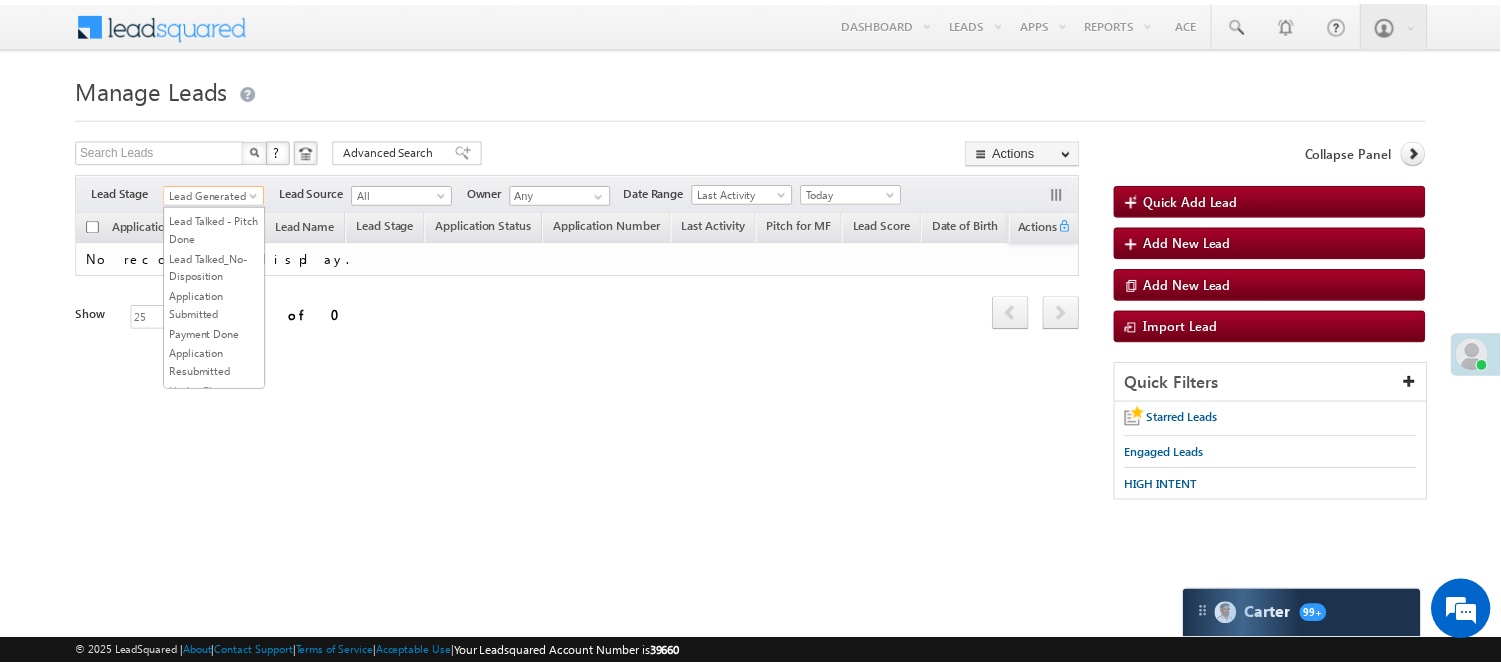 scroll, scrollTop: 52, scrollLeft: 0, axis: vertical 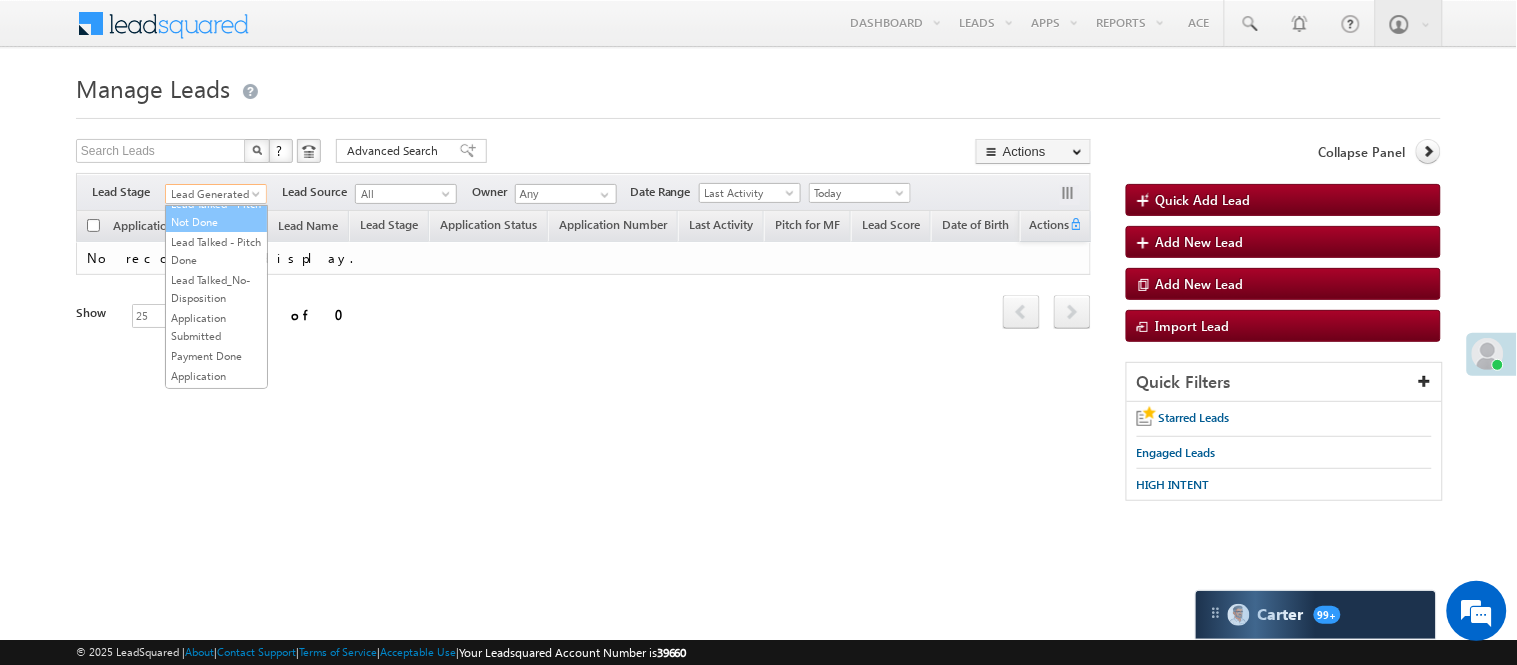 click on "Lead Talked - Pitch Not Done" at bounding box center [216, 213] 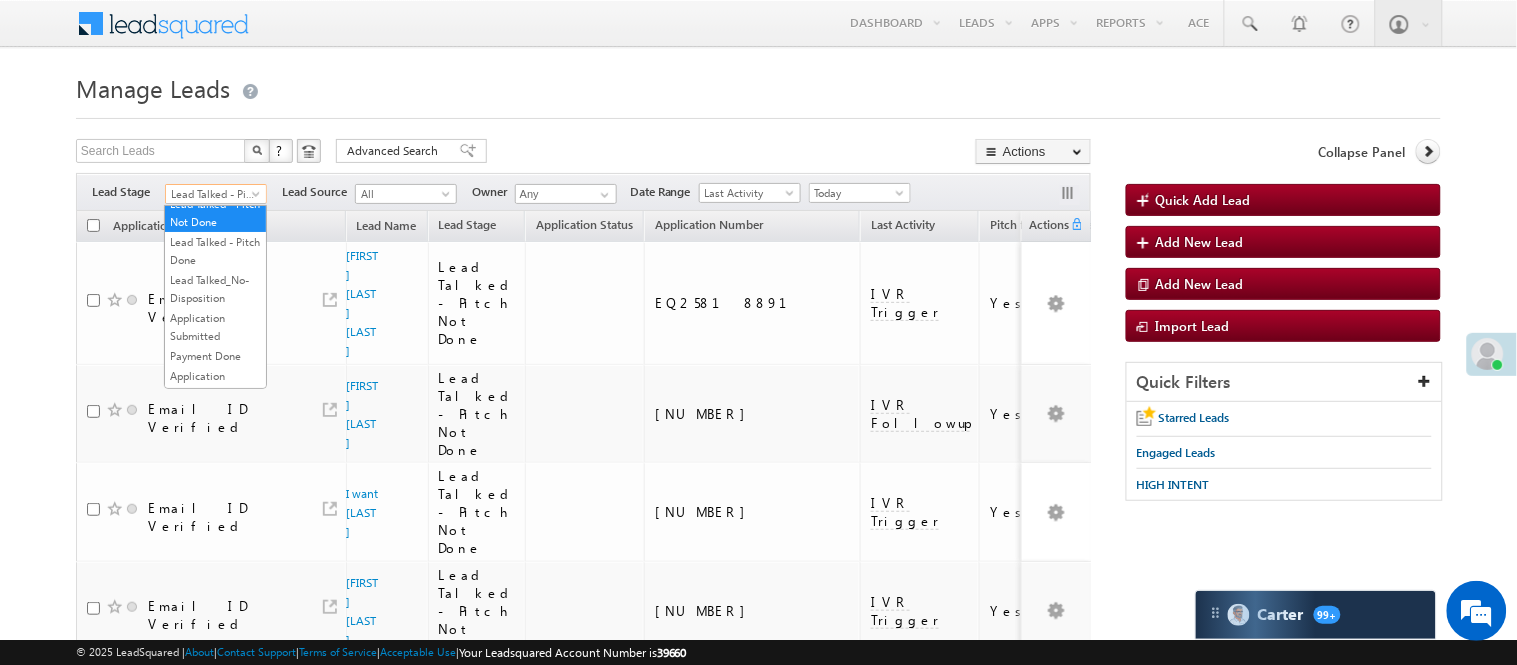 click on "Lead Talked - Pitch Not Done" at bounding box center (213, 194) 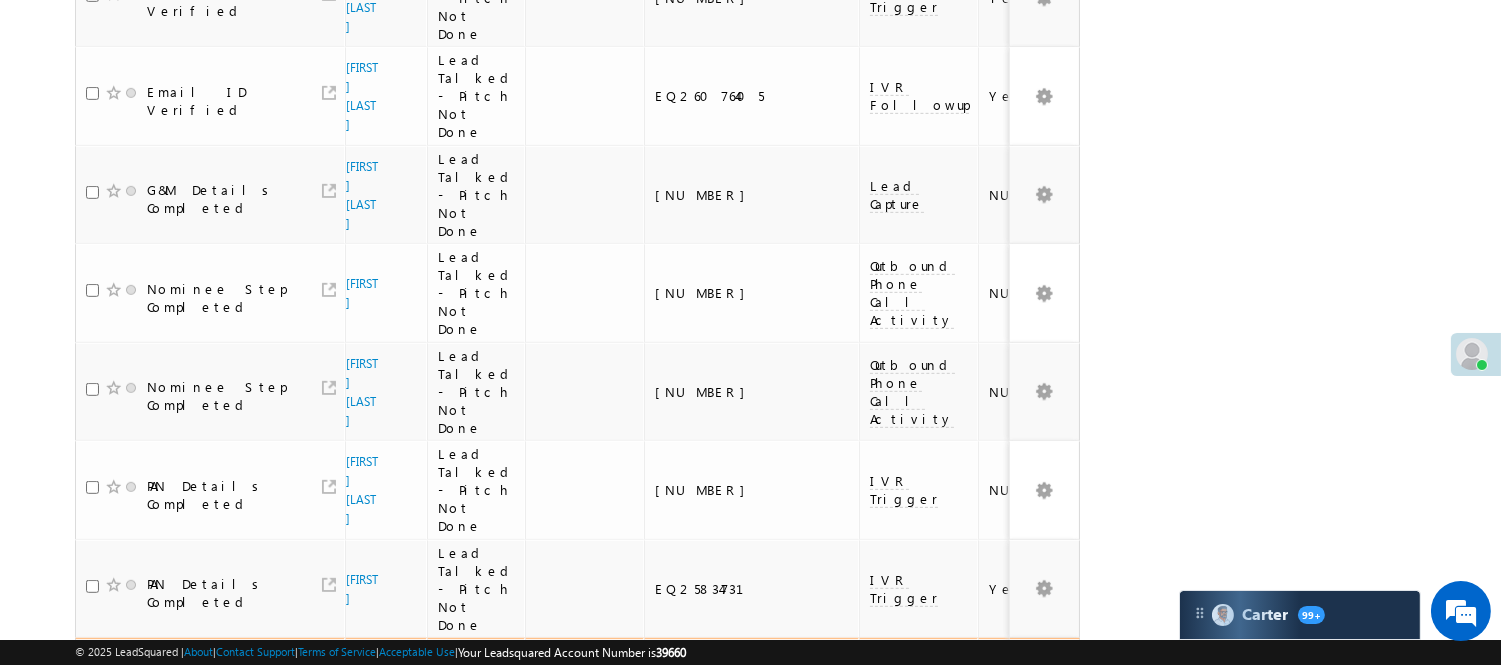 scroll, scrollTop: 1796, scrollLeft: 0, axis: vertical 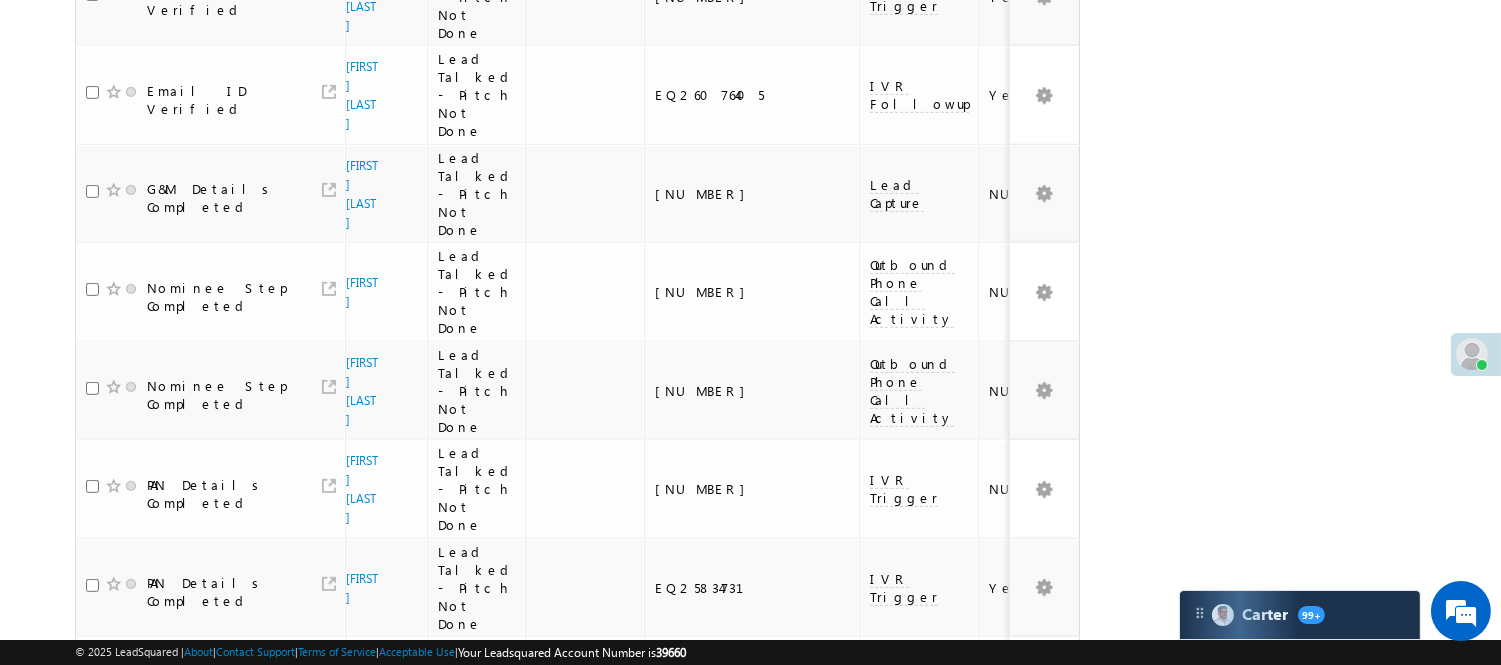 click on "2" at bounding box center [1018, 971] 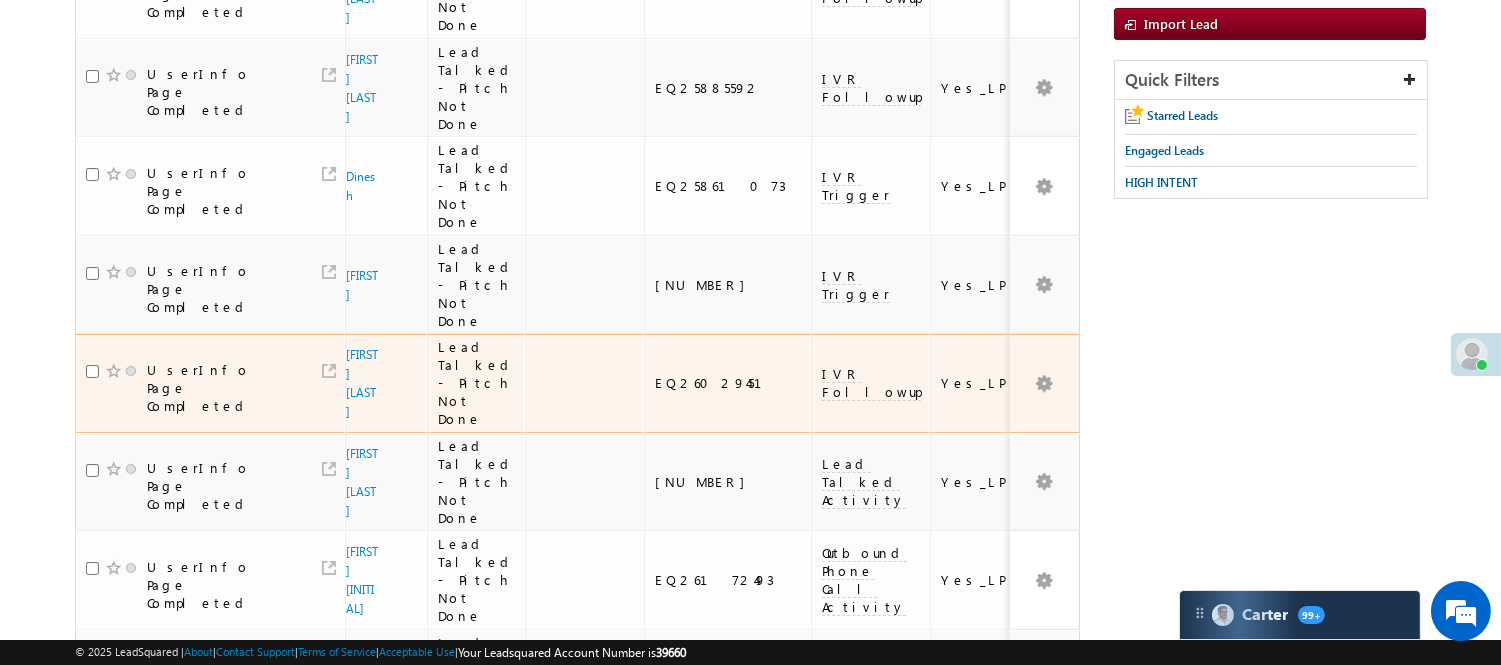 scroll, scrollTop: 0, scrollLeft: 0, axis: both 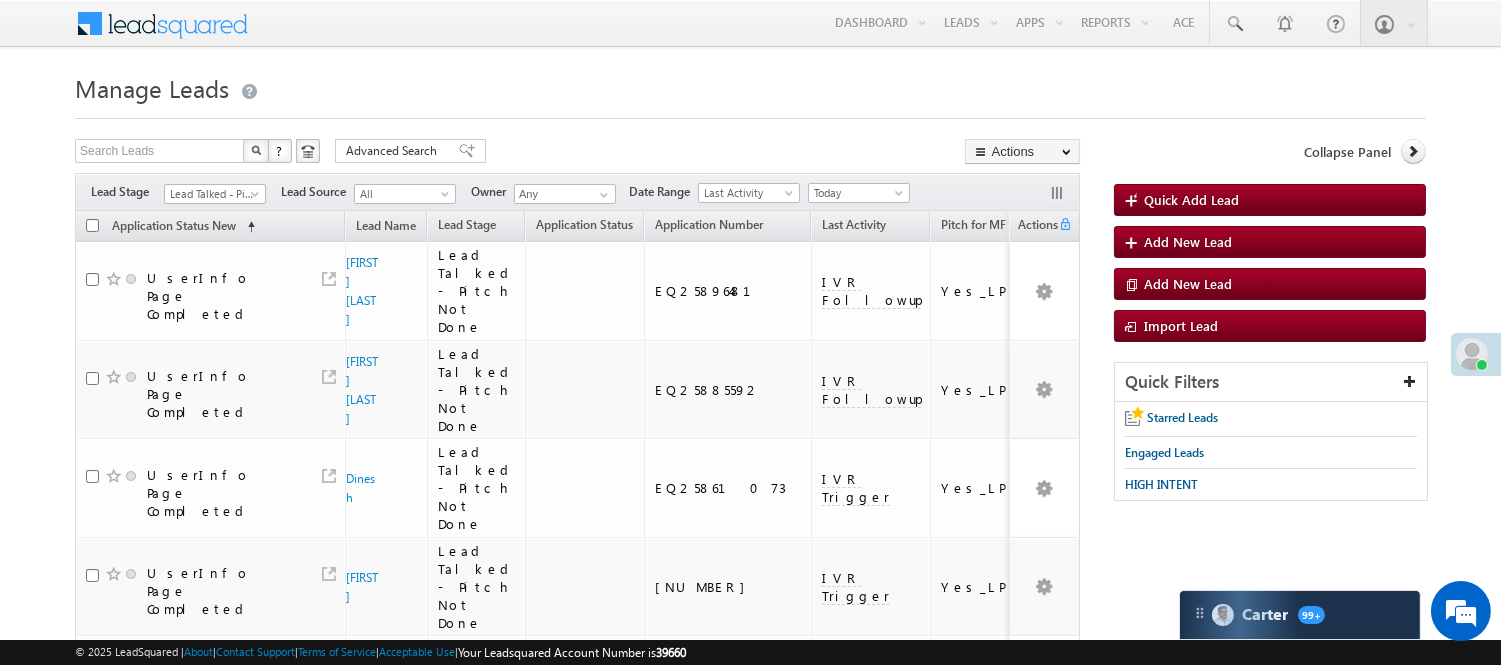 click on "Filters
Lead Stage
All Lead Generated Lead Talked - Pitch Not Done Lead Talked - Pitch Done Lead Talked_No-Disposition Application Submitted Payment Done Application Resubmitted Under Objection Lead Called Lead Talked Not Interested FnO Lead Called FnO Lead Talked FnO submitted FnO Not Interested FnO Approved FnO Rejected FnO Lead Generated Code Generated CG NI Lead Talked - Pitch Not Done
Lead Source
All All" at bounding box center [577, 192] 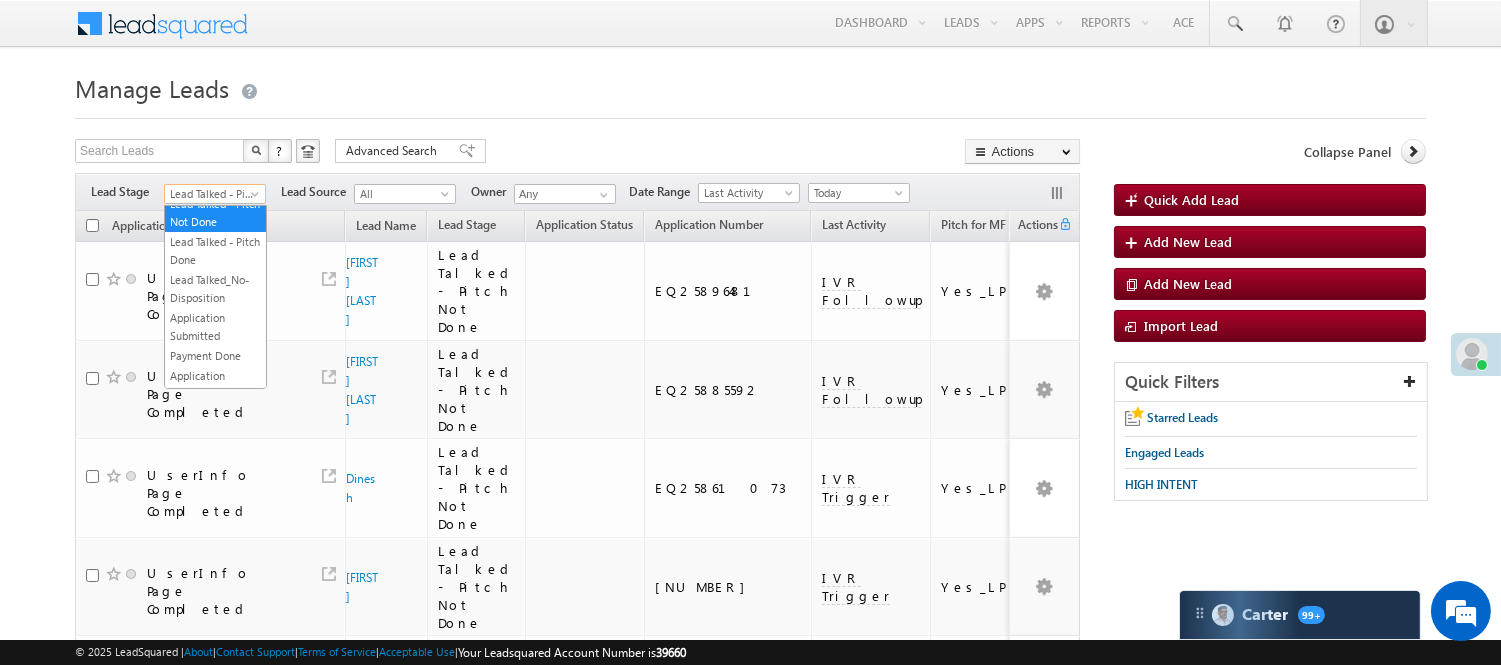 click on "Lead Talked - Pitch Not Done" at bounding box center [212, 194] 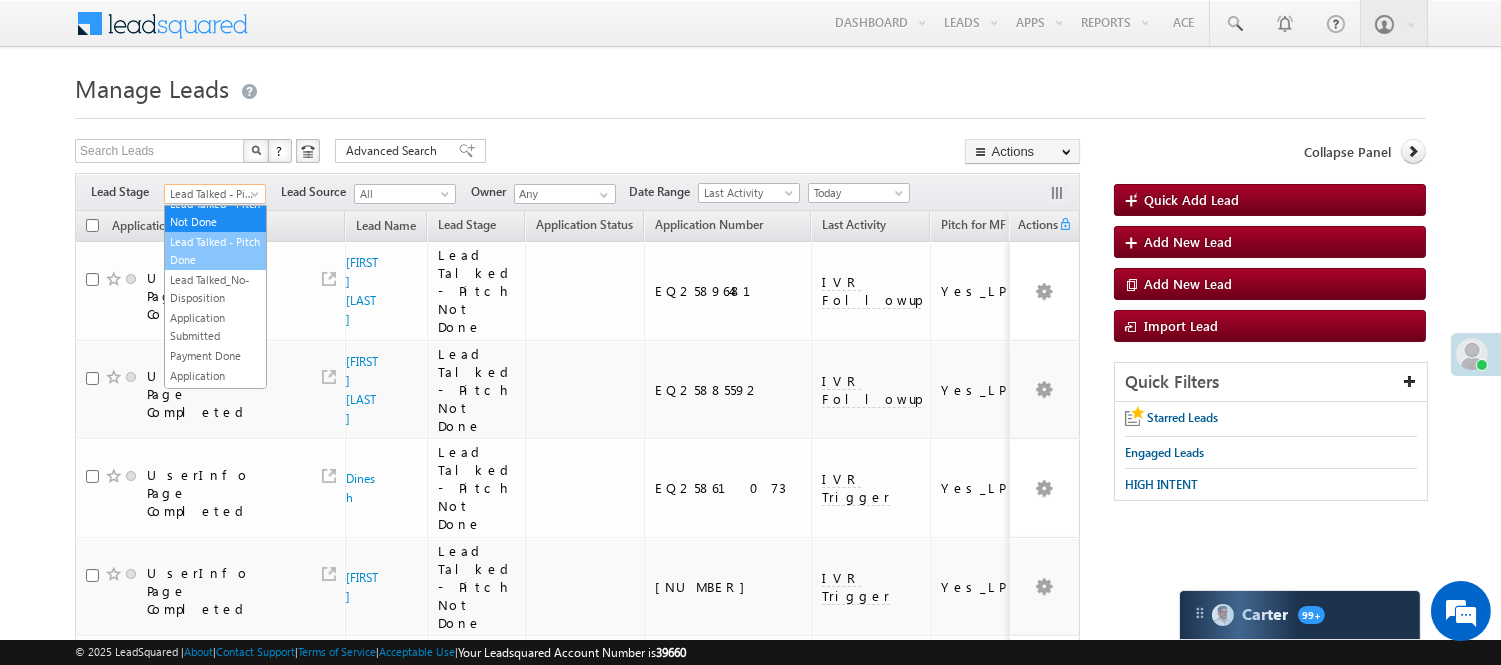 click on "Lead Talked - Pitch Done" at bounding box center [215, 251] 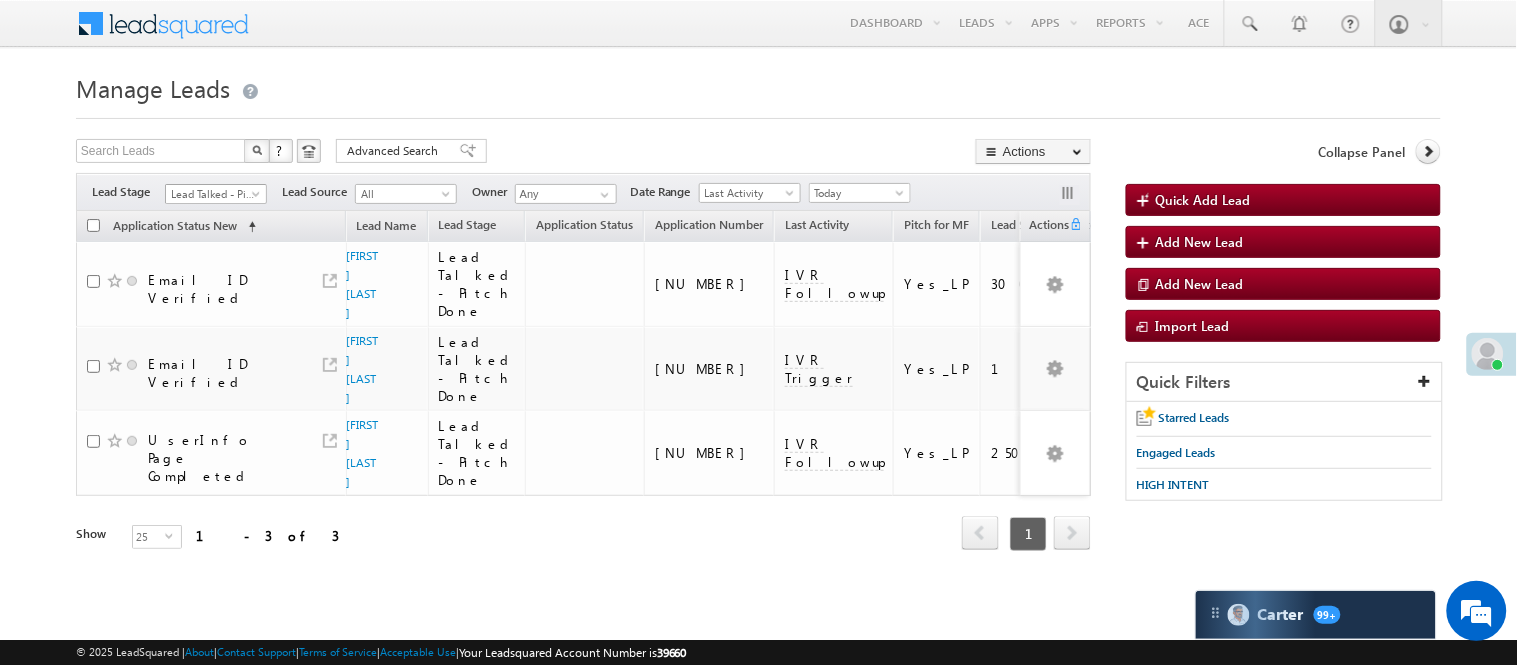 click on "Lead Talked - Pitch Done" at bounding box center [213, 194] 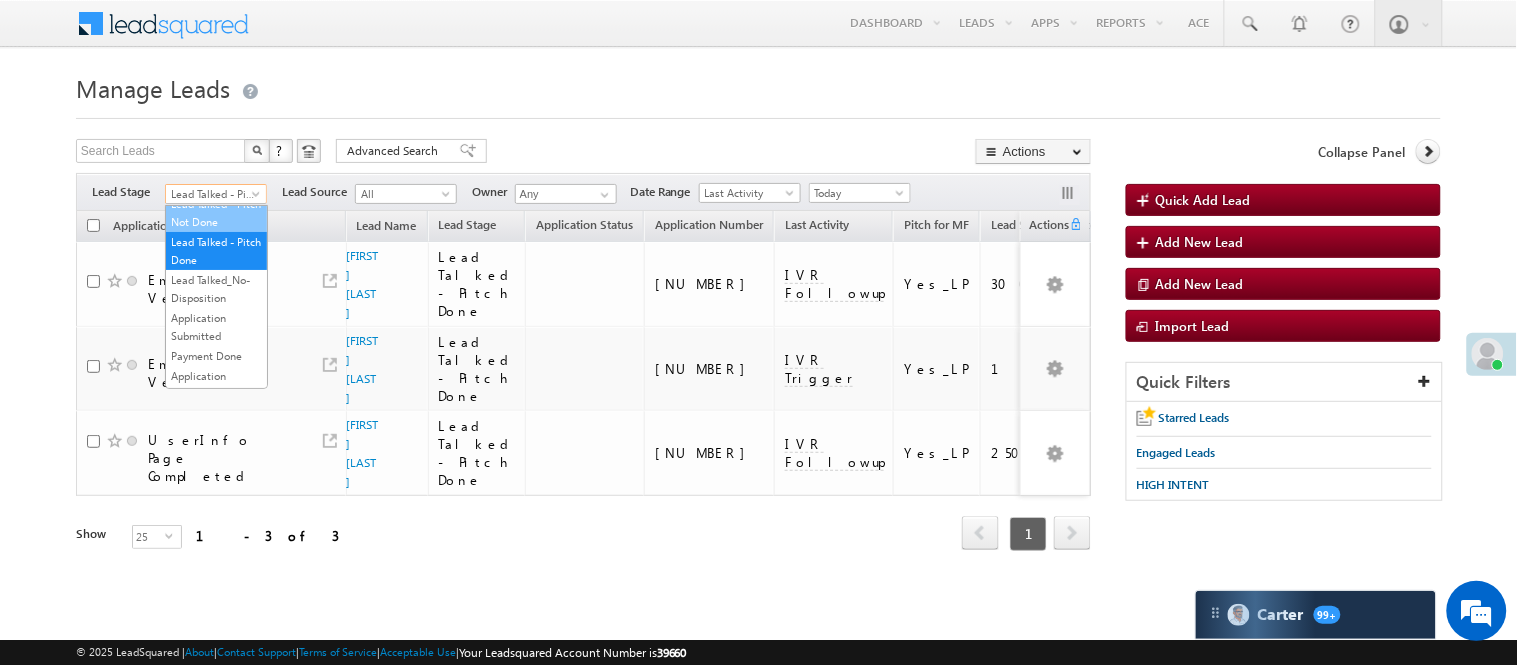 click on "Lead Talked - Pitch Not Done" at bounding box center (216, 213) 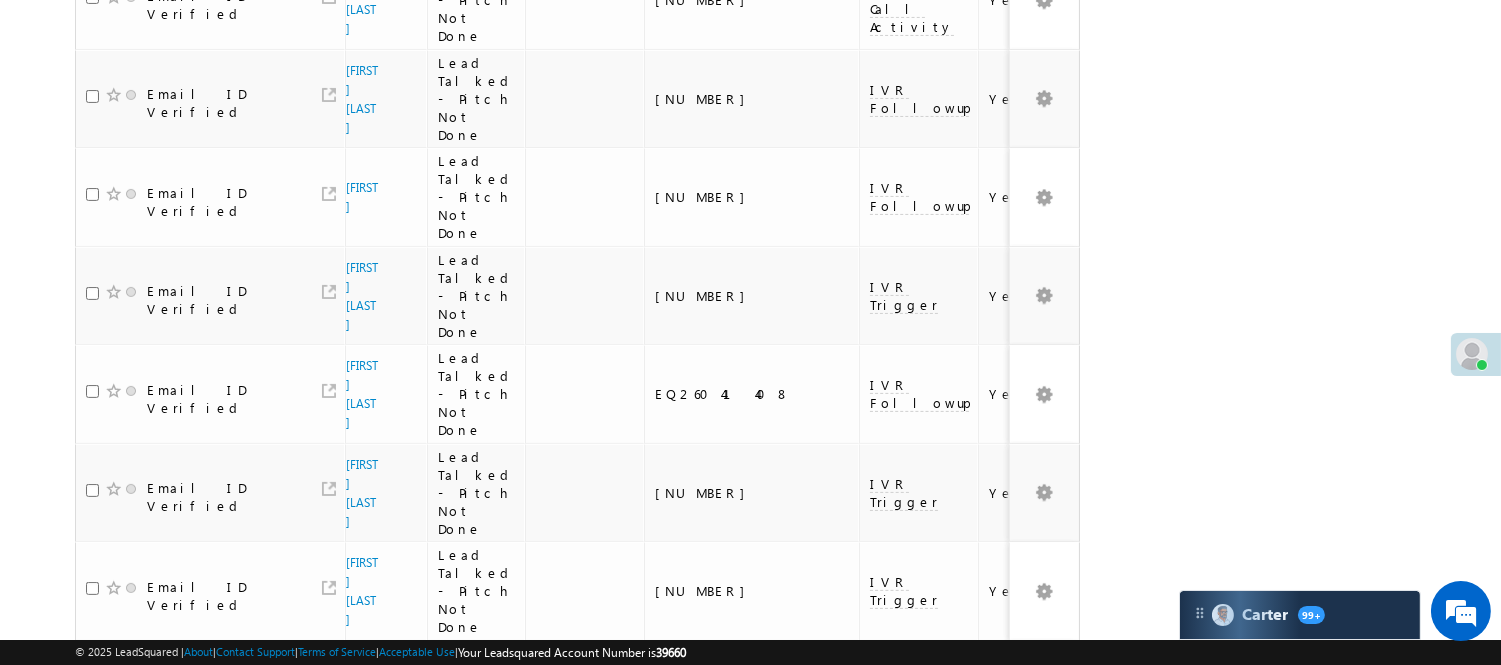 scroll, scrollTop: 241, scrollLeft: 0, axis: vertical 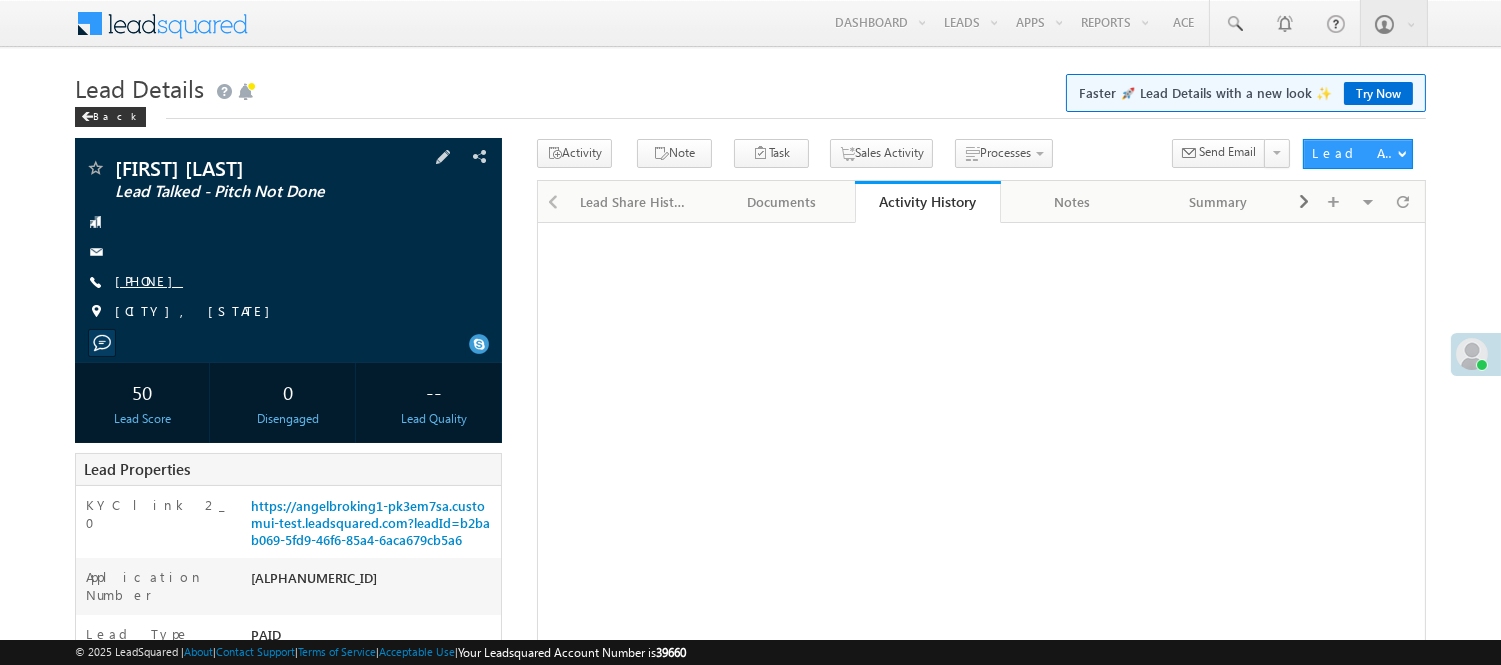 click on "[PHONE]" at bounding box center [149, 280] 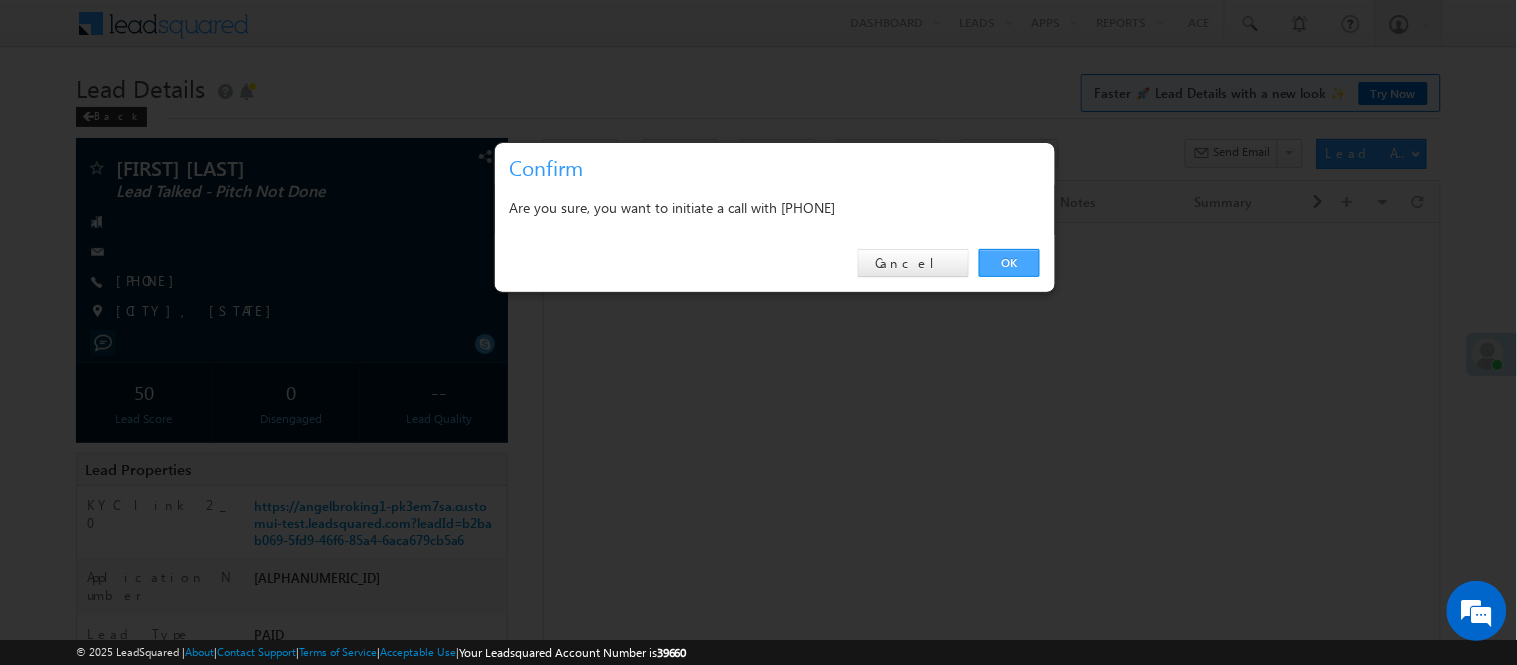 click on "OK" at bounding box center [1009, 263] 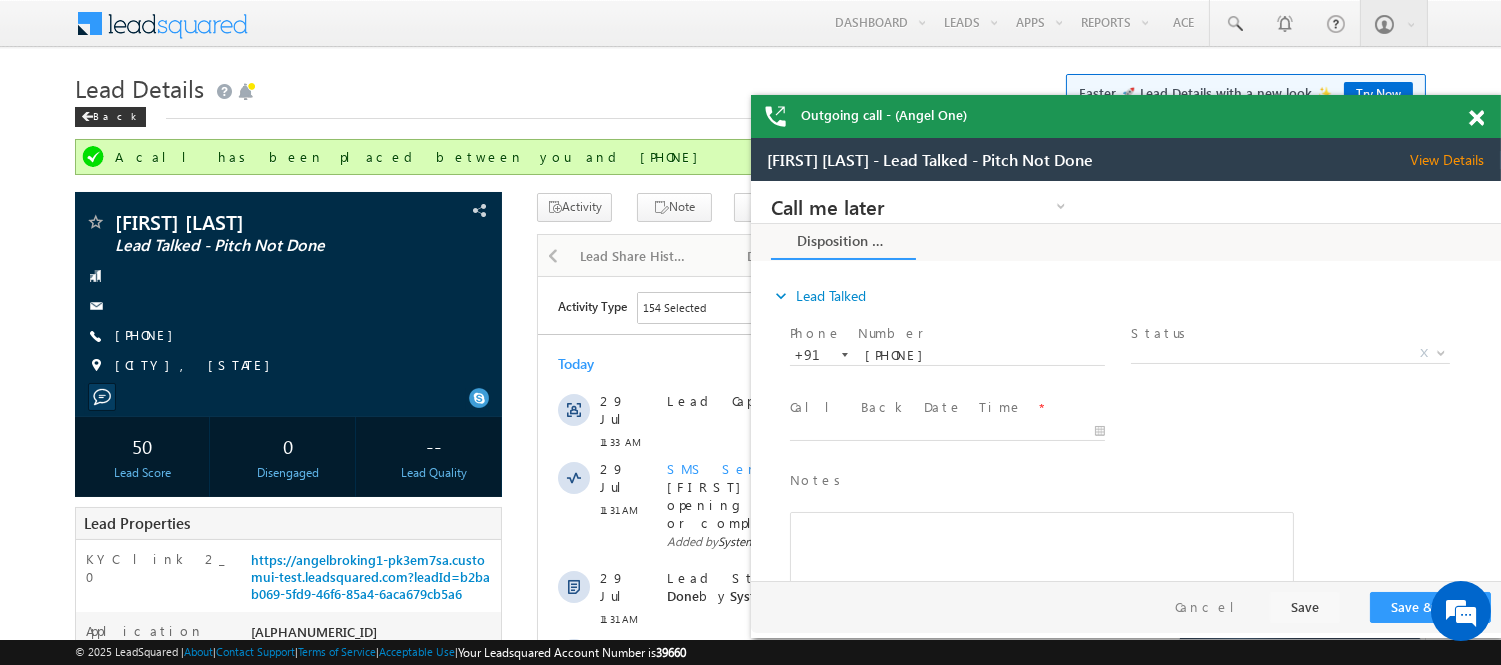 scroll, scrollTop: 0, scrollLeft: 0, axis: both 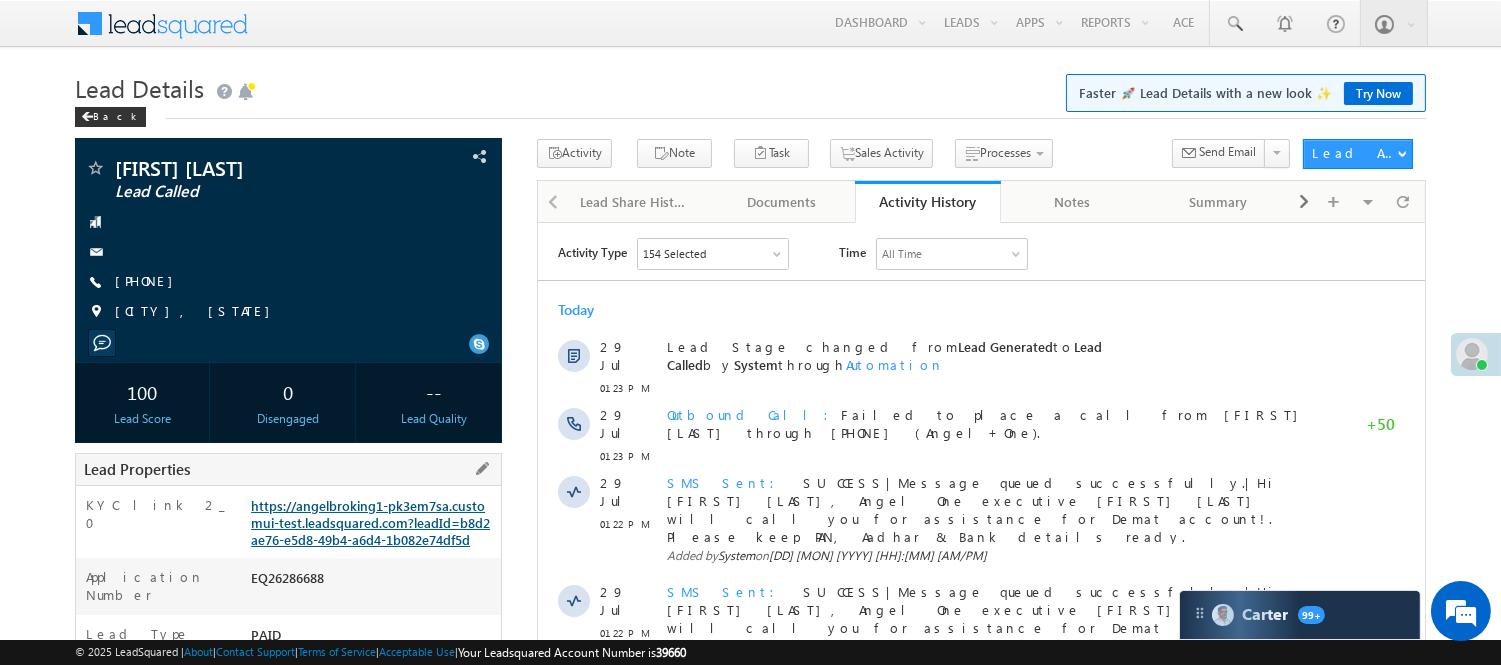 click on "https://angelbroking1-pk3em7sa.customui-test.leadsquared.com?leadId=b8d2ae76-e5d8-49b4-a6d4-1b082e74df5d" at bounding box center (370, 522) 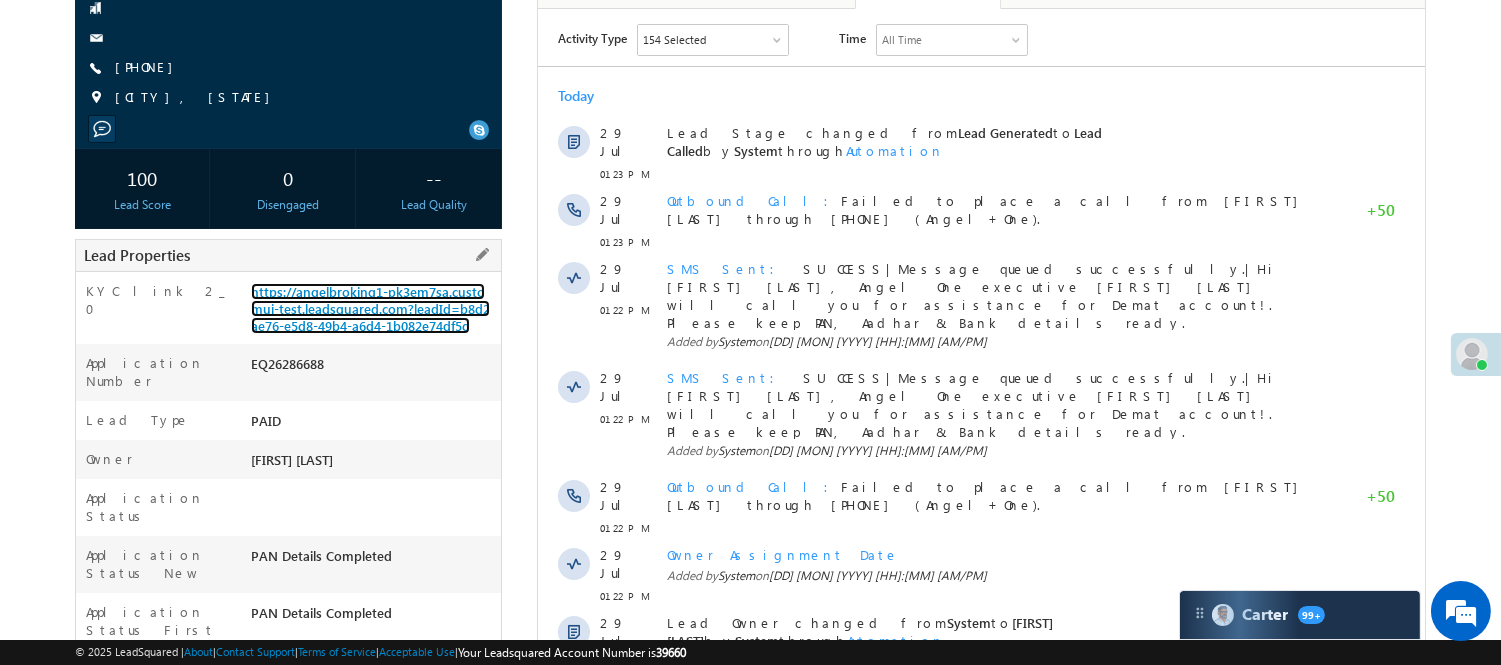 scroll, scrollTop: 222, scrollLeft: 0, axis: vertical 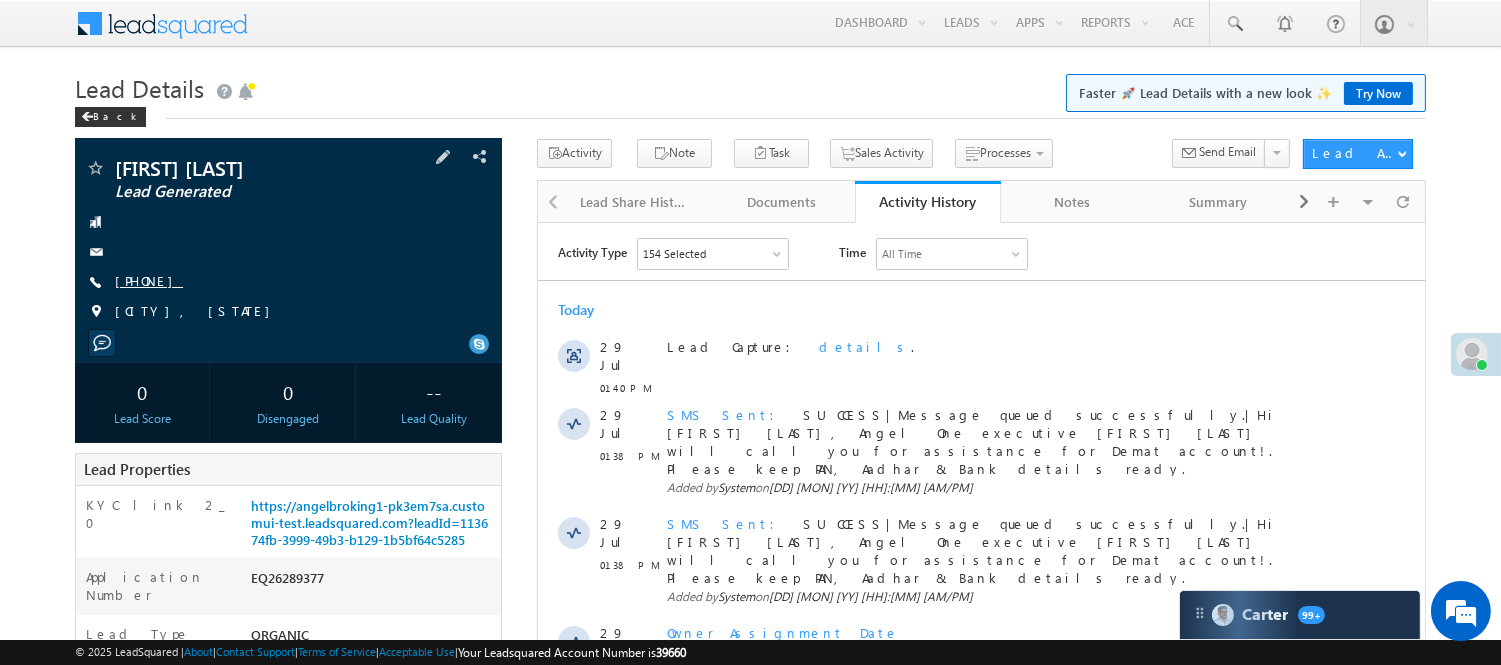 click on "[PHONE]" at bounding box center (149, 280) 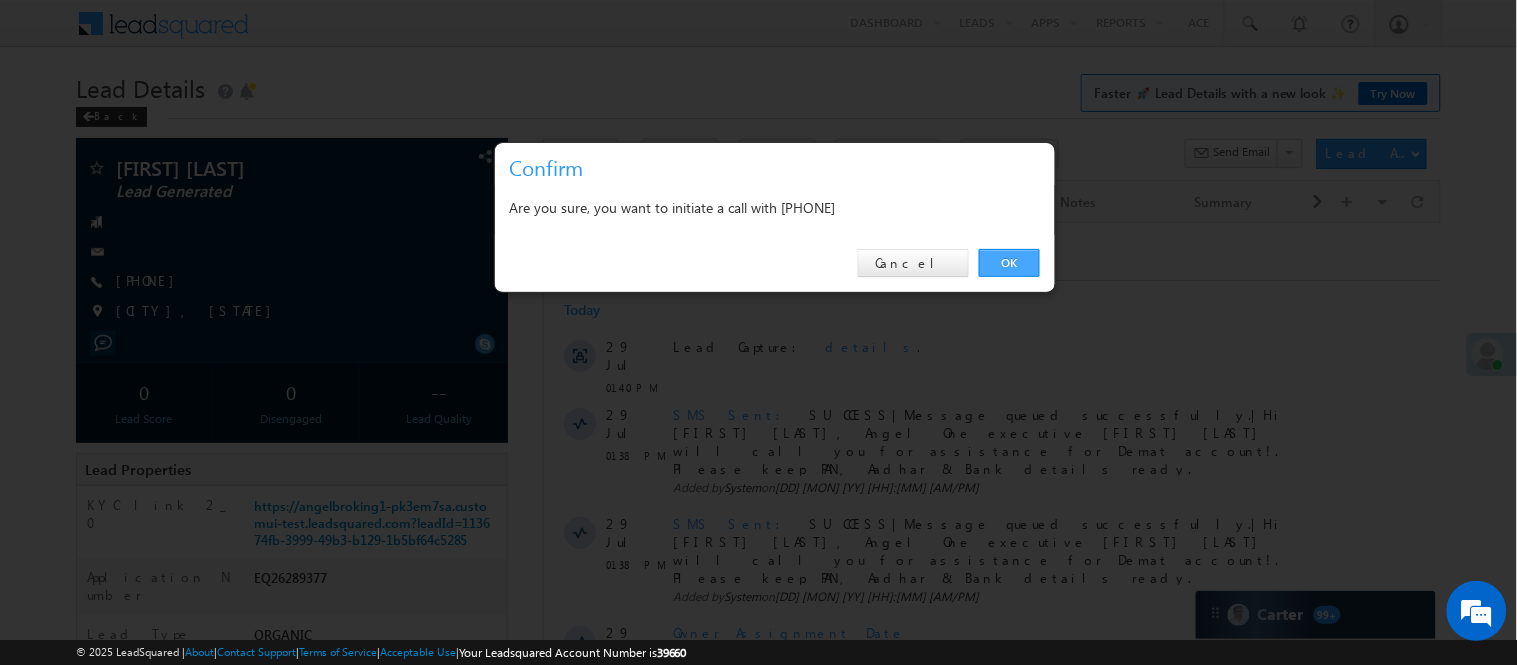 click on "OK" at bounding box center [1009, 263] 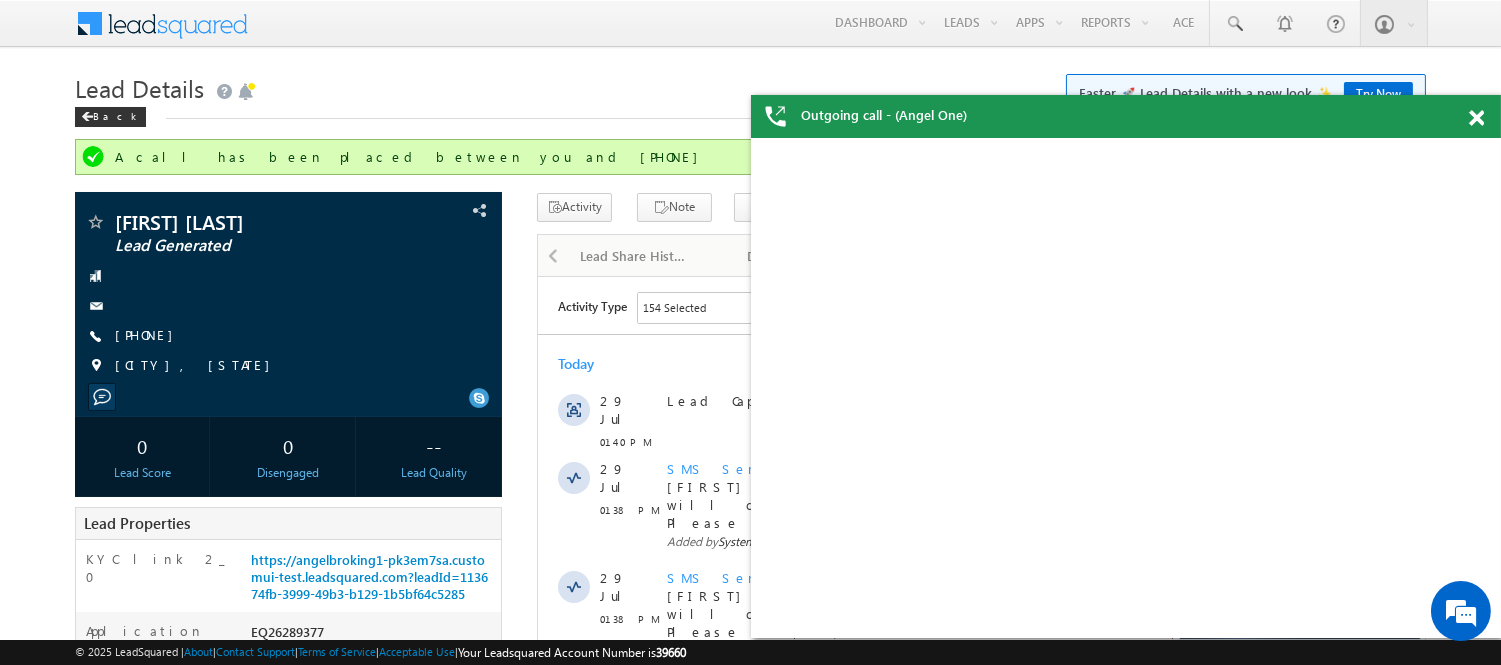 scroll, scrollTop: 0, scrollLeft: 0, axis: both 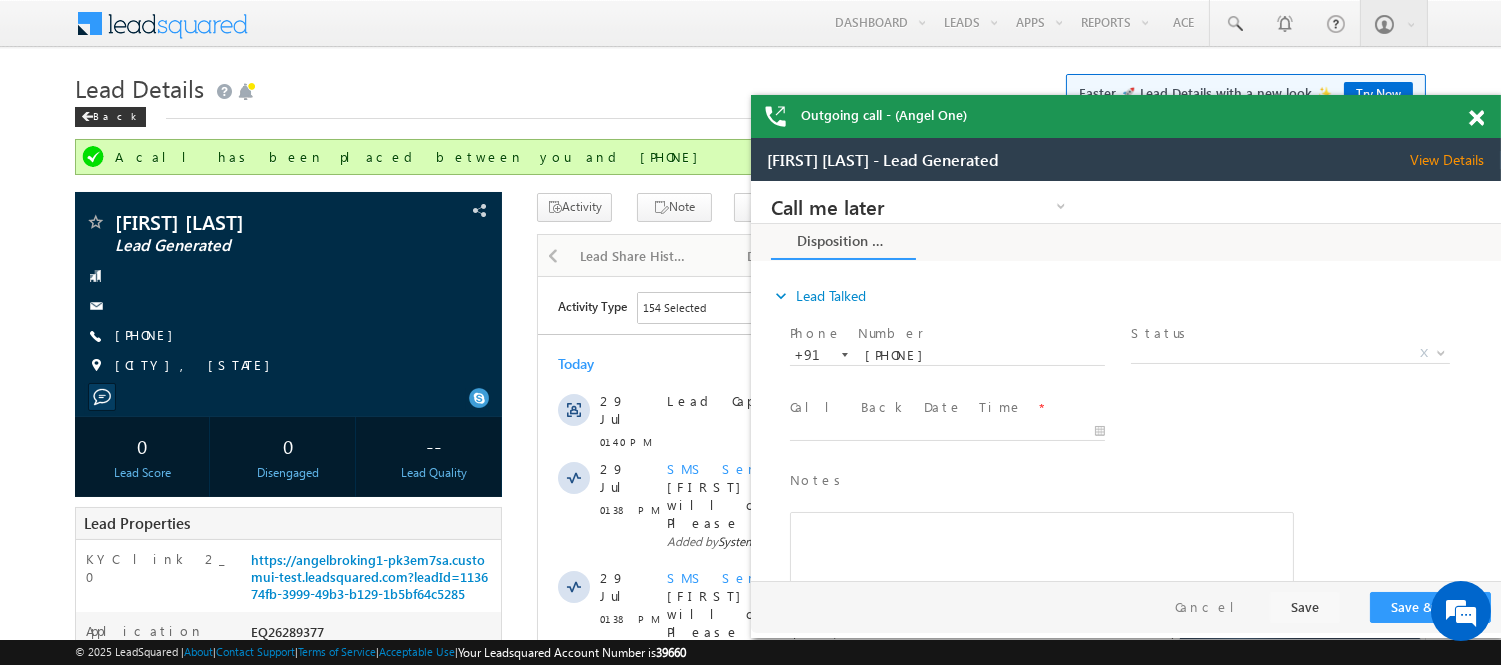 click on "Outgoing call -  (Angel One)" at bounding box center [1126, 116] 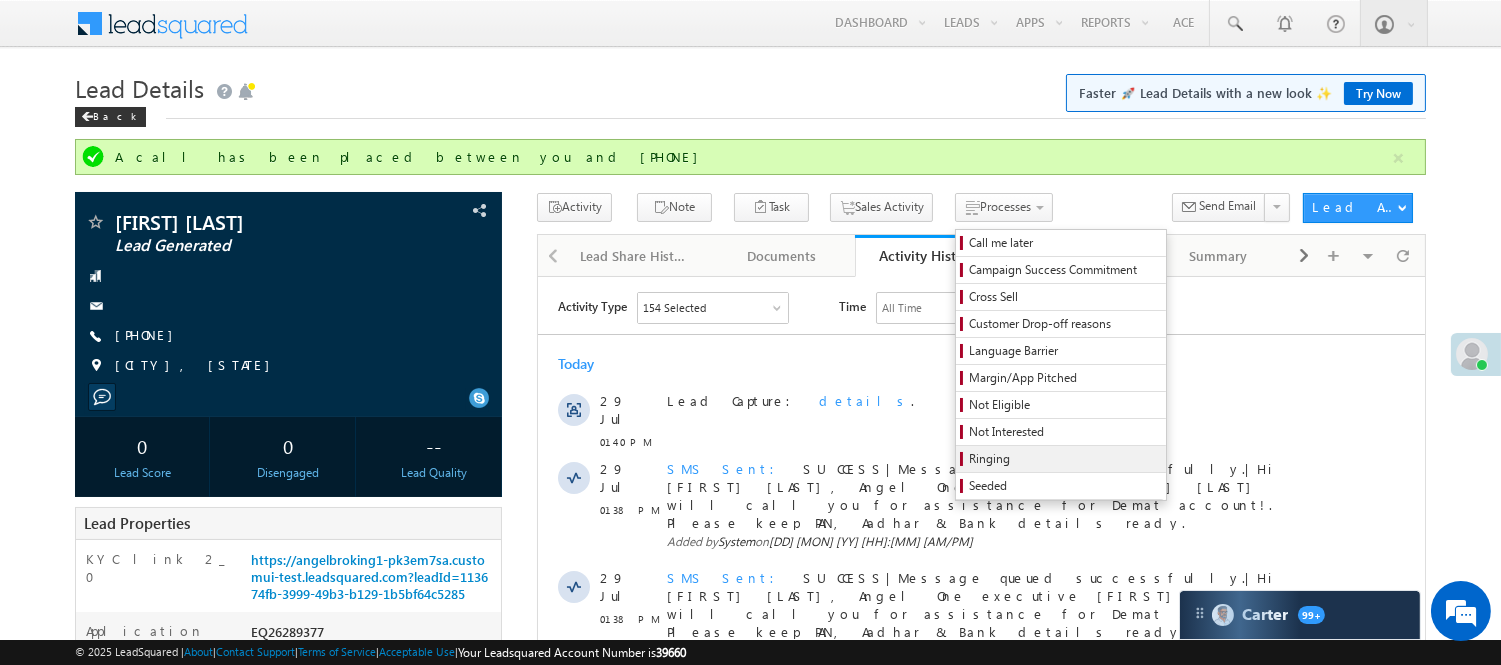 click on "Ringing" at bounding box center [1064, 459] 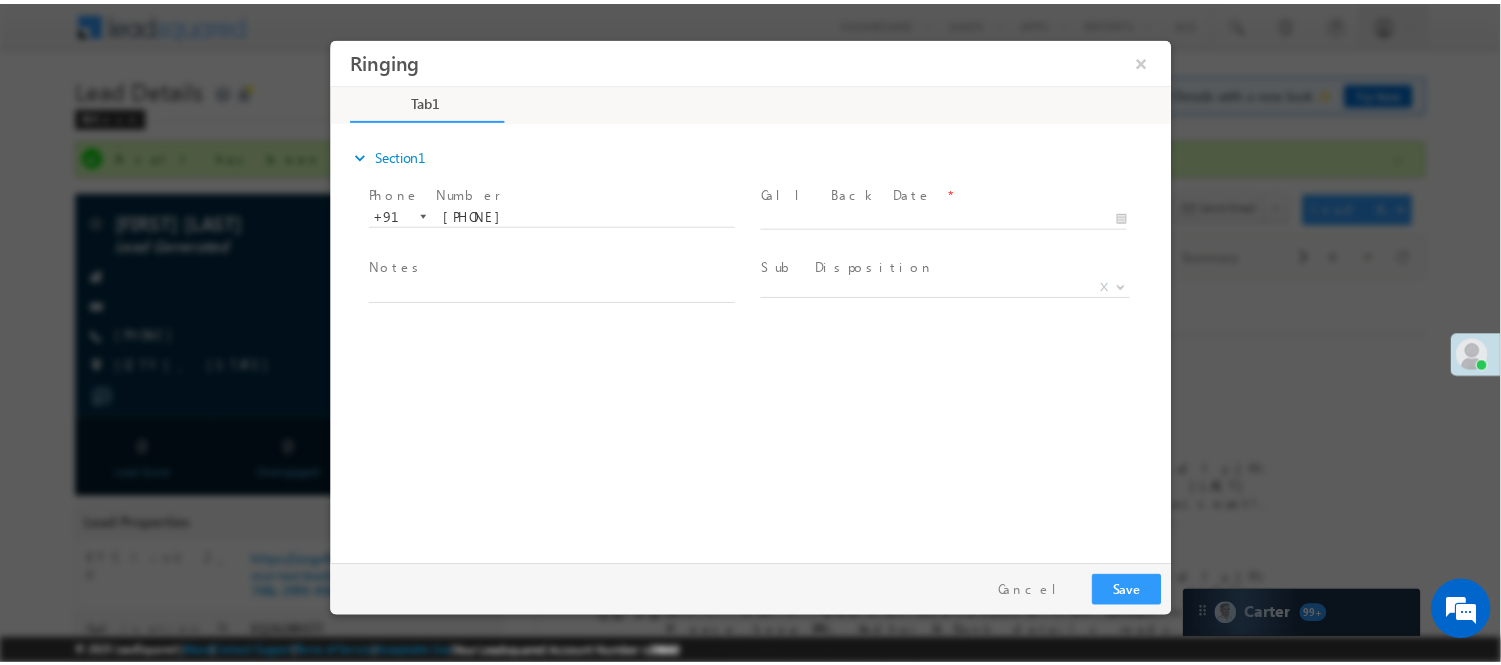 scroll, scrollTop: 0, scrollLeft: 0, axis: both 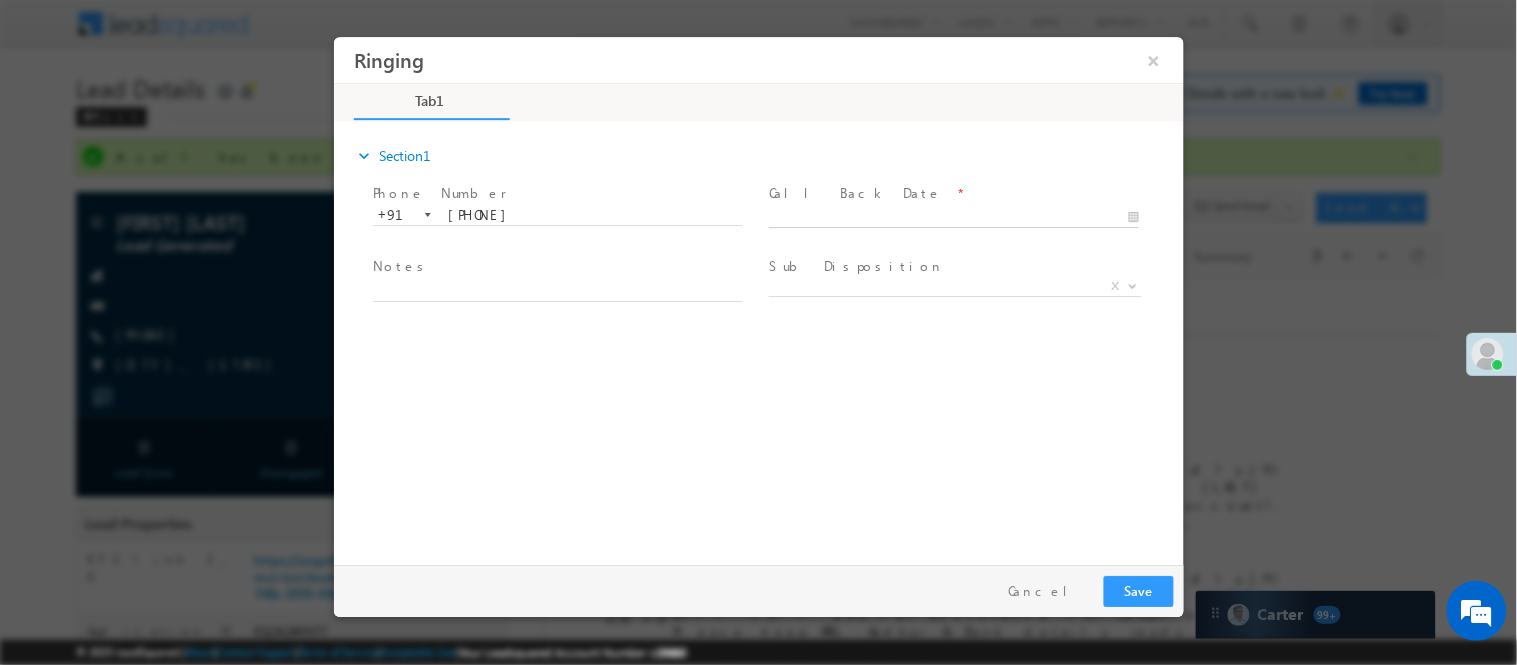 type on "07/29/25 1:46 PM" 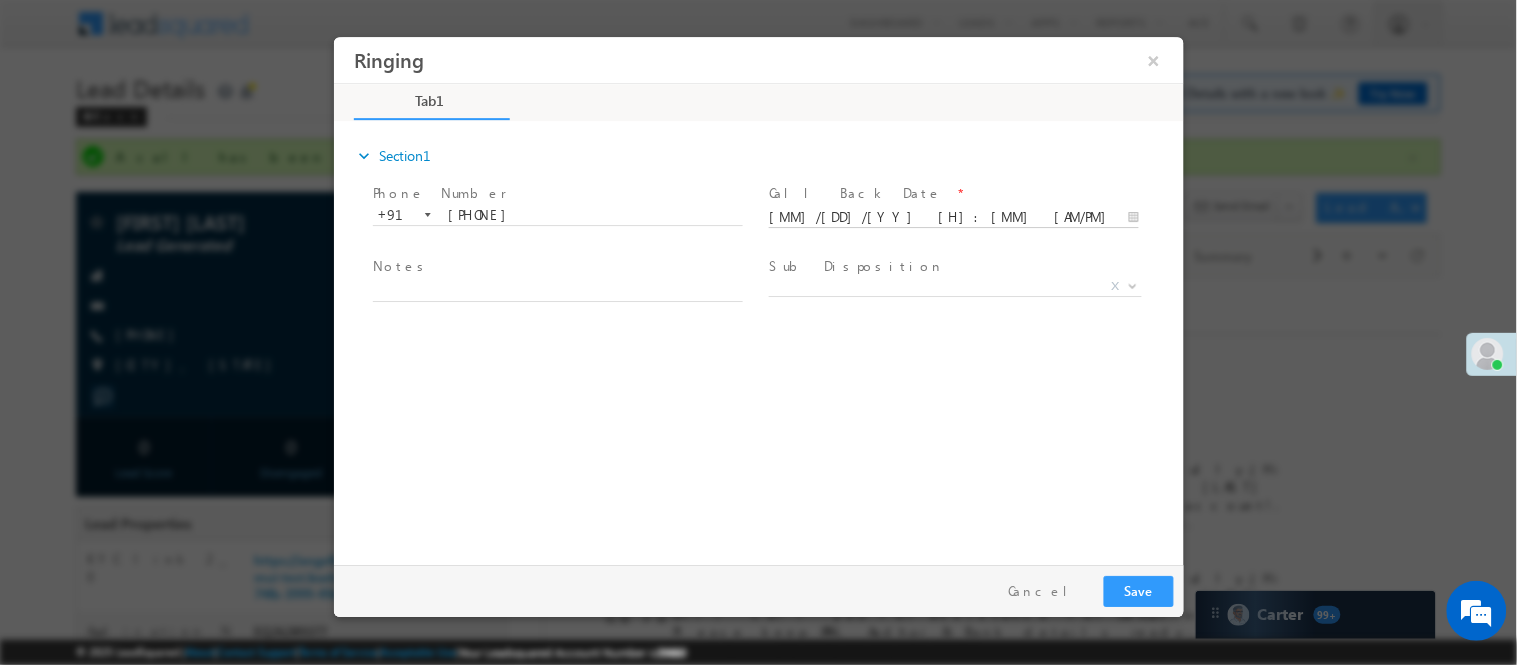 click on "07/29/25 1:46 PM" at bounding box center (953, 217) 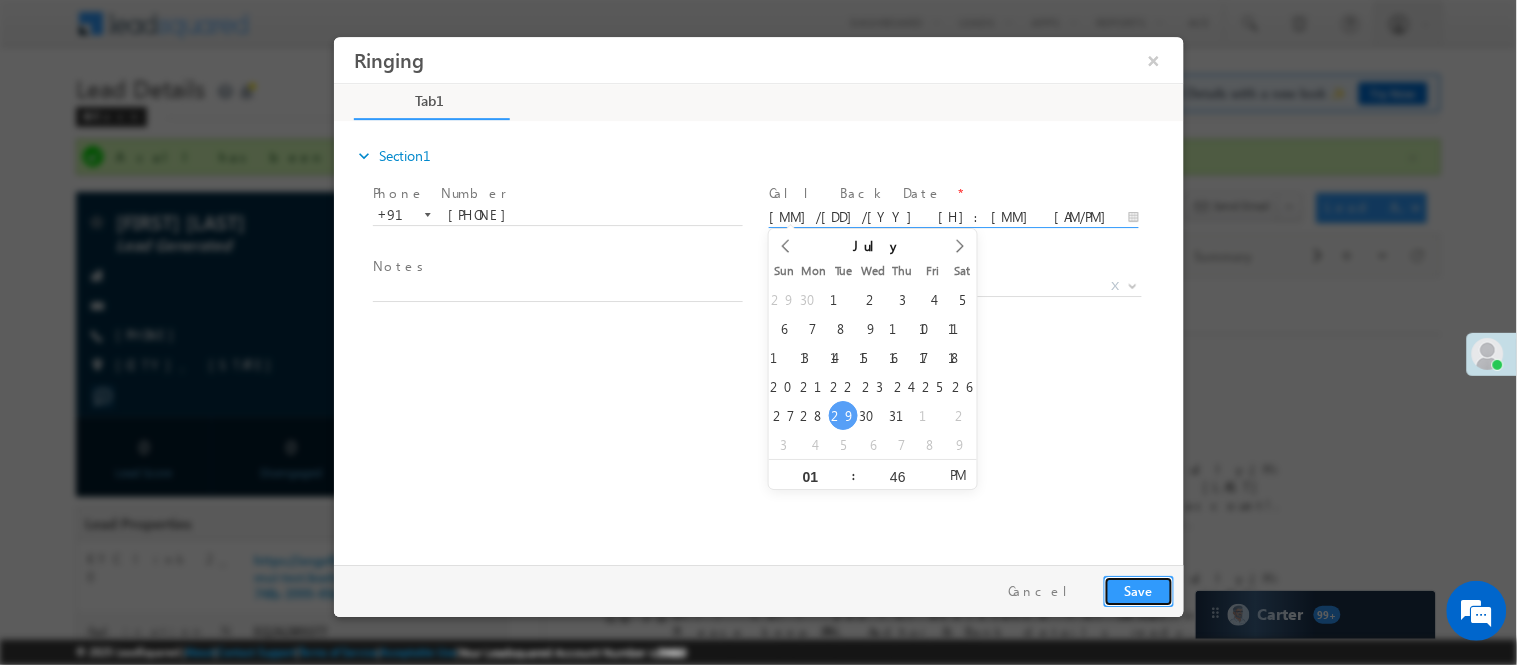 click on "Save" at bounding box center [1138, 590] 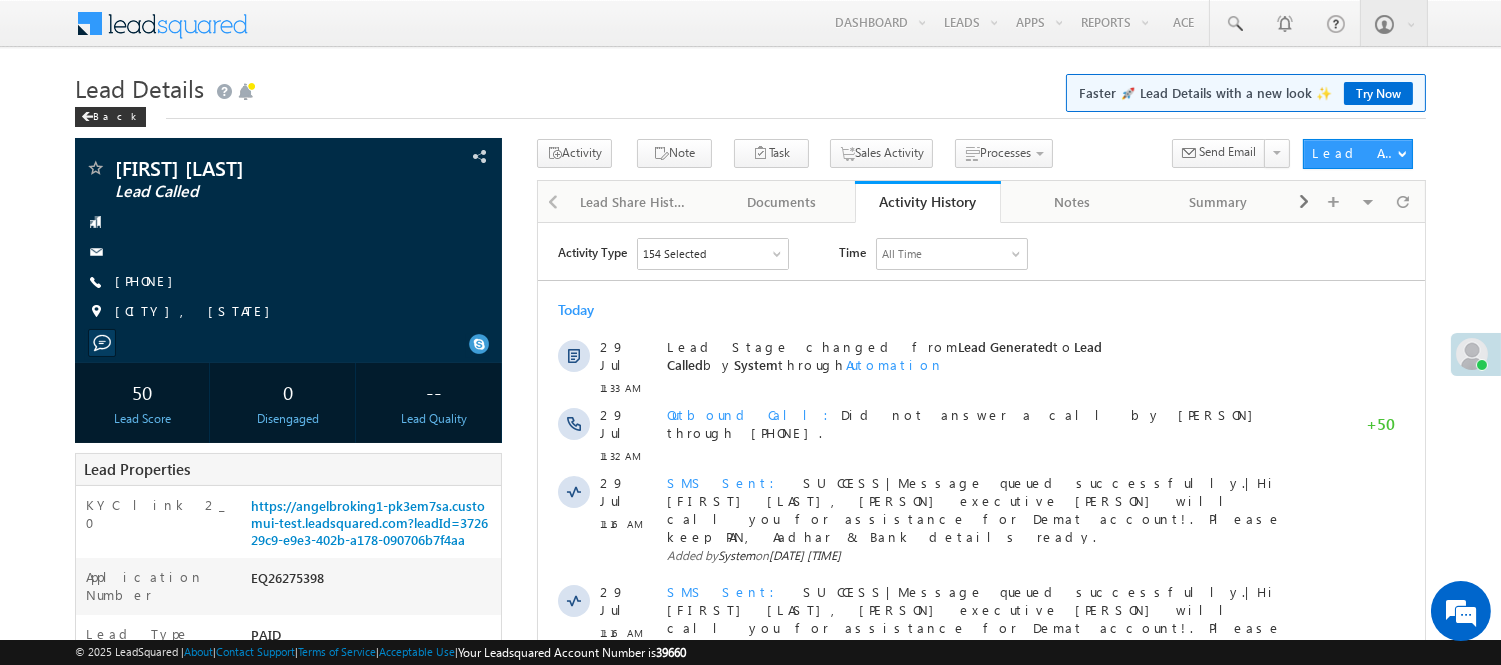 scroll, scrollTop: 0, scrollLeft: 0, axis: both 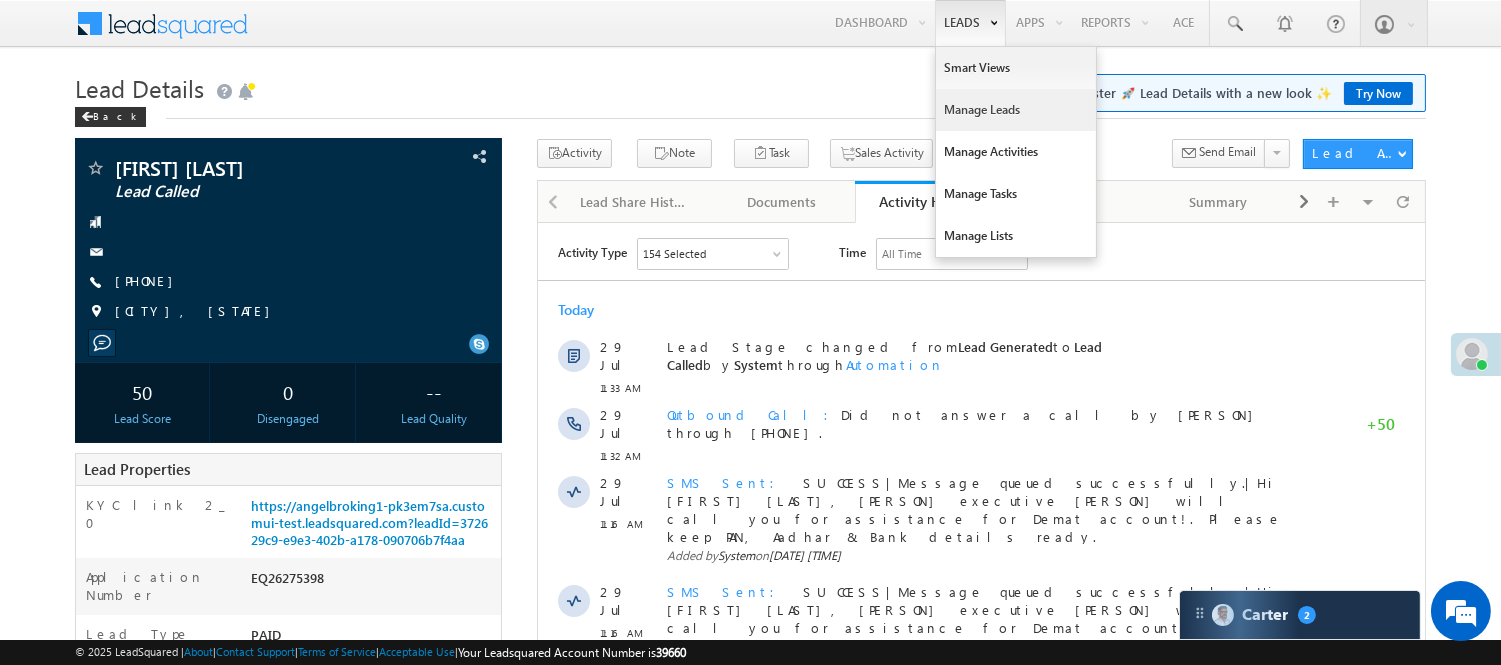click on "Manage Leads" at bounding box center [1016, 110] 